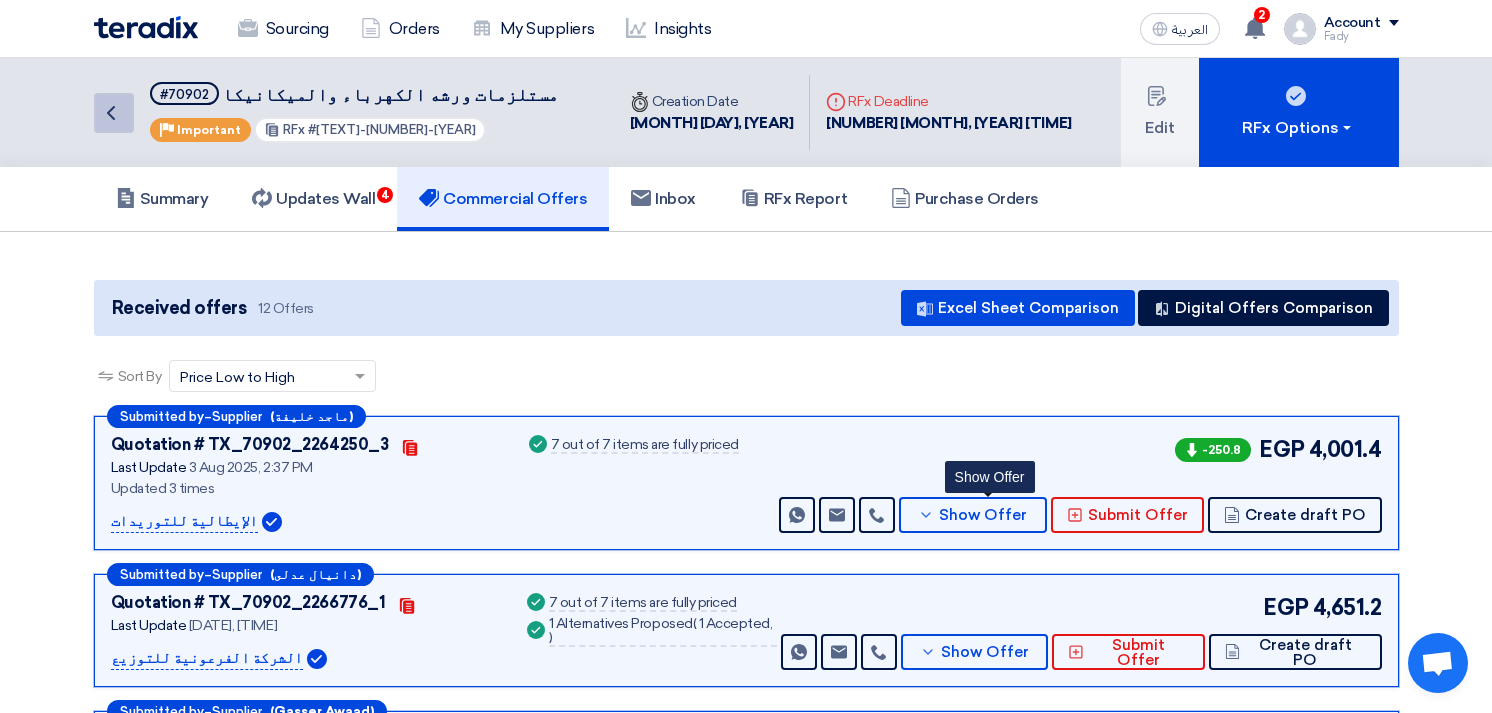 scroll, scrollTop: 0, scrollLeft: 0, axis: both 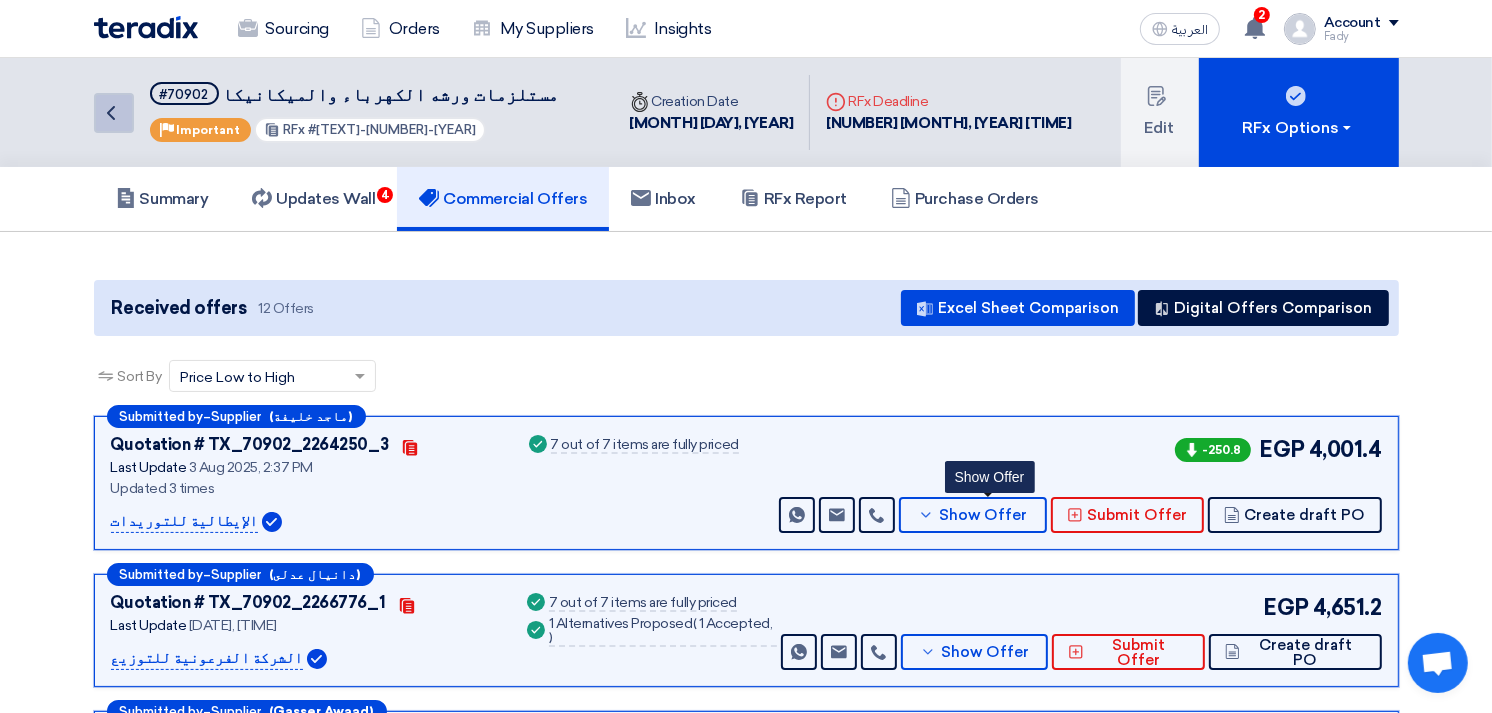 click on "Back" 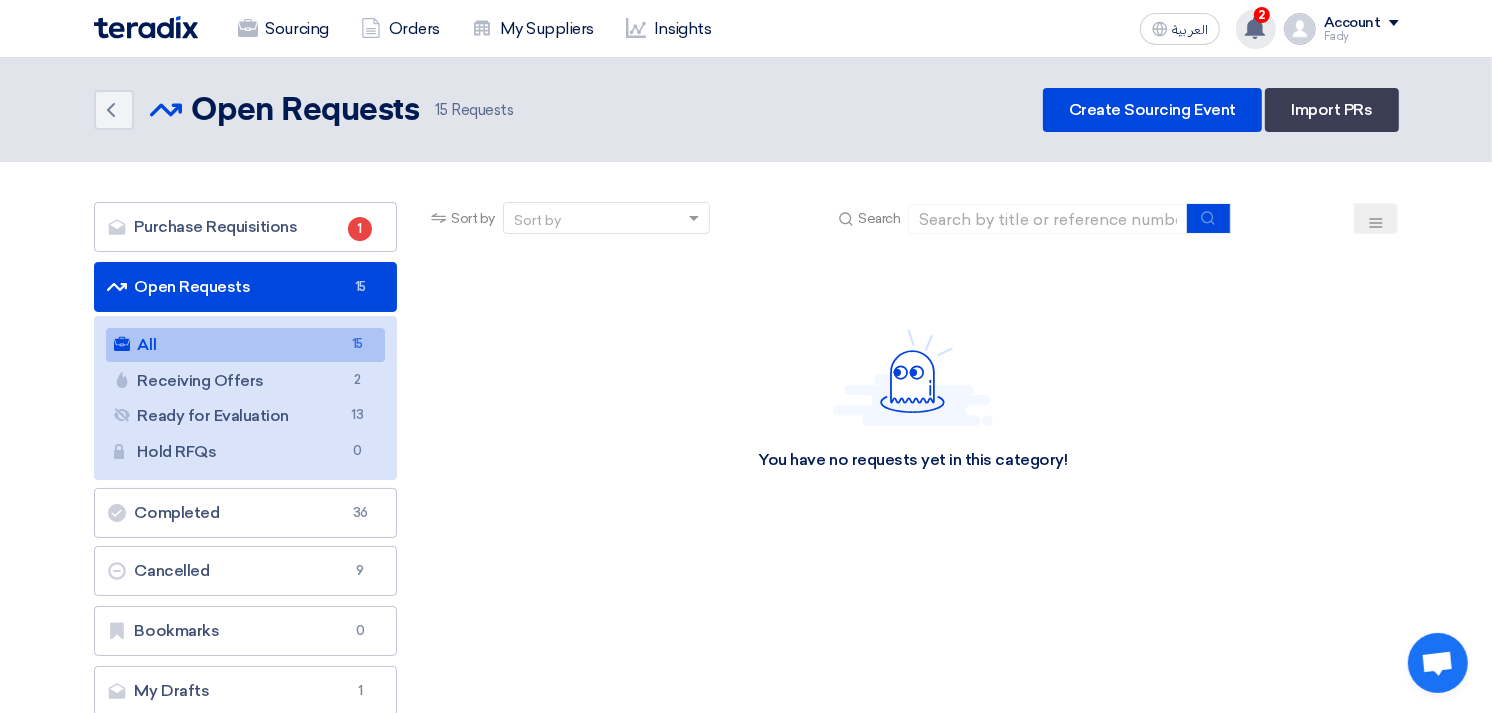 click 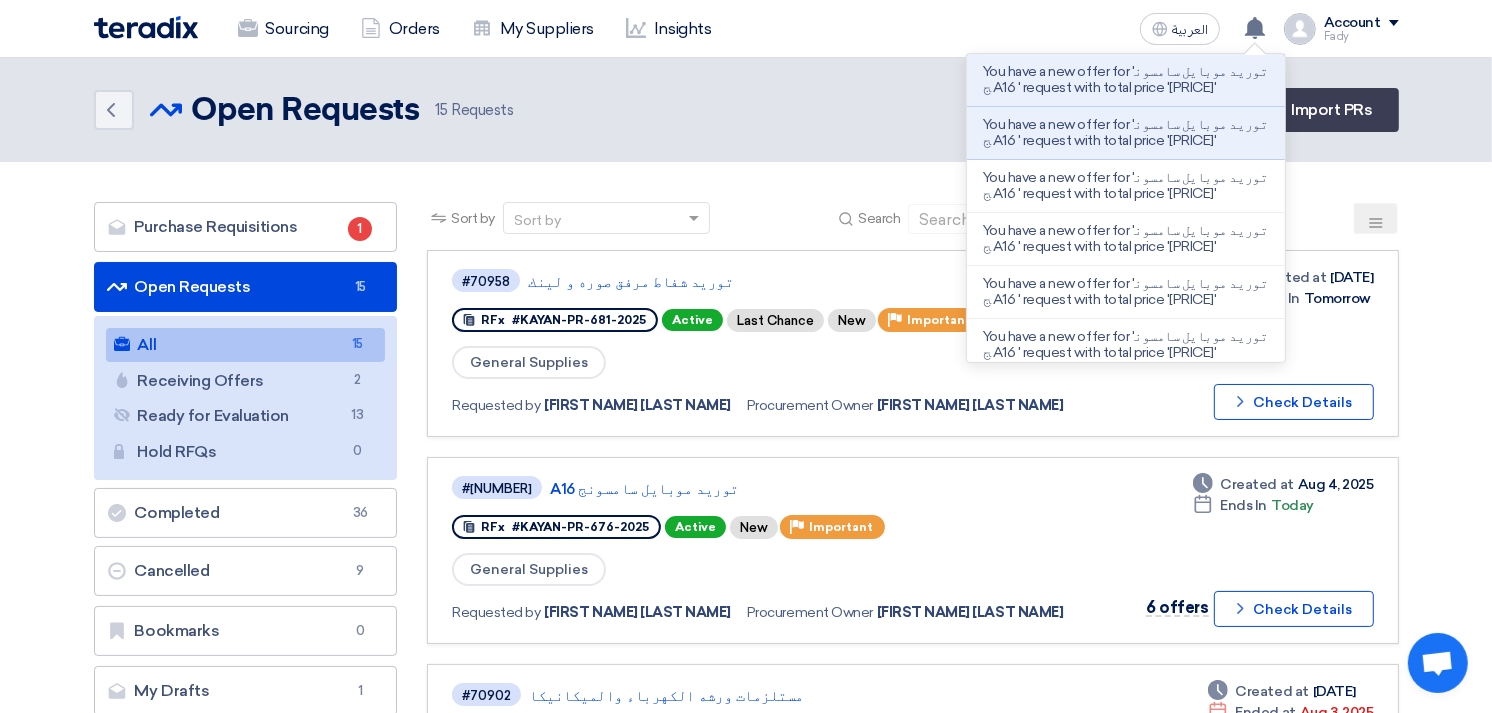 click on "Purchase Requisitions
Purchase Requisitions
1
Open Requests
Open Requests
15
All
All
15
Receiving Offers
Receiving Offers
2" 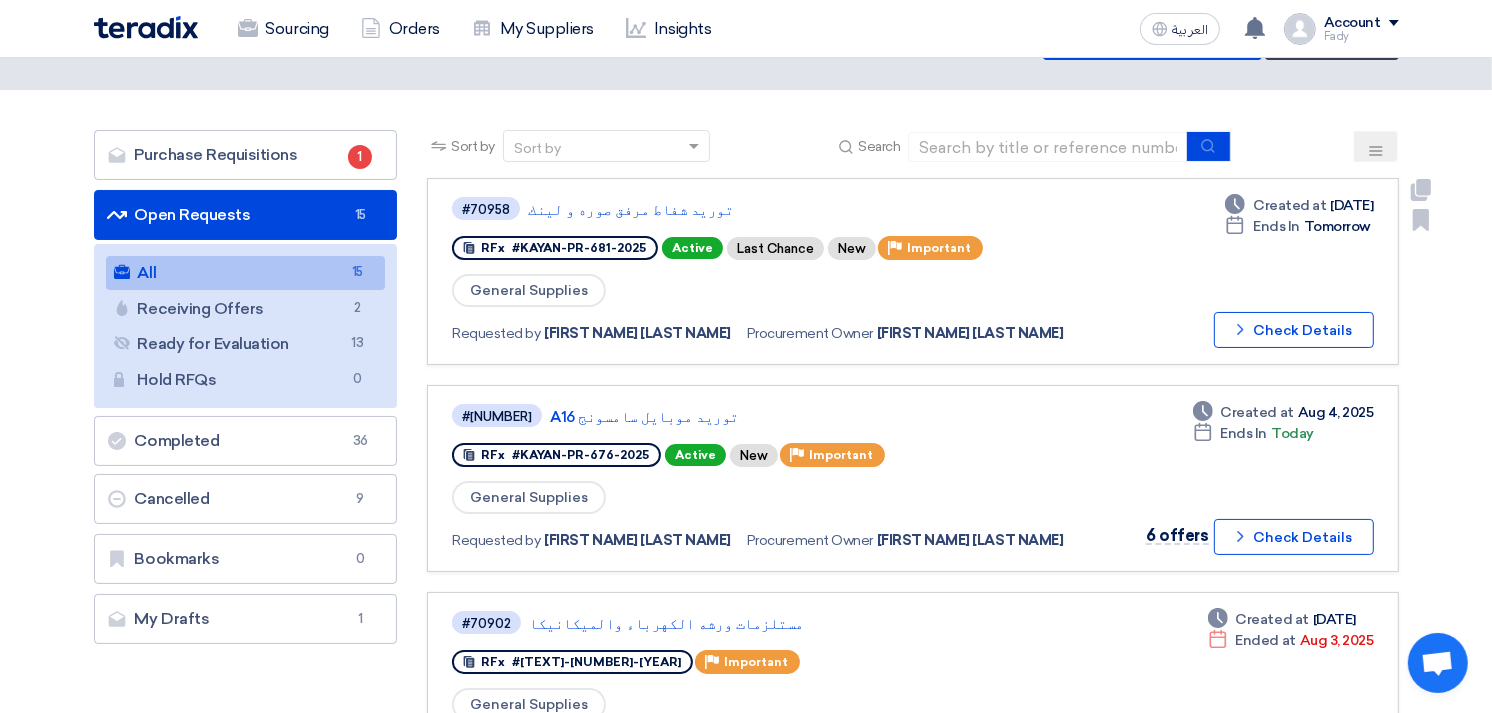 scroll, scrollTop: 111, scrollLeft: 0, axis: vertical 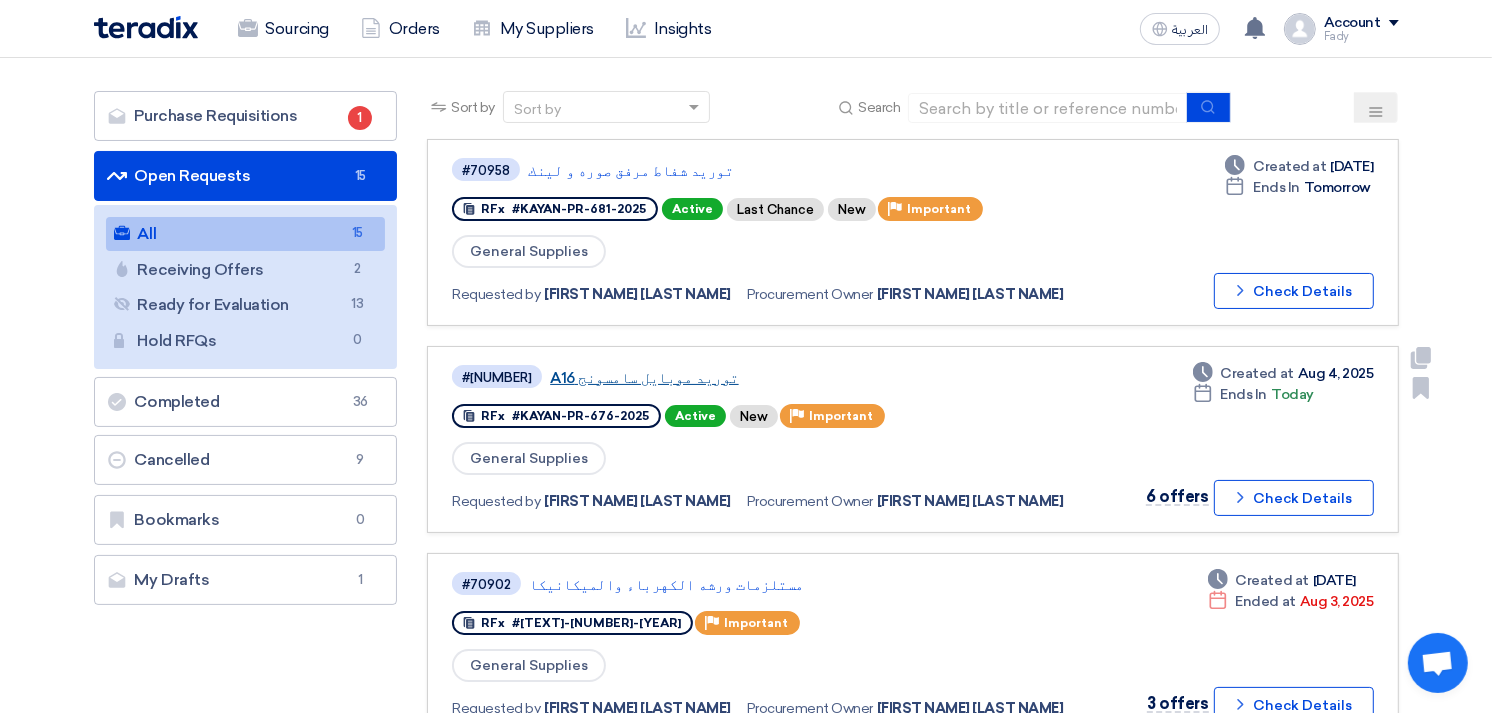 click on "توريد موبايل سامسونج A16" 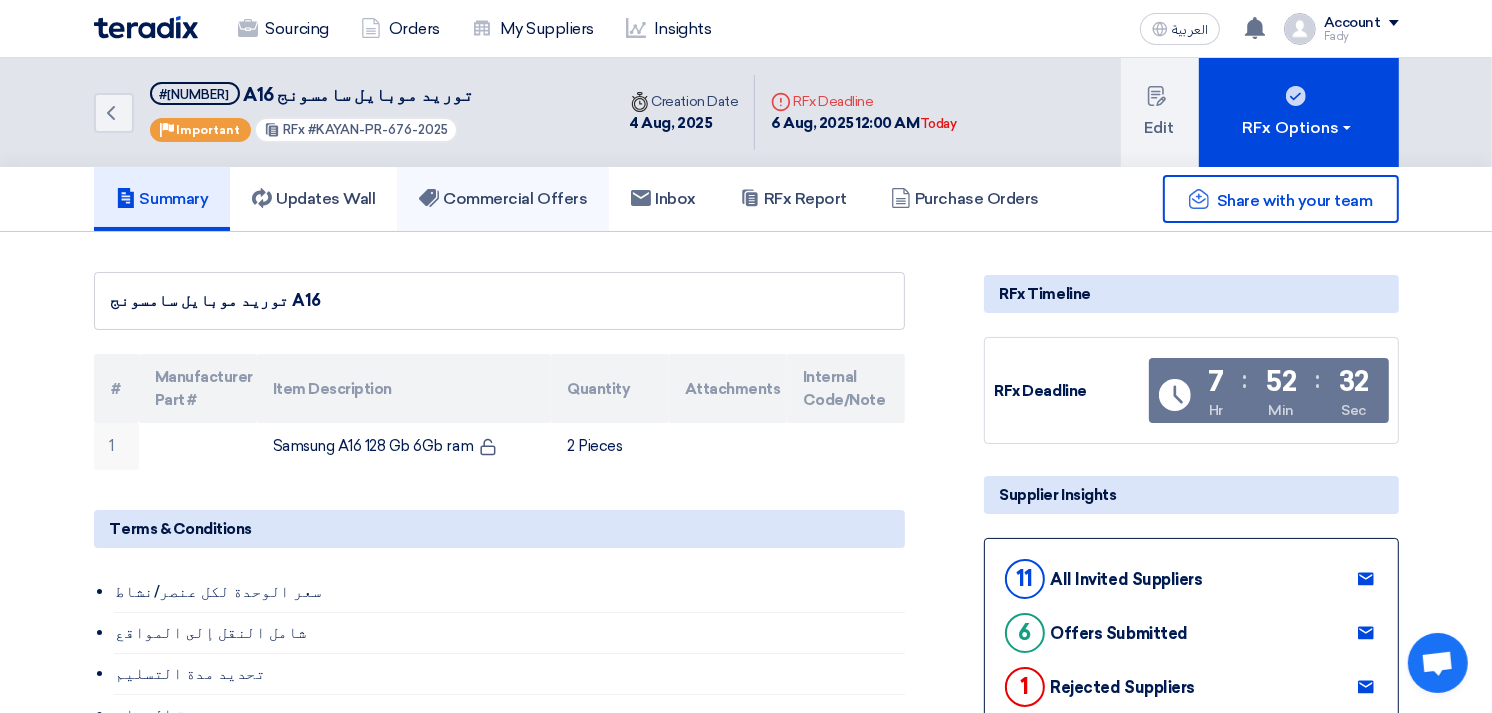 drag, startPoint x: 597, startPoint y: 370, endPoint x: 517, endPoint y: 202, distance: 186.07526 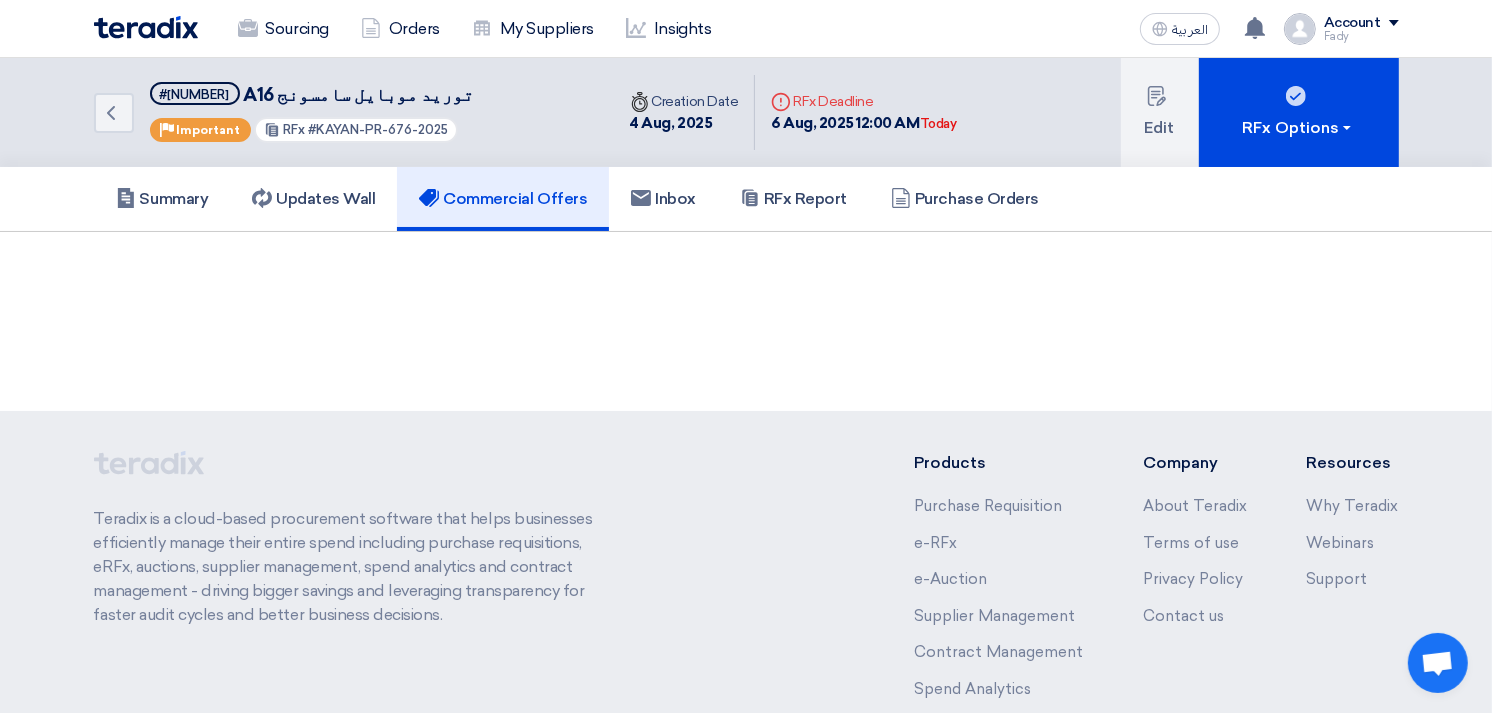 click on "Commercial Offers" 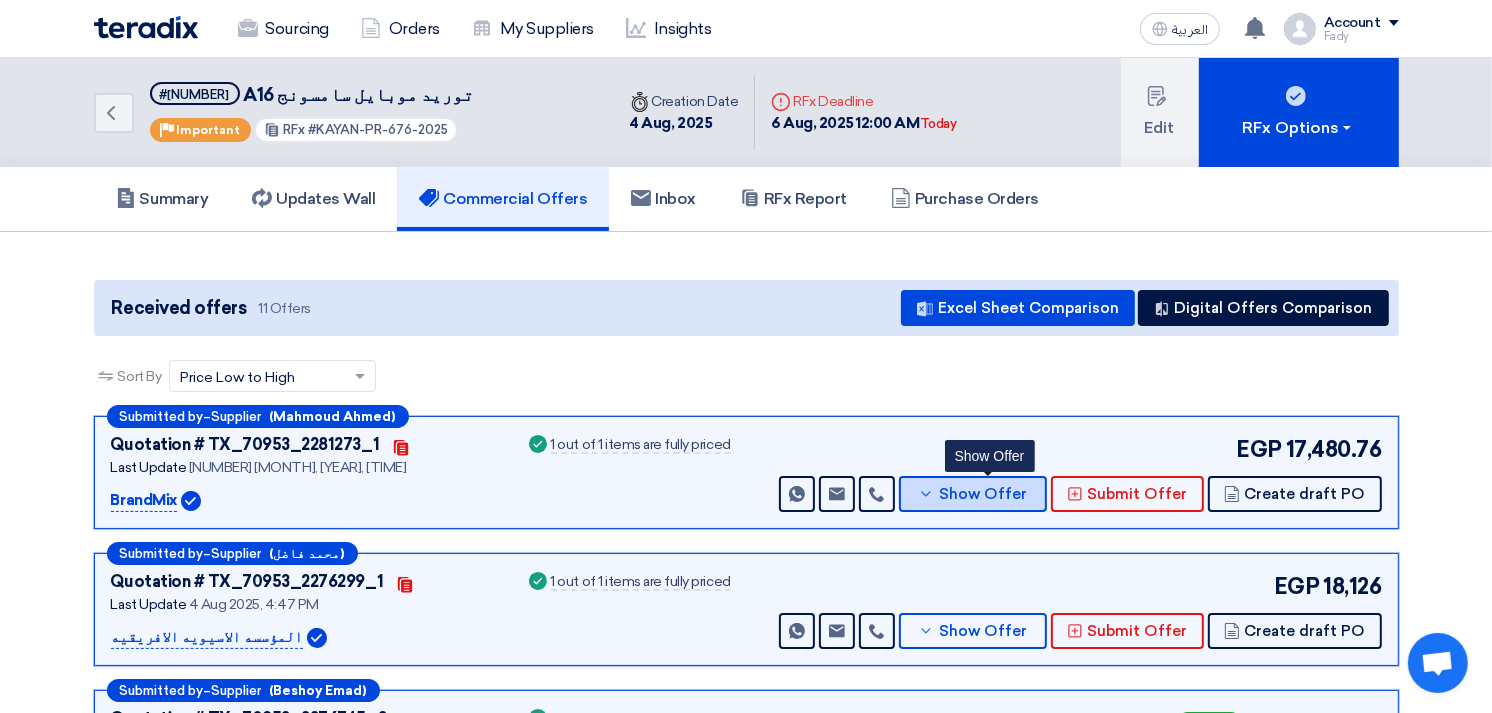 click on "Show Offer" at bounding box center (973, 494) 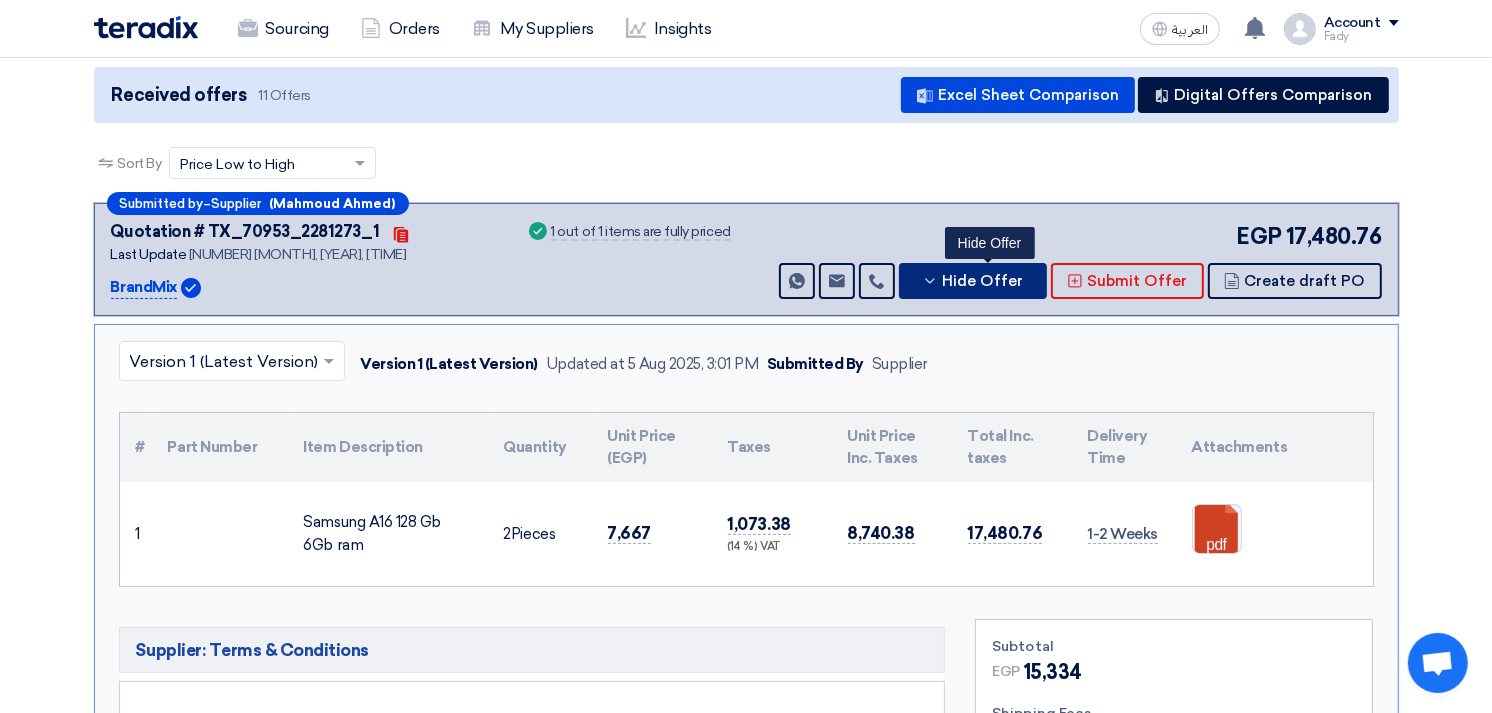 scroll, scrollTop: 222, scrollLeft: 0, axis: vertical 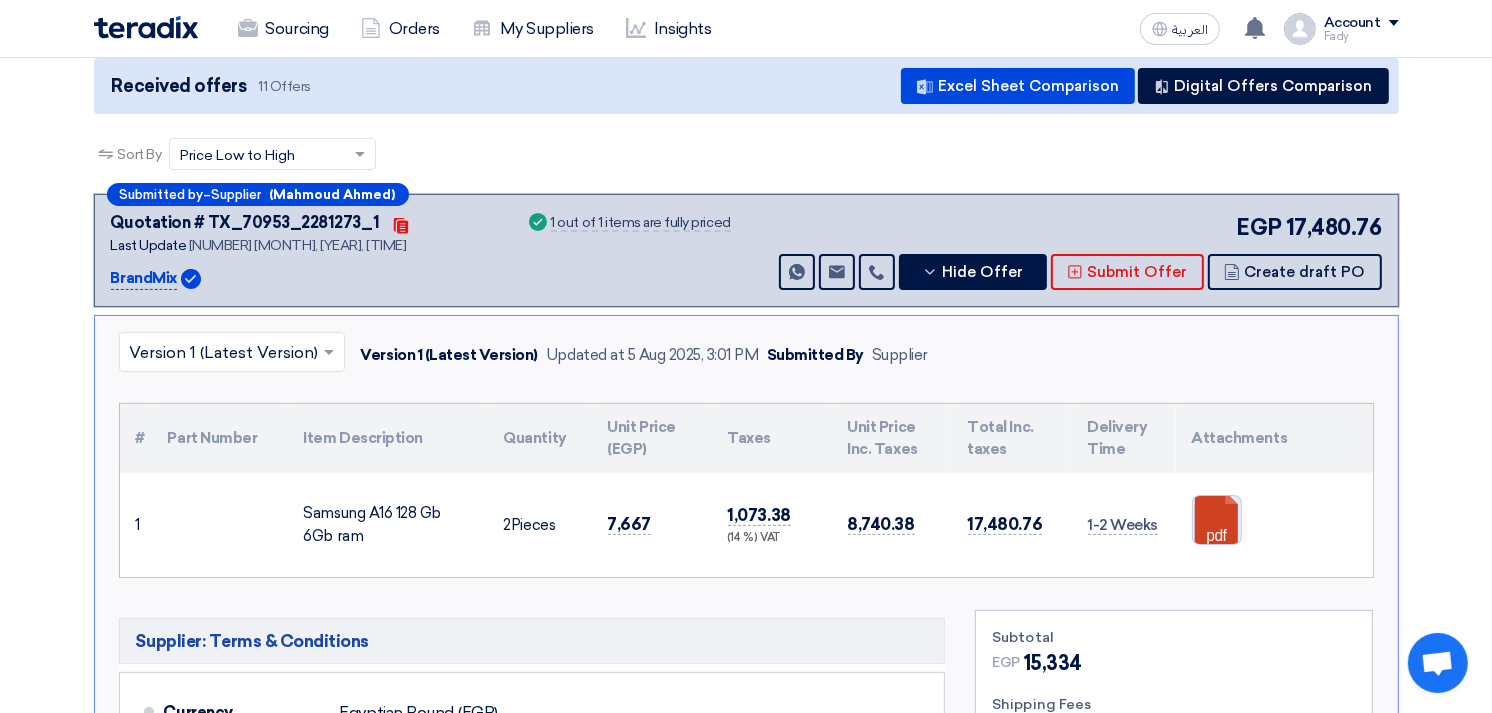 click at bounding box center (1273, 556) 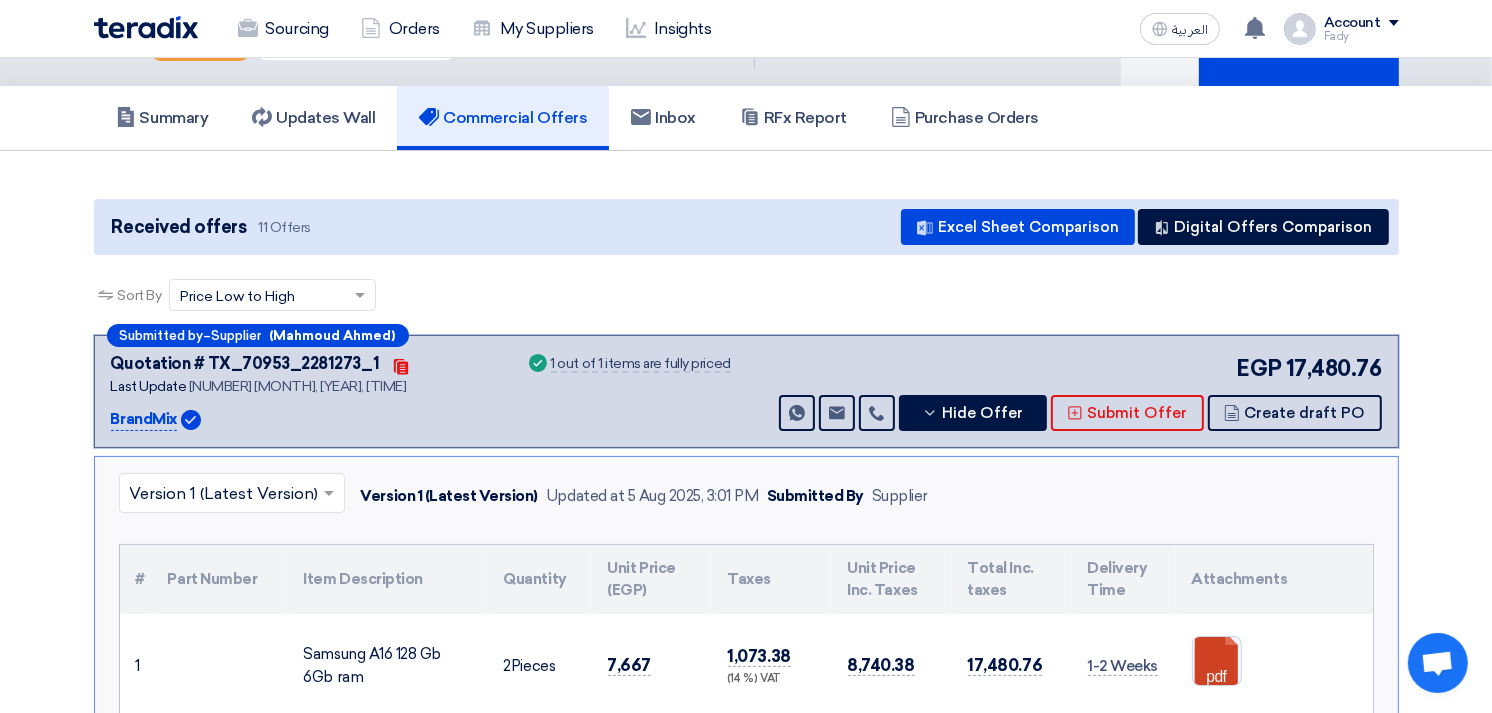 scroll, scrollTop: 0, scrollLeft: 0, axis: both 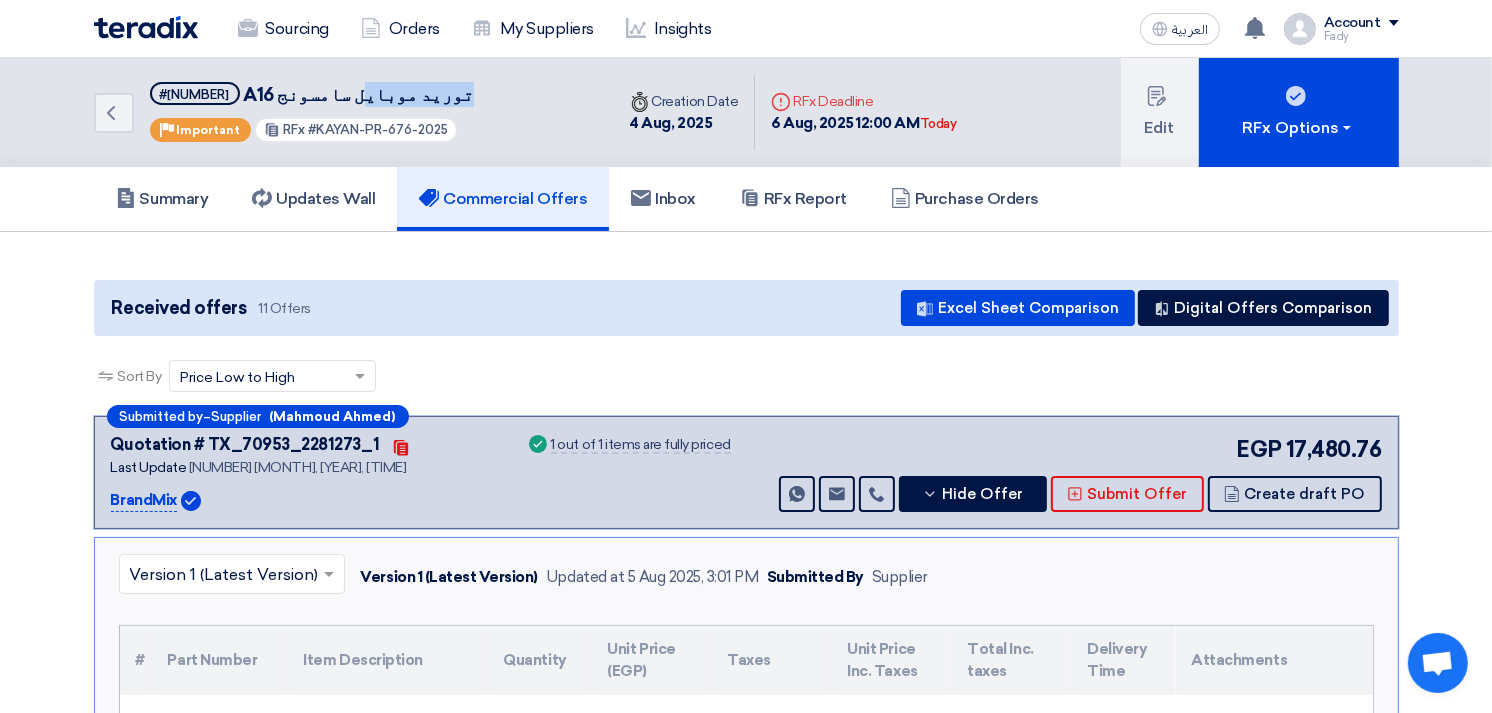 drag, startPoint x: 398, startPoint y: 96, endPoint x: 318, endPoint y: 103, distance: 80.305664 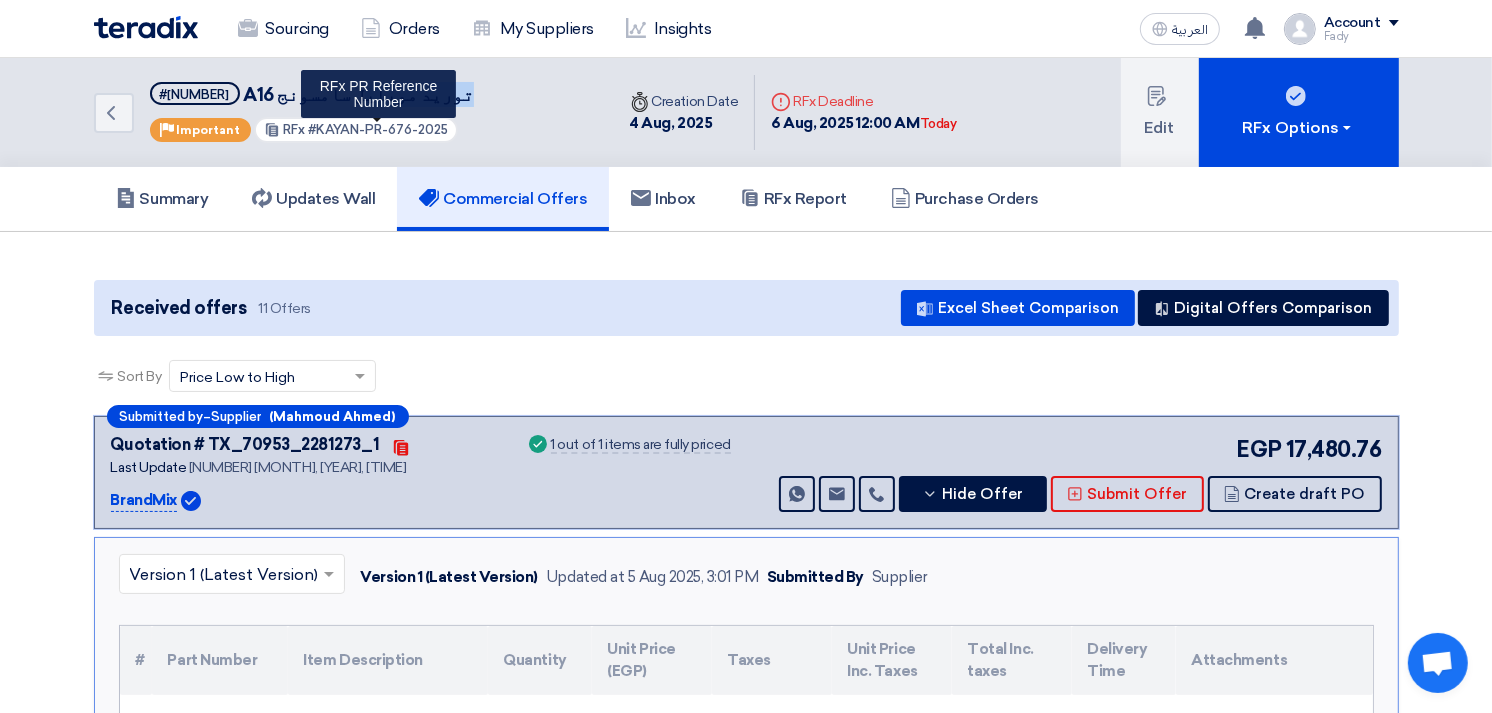 drag, startPoint x: 310, startPoint y: 131, endPoint x: 436, endPoint y: 127, distance: 126.06348 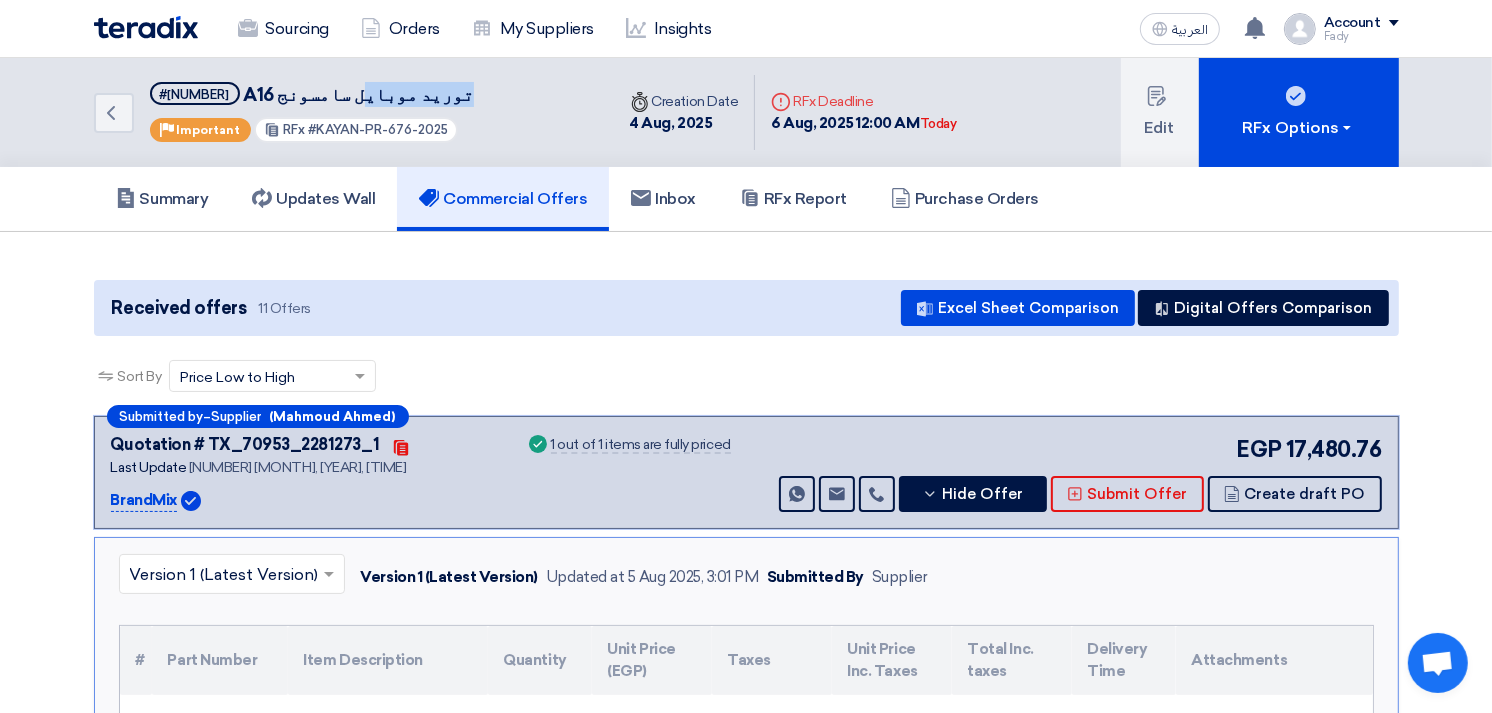 copy on "KAYAN-PR-676-2025" 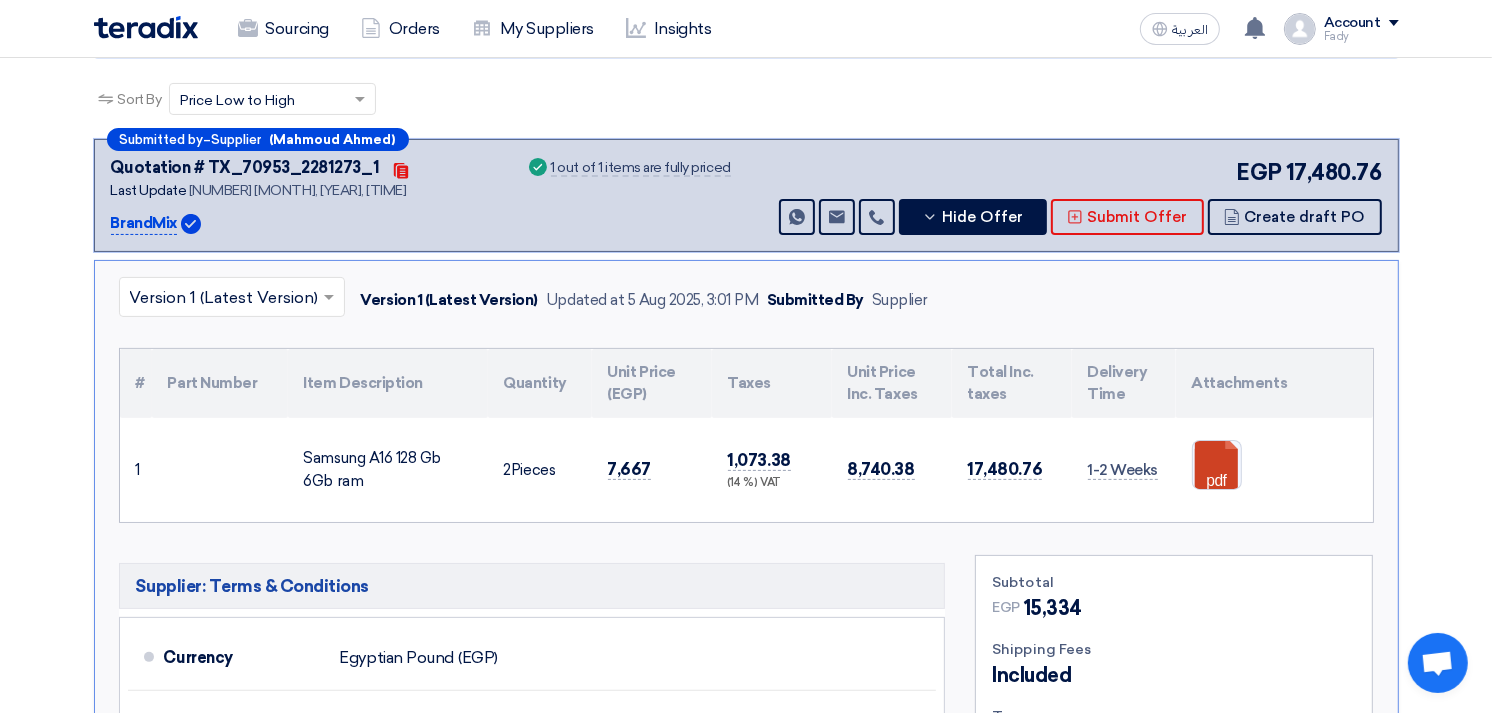 scroll, scrollTop: 333, scrollLeft: 0, axis: vertical 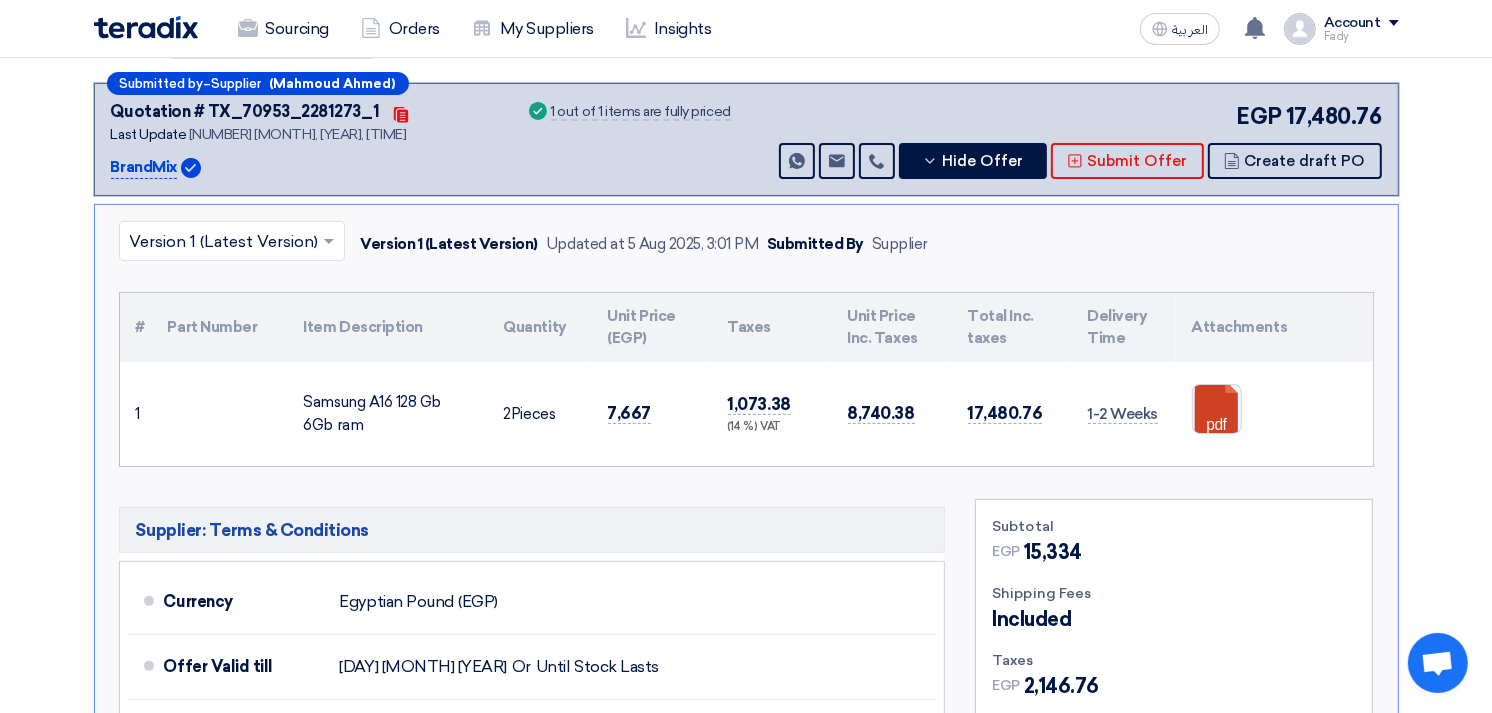 drag, startPoint x: 396, startPoint y: 396, endPoint x: 491, endPoint y: 428, distance: 100.2447 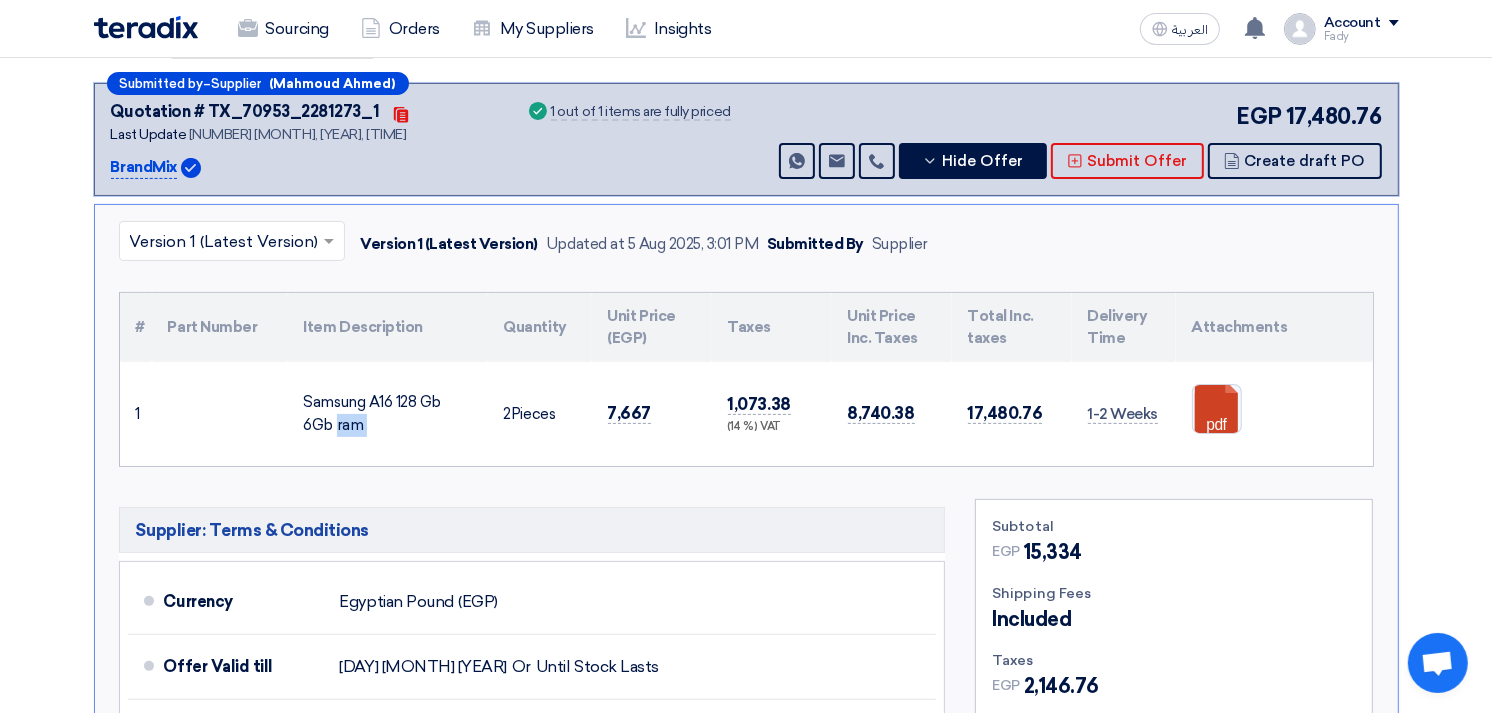 click on "Samsung A16 128 Gb 6Gb ram" at bounding box center [388, 413] 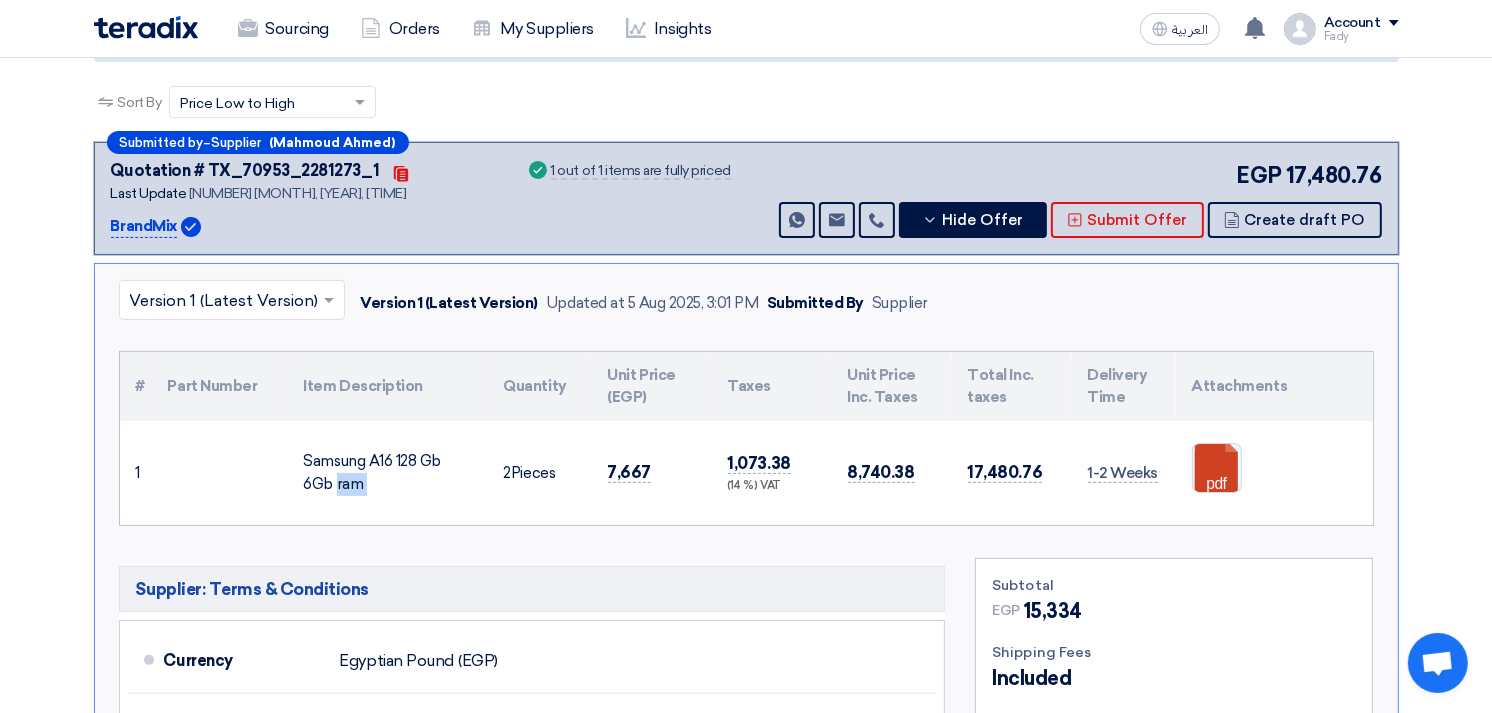 scroll, scrollTop: 0, scrollLeft: 0, axis: both 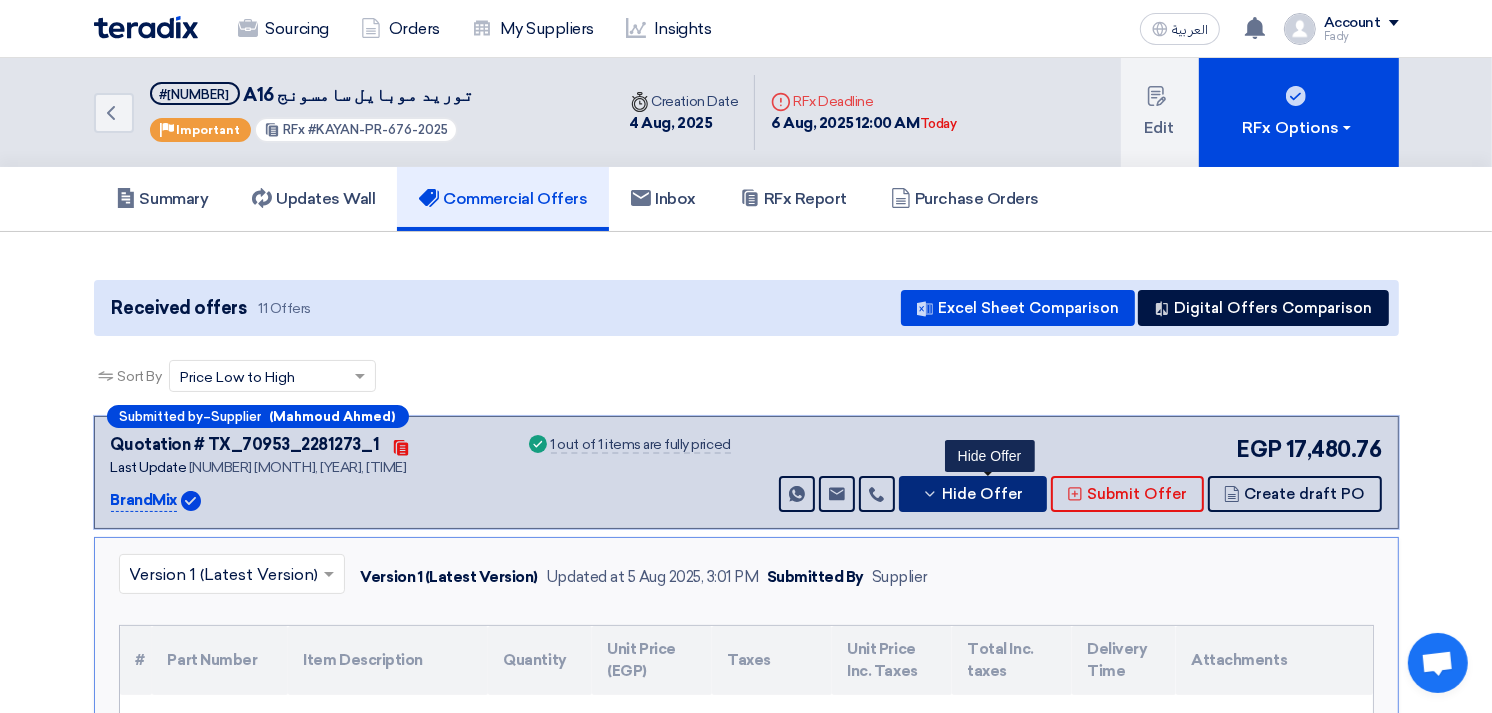 click 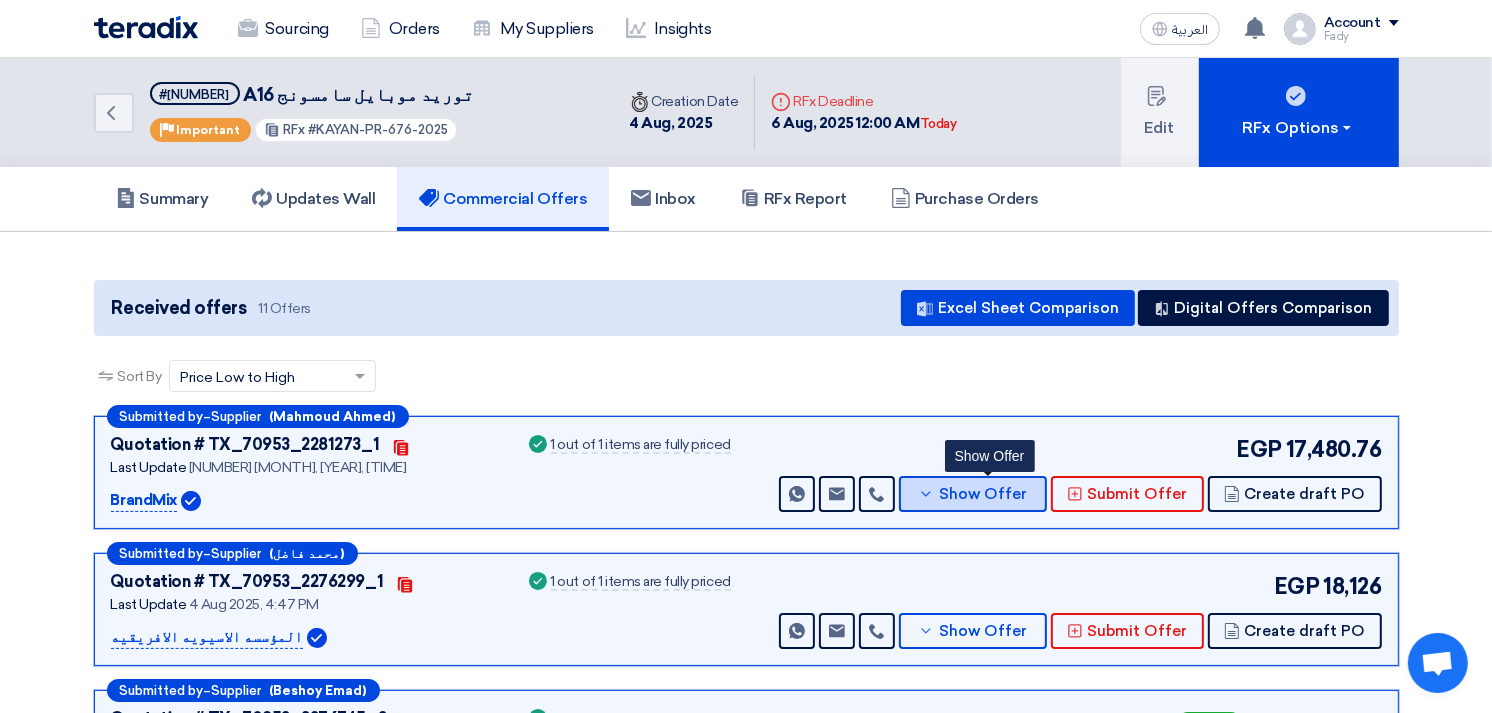 scroll, scrollTop: 111, scrollLeft: 0, axis: vertical 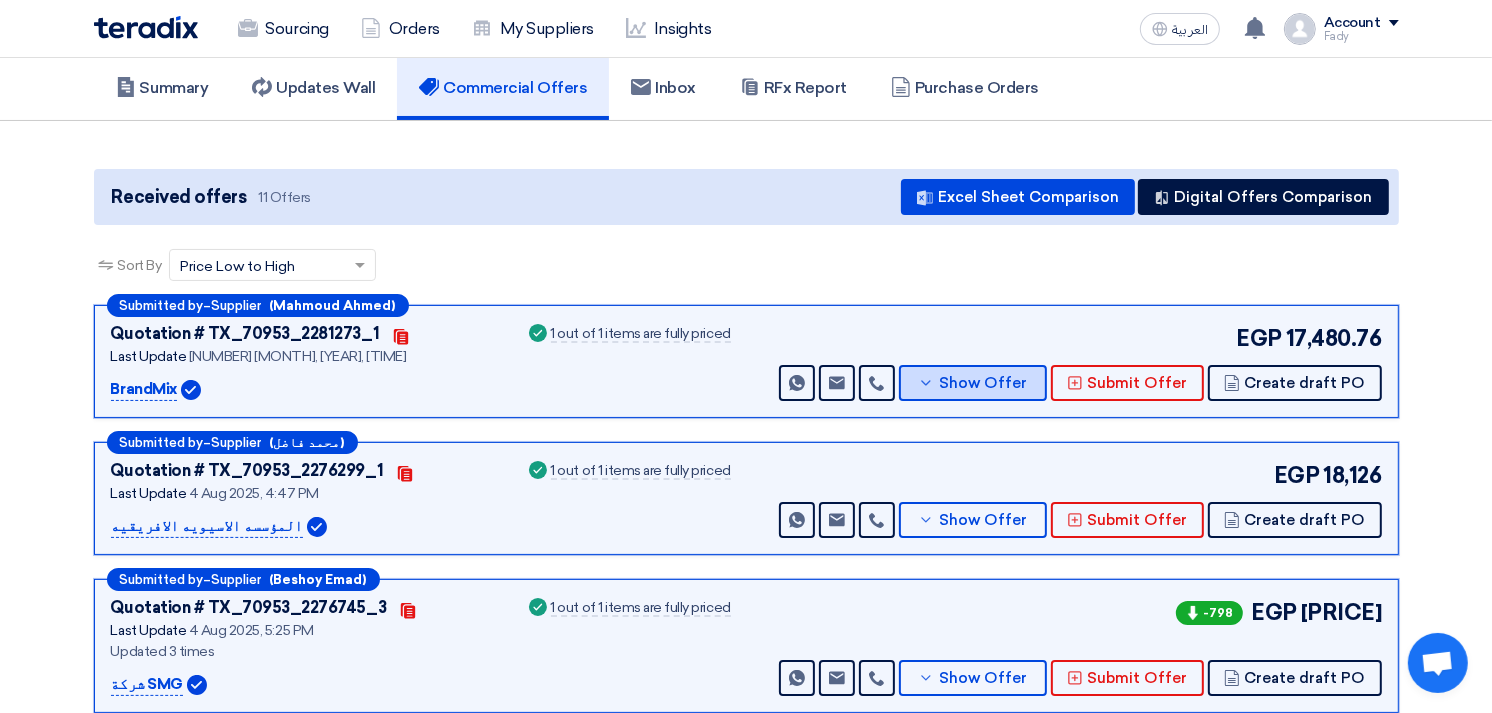 type 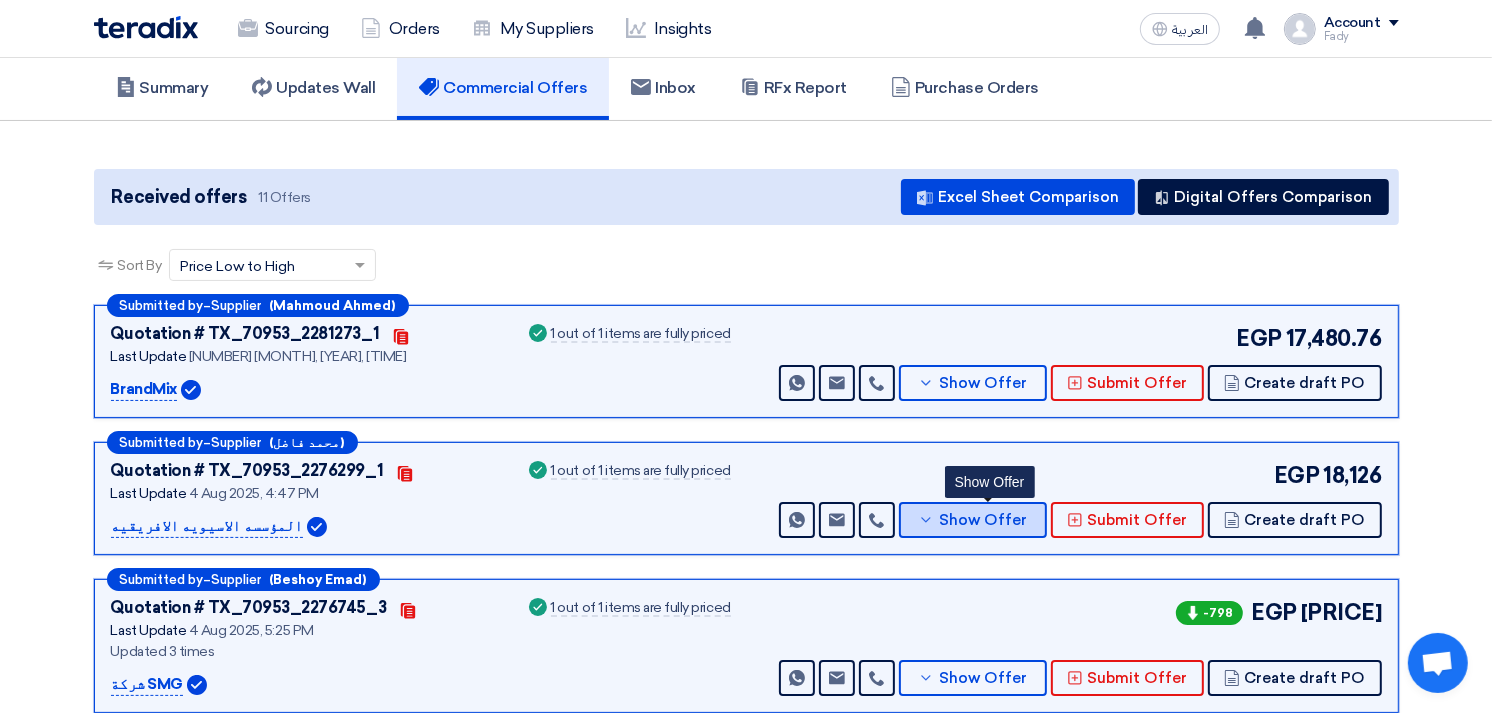 click on "Show Offer" at bounding box center [973, 520] 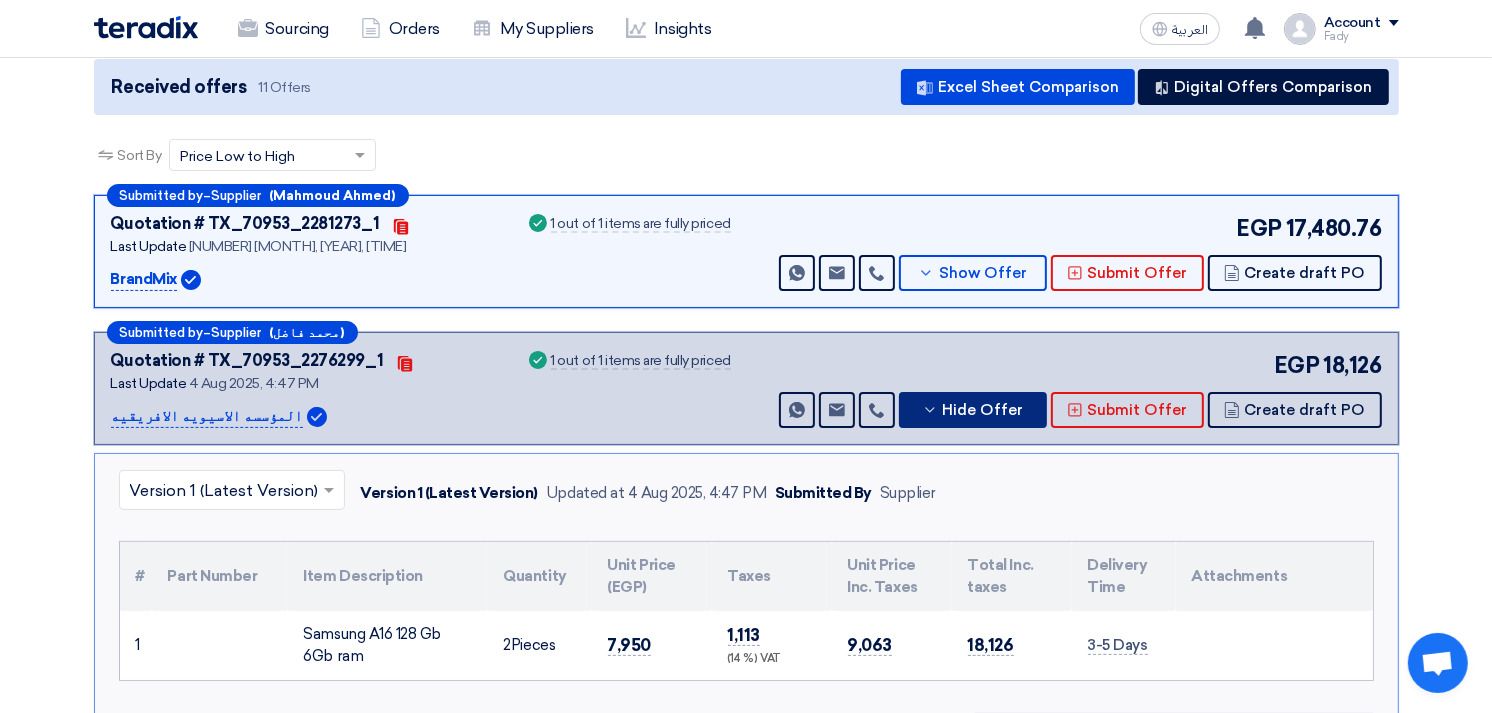 scroll, scrollTop: 333, scrollLeft: 0, axis: vertical 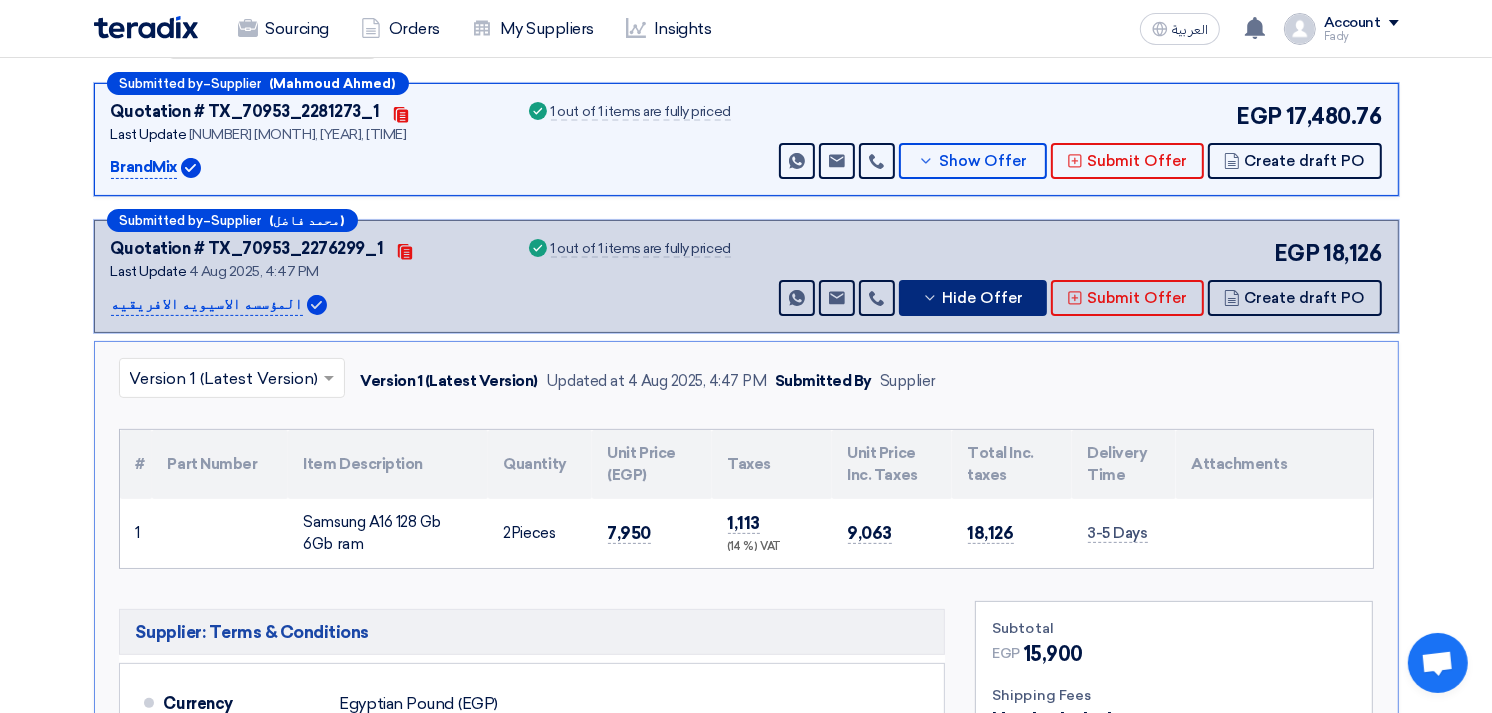 type 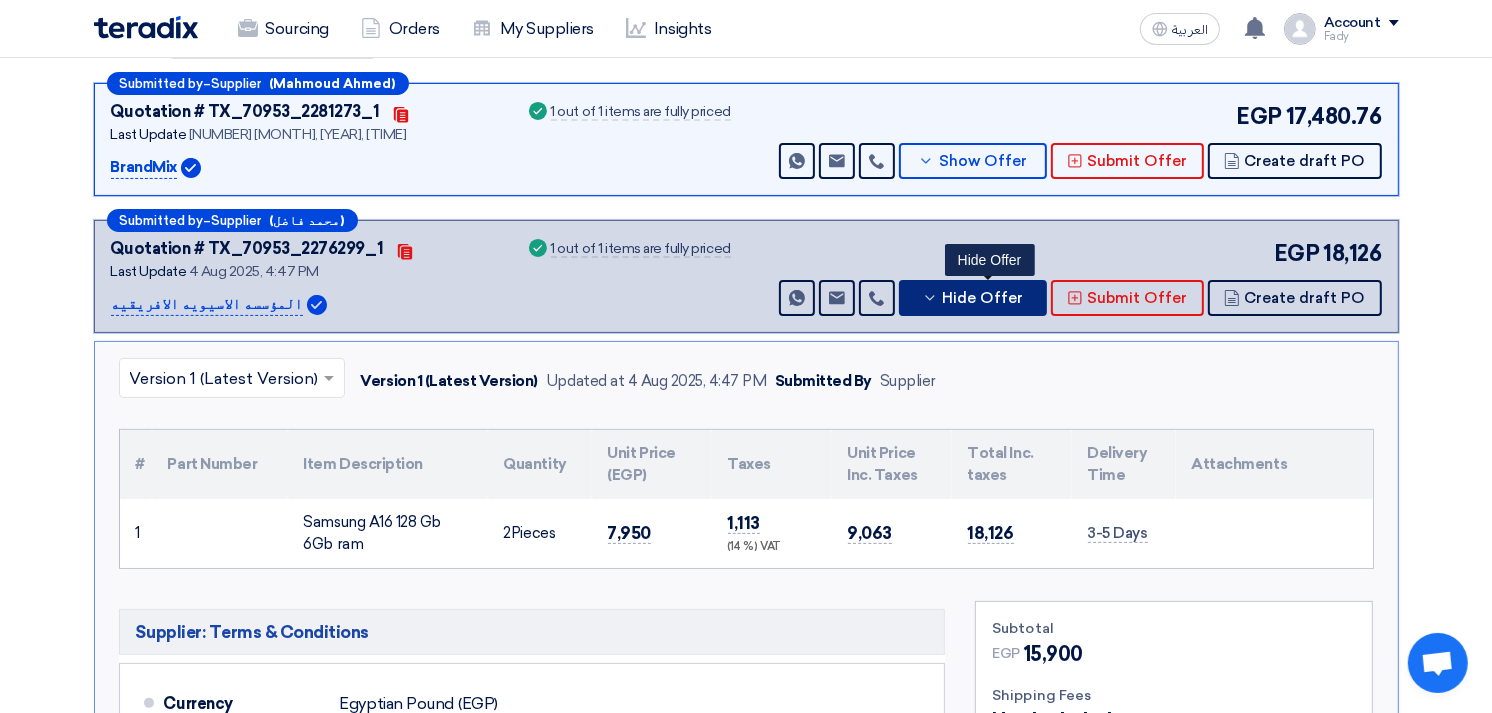 click on "Hide Offer" at bounding box center [983, 298] 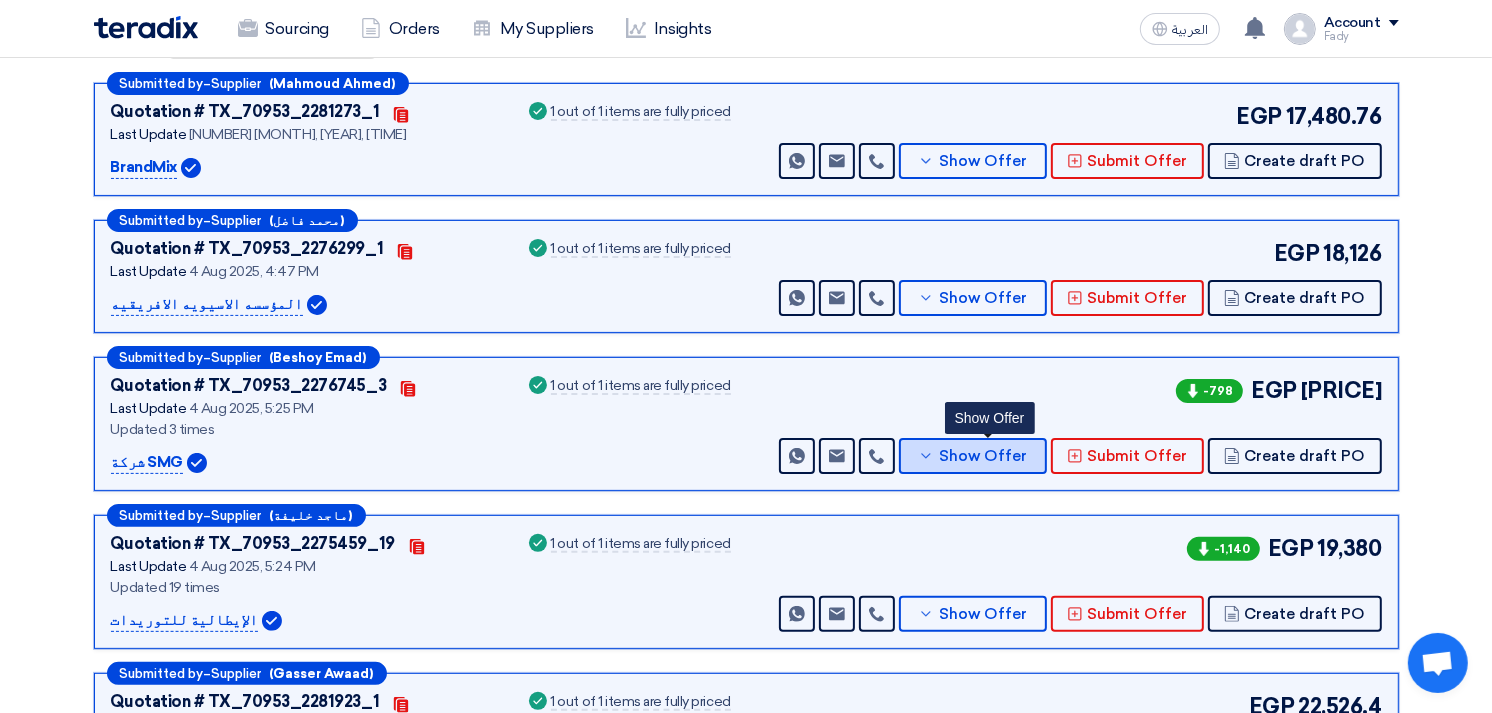 click on "Show Offer" at bounding box center (983, 456) 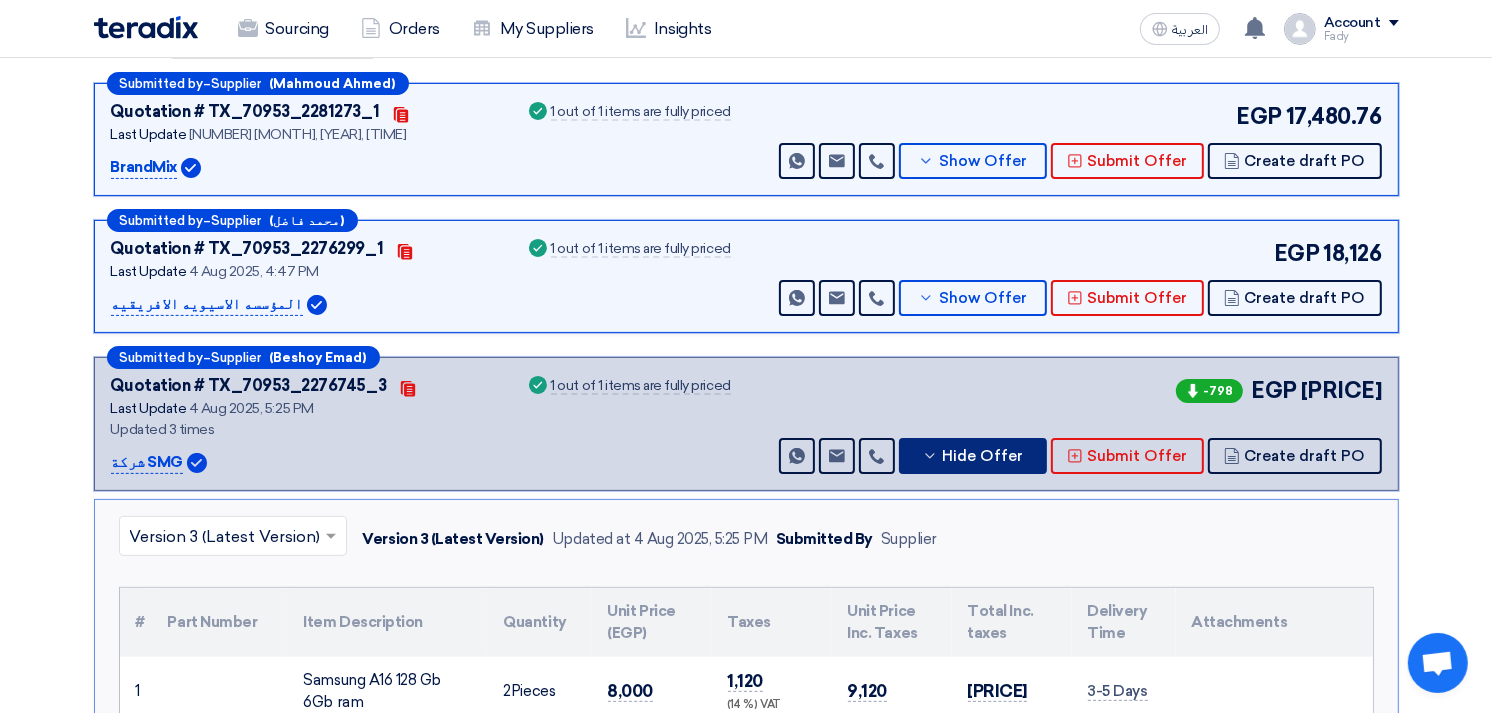 type 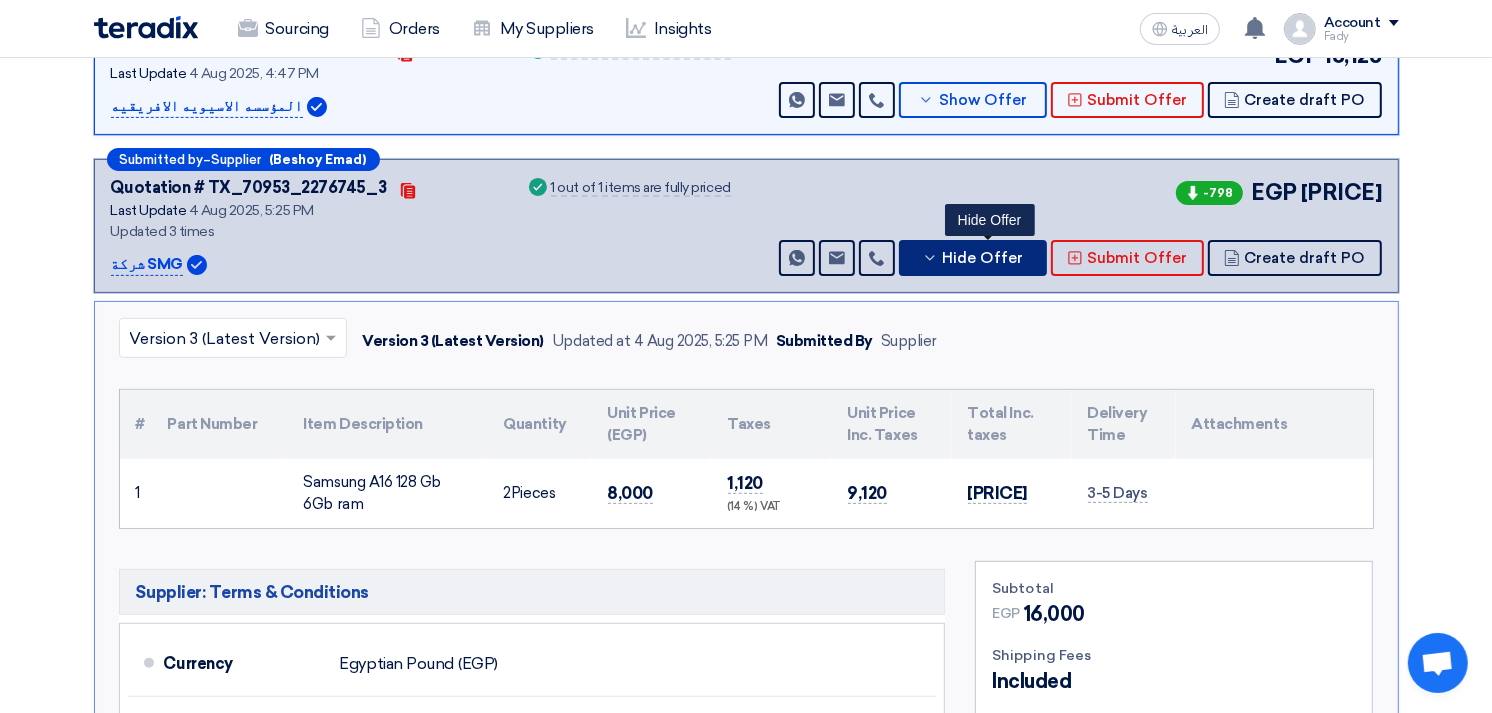 scroll, scrollTop: 555, scrollLeft: 0, axis: vertical 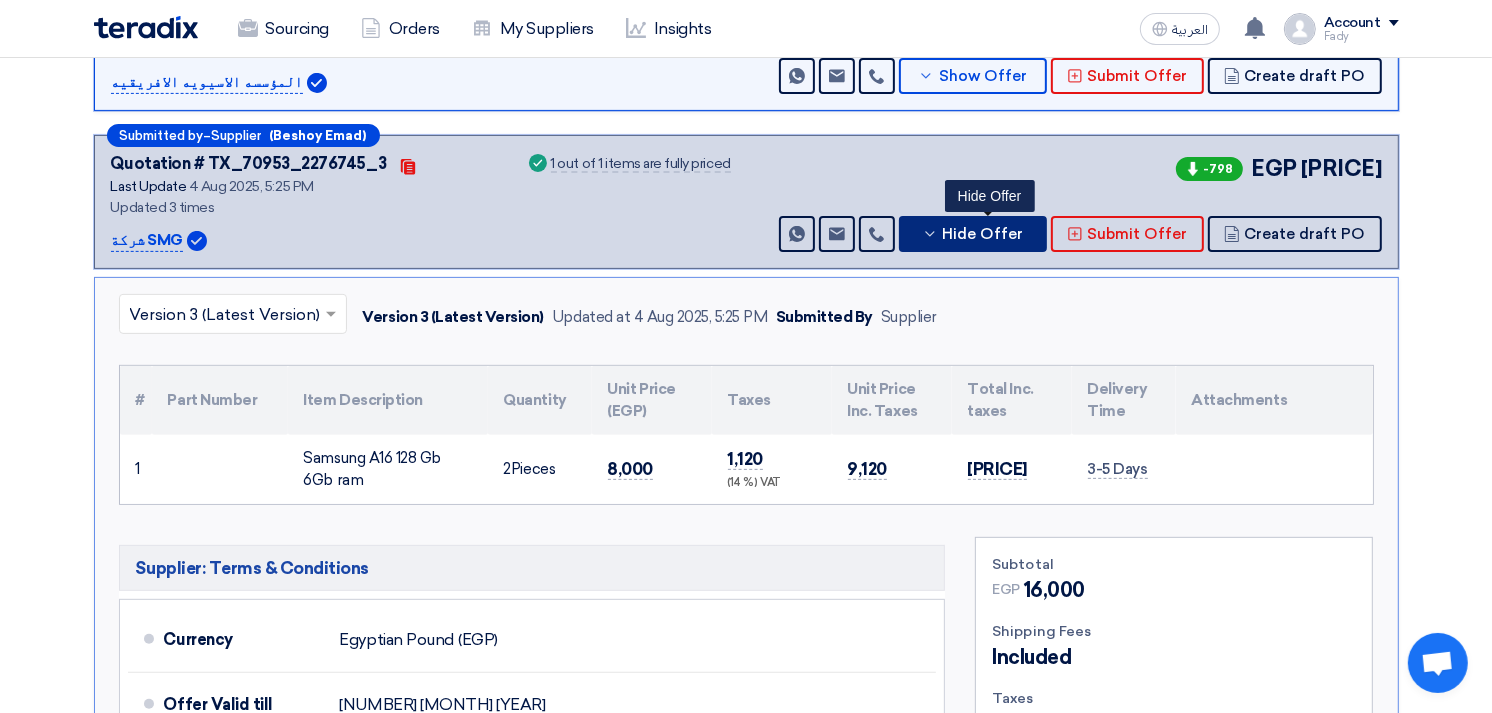 click on "Hide Offer" at bounding box center [973, 234] 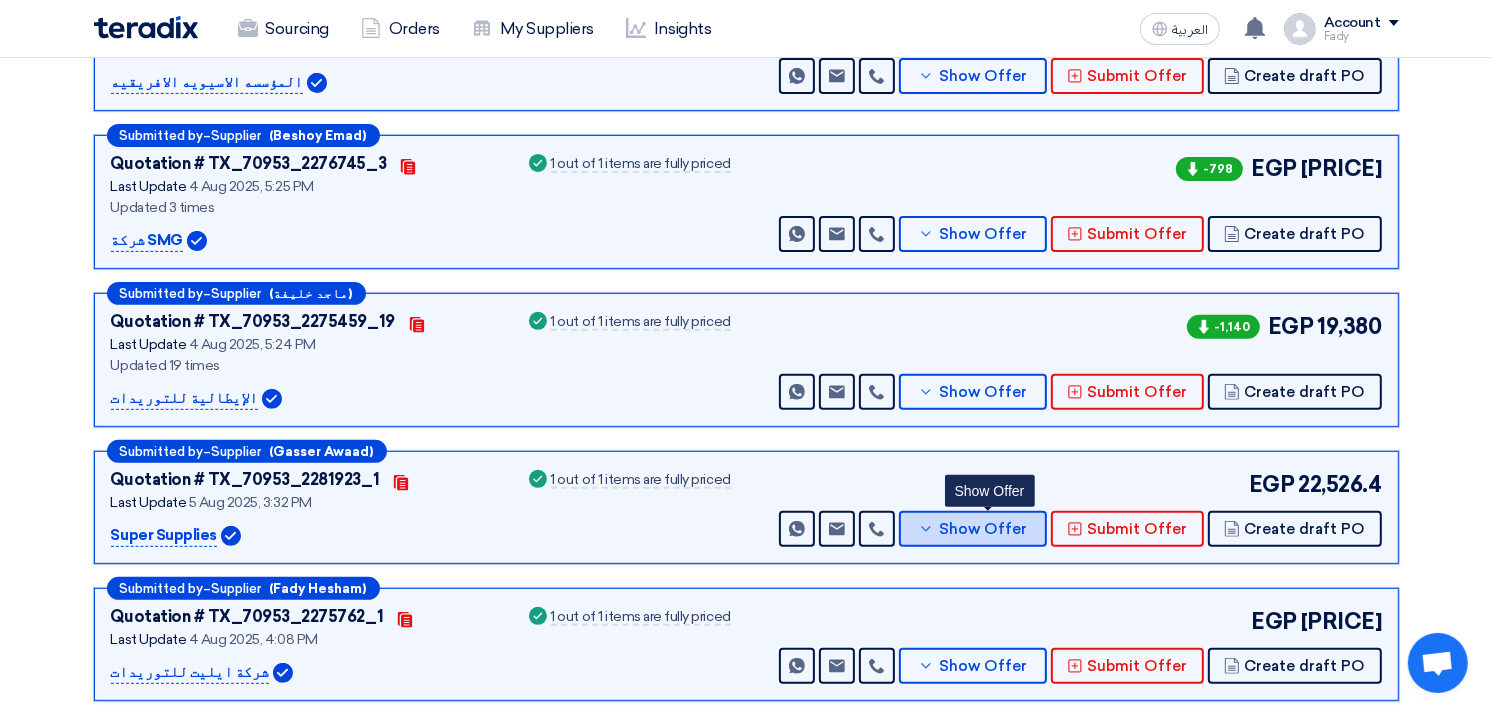 click on "Show Offer" at bounding box center [983, 529] 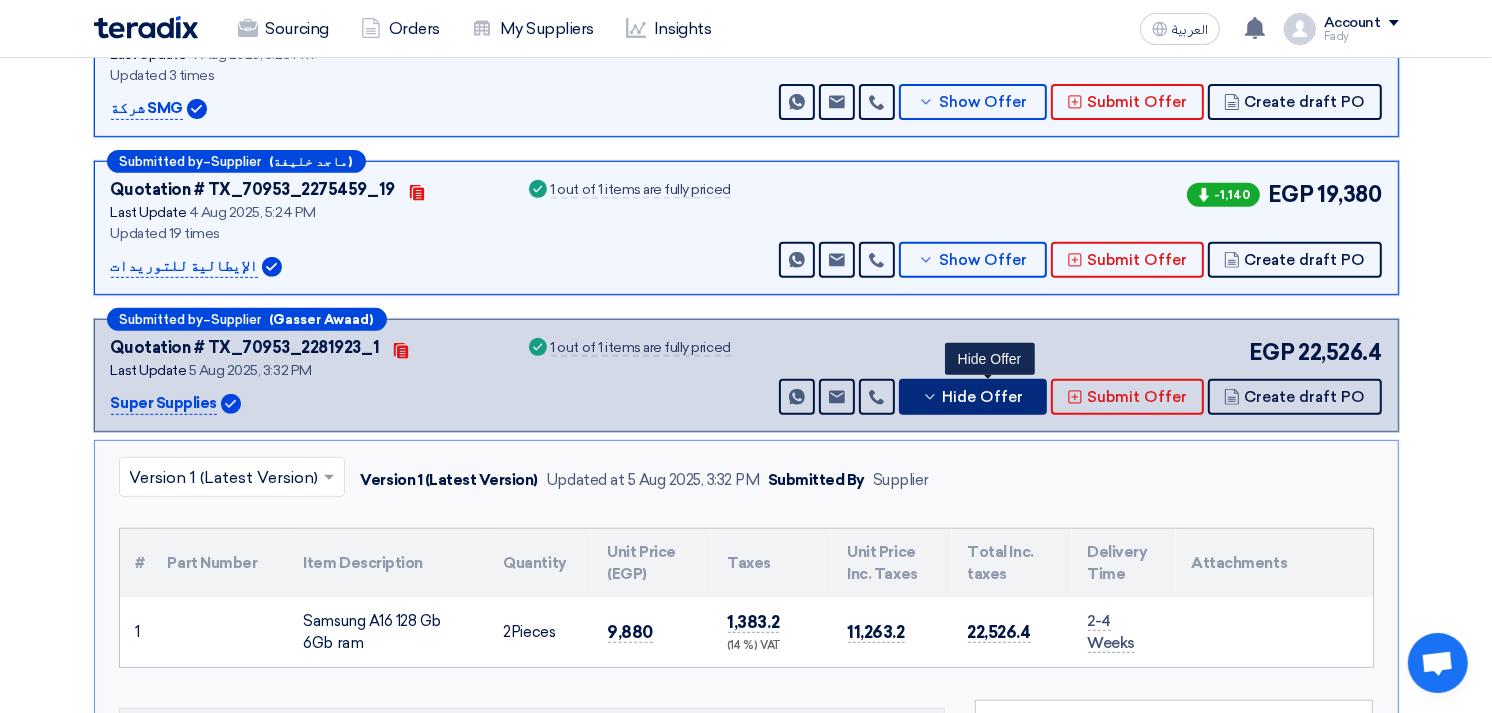 scroll, scrollTop: 888, scrollLeft: 0, axis: vertical 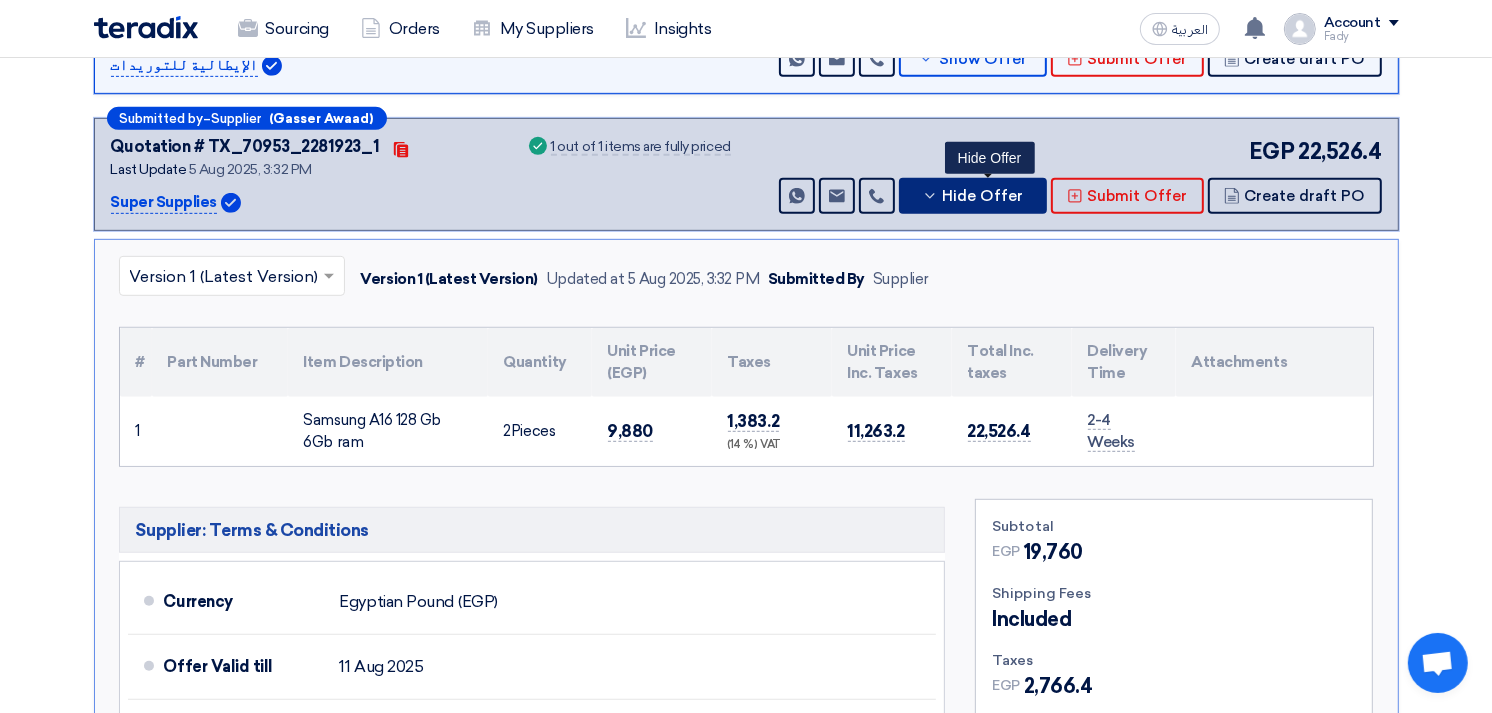 type 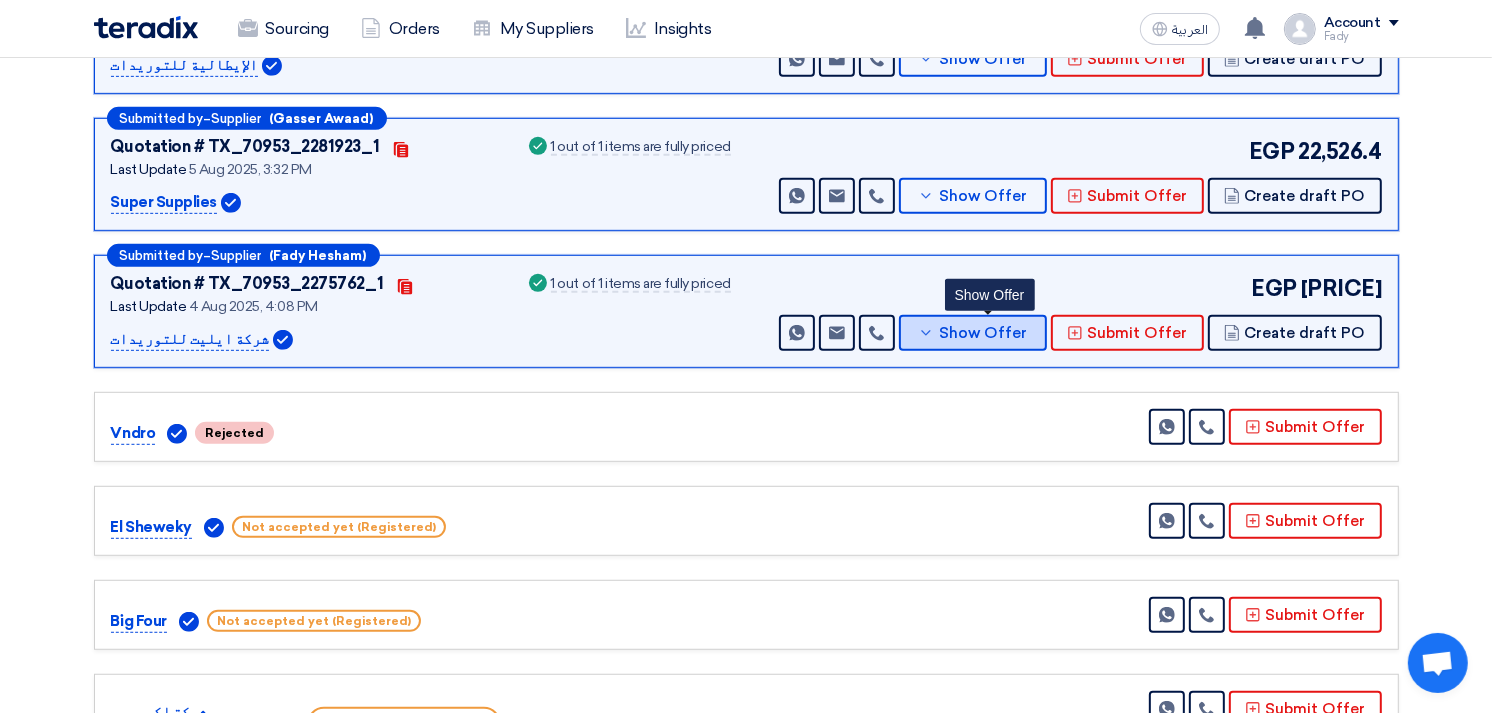click on "Show Offer" at bounding box center (983, 333) 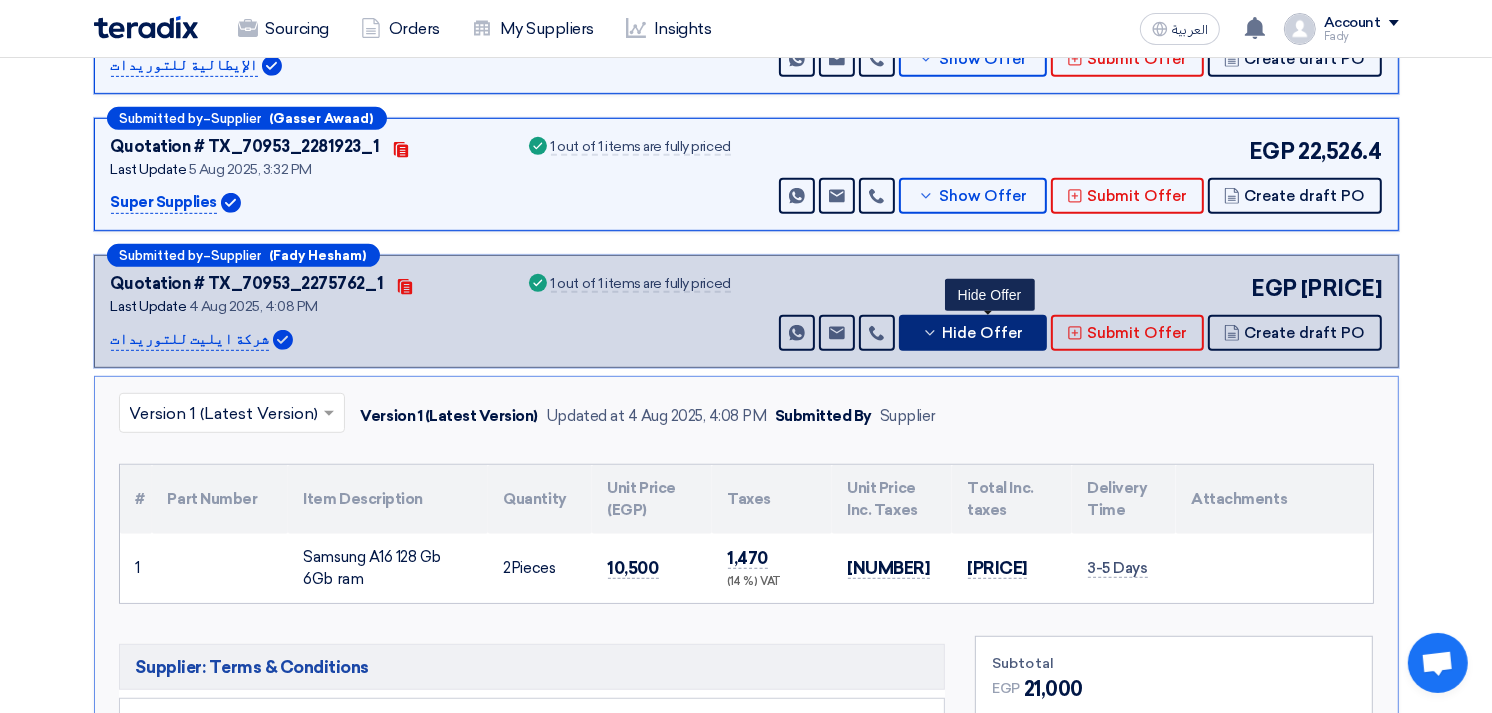 type 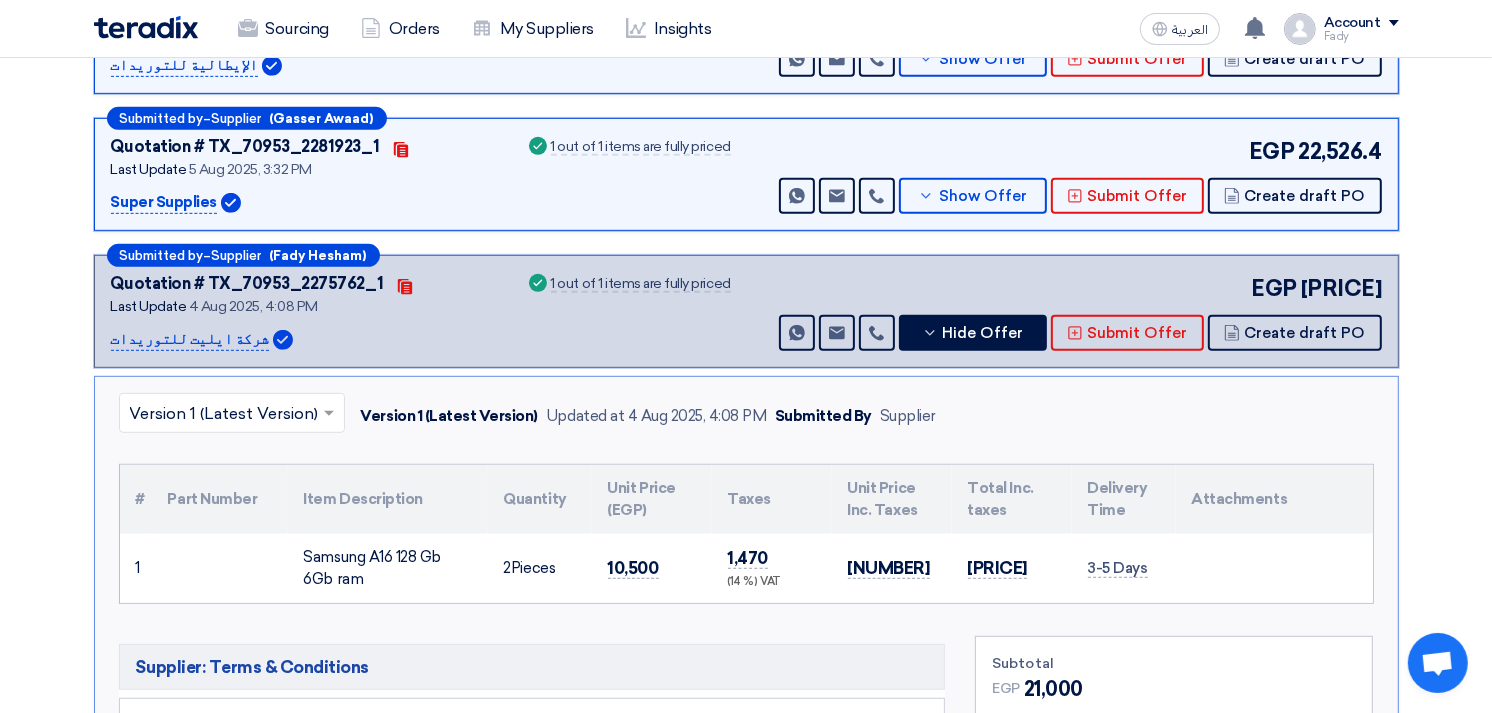 click on "EGP
23,940
Send Message
Send Message" at bounding box center (1078, 311) 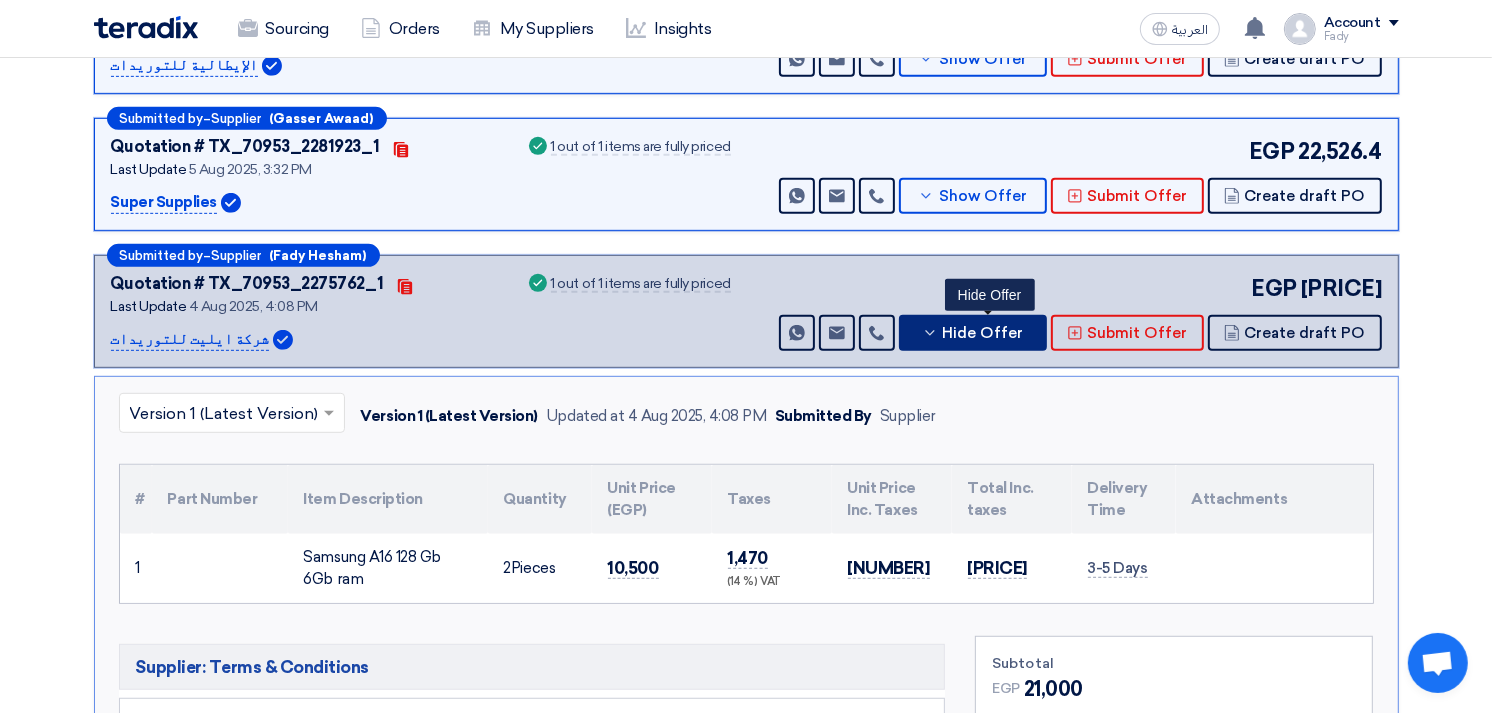 click on "Hide Offer" at bounding box center (983, 333) 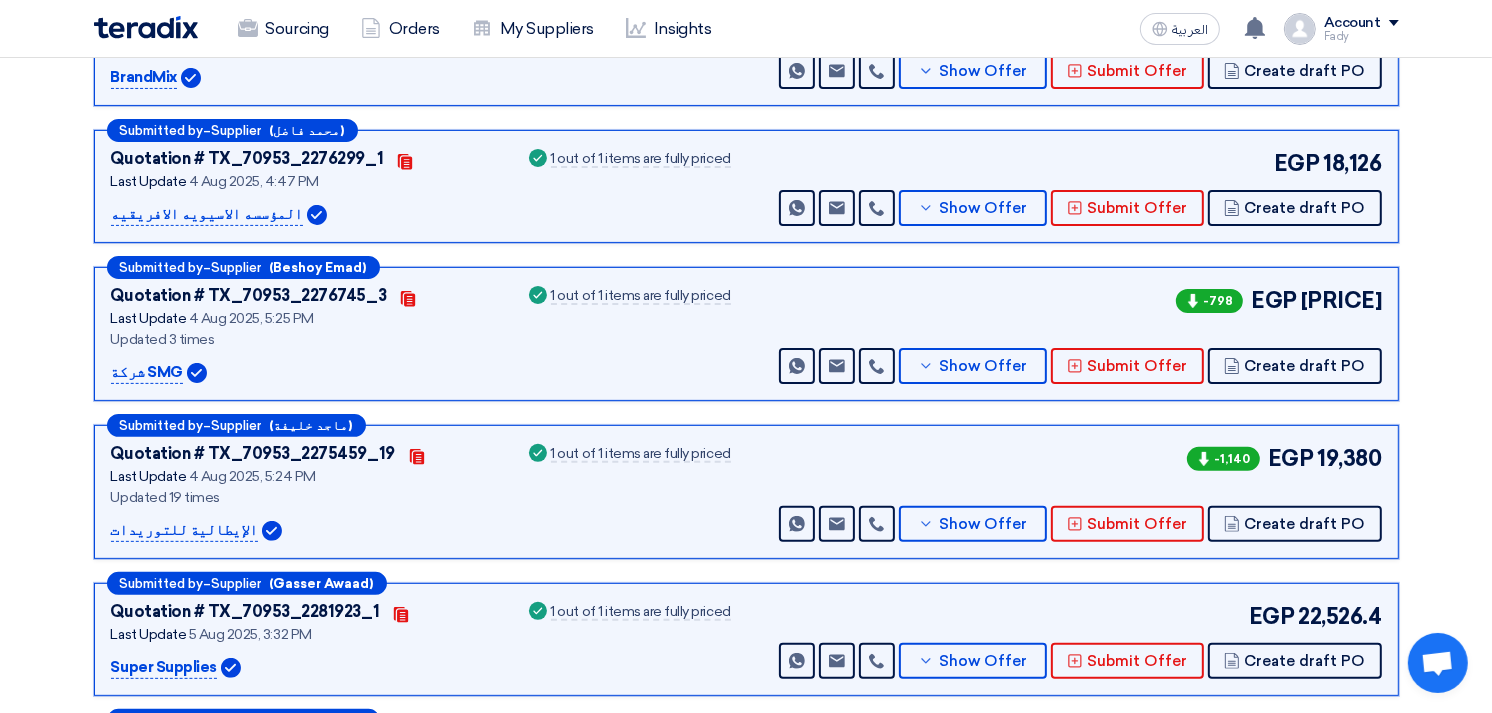 scroll, scrollTop: 0, scrollLeft: 0, axis: both 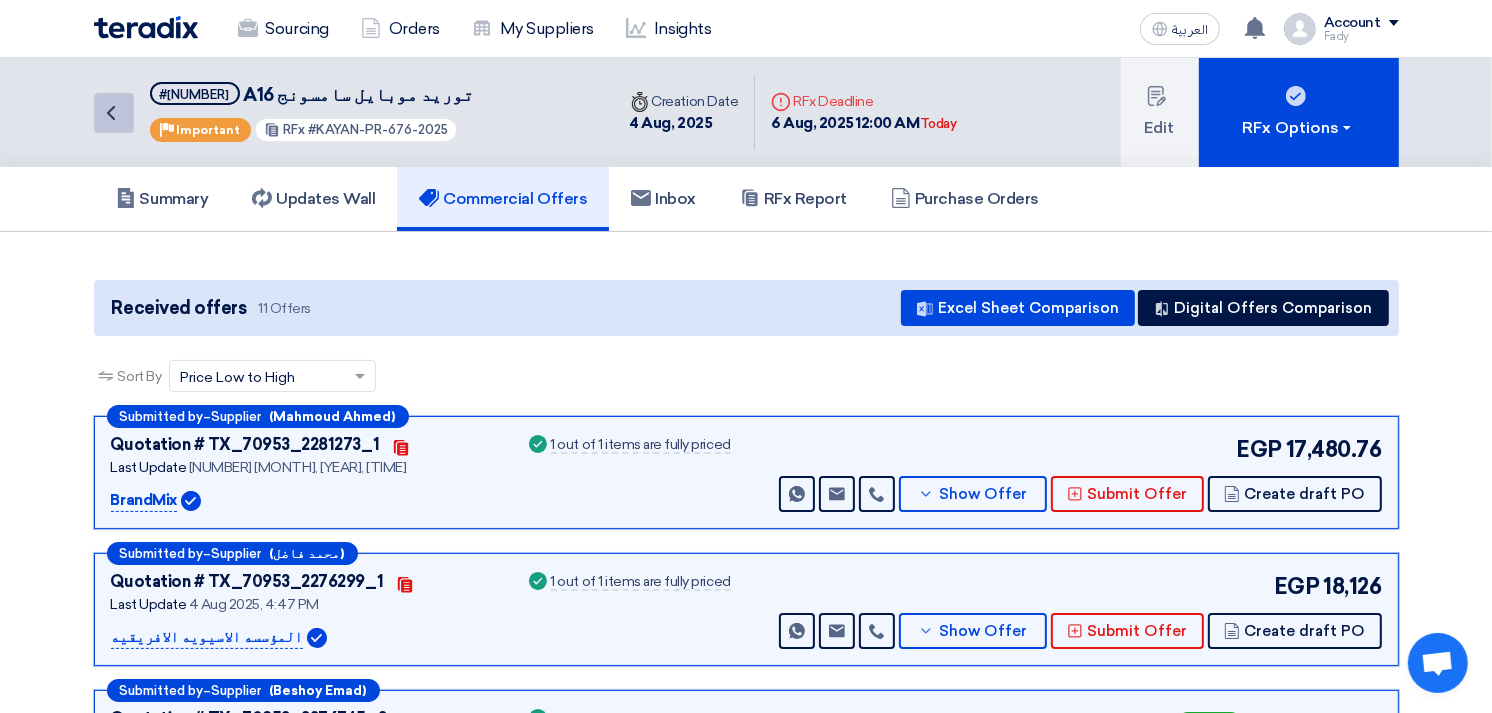 click on "Back" 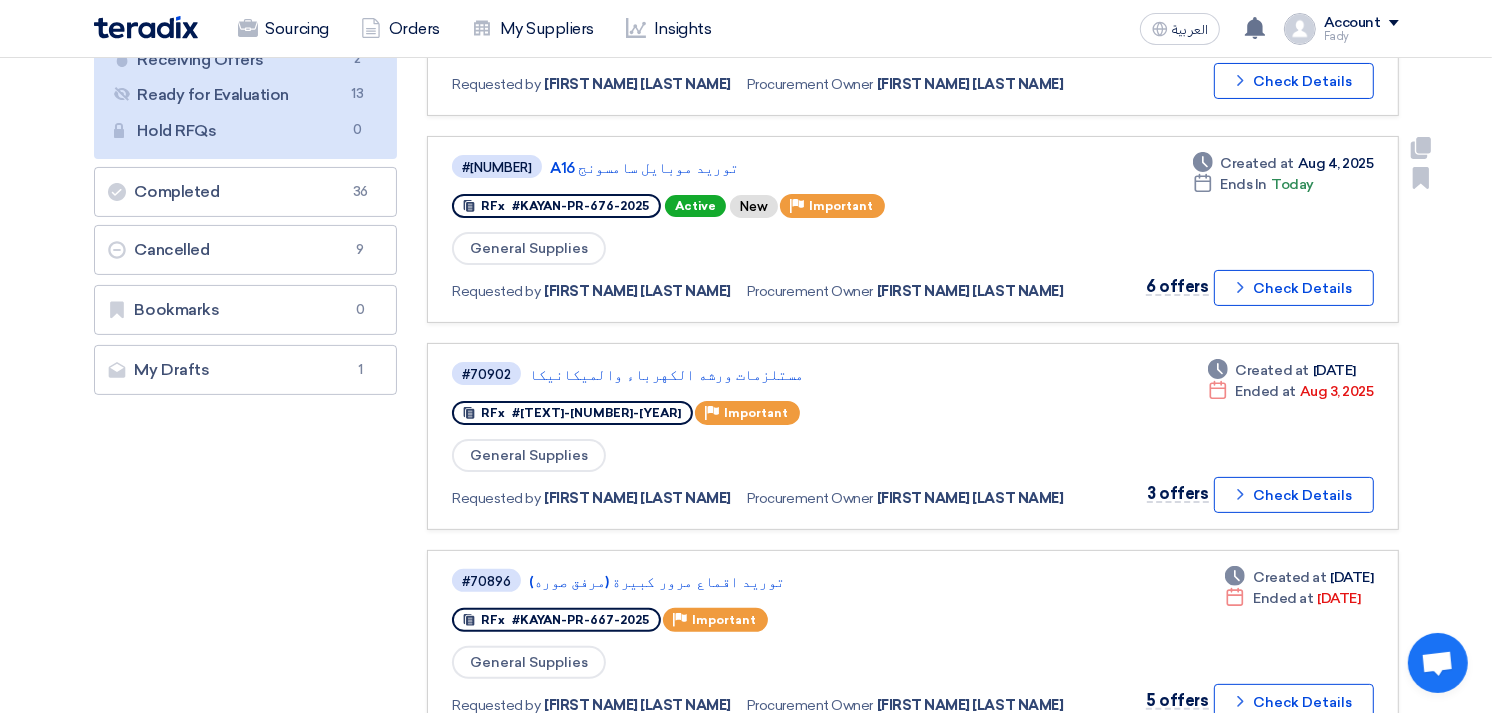 scroll, scrollTop: 333, scrollLeft: 0, axis: vertical 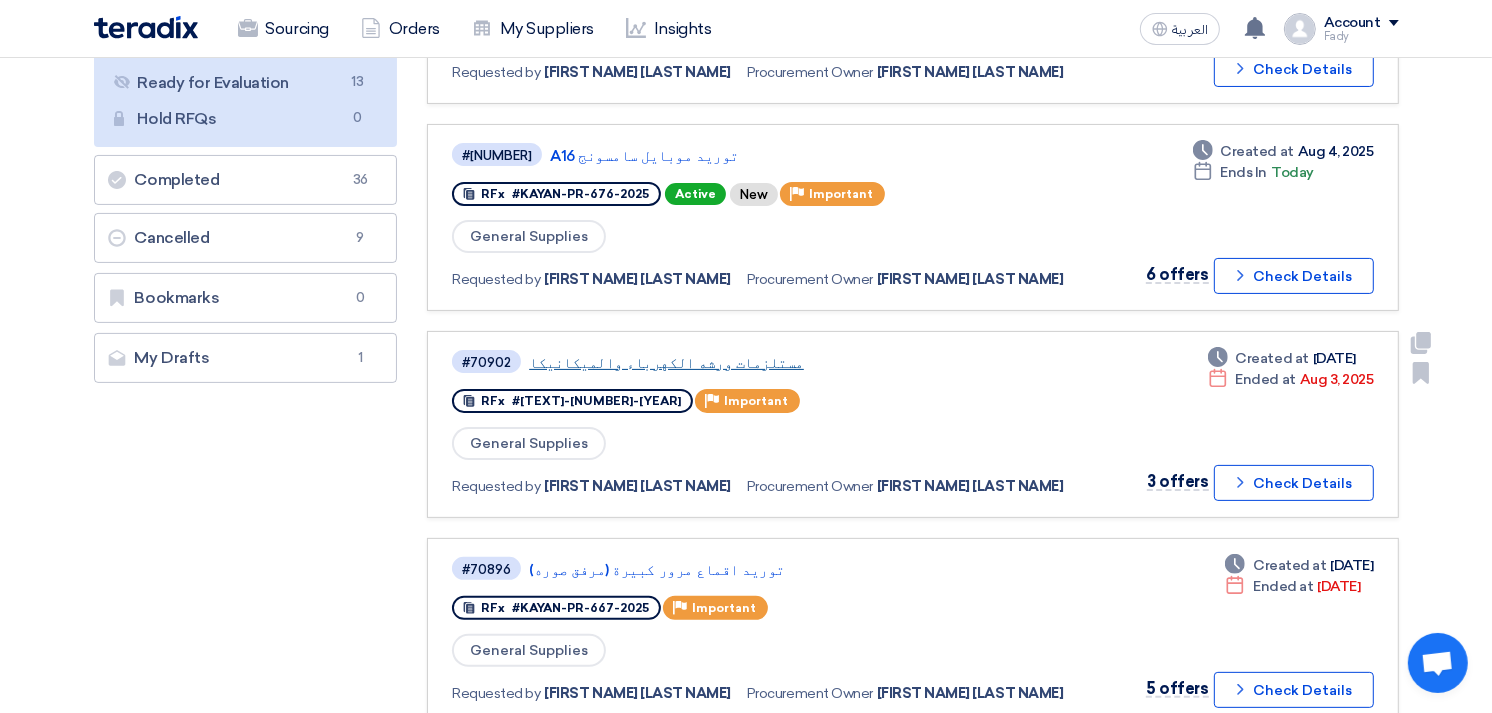 click on "مستلزمات ورشه الكهرباء والميكانيكا" 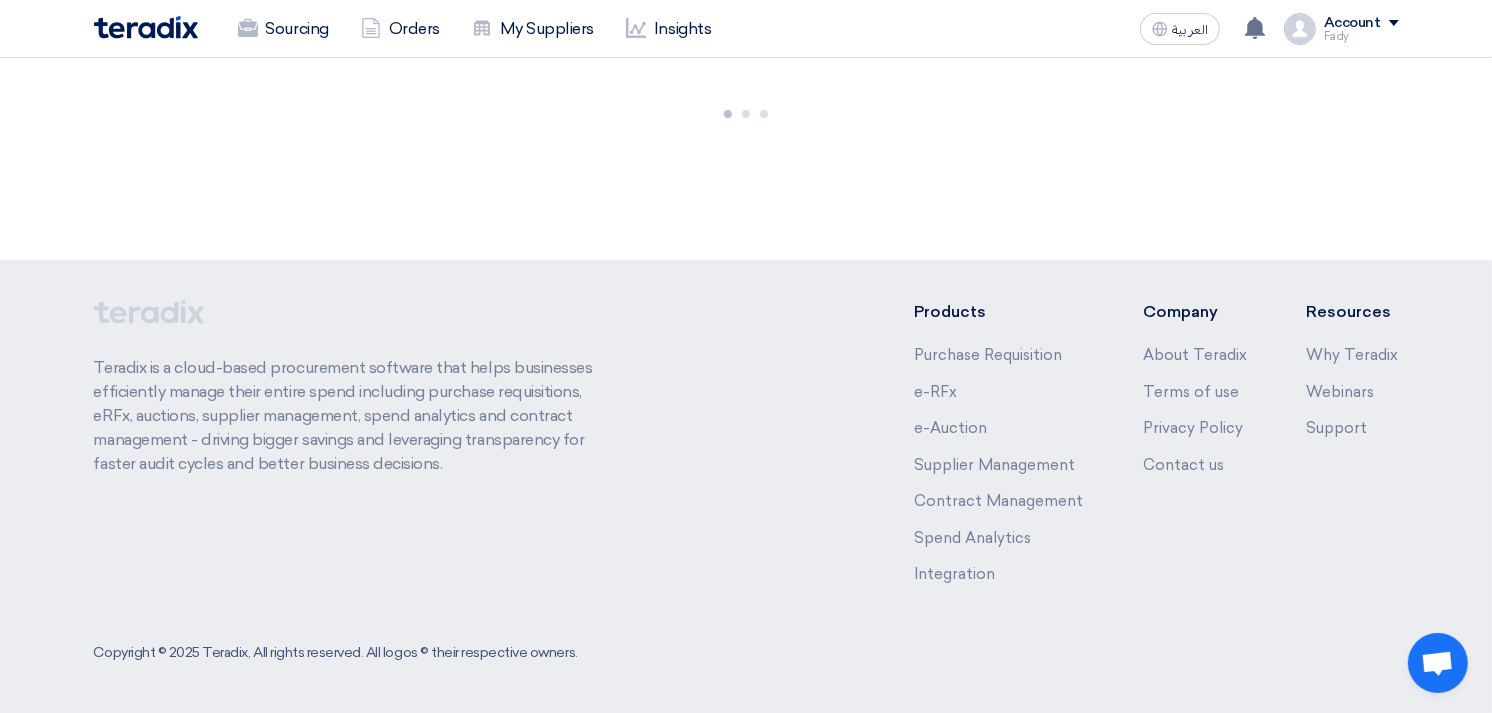 scroll, scrollTop: 0, scrollLeft: 0, axis: both 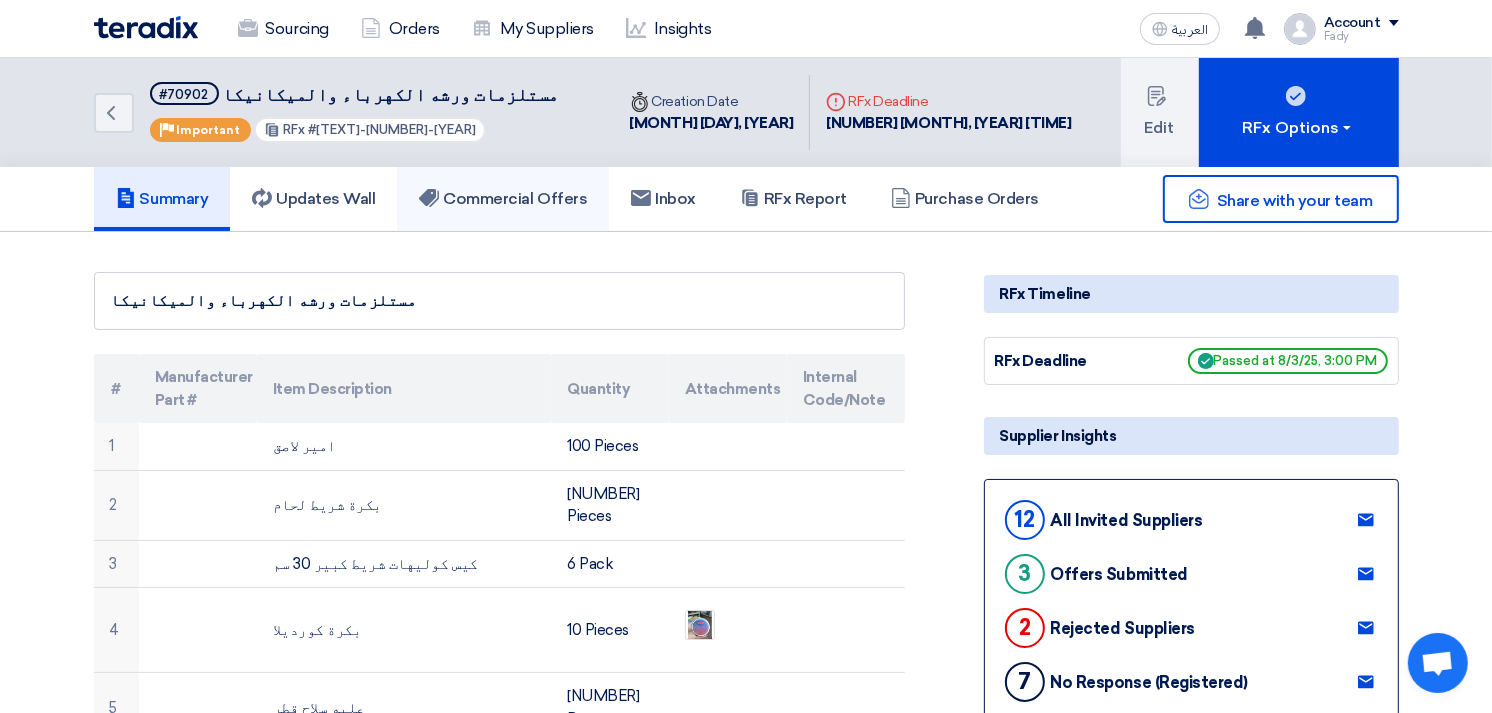 click on "Commercial Offers" 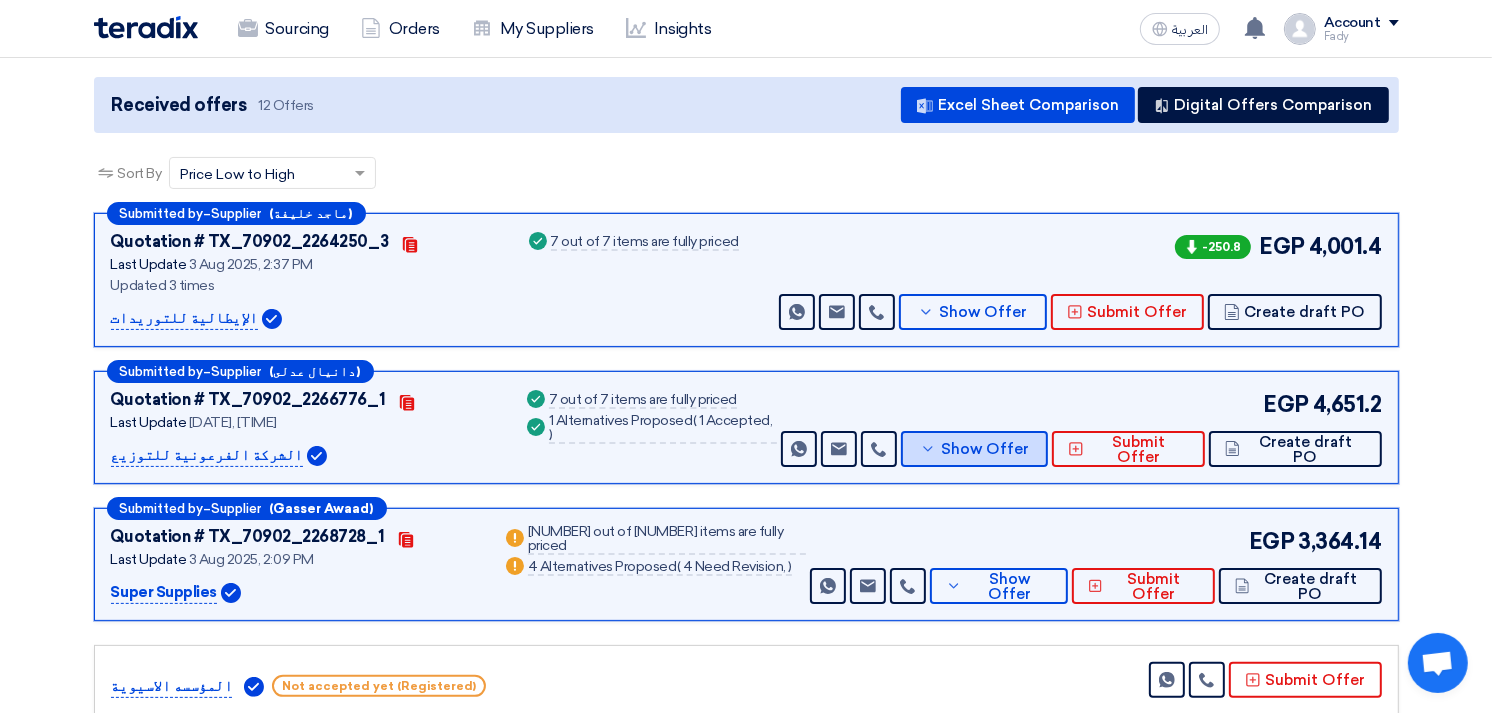 scroll, scrollTop: 222, scrollLeft: 0, axis: vertical 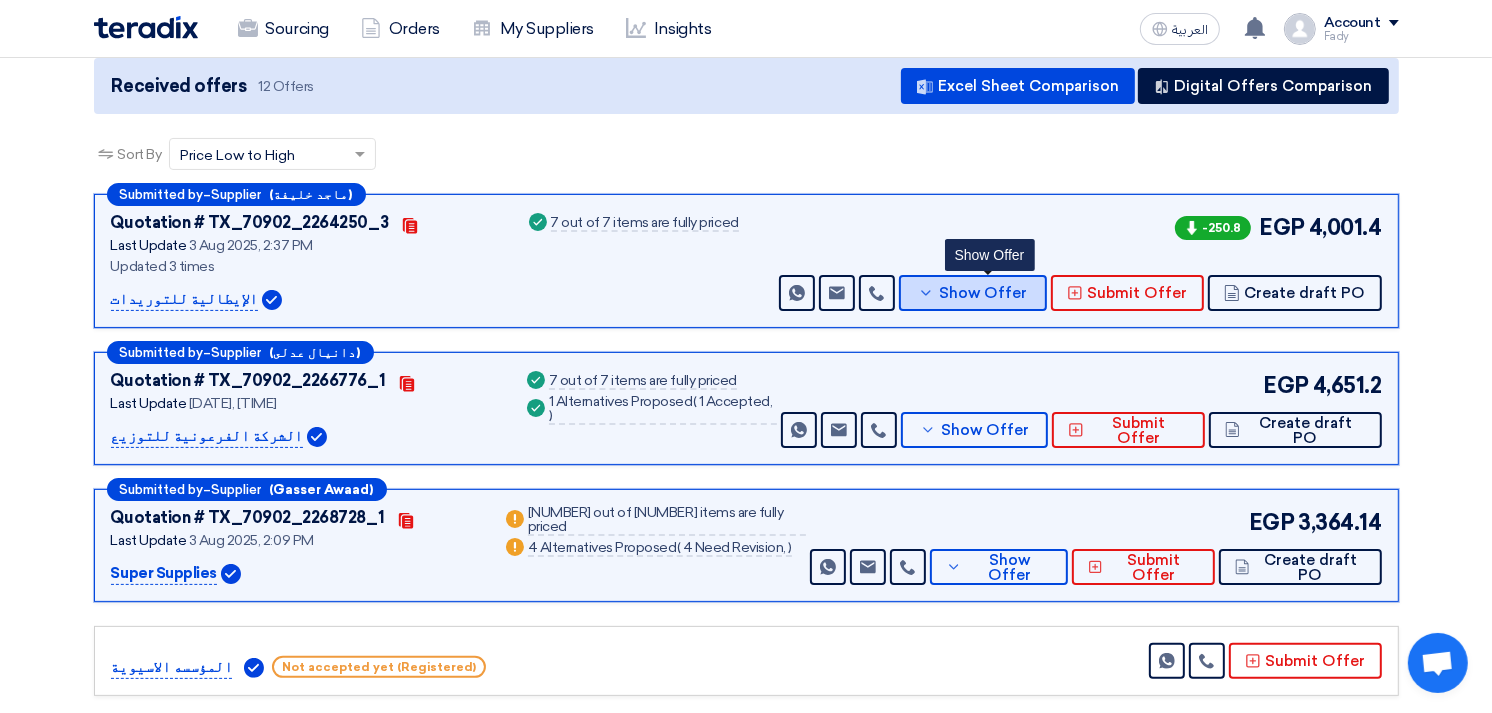 click on "Show Offer" at bounding box center (983, 293) 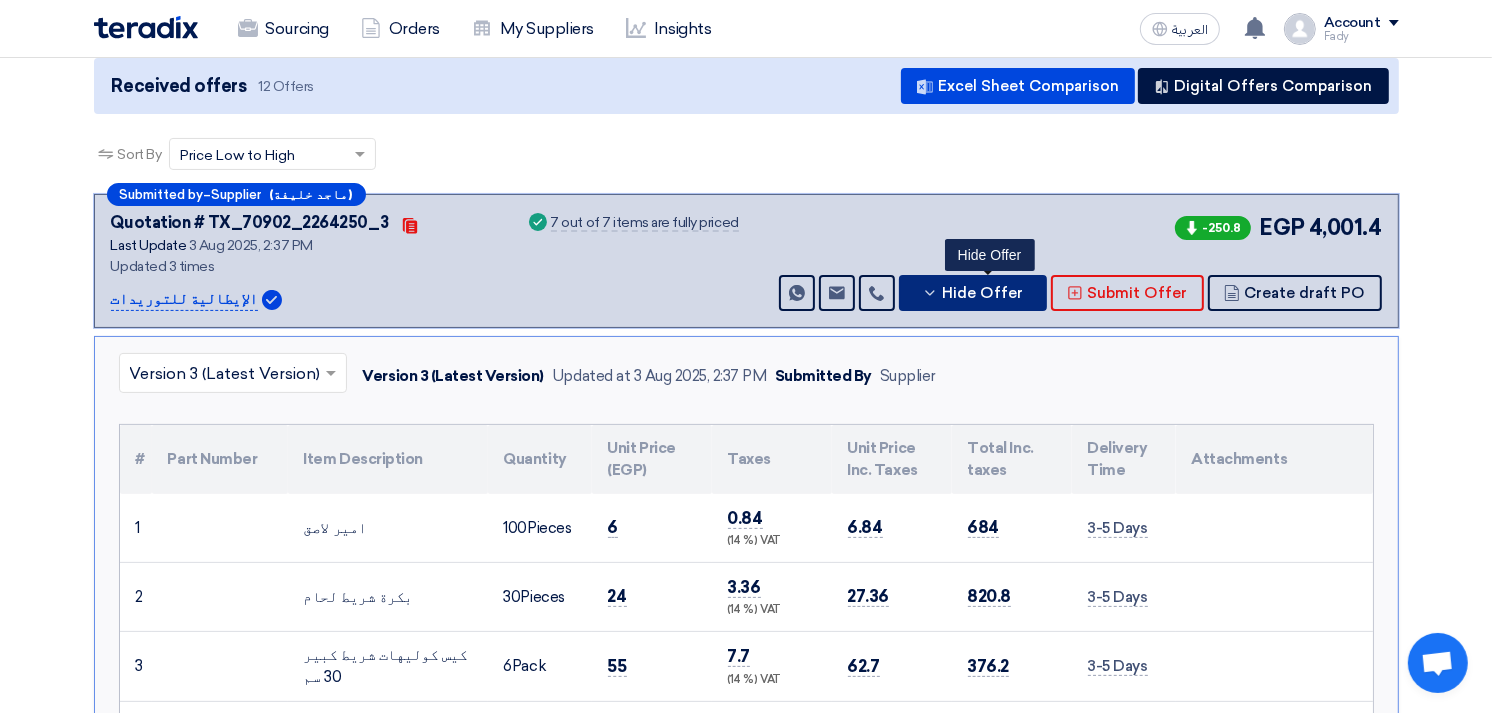 click on "Hide Offer" at bounding box center (983, 293) 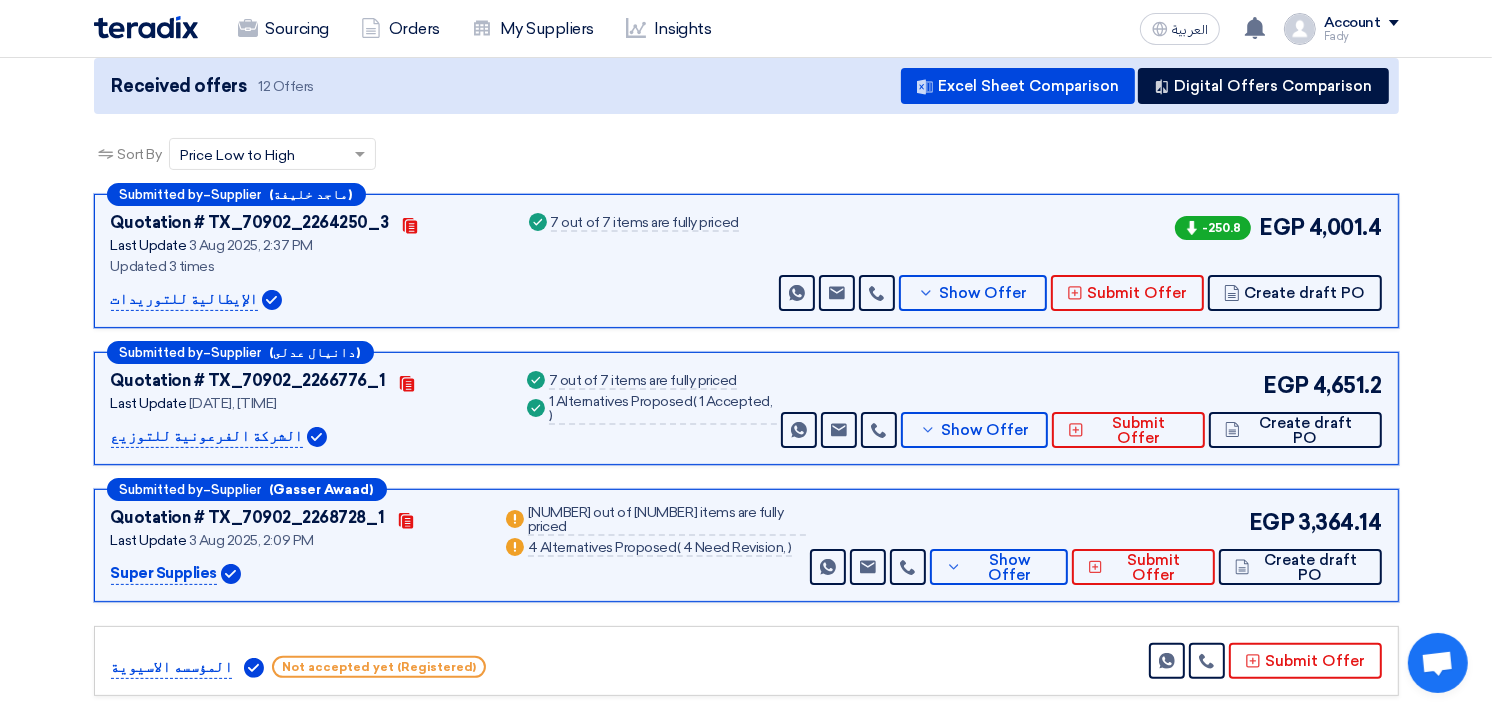click on "Submitted by
–
Supplier
(دانيال عدلى)
Quotation #
TX_70902_2266776_1
Contacts
Last Update
2 Aug 2025, 10:54 PM
Success (" at bounding box center [746, 408] 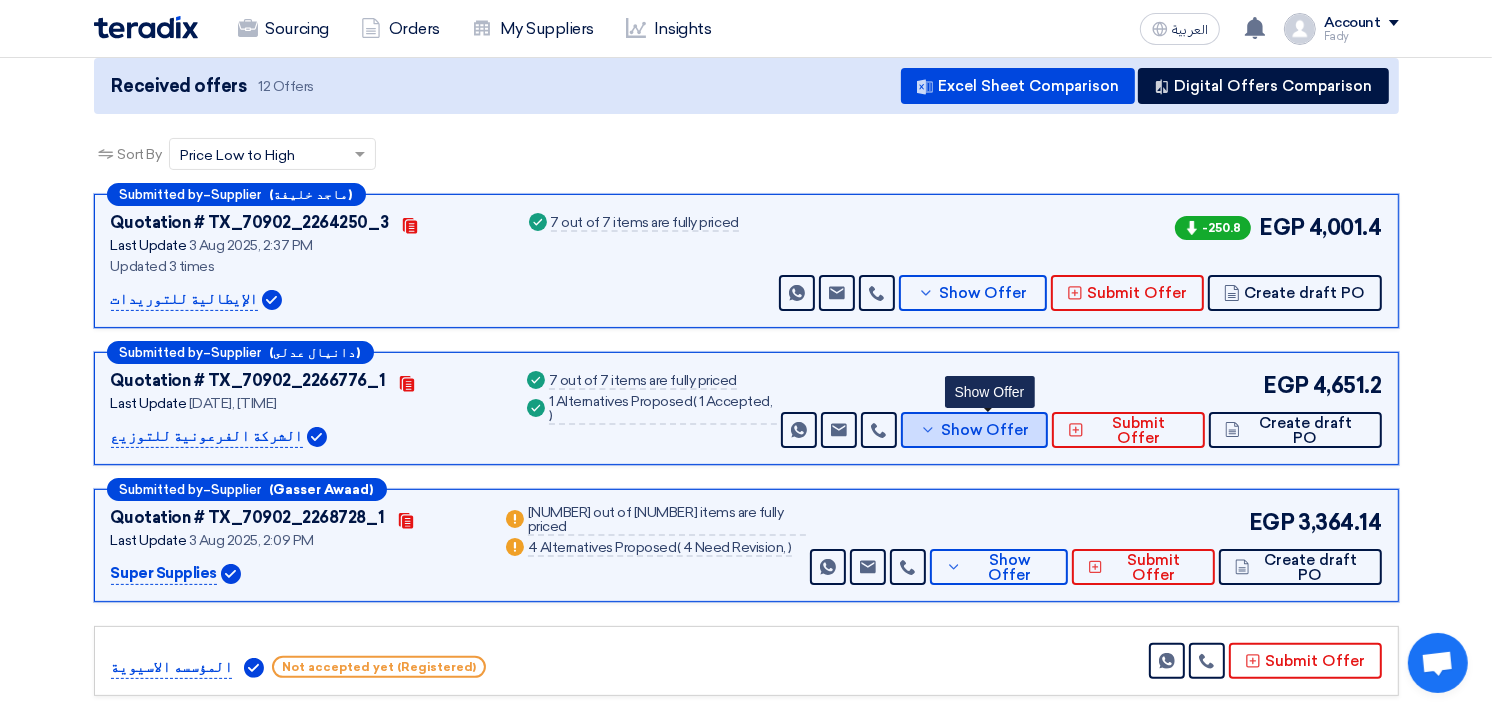 click on "Show Offer" at bounding box center [974, 430] 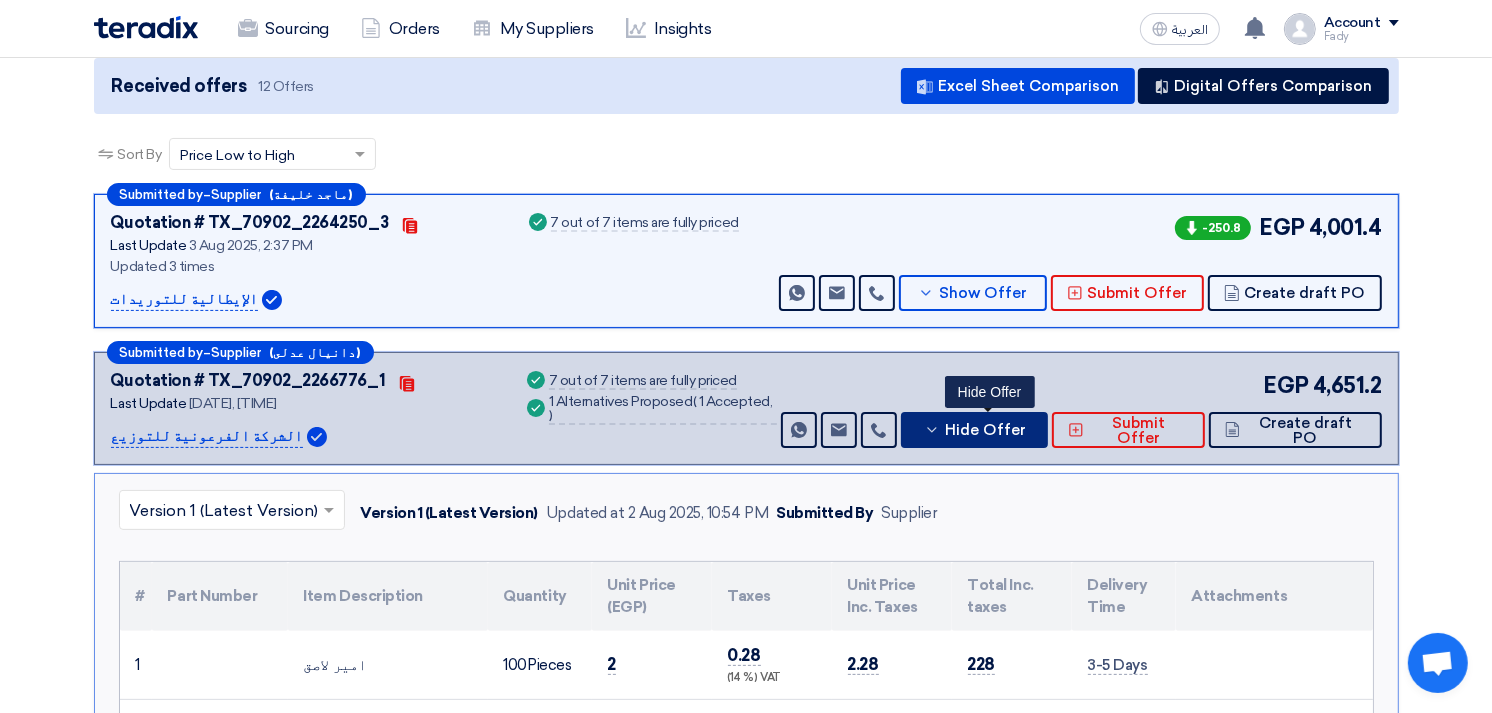 click on "Hide Offer" at bounding box center (974, 430) 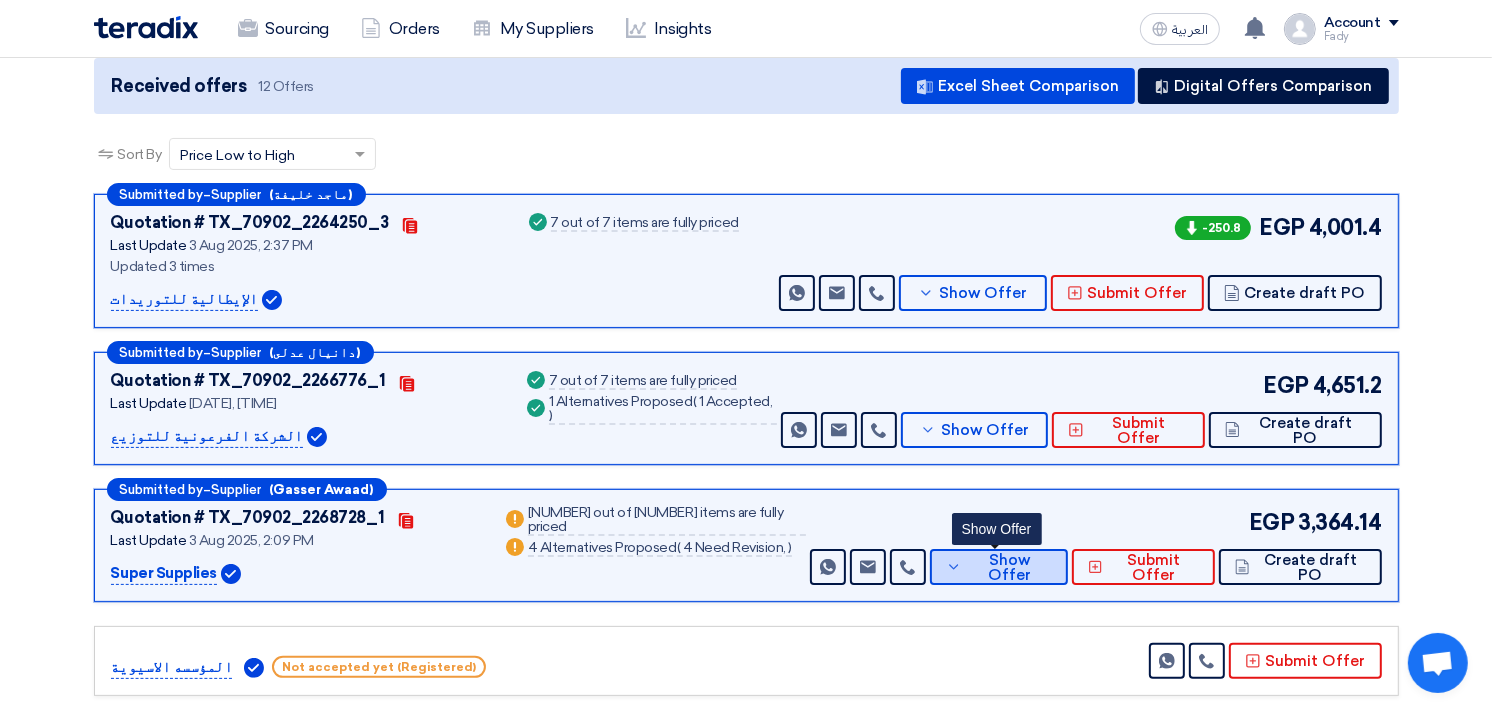 click on "Show Offer" at bounding box center [1010, 568] 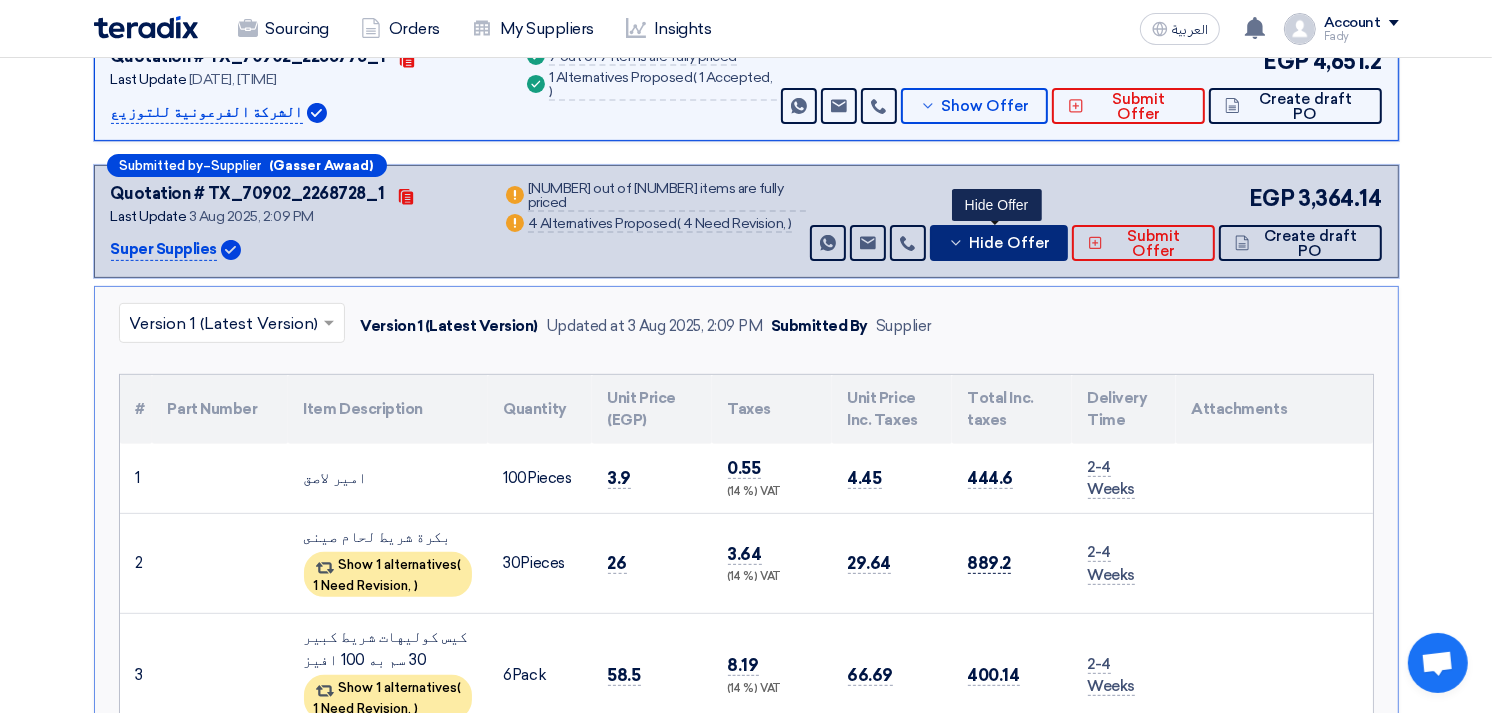 scroll, scrollTop: 555, scrollLeft: 0, axis: vertical 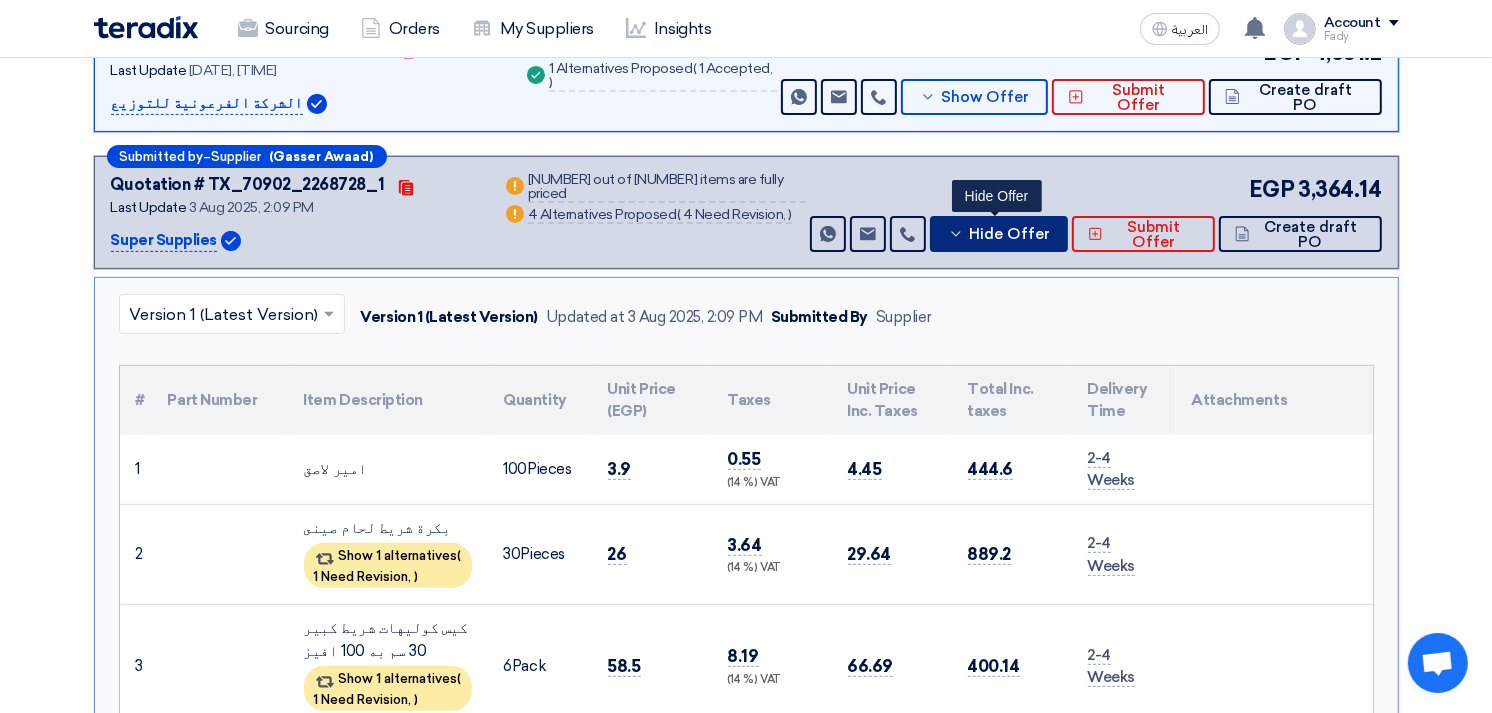 click on "Hide Offer" at bounding box center (1009, 234) 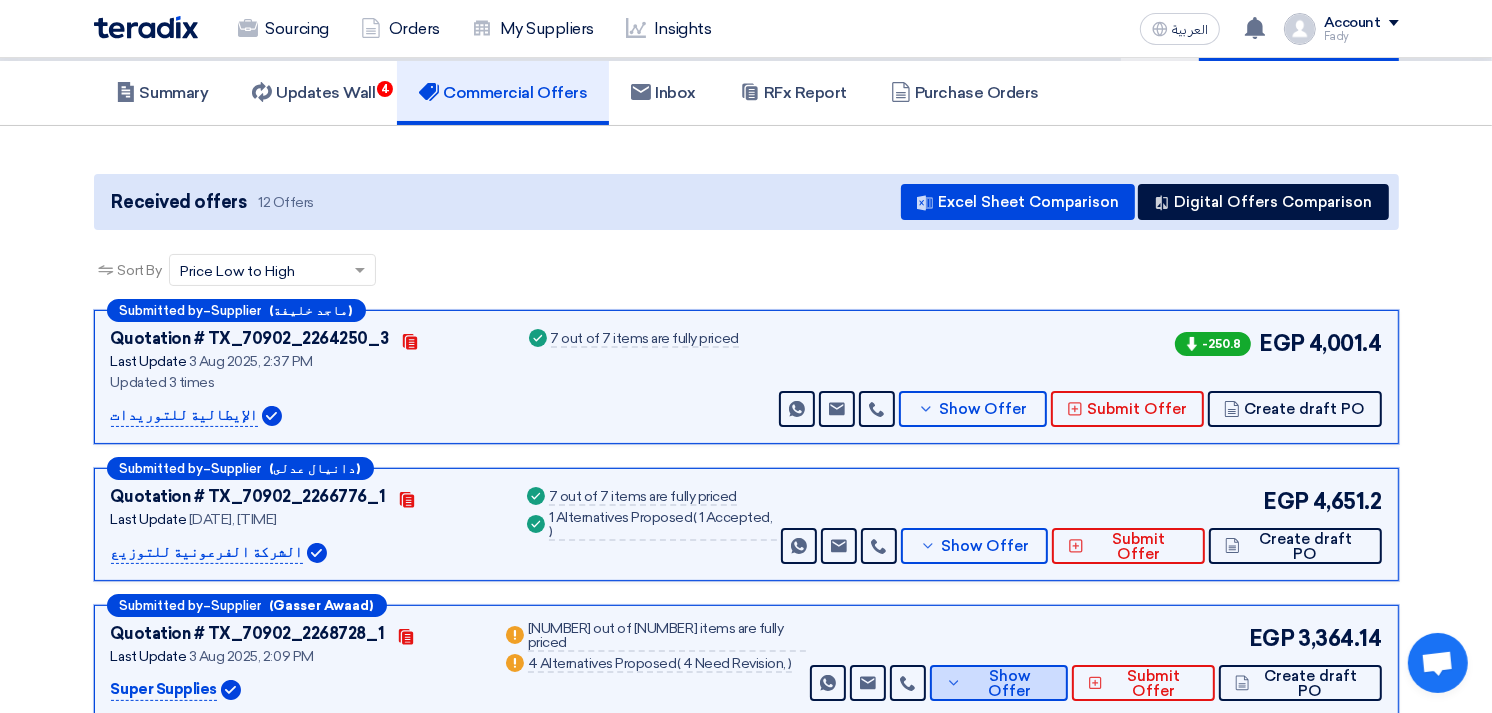 scroll, scrollTop: 0, scrollLeft: 0, axis: both 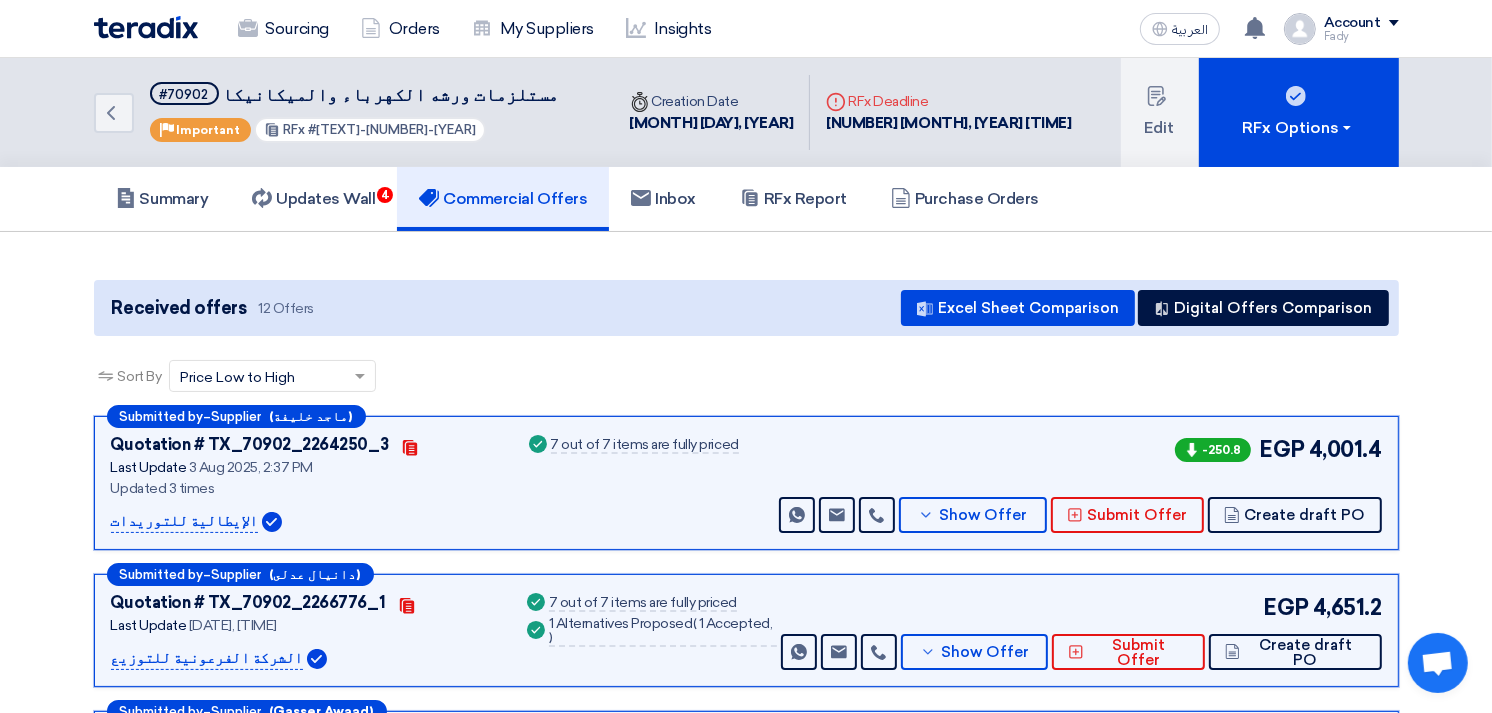 click on "Sort By
Sort by
×
Price Low to High
×" 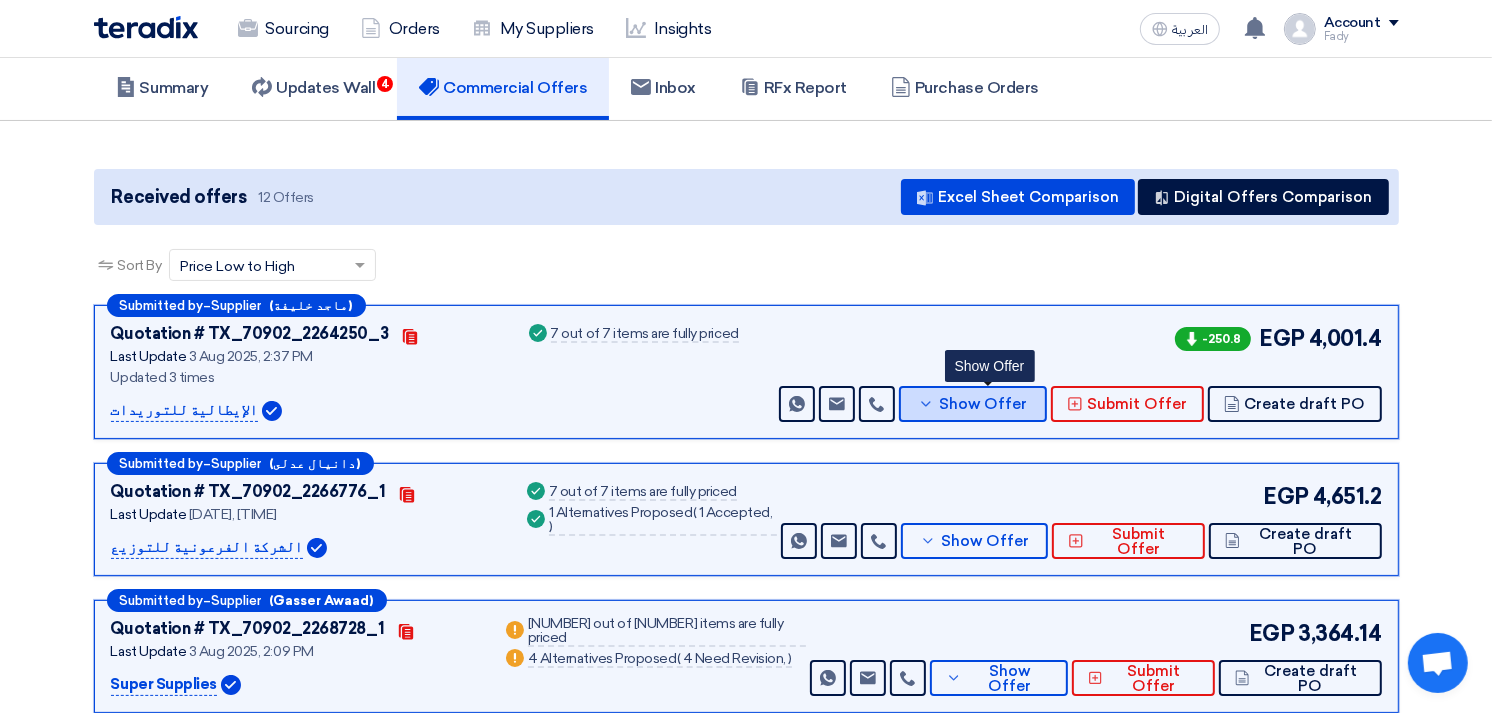 click on "Show Offer" at bounding box center [983, 404] 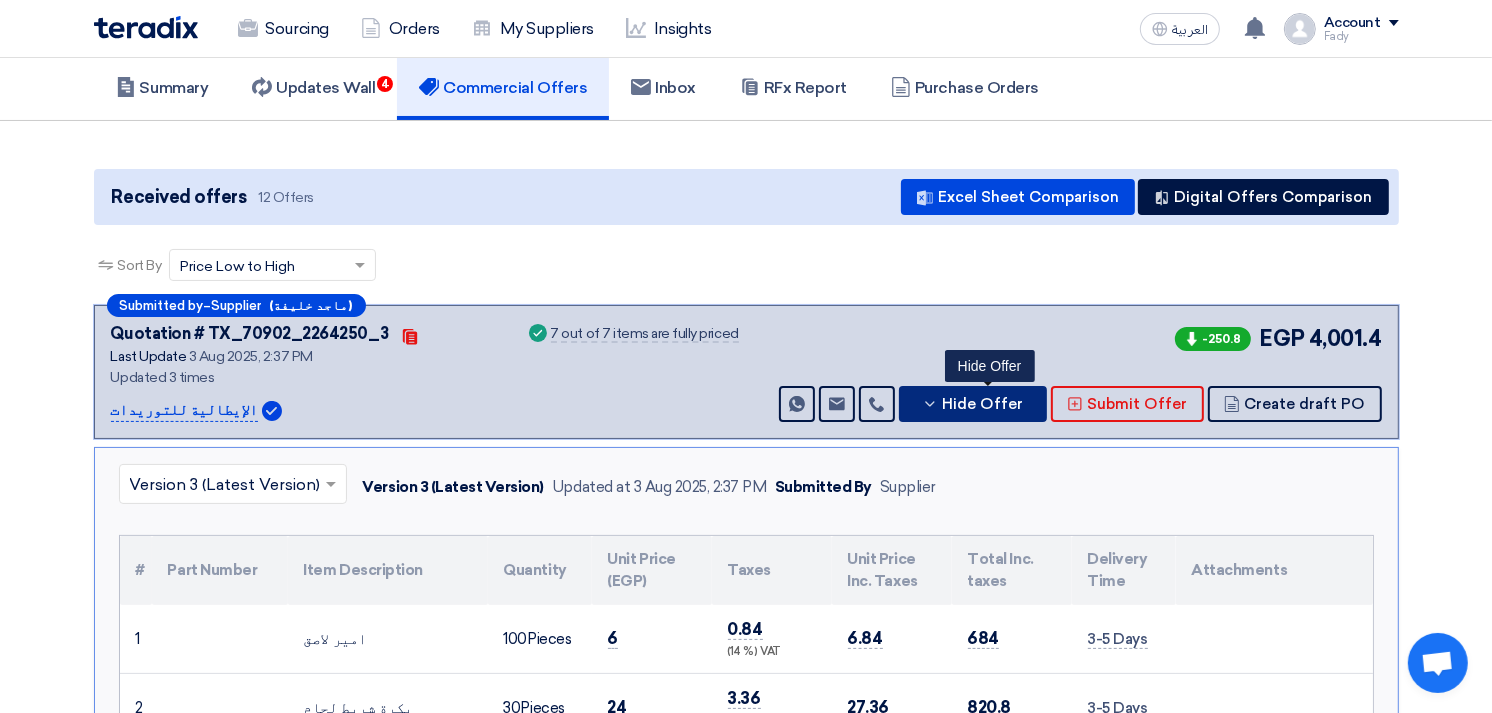 click on "Hide Offer" at bounding box center (983, 404) 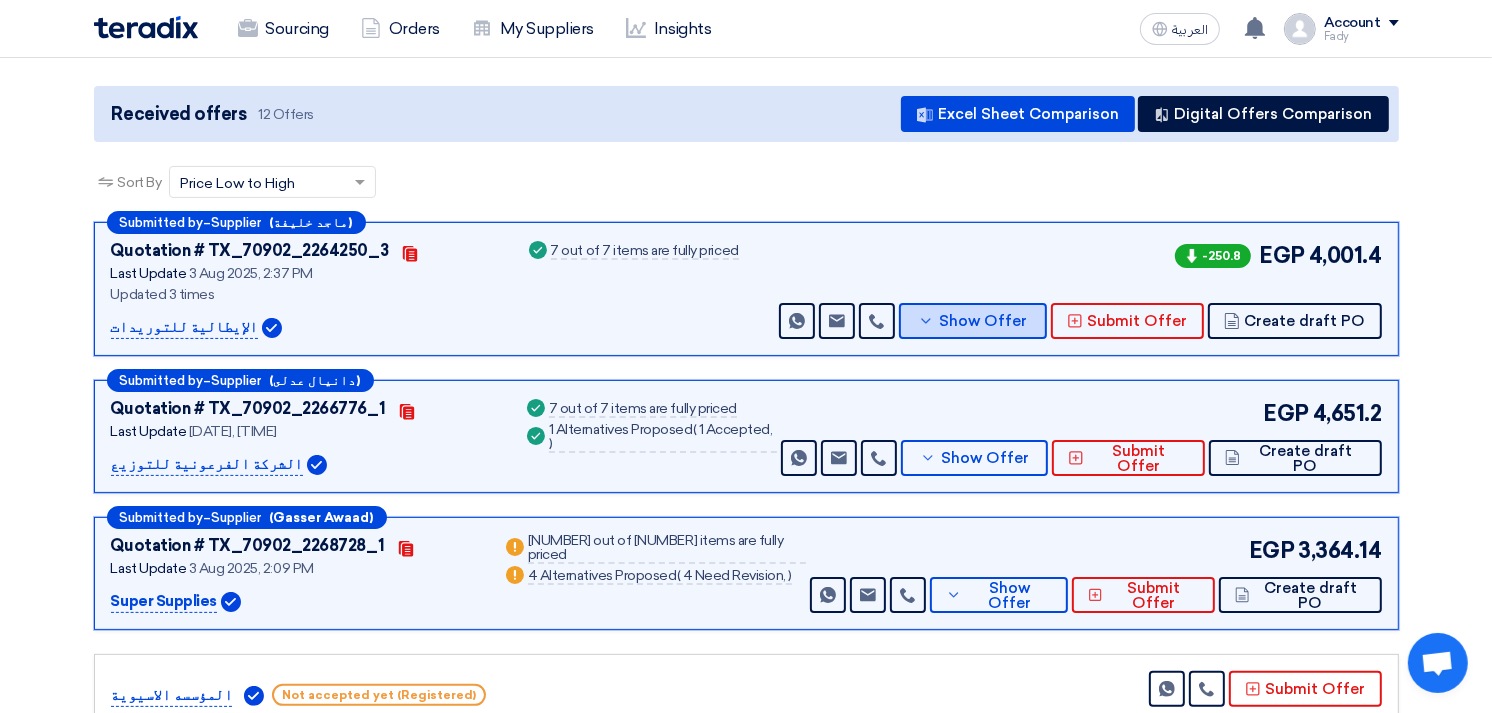 scroll, scrollTop: 222, scrollLeft: 0, axis: vertical 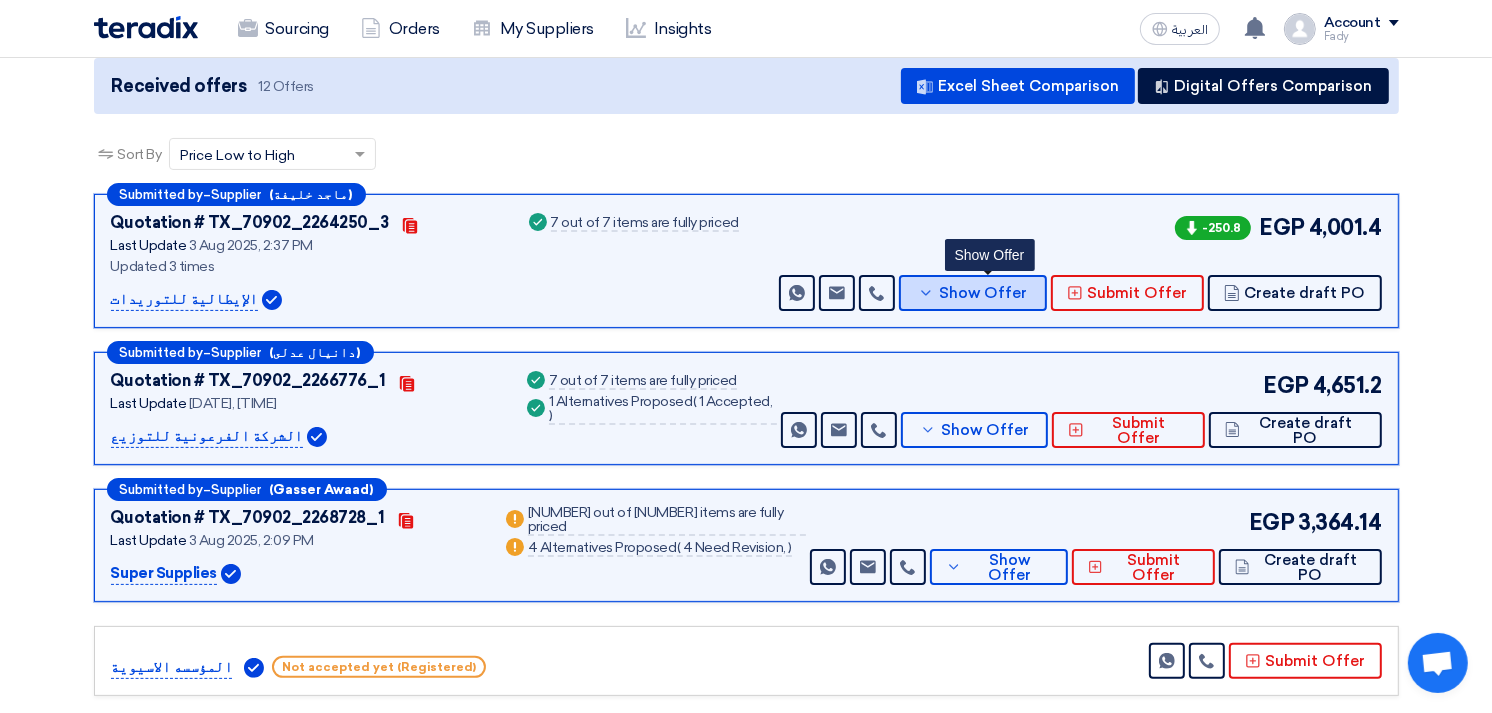 click on "Show Offer" at bounding box center (983, 293) 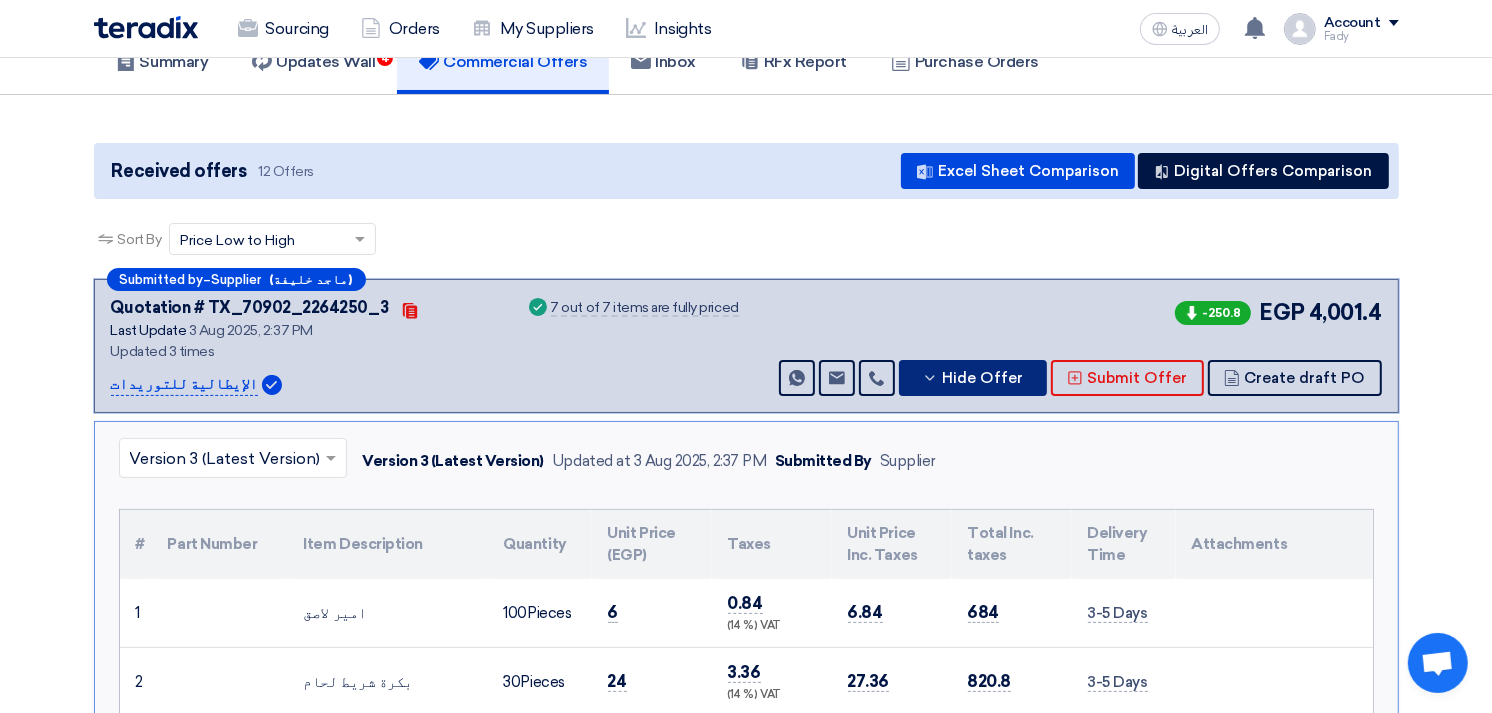 scroll, scrollTop: 111, scrollLeft: 0, axis: vertical 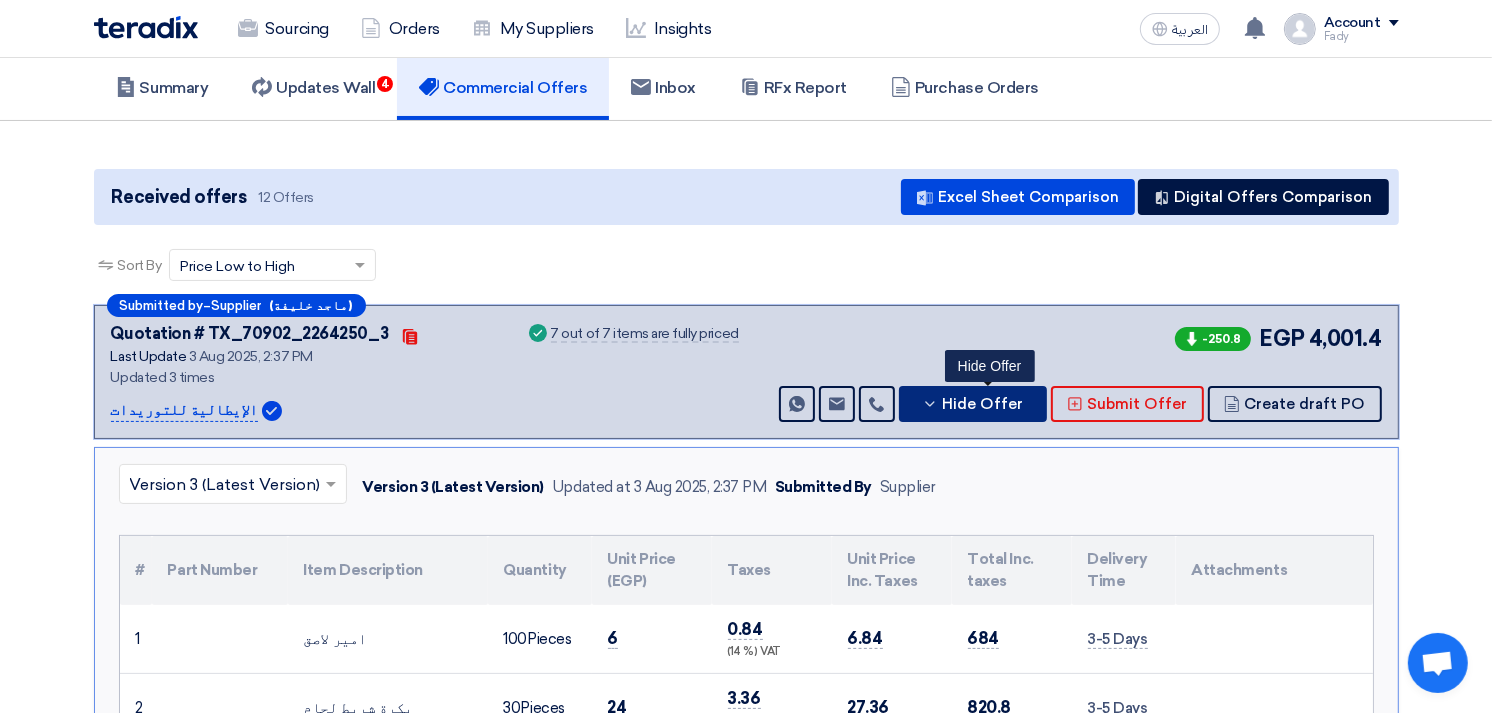 click on "Hide Offer" at bounding box center [983, 404] 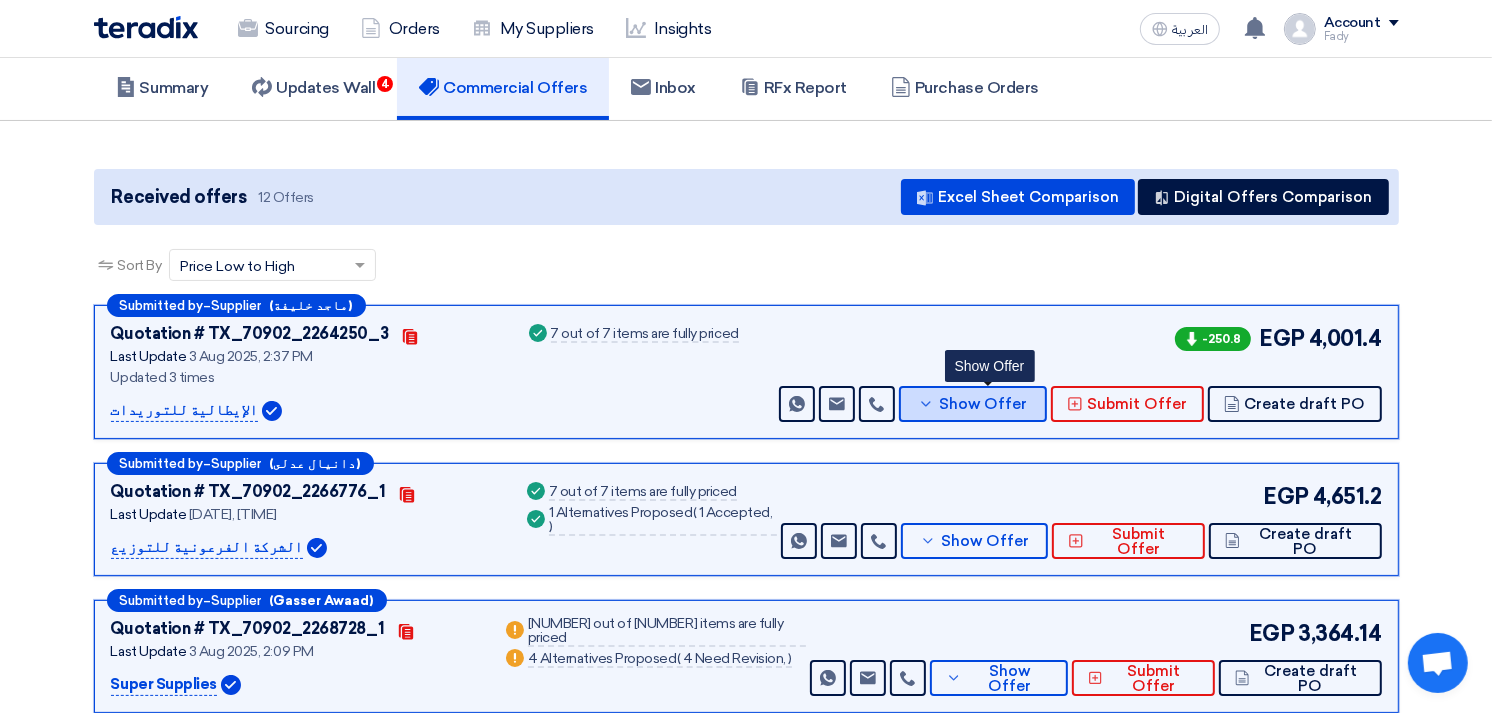 click on "Show Offer" at bounding box center (983, 404) 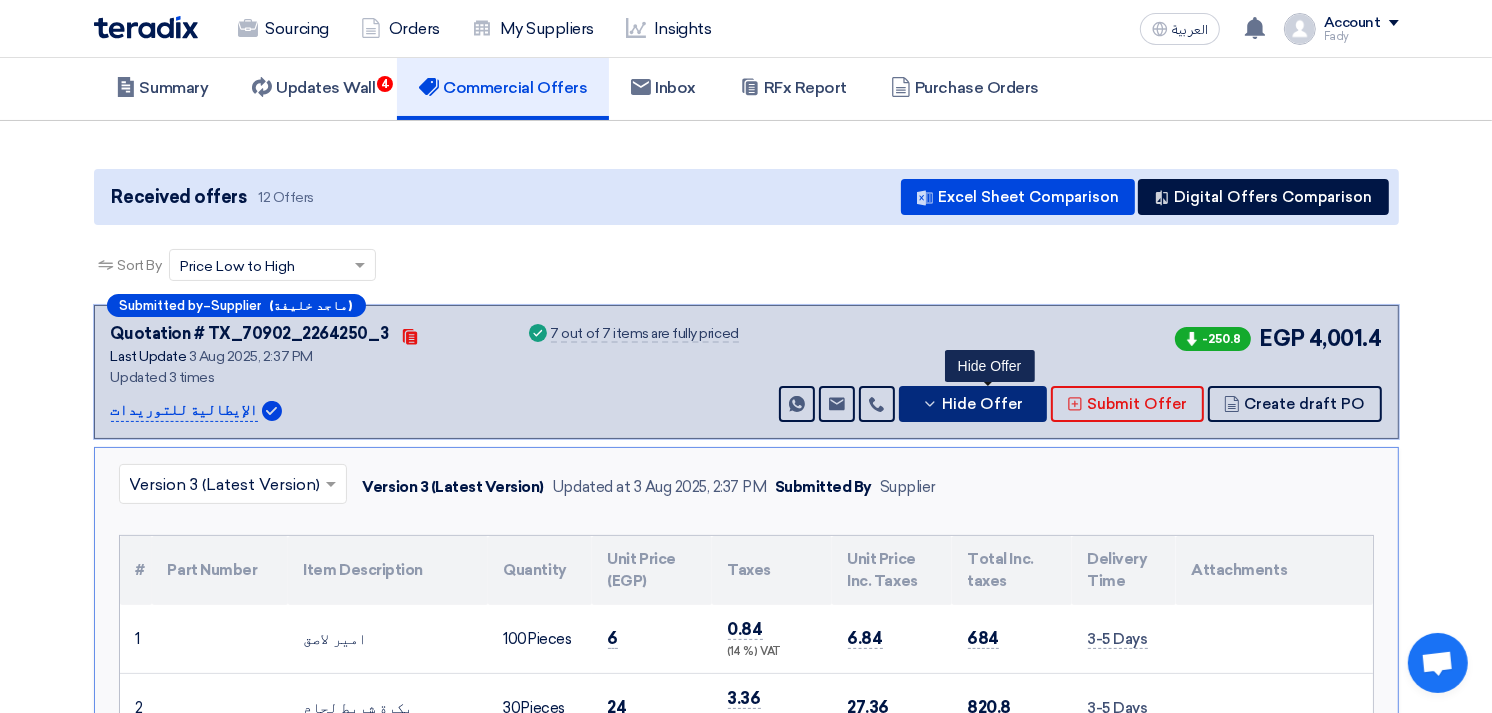 scroll, scrollTop: 222, scrollLeft: 0, axis: vertical 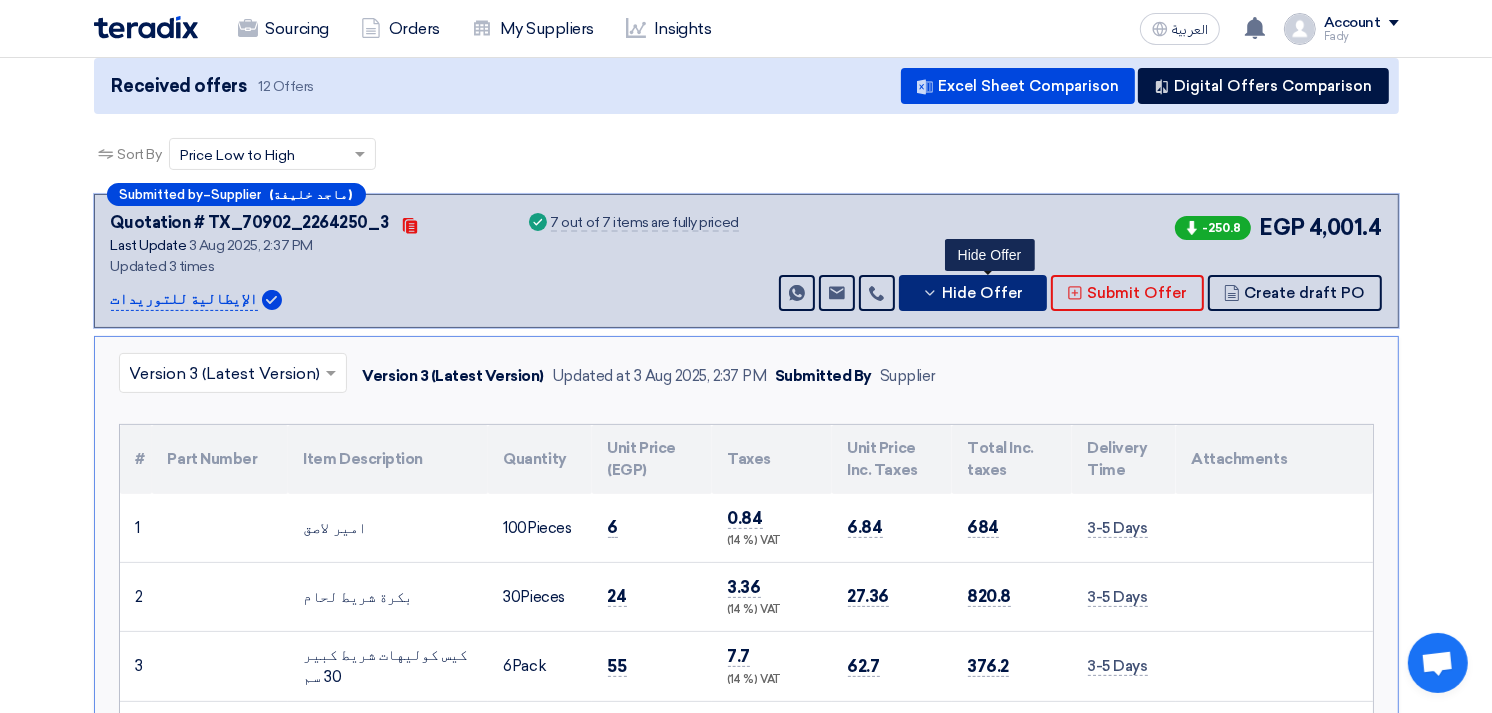 click on "Hide Offer" at bounding box center [983, 293] 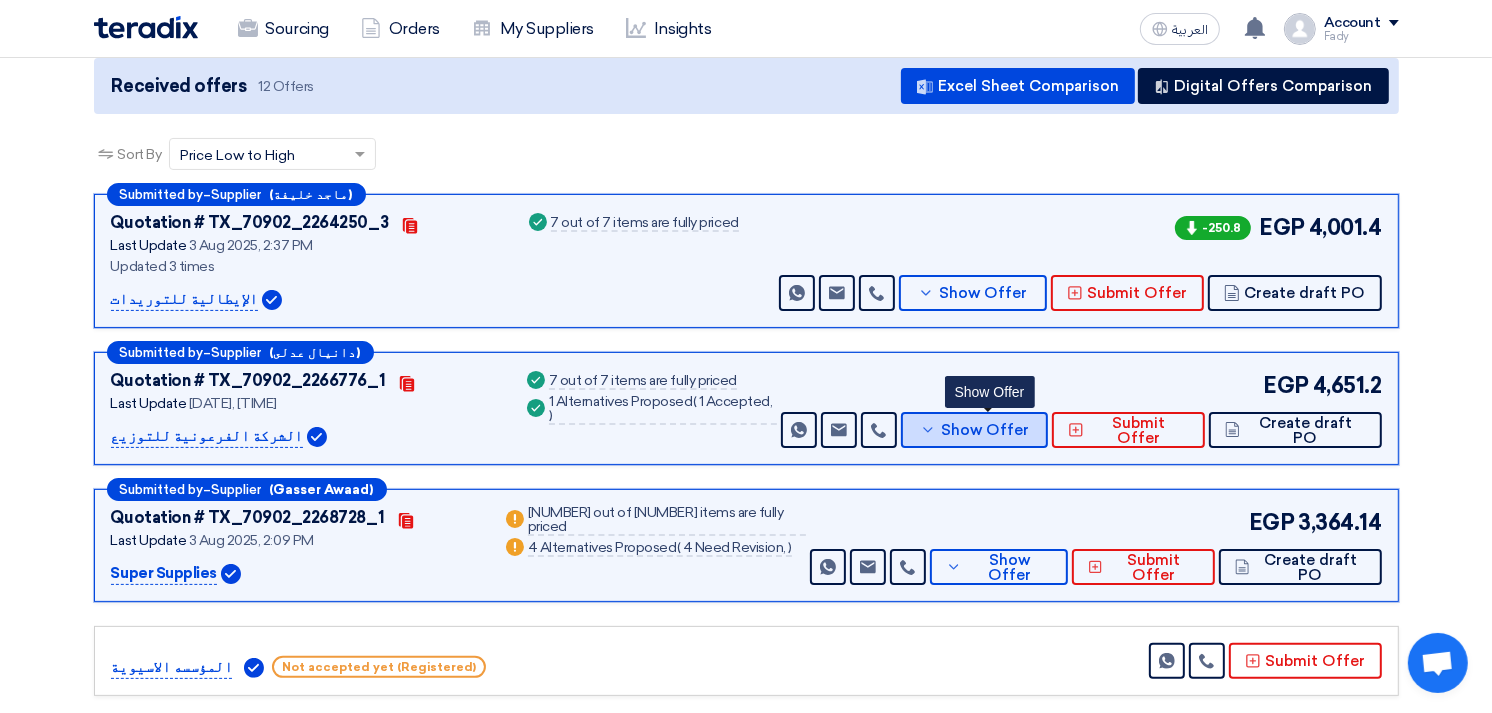 click on "Show Offer" at bounding box center [985, 430] 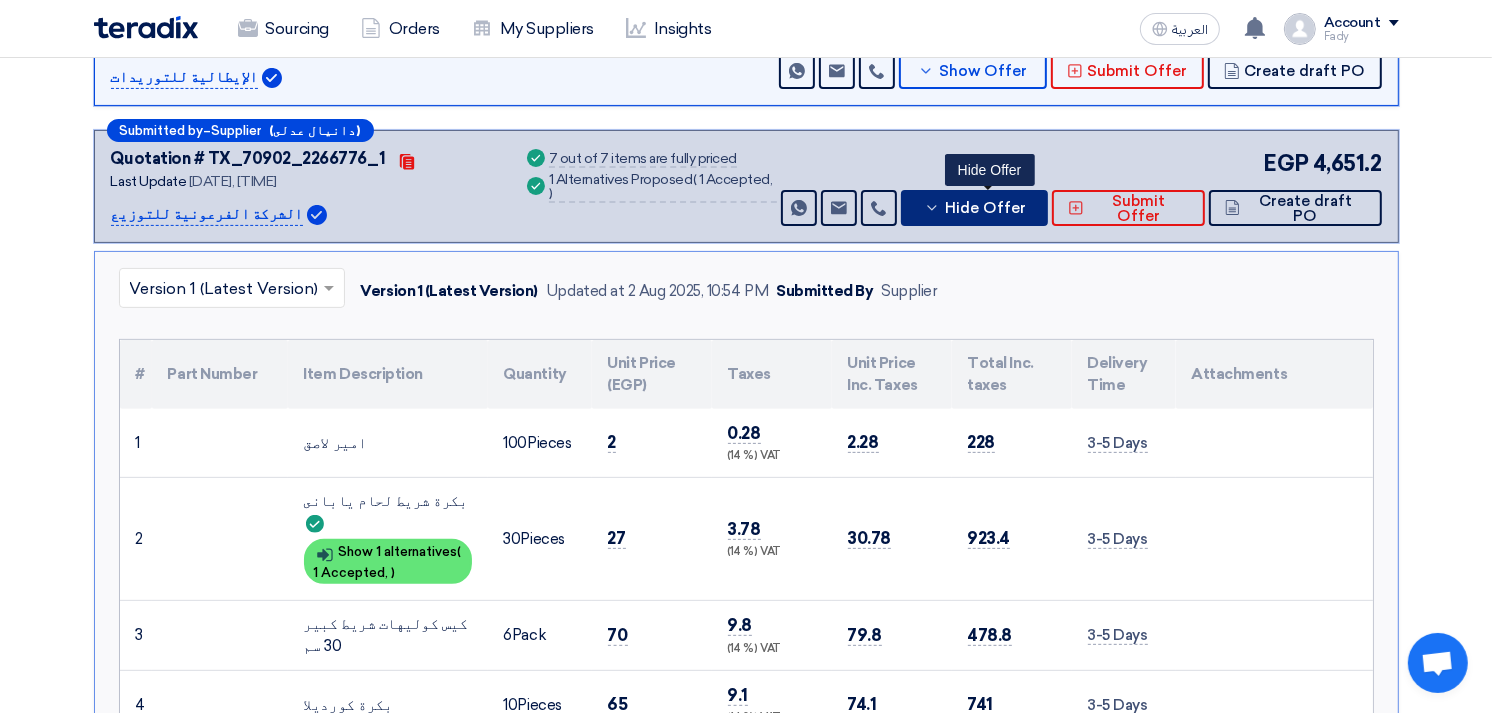 click on "Hide Offer" at bounding box center (985, 208) 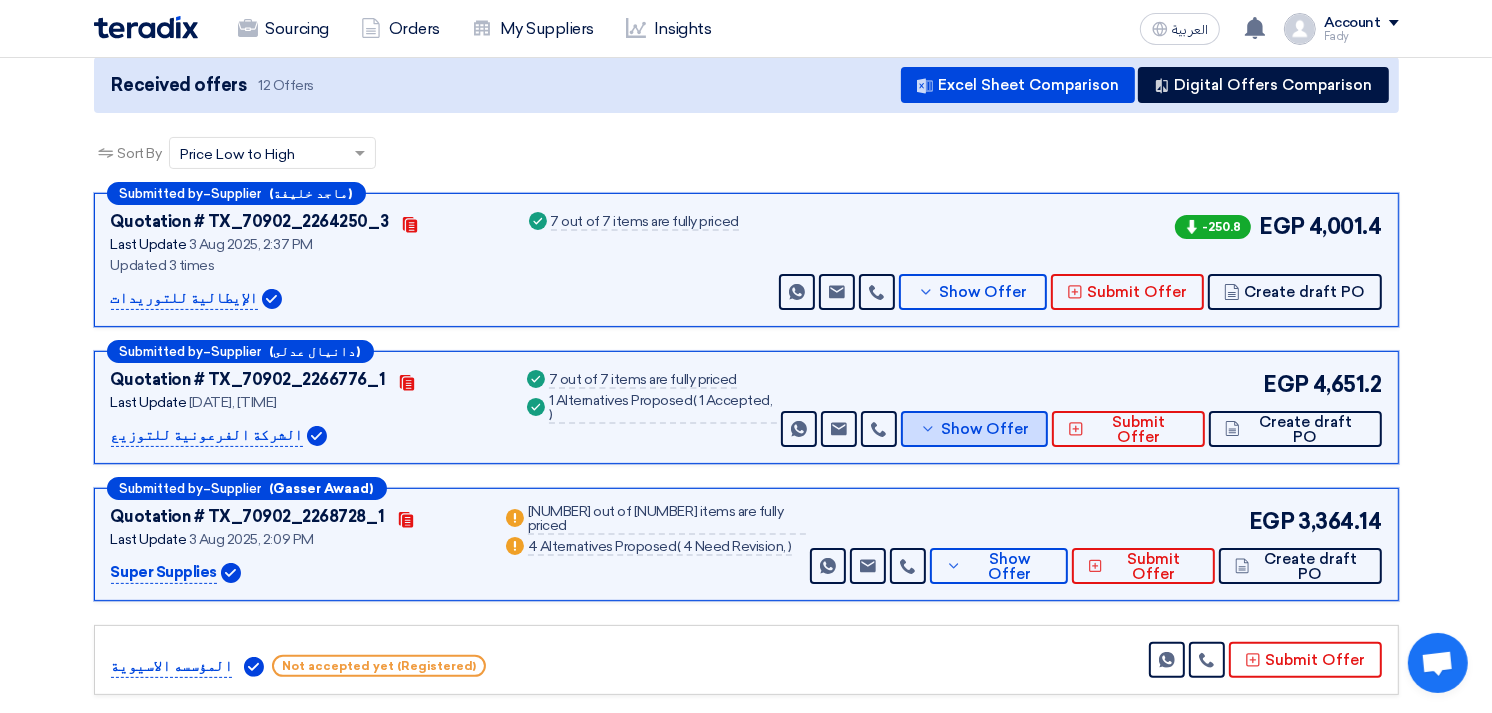 scroll, scrollTop: 222, scrollLeft: 0, axis: vertical 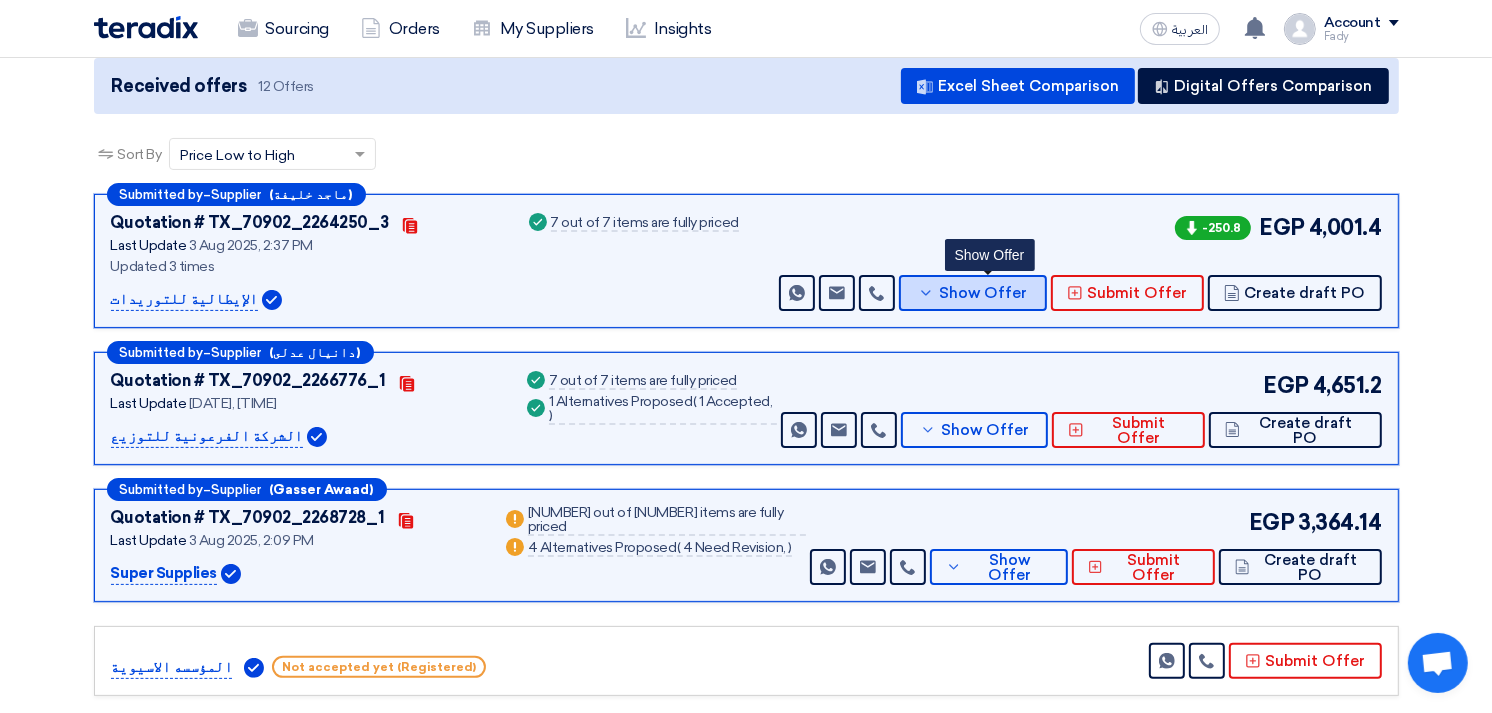 click on "Show Offer" at bounding box center [973, 293] 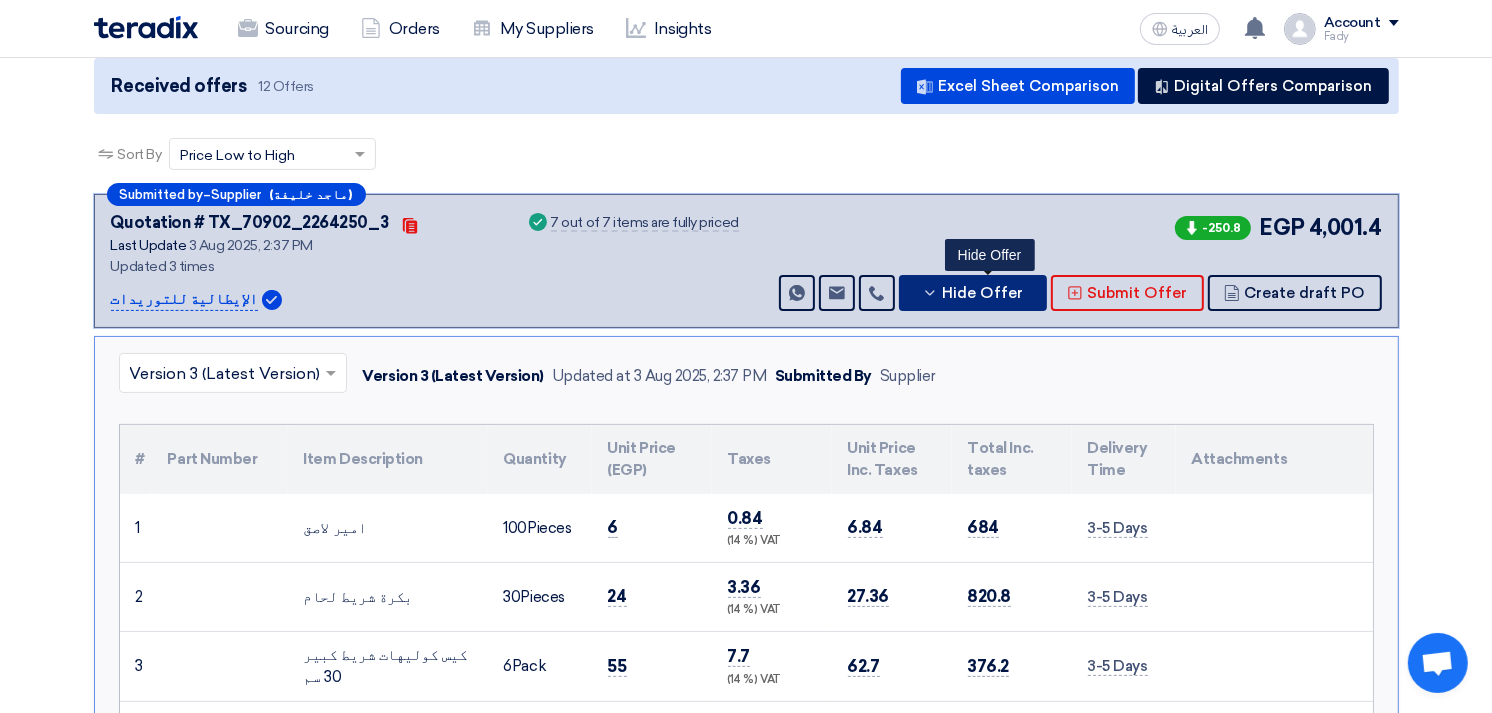 click on "Hide Offer" at bounding box center (983, 293) 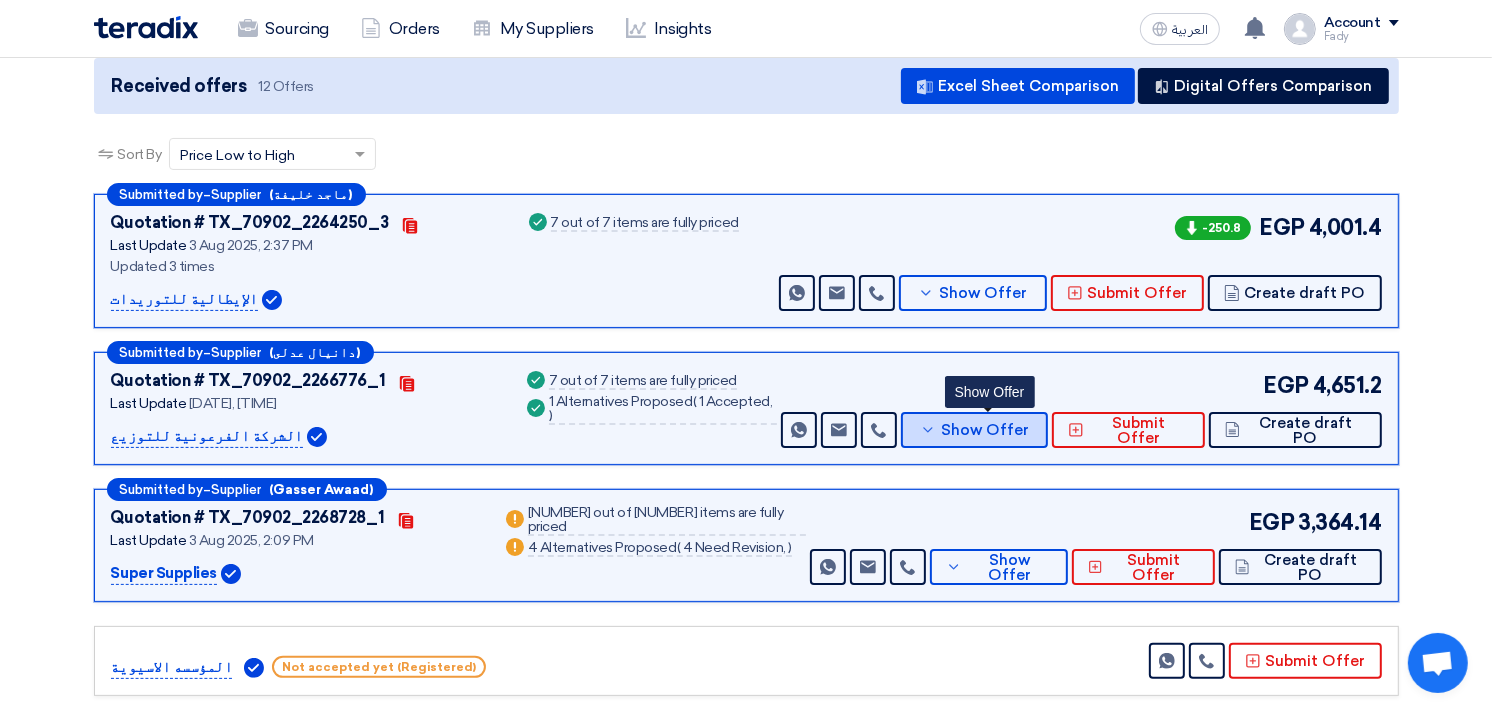 click on "Show Offer" at bounding box center (985, 430) 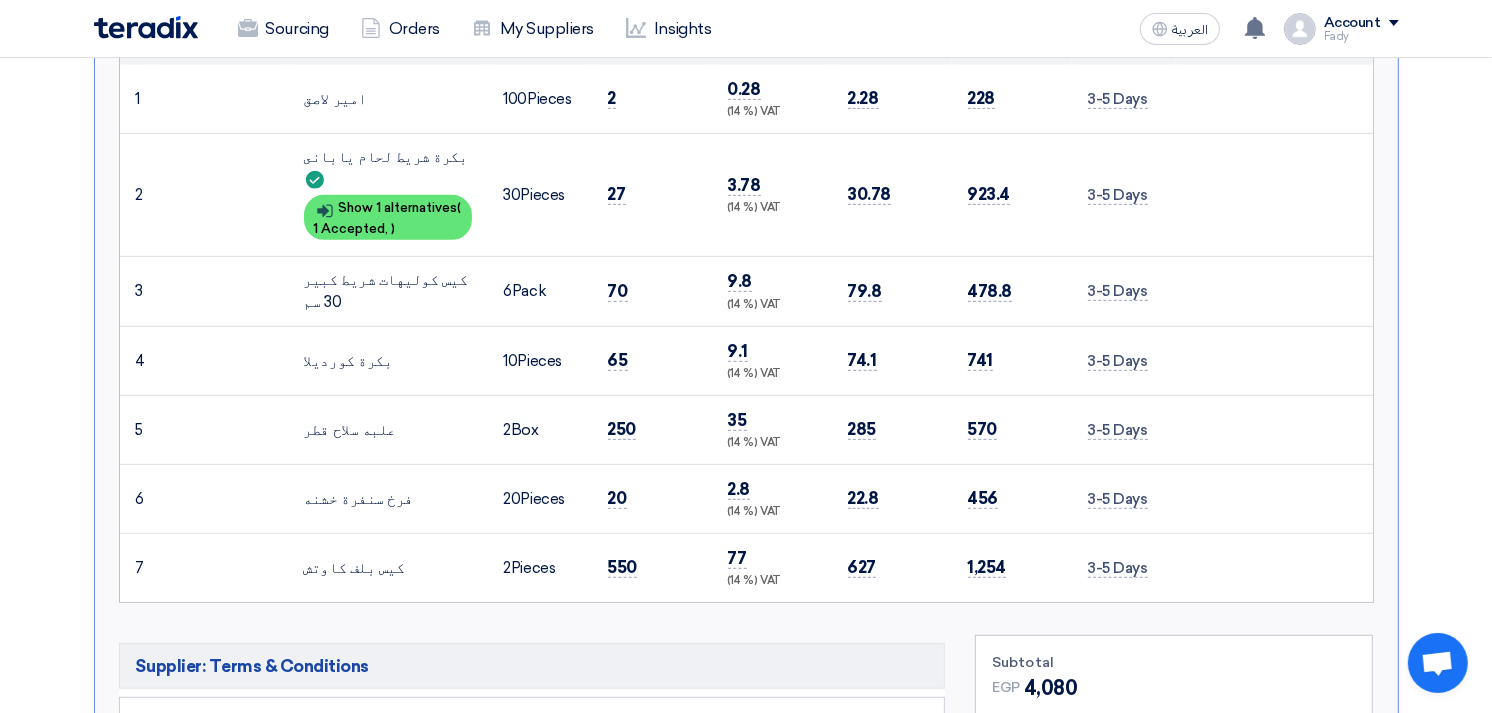 scroll, scrollTop: 444, scrollLeft: 0, axis: vertical 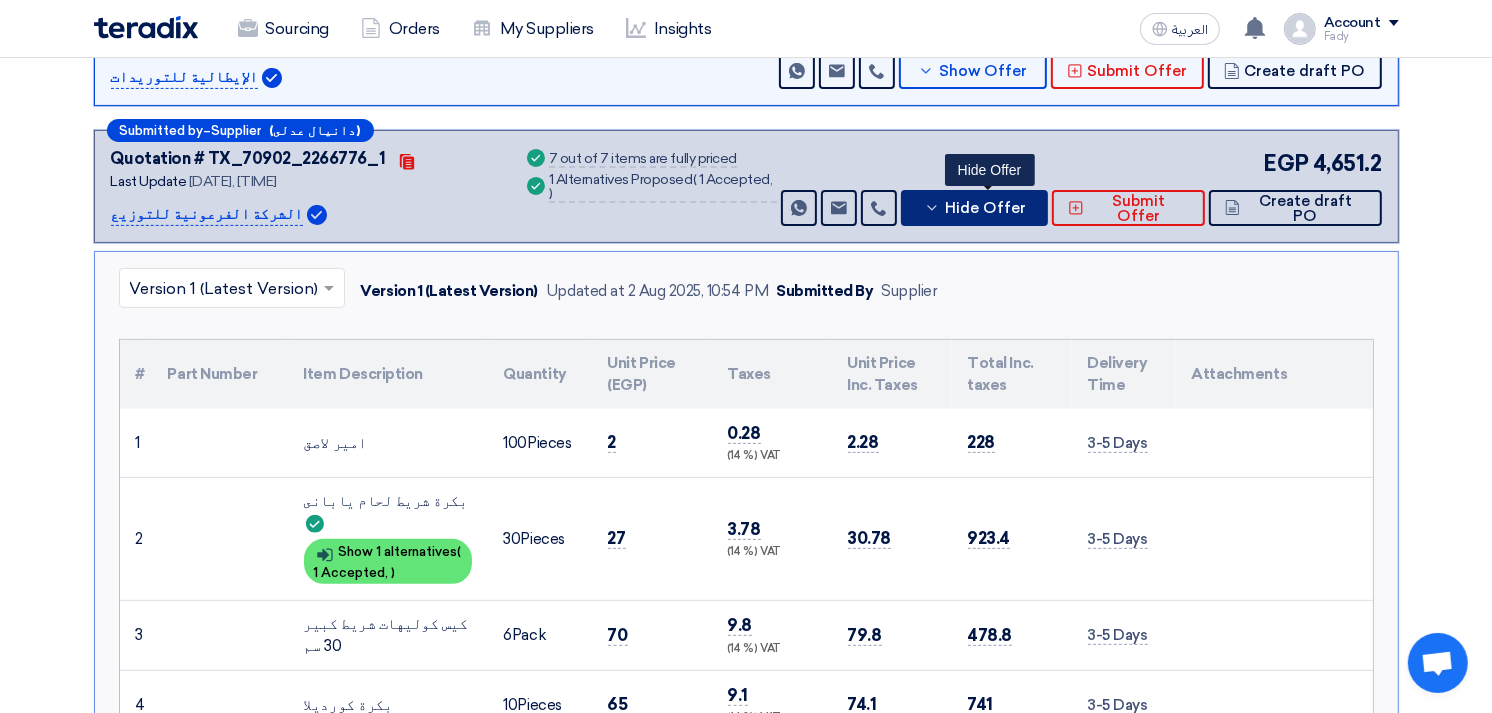 click on "Hide Offer" at bounding box center [985, 208] 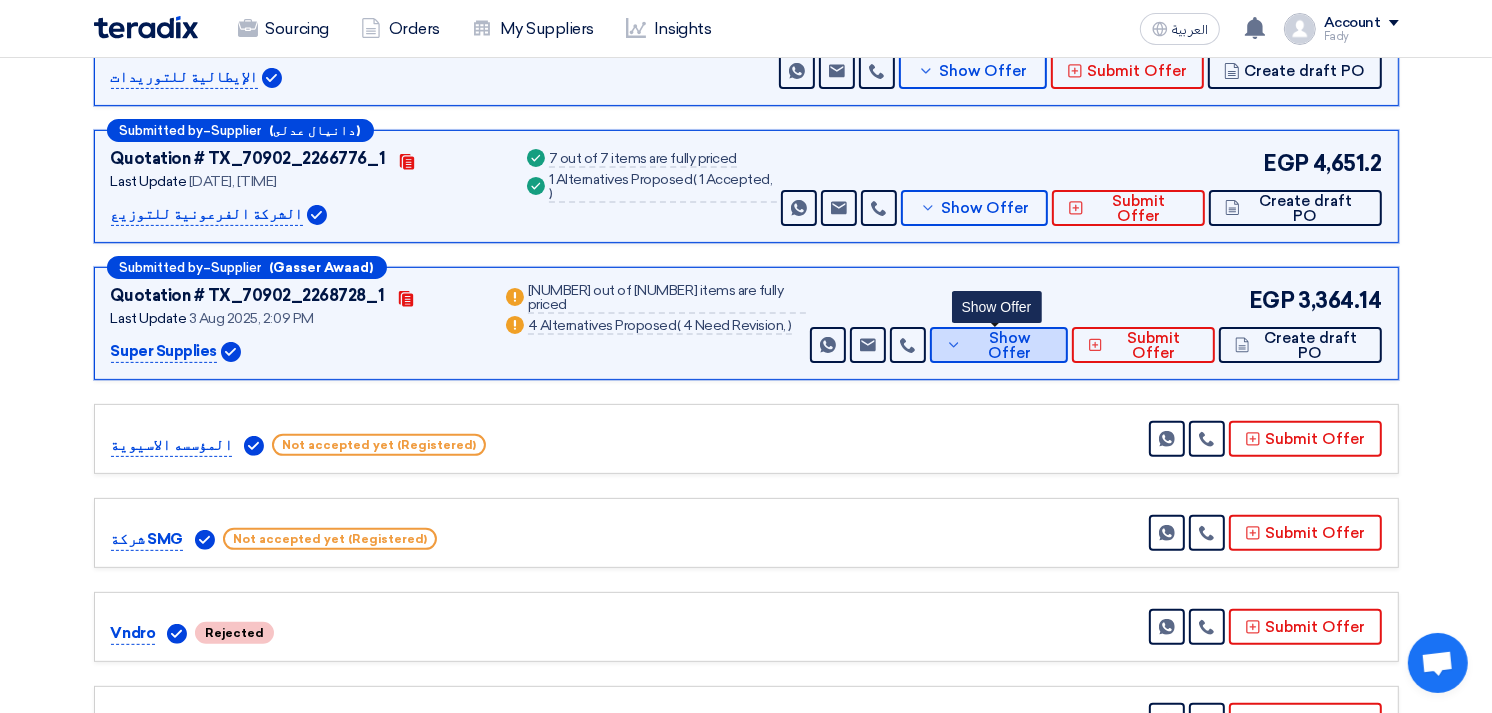 click on "Show Offer" at bounding box center (1010, 346) 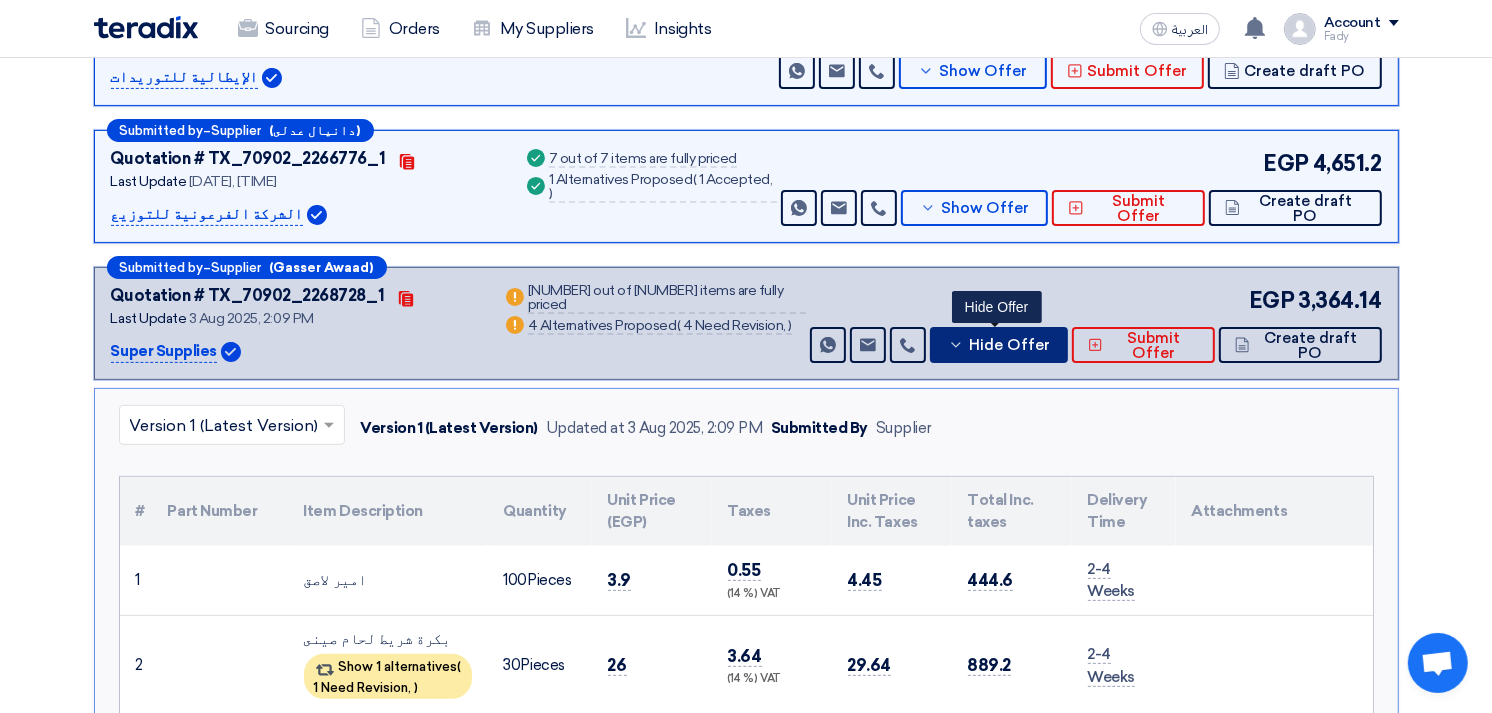 click on "Hide Offer" at bounding box center (1009, 345) 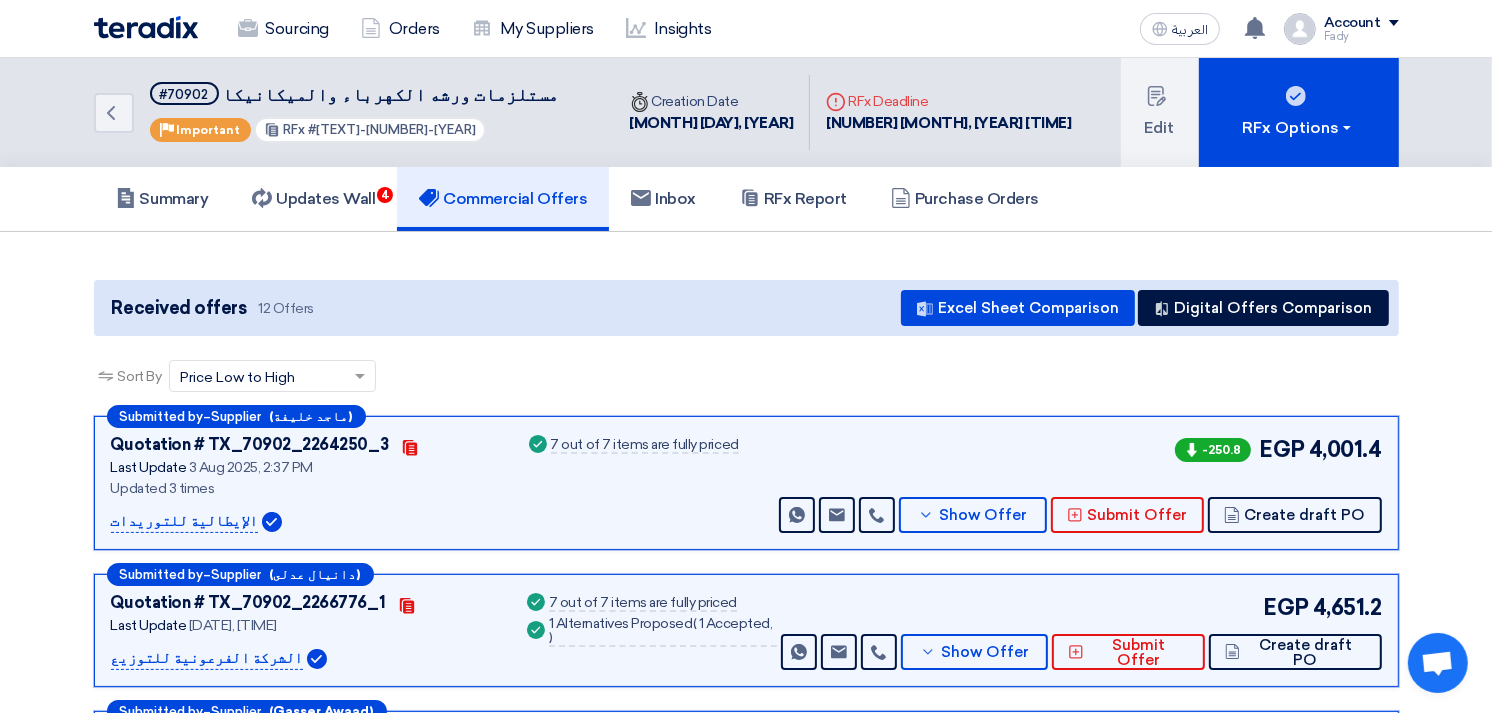 scroll, scrollTop: 111, scrollLeft: 0, axis: vertical 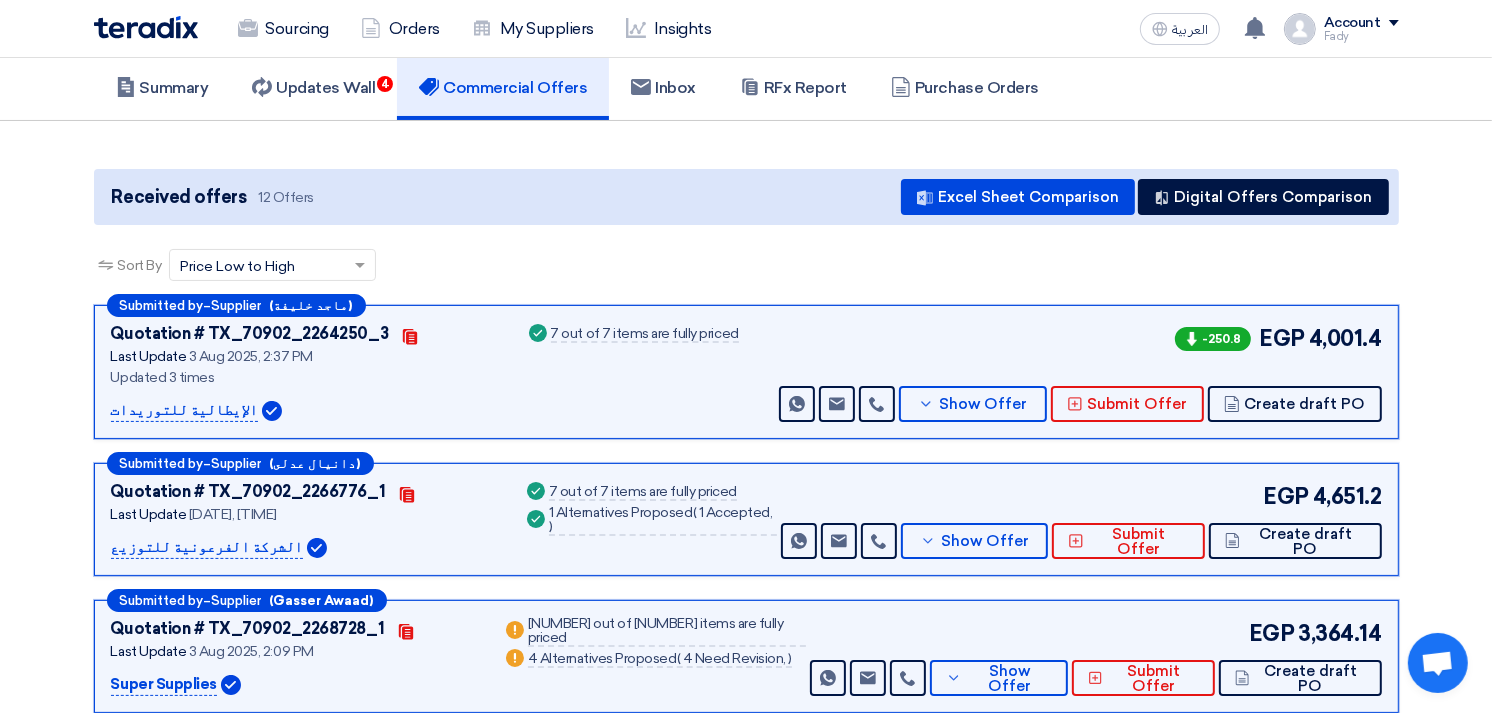 click on "Submitted by
–
Supplier
(ماجد خليفة)
Quotation #
TX_70902_2264250_3
Contacts
Last Update
3 Aug 2025, 2:37 PM
Updated 3 times
Success EGP" at bounding box center [746, 372] 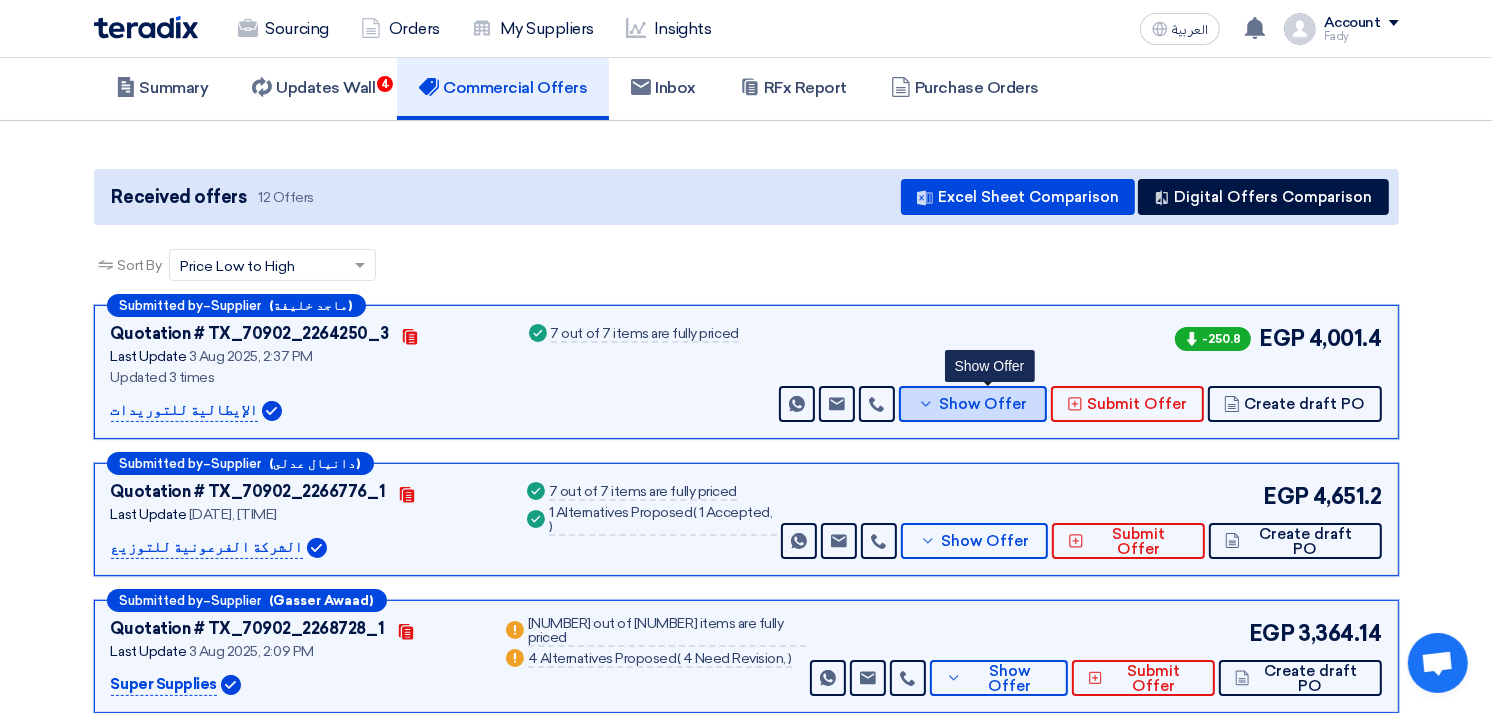 click on "Show Offer" at bounding box center [983, 404] 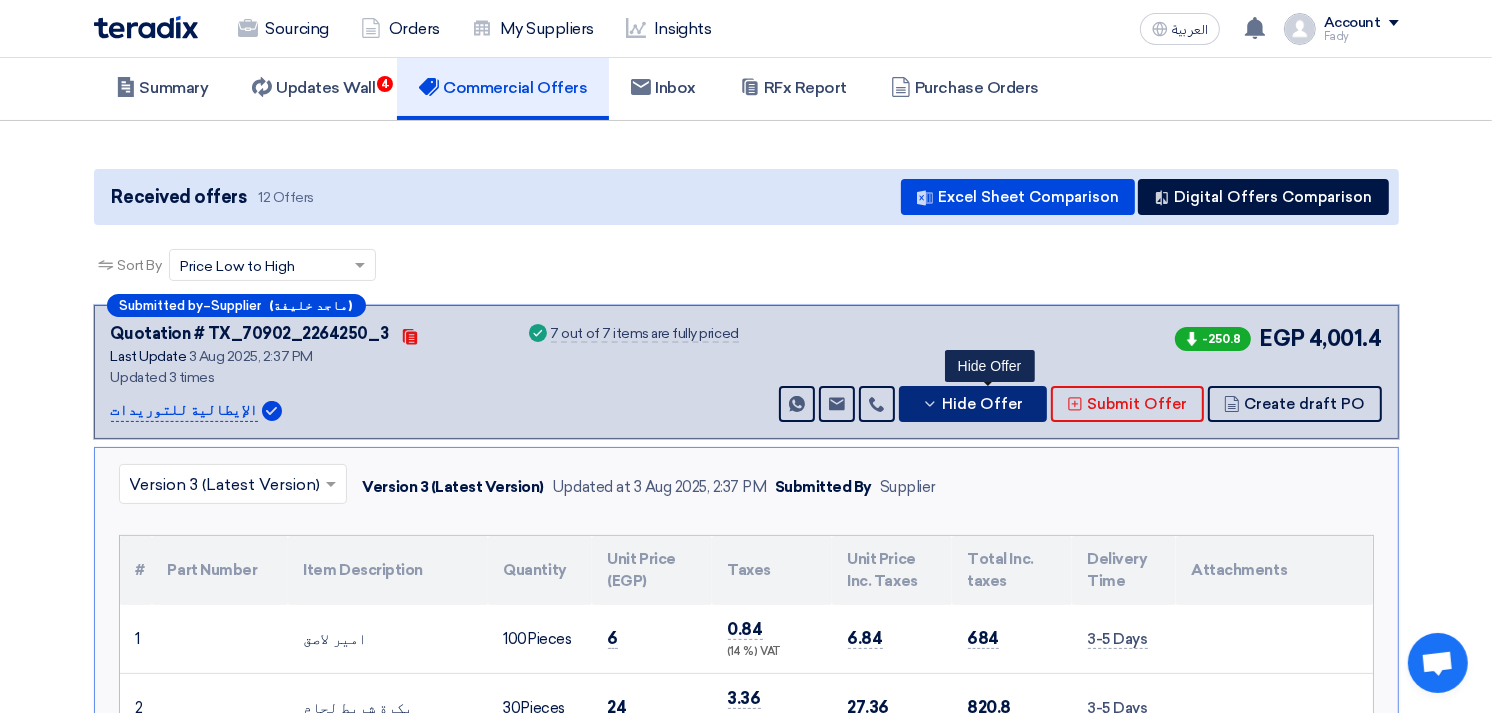 click on "Hide Offer" at bounding box center (983, 404) 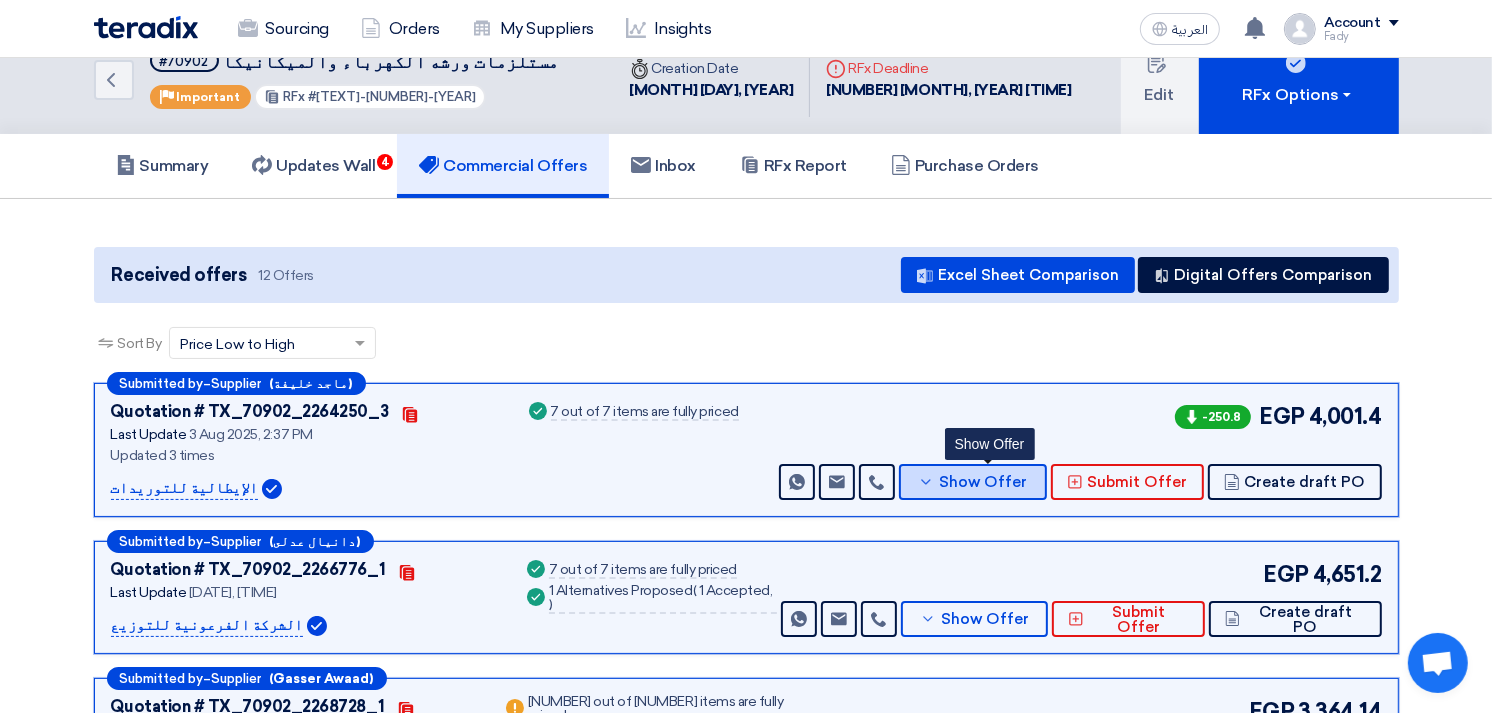 scroll, scrollTop: 0, scrollLeft: 0, axis: both 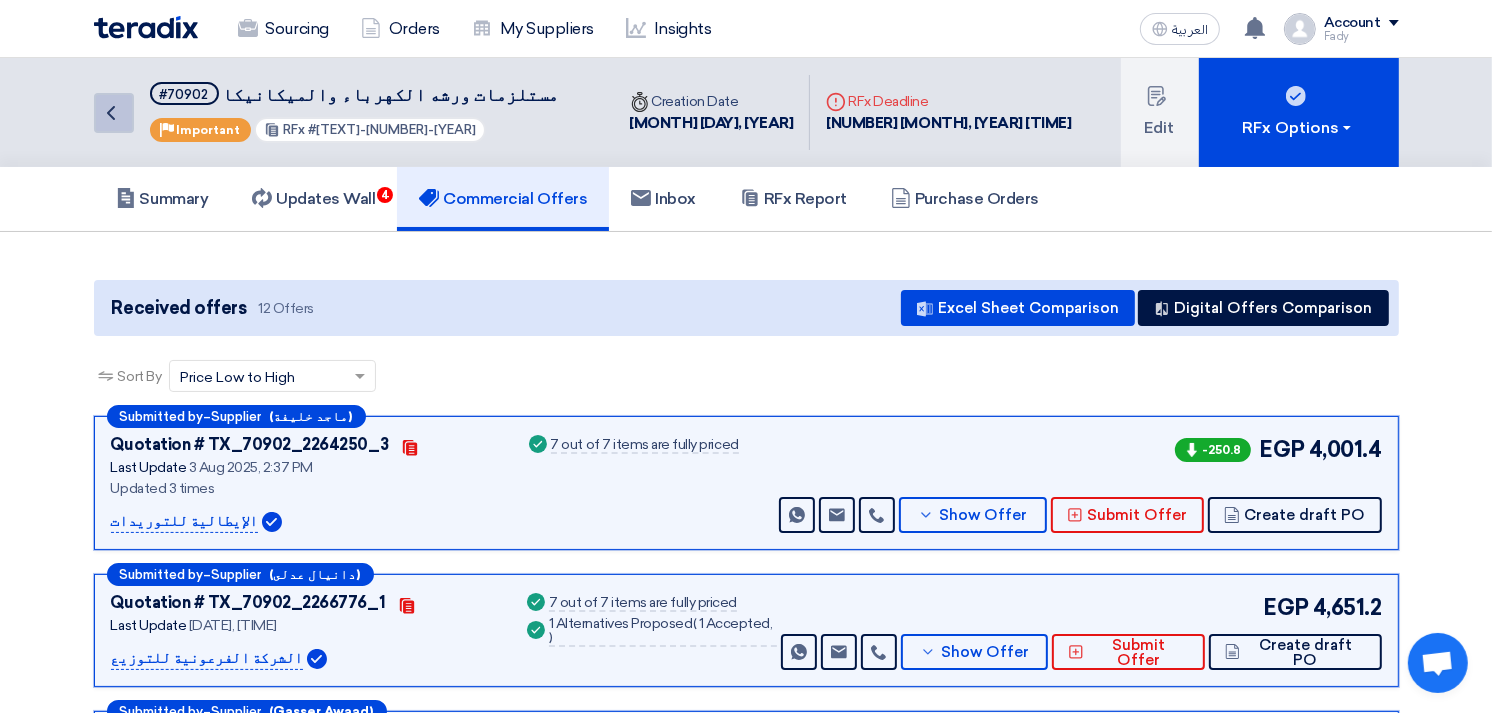 click on "Back" 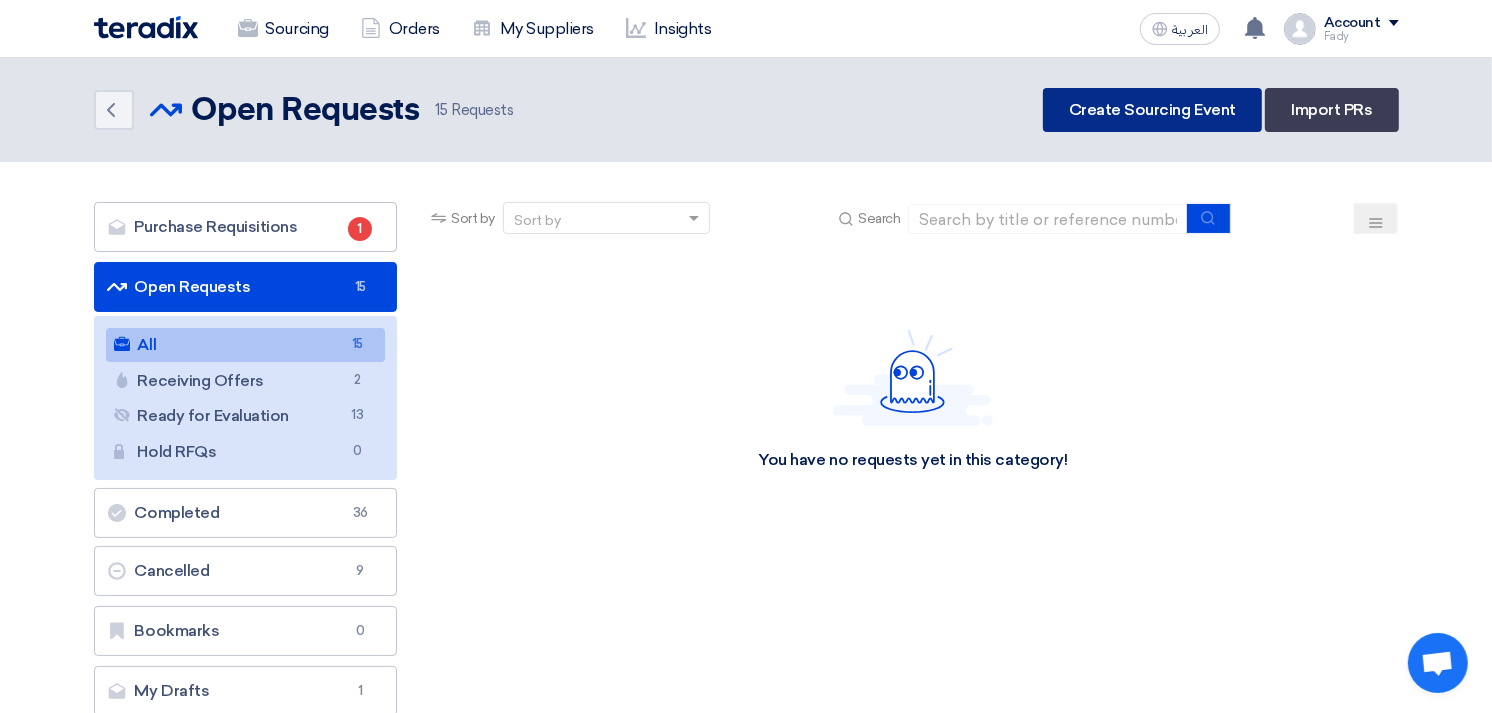 click on "Create Sourcing Event" 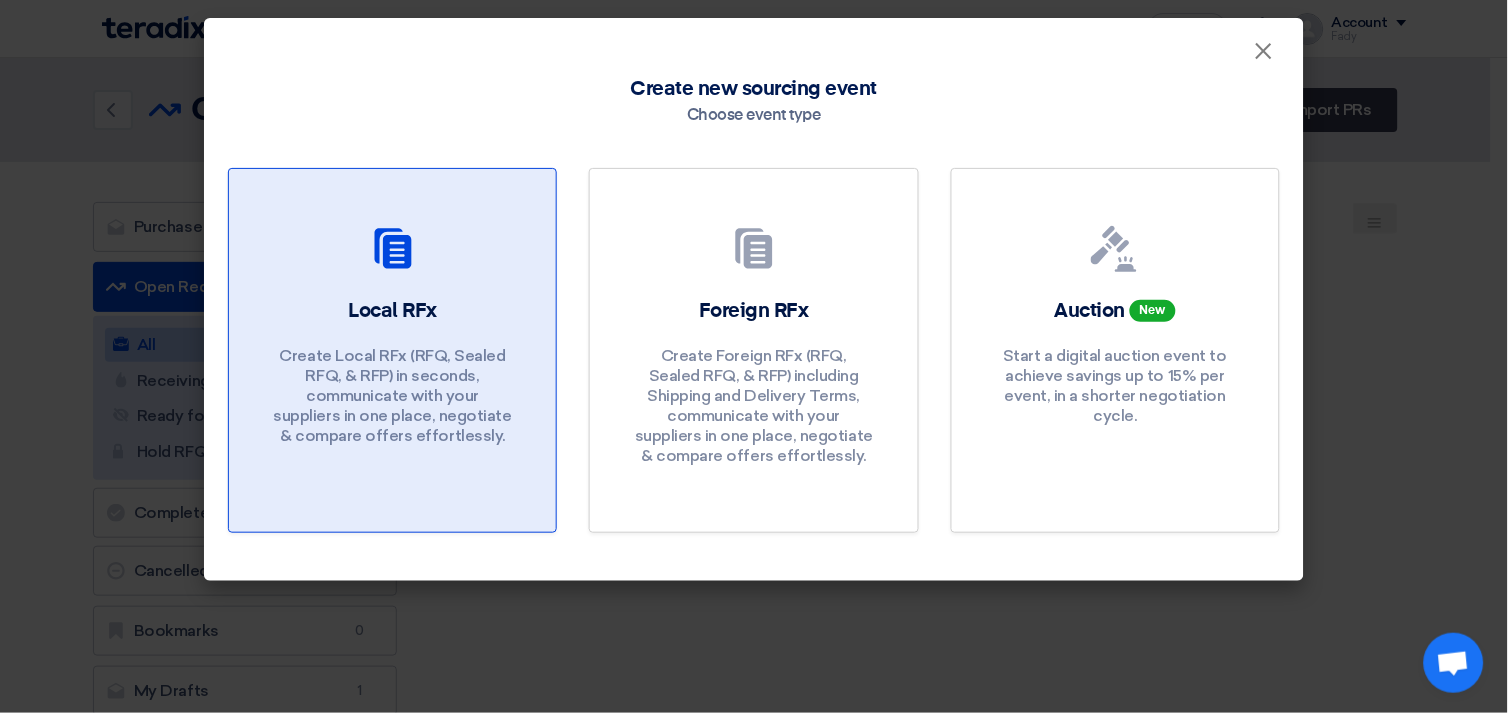 click on "Local RFx
Create Local RFx (RFQ, Sealed RFQ, & RFP) in seconds, communicate with your suppliers in one place, negotiate & compare offers effortlessly." 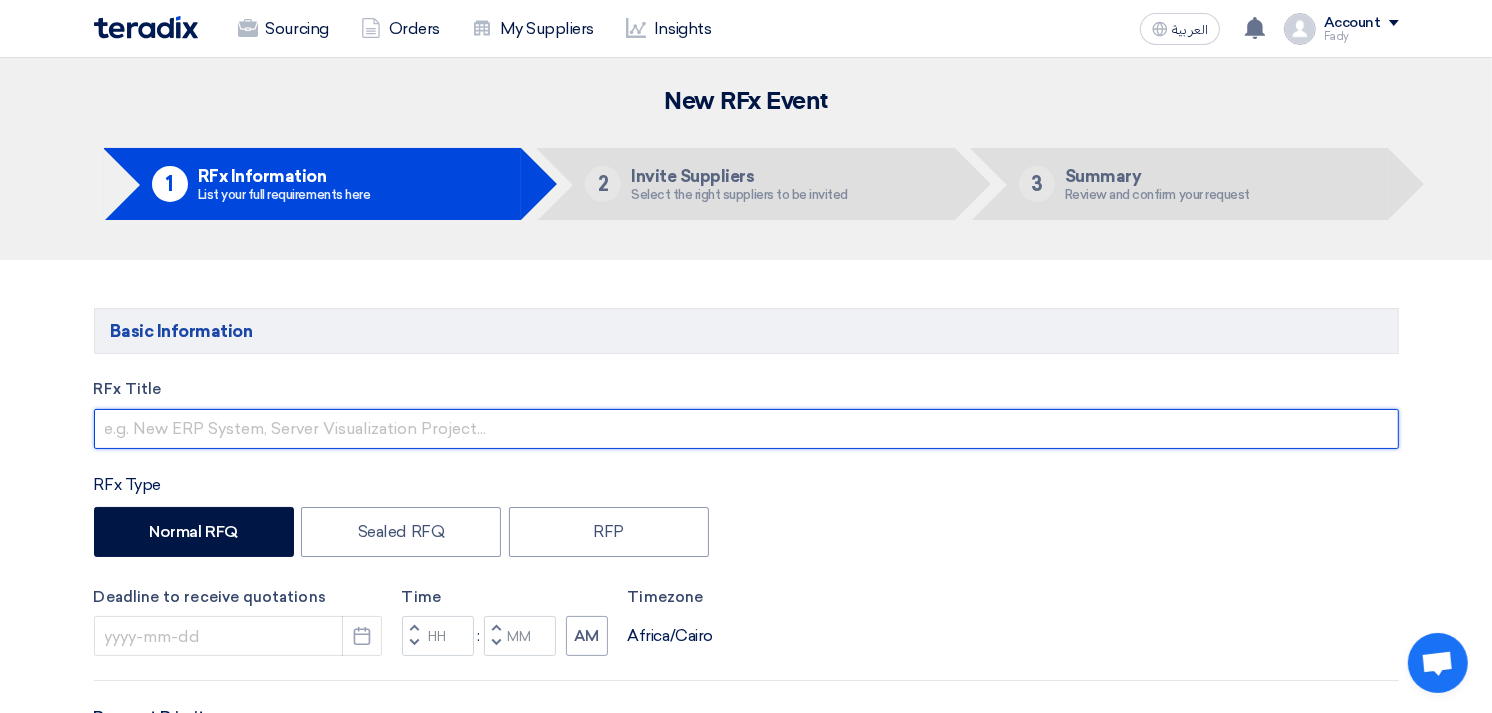 click at bounding box center [746, 429] 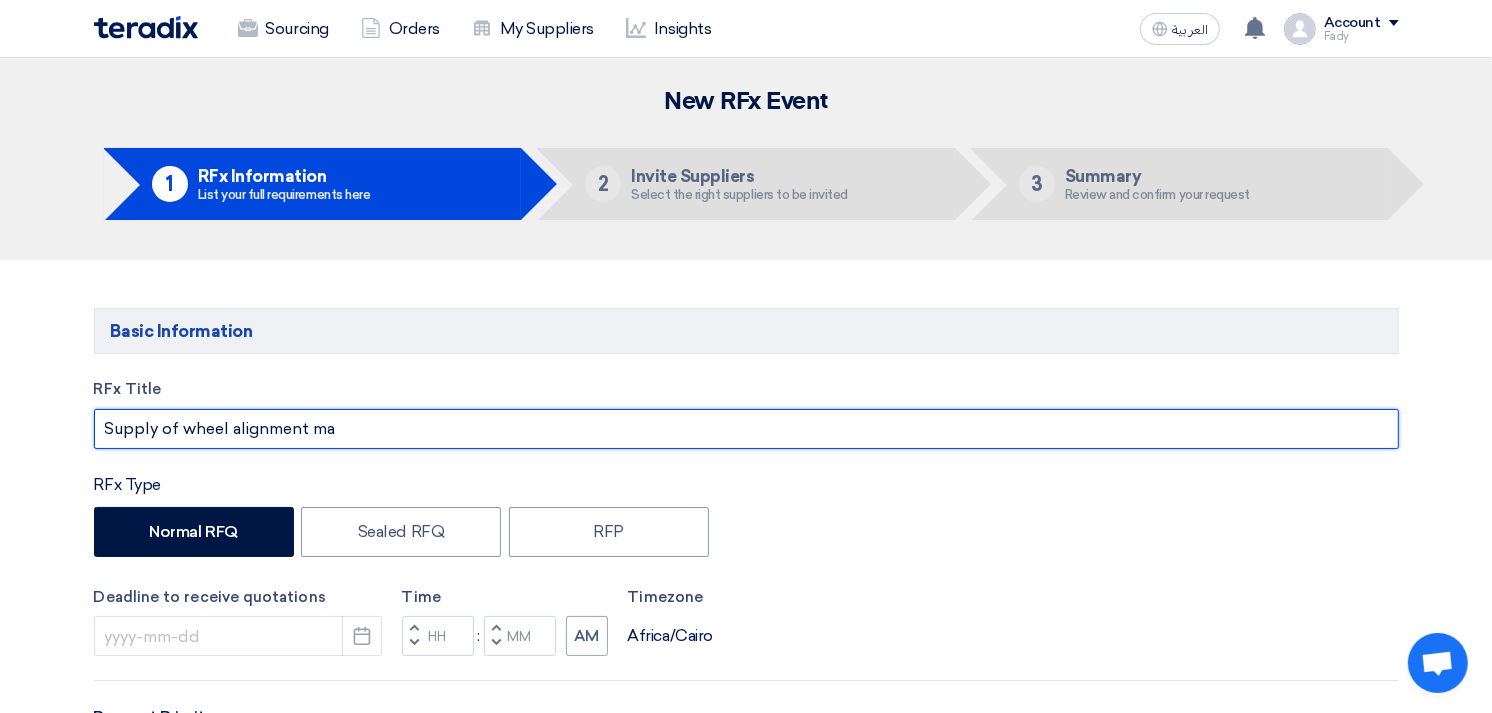 click on "Supply of wheel alignment ma" at bounding box center (746, 429) 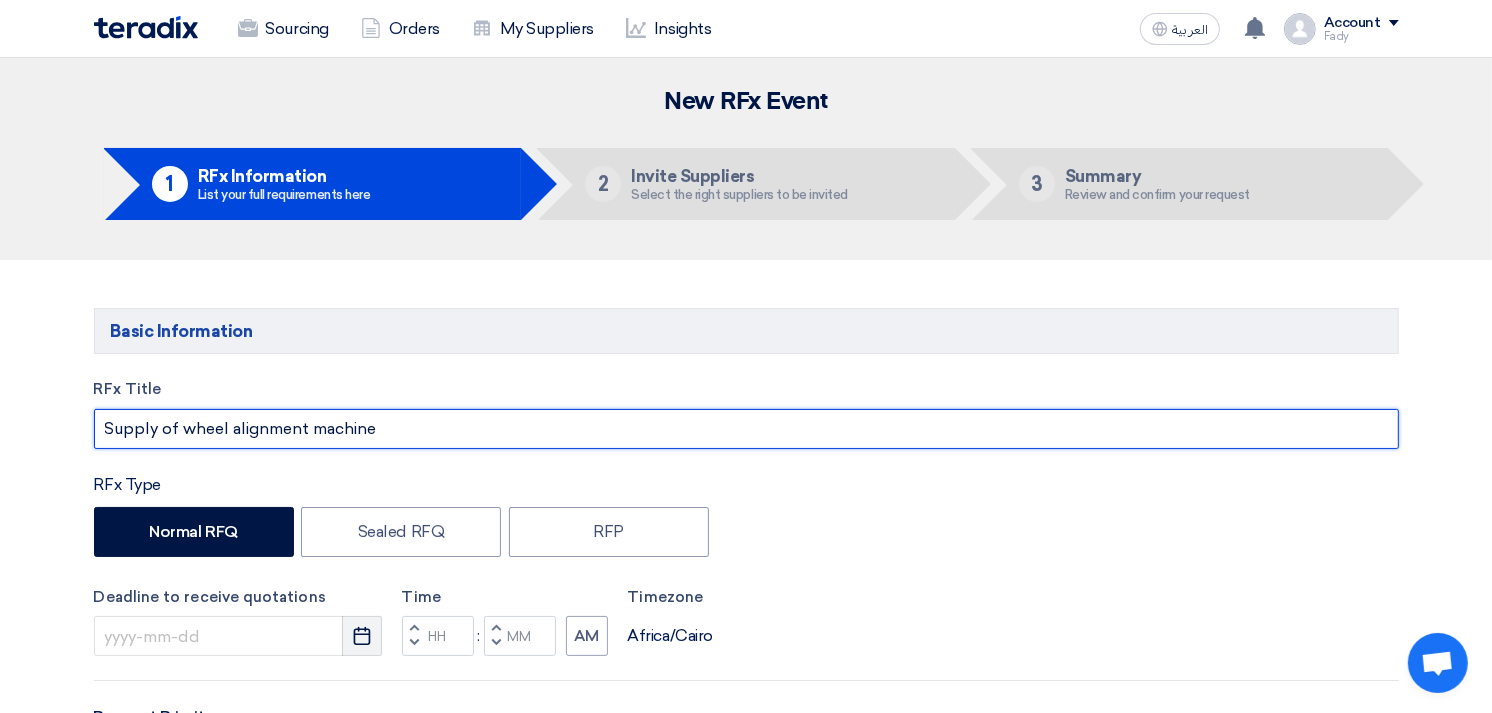 type on "Supply of wheel alignment machine" 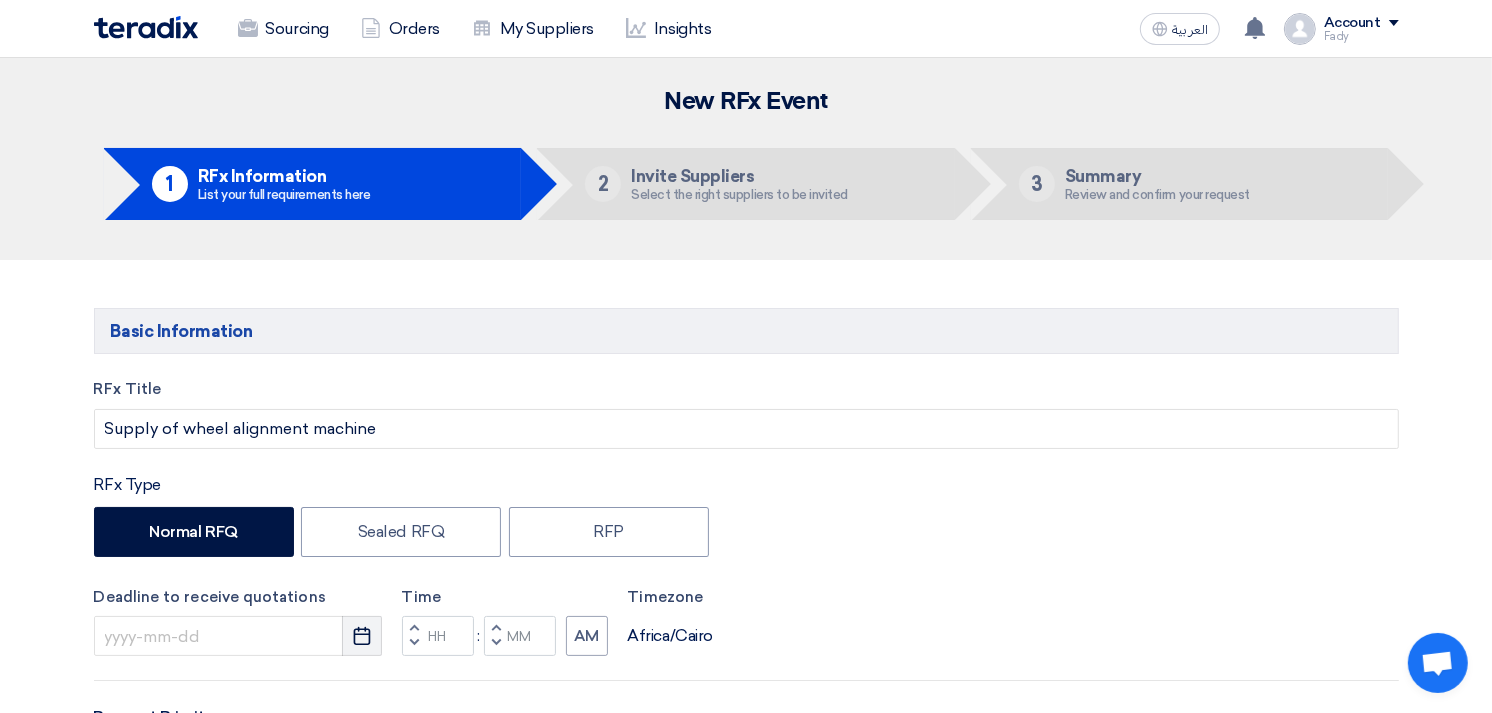 click 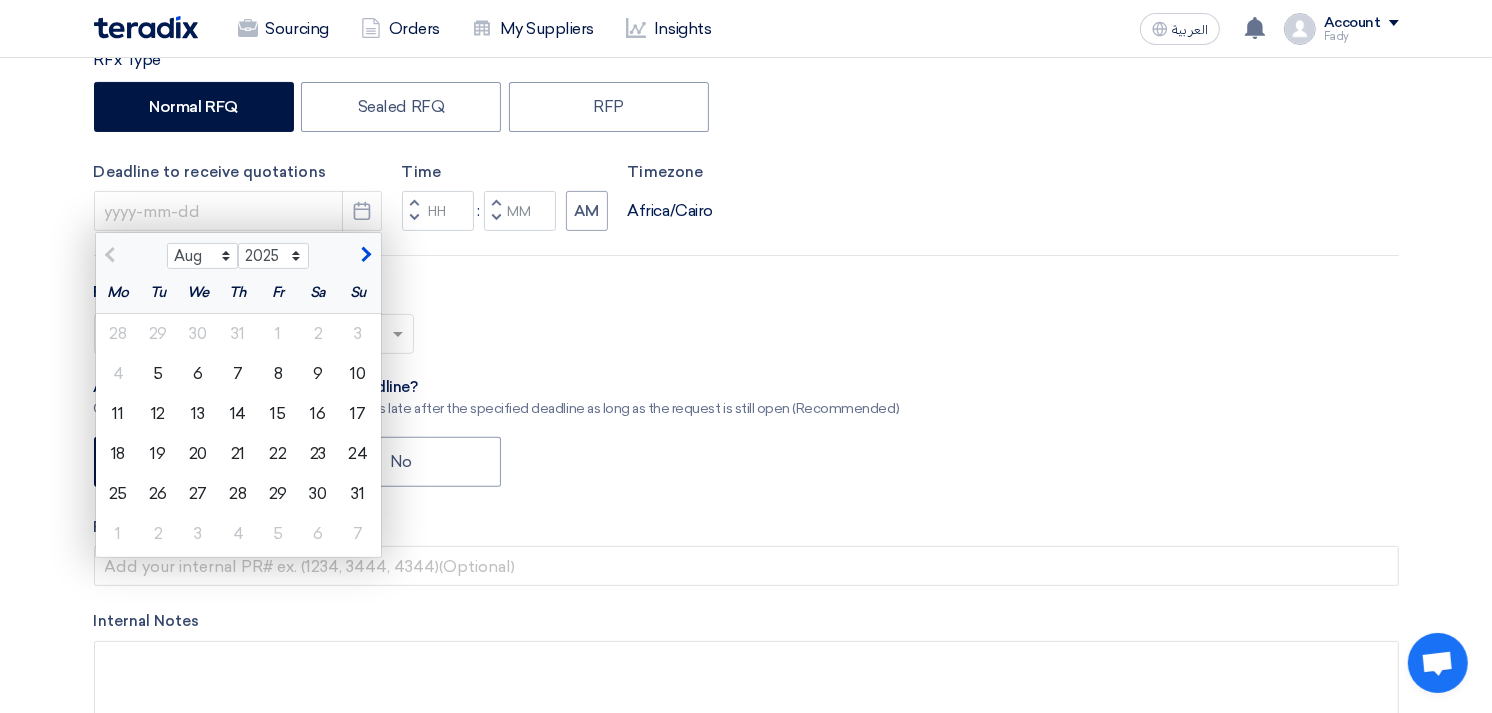 scroll, scrollTop: 444, scrollLeft: 0, axis: vertical 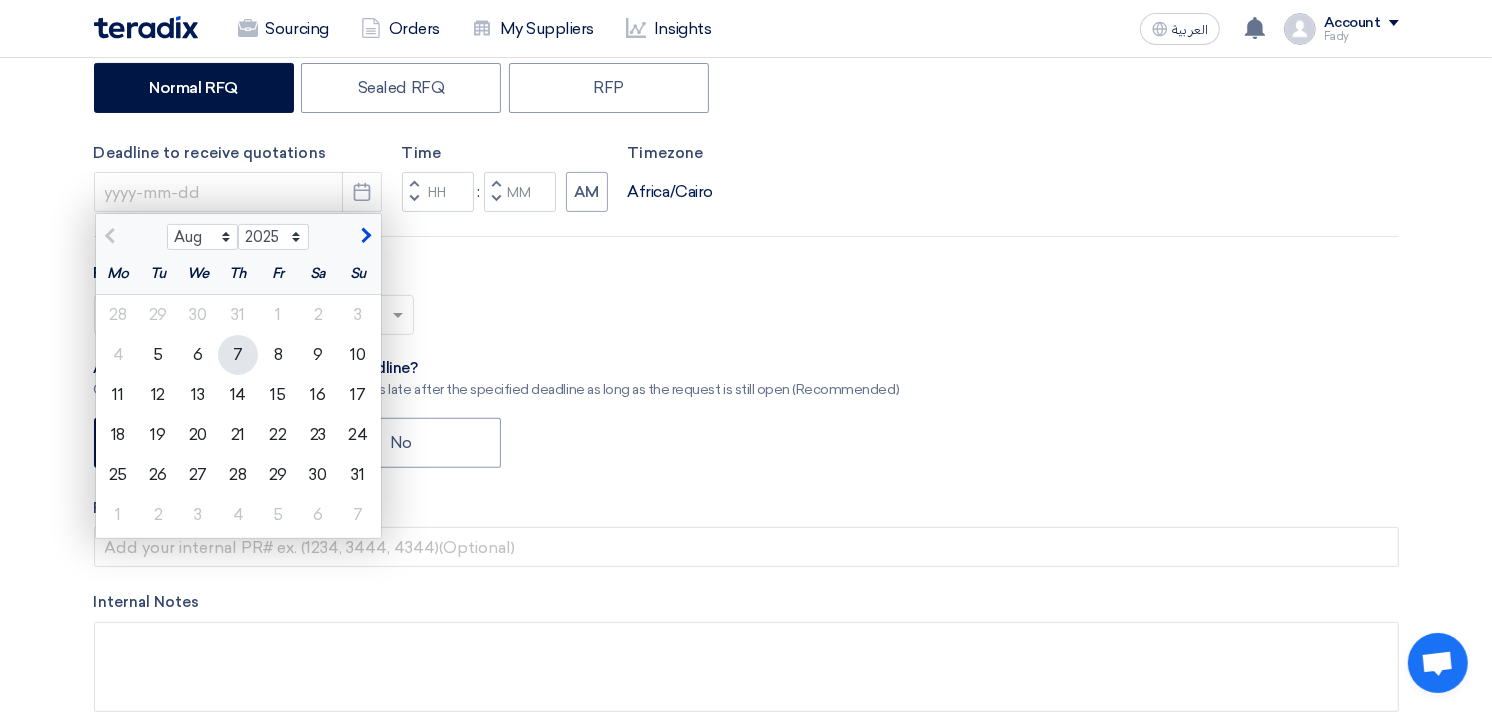 click on "7" 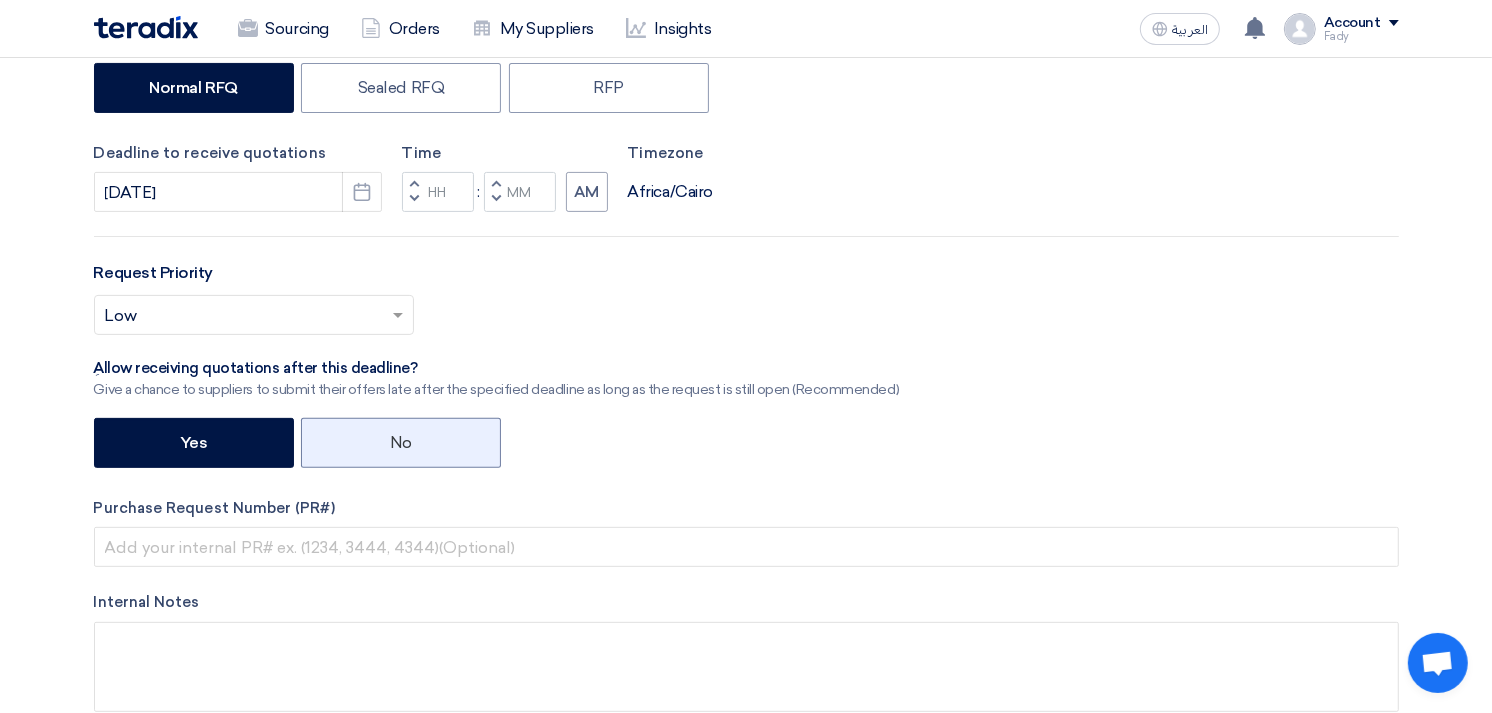 click on "No" 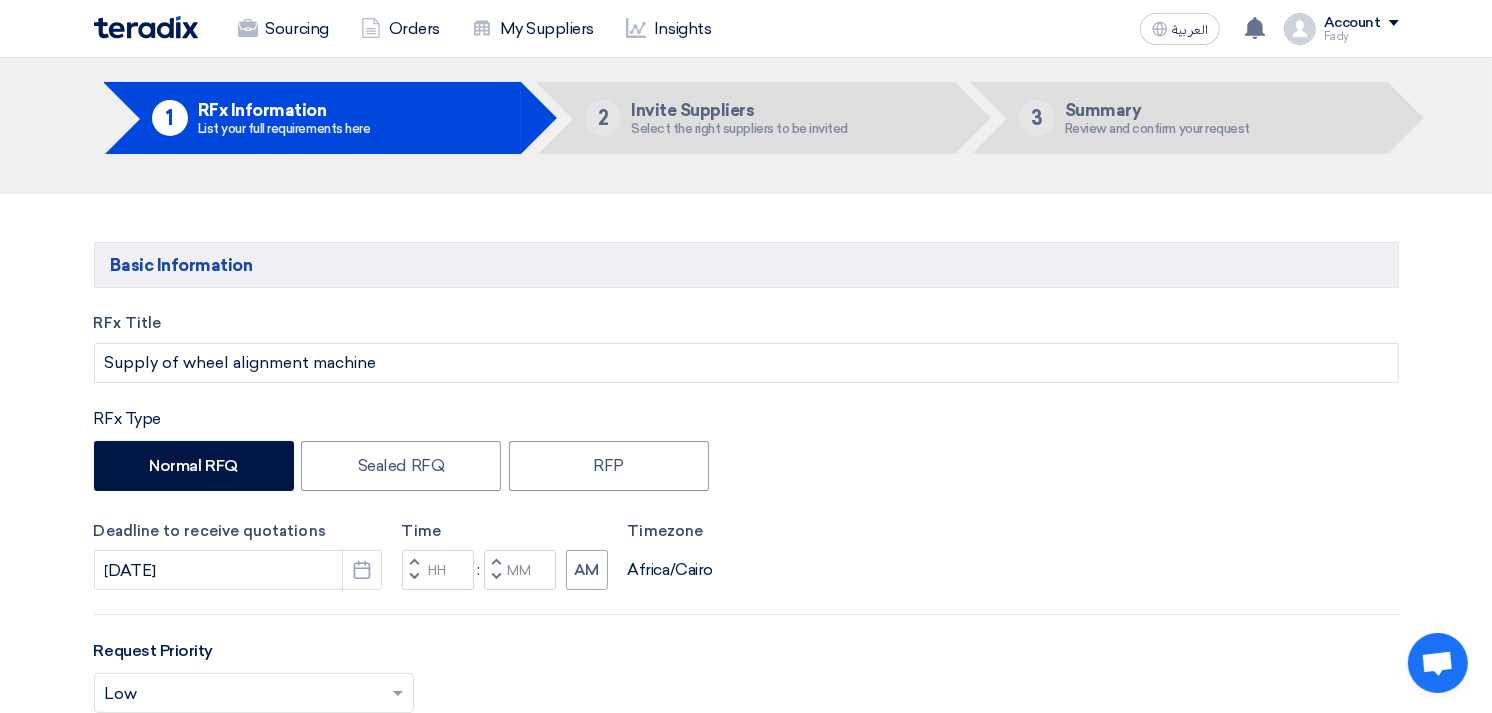 scroll, scrollTop: 0, scrollLeft: 0, axis: both 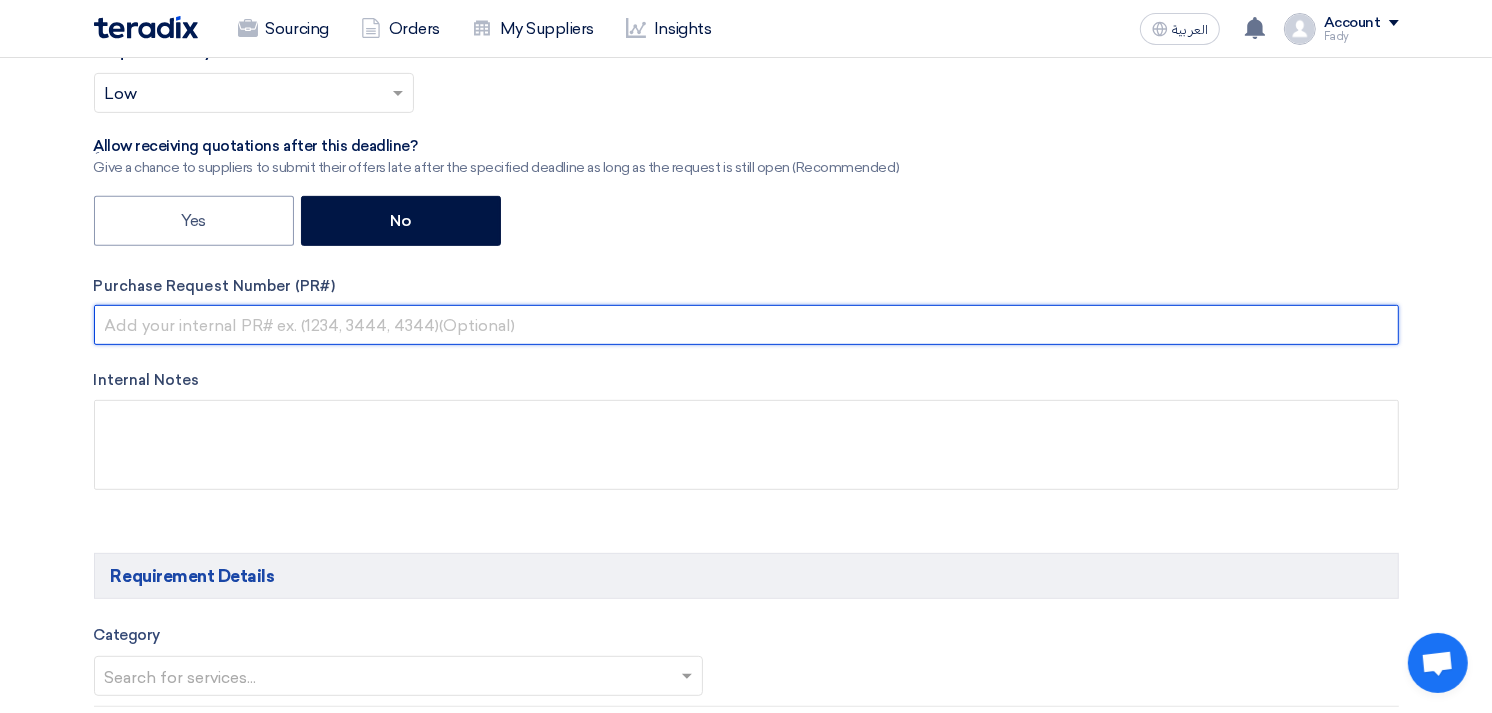 click at bounding box center [746, 325] 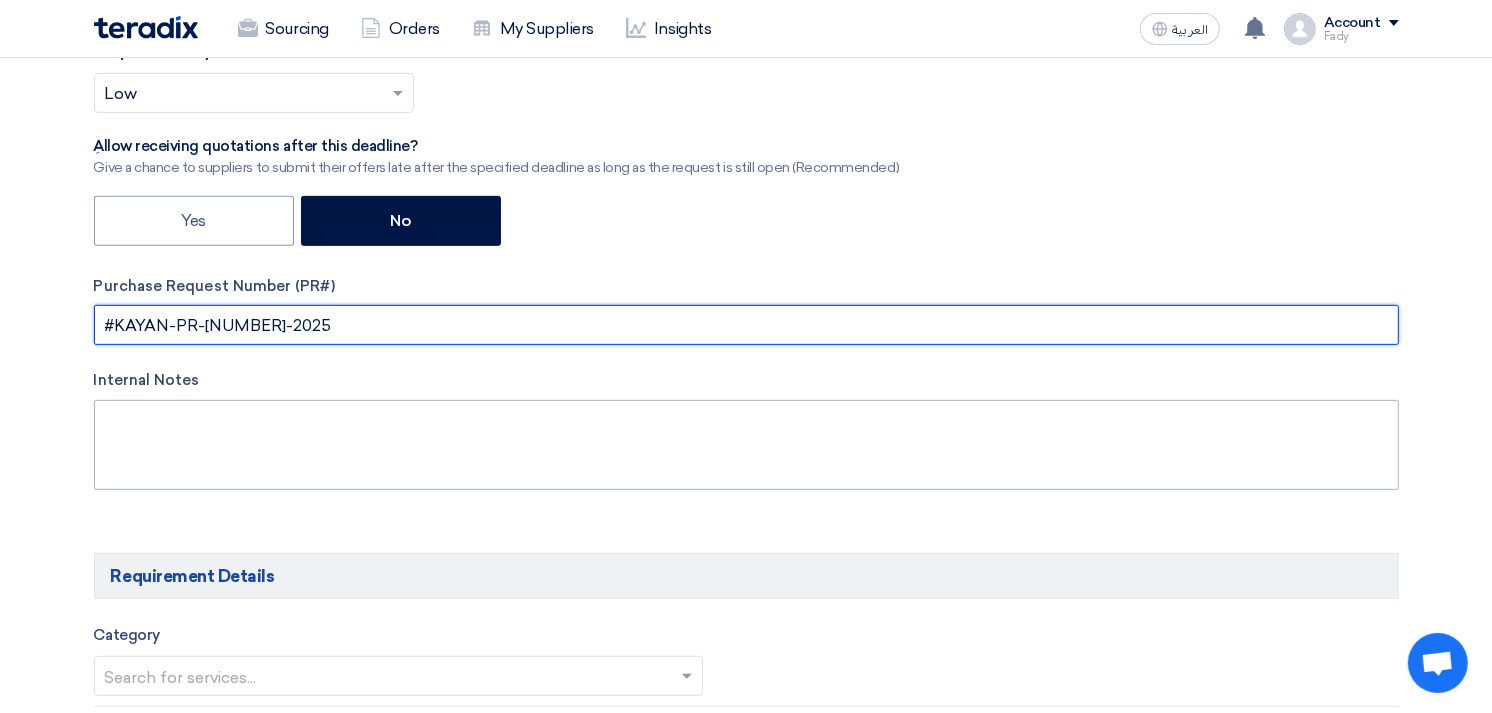 scroll, scrollTop: 888, scrollLeft: 0, axis: vertical 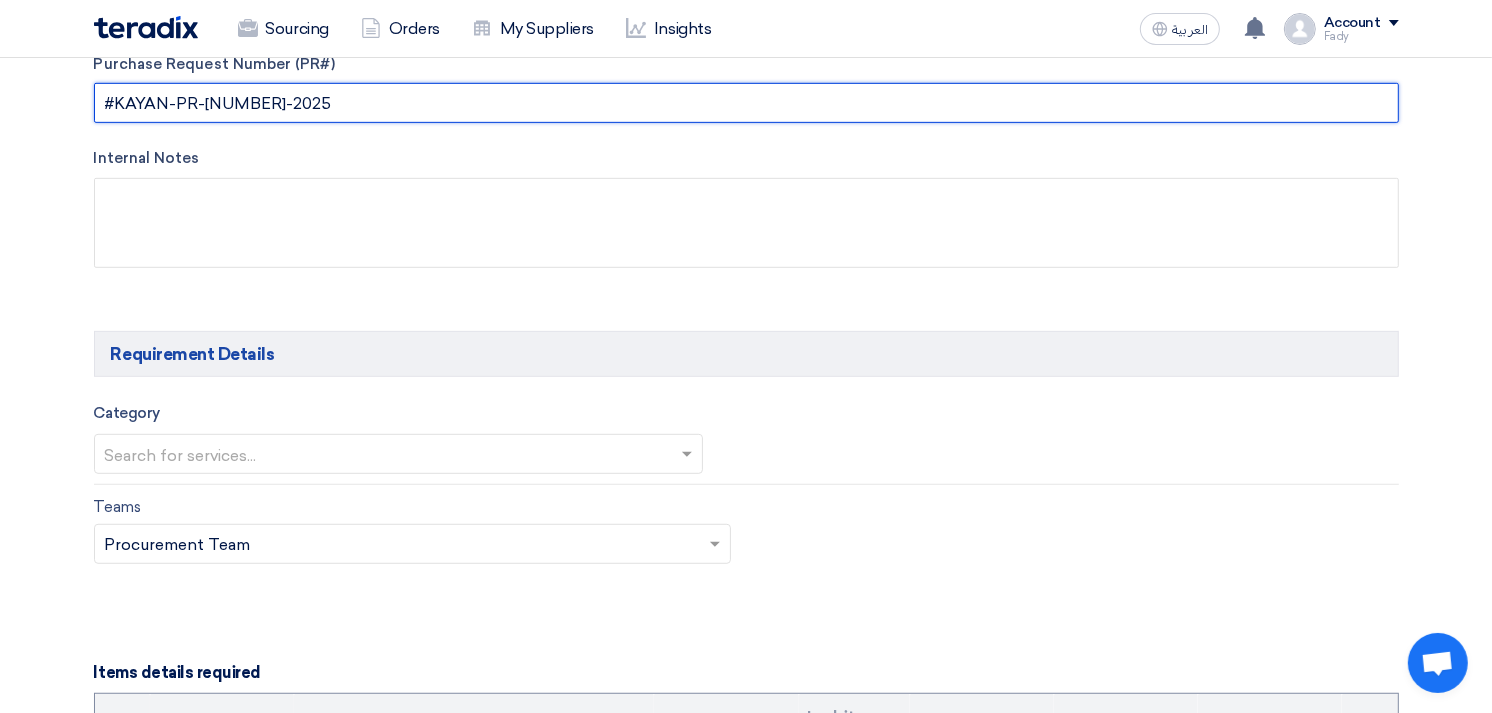 type on "KAYAN-PR-684-2025" 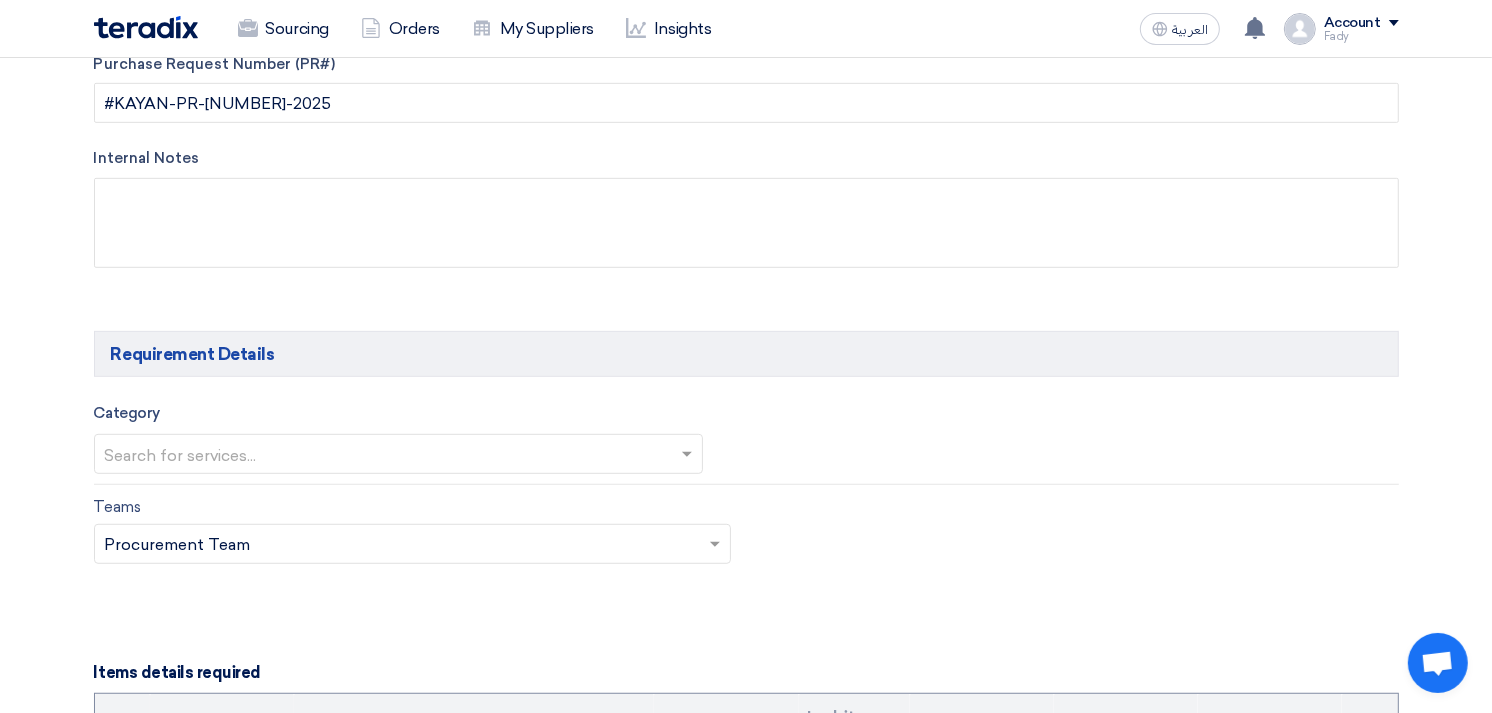 click at bounding box center [389, 456] 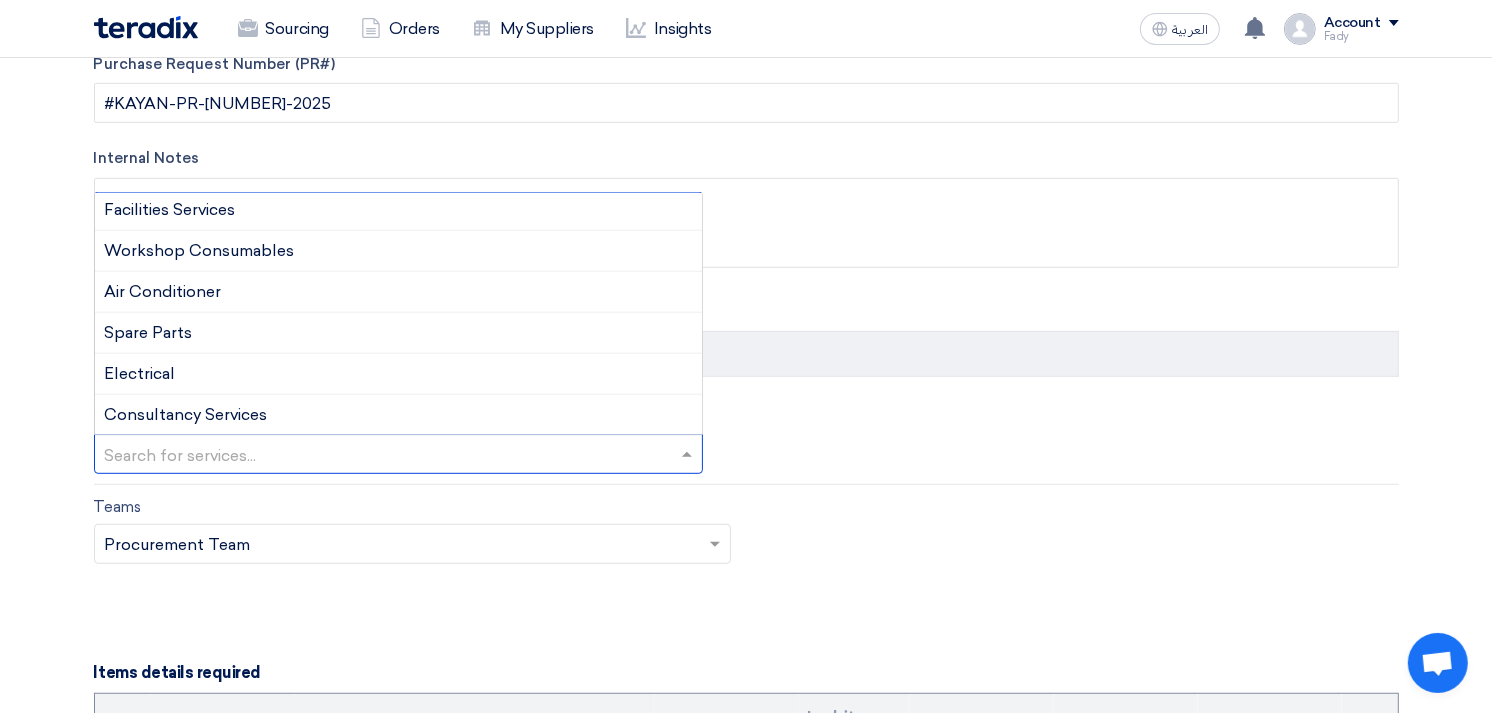 scroll, scrollTop: 211, scrollLeft: 0, axis: vertical 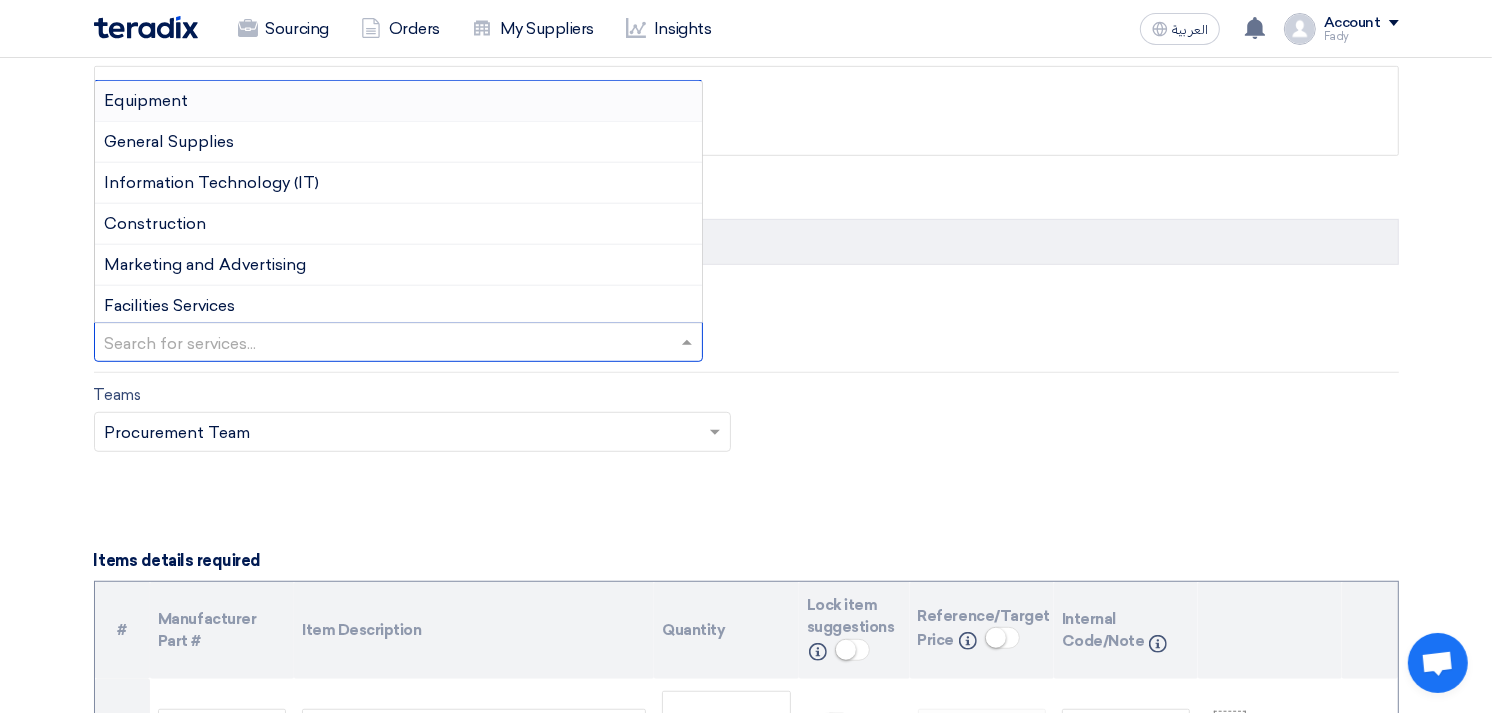 click on "Equipment" at bounding box center [399, 101] 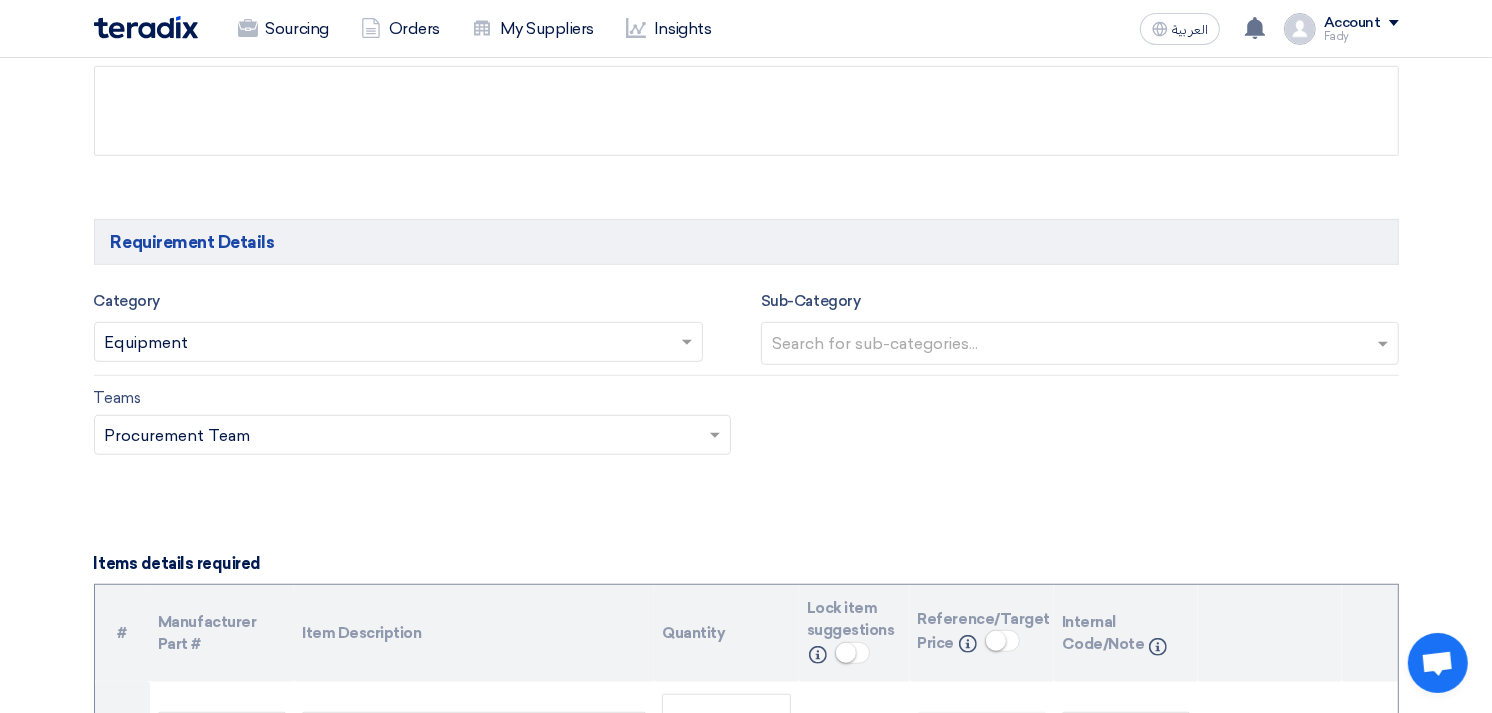 click at bounding box center (1082, 345) 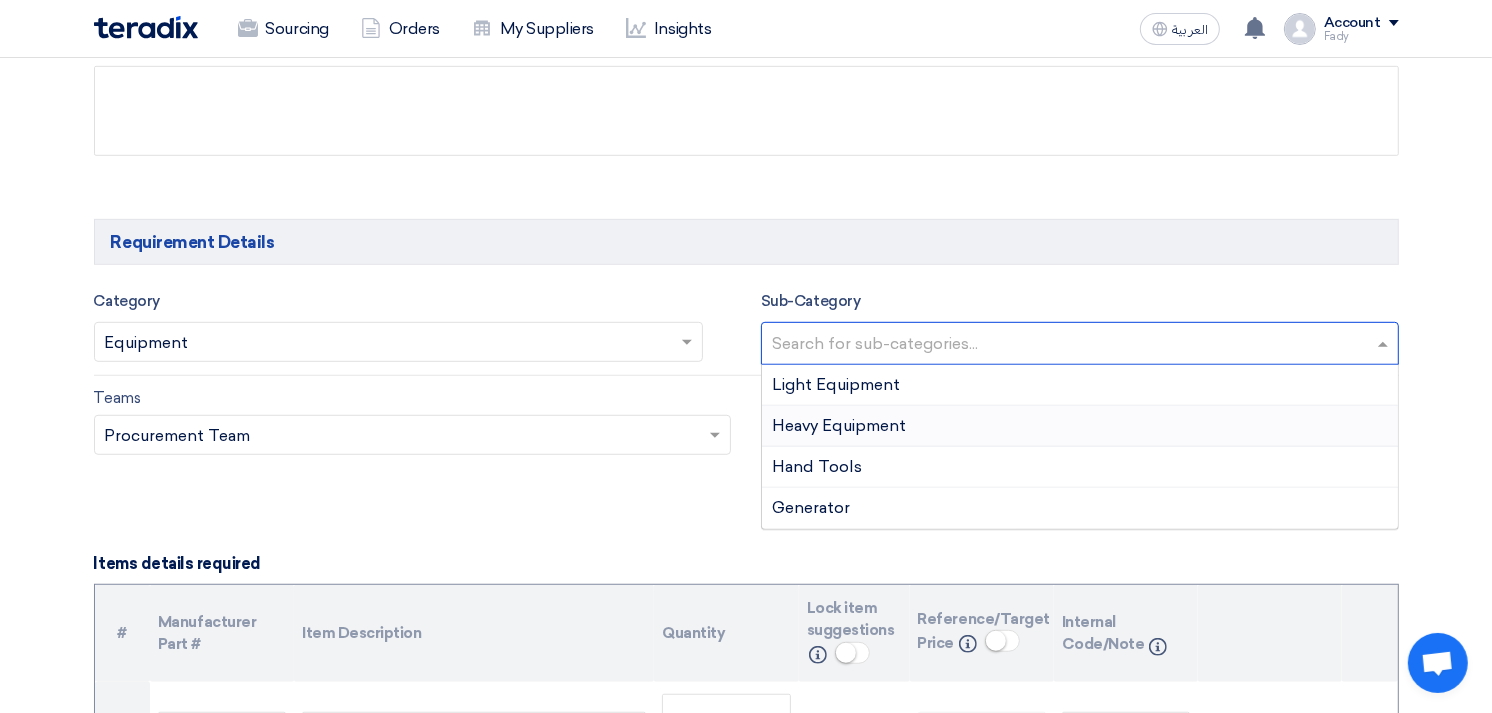 click on "Heavy Equipment" at bounding box center (839, 425) 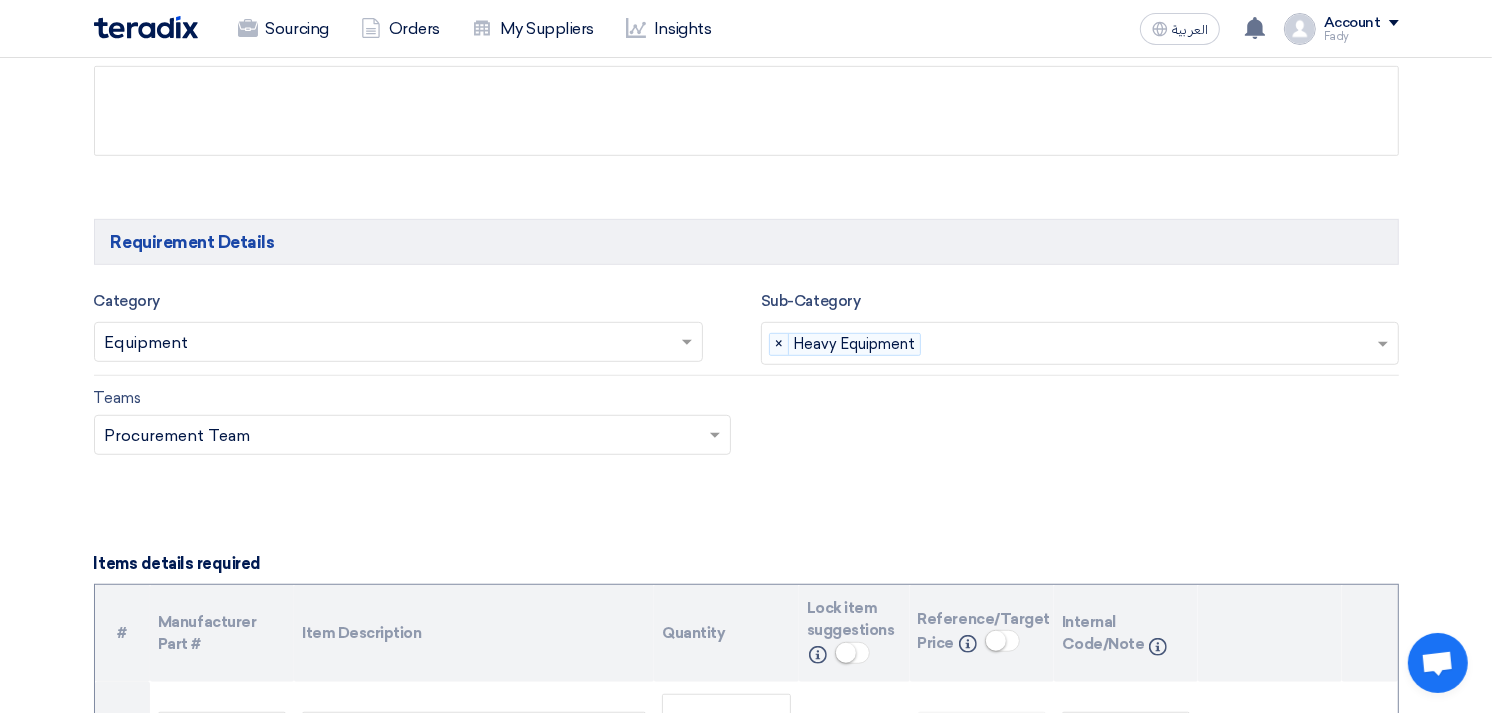 click at bounding box center [1152, 345] 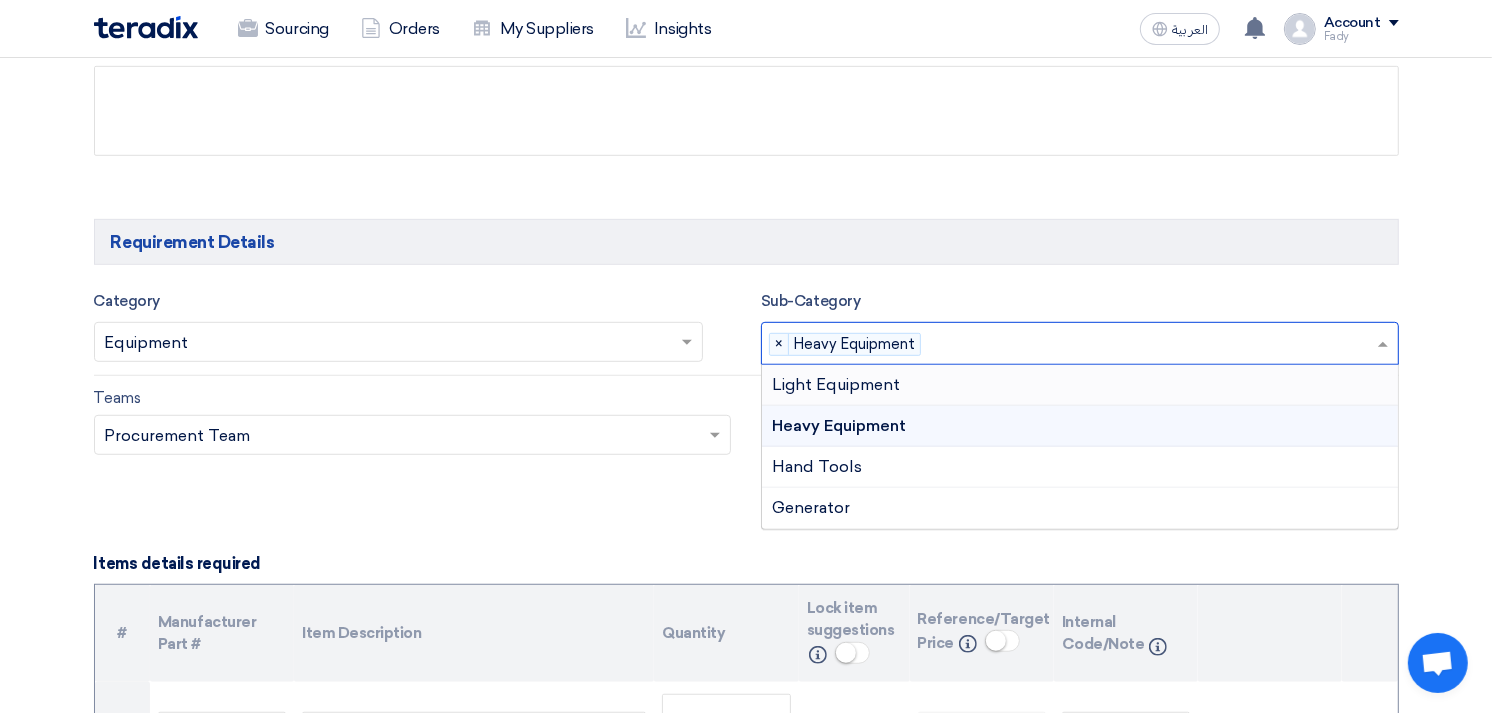 click on "Light Equipment" at bounding box center [1080, 385] 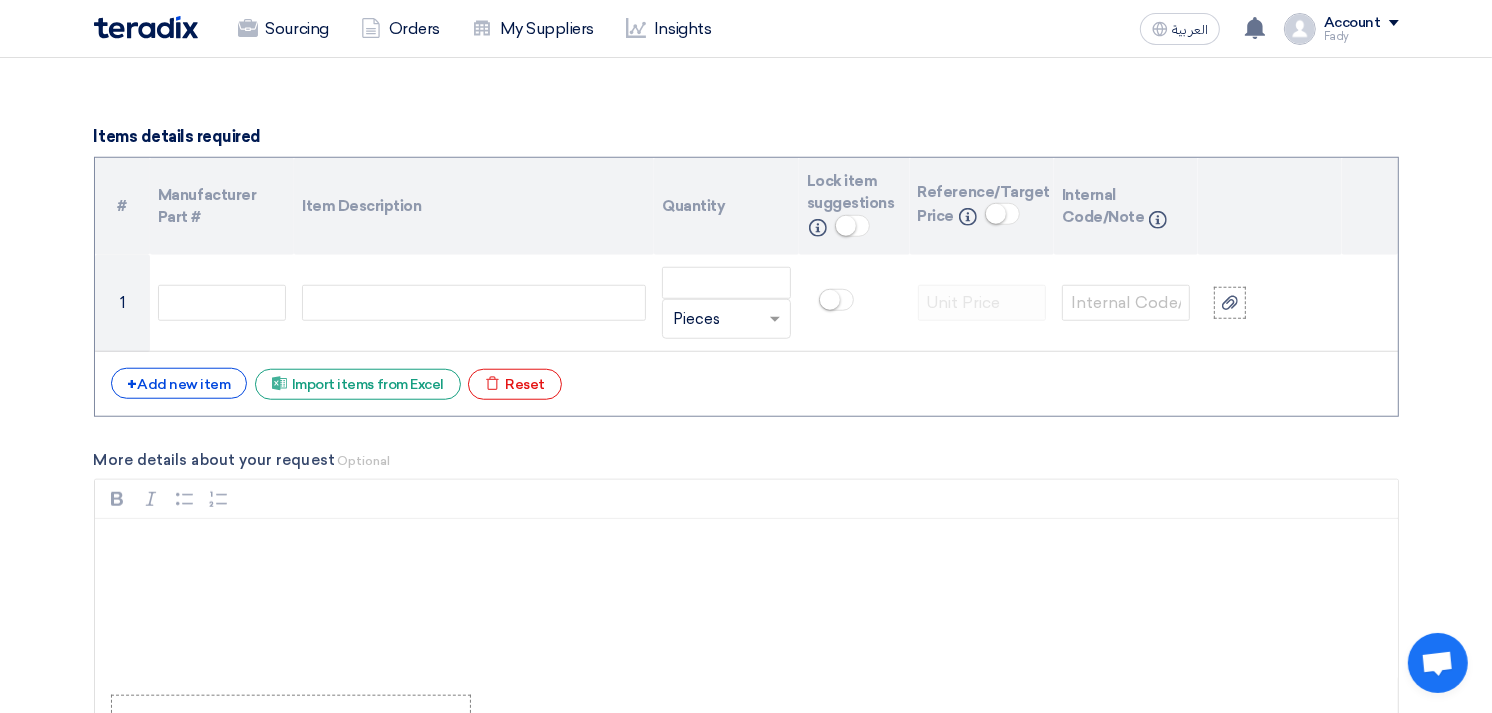 scroll, scrollTop: 1444, scrollLeft: 0, axis: vertical 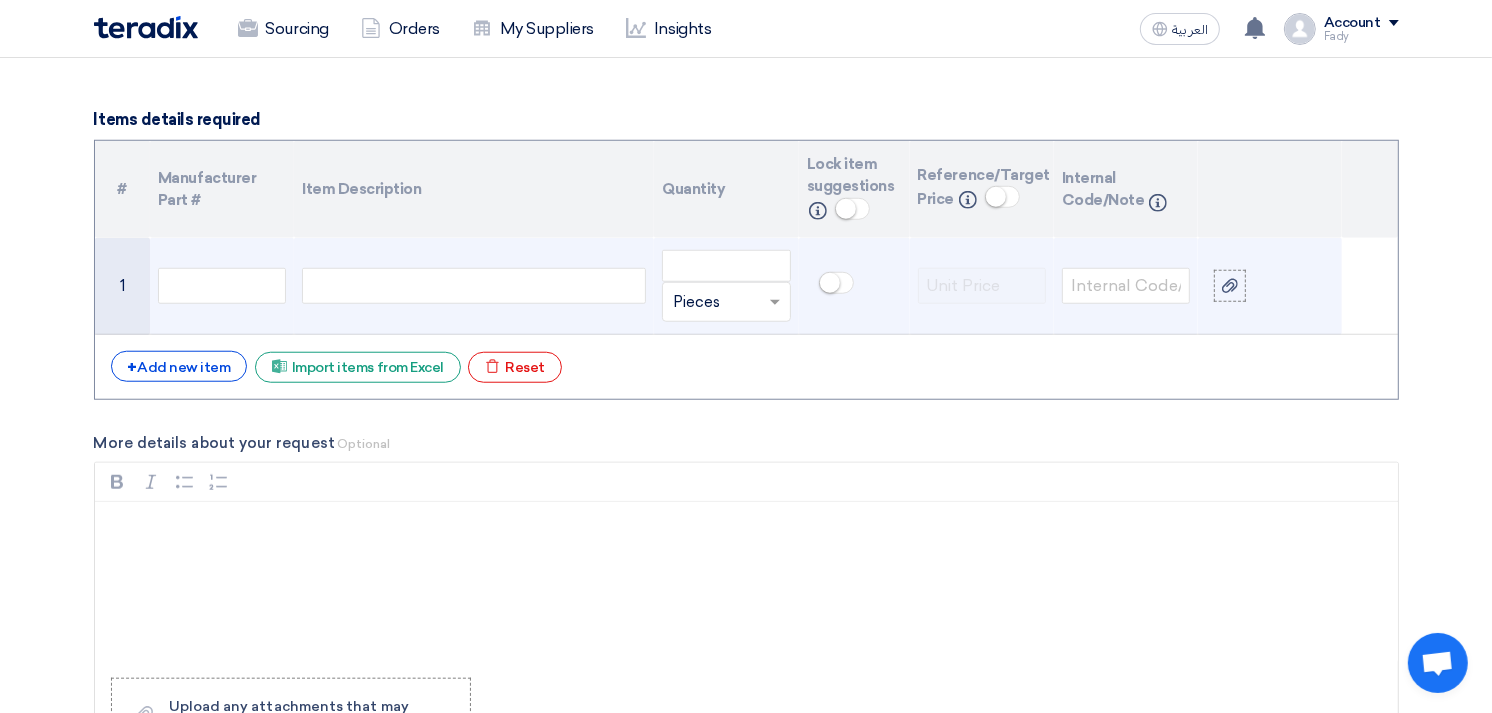 click 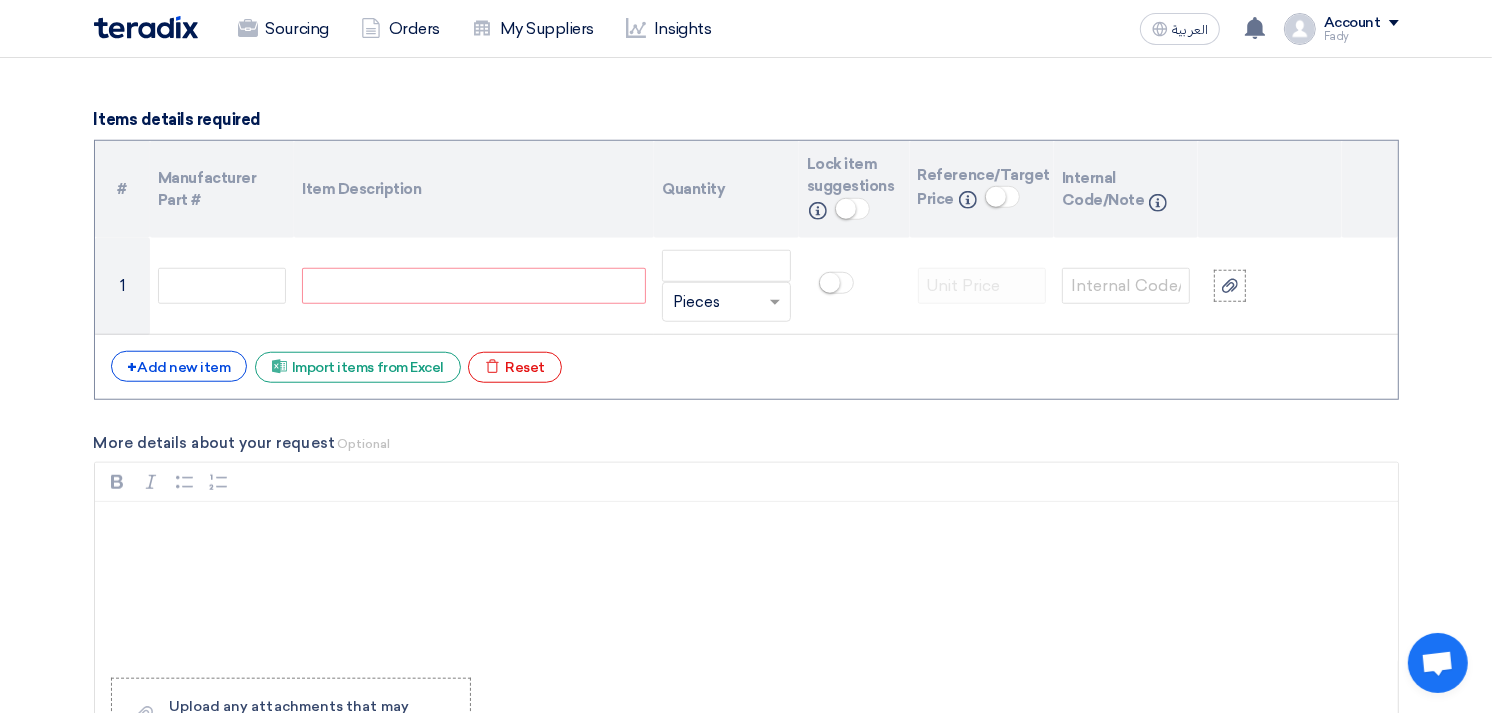 paste 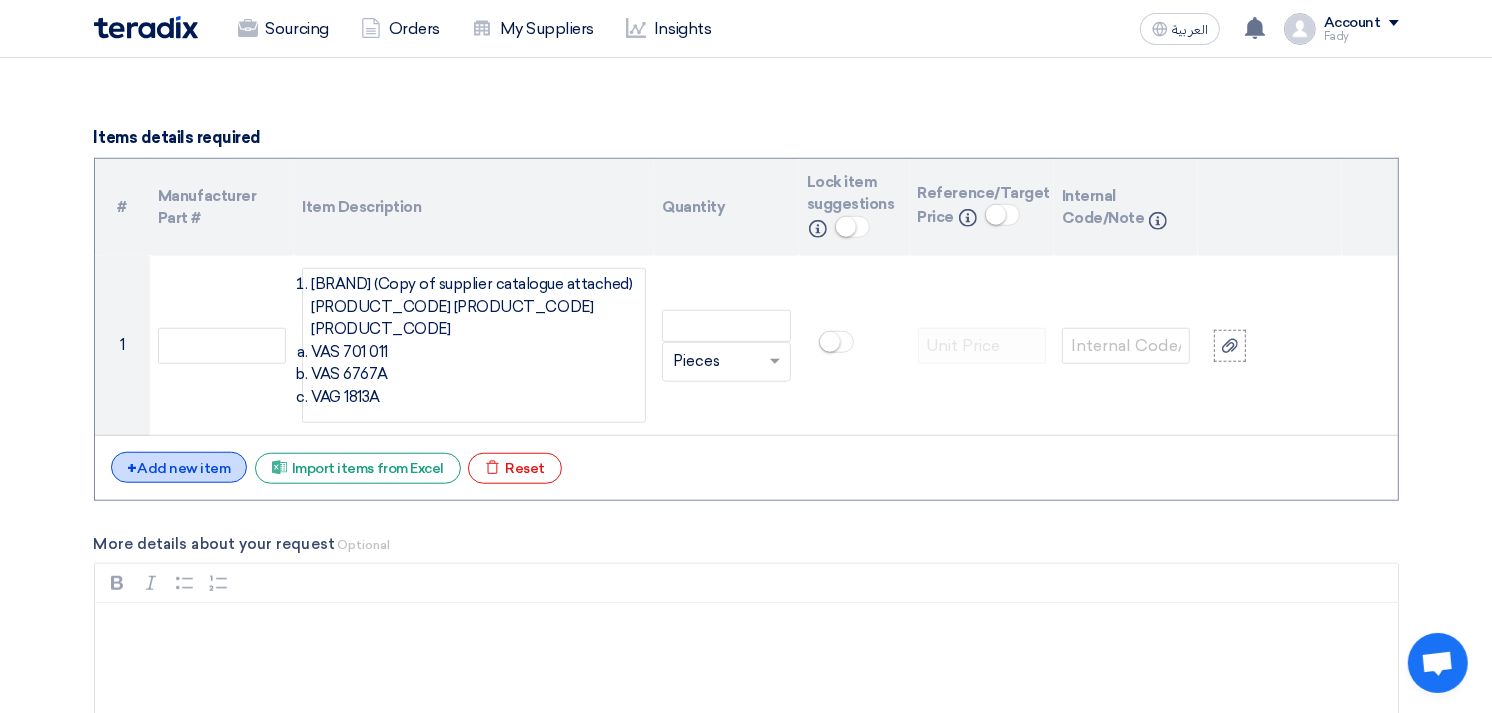 click on "+
Add new item" 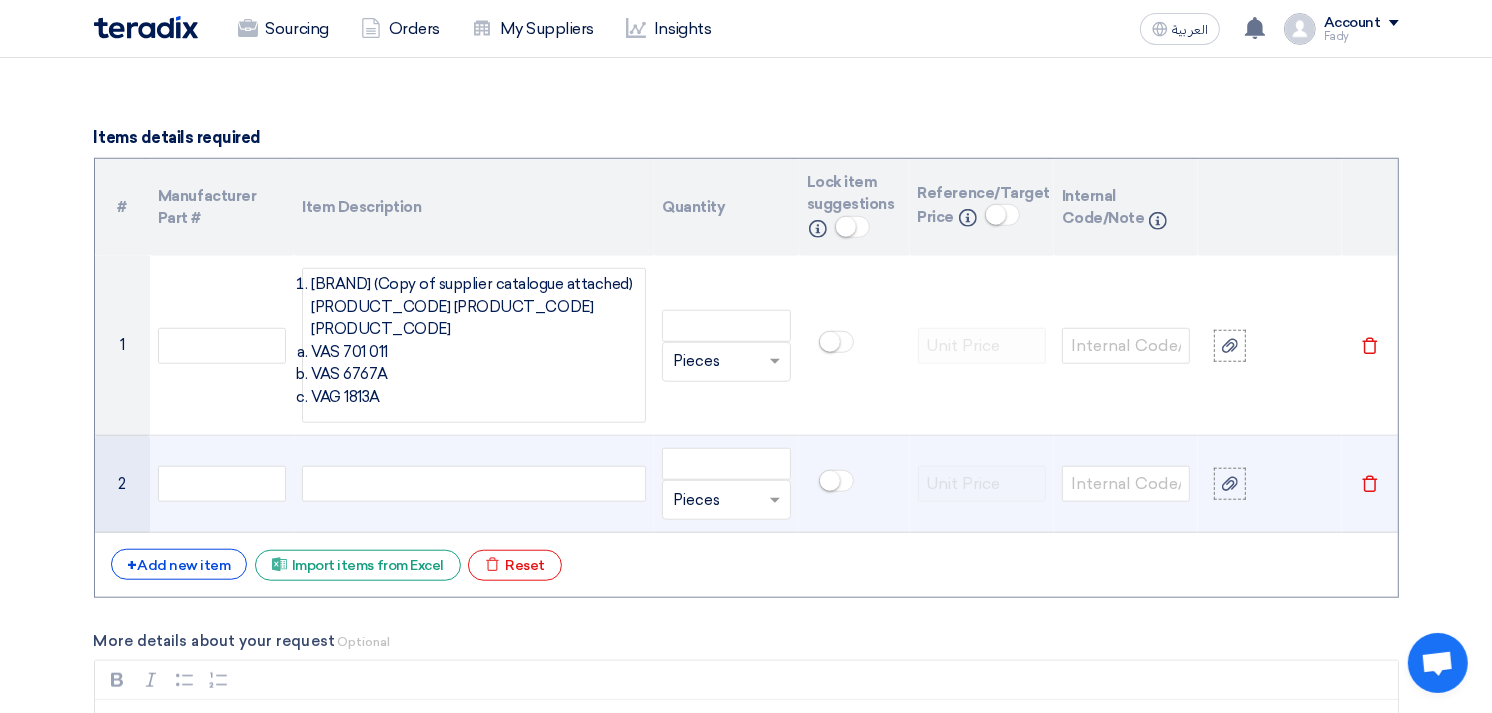 click 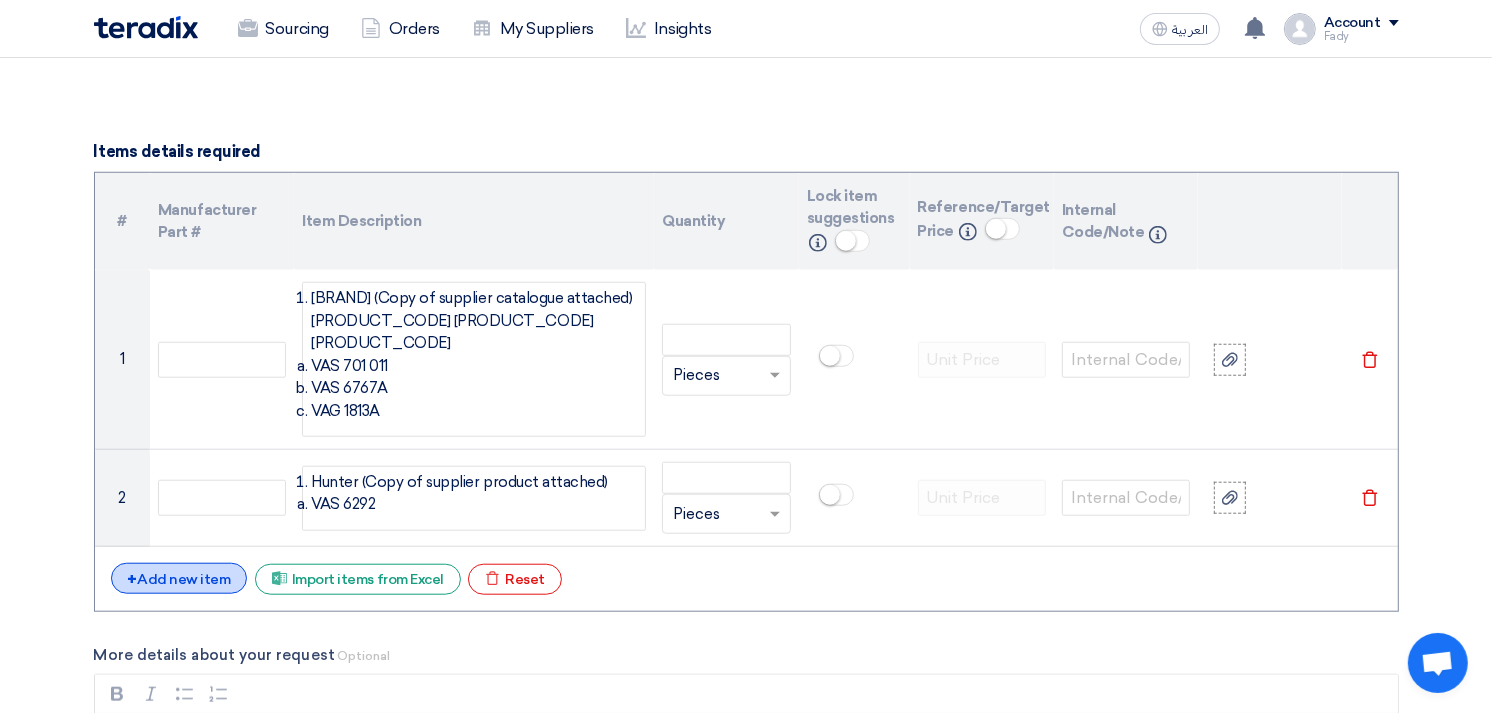 click on "+
Add new item" 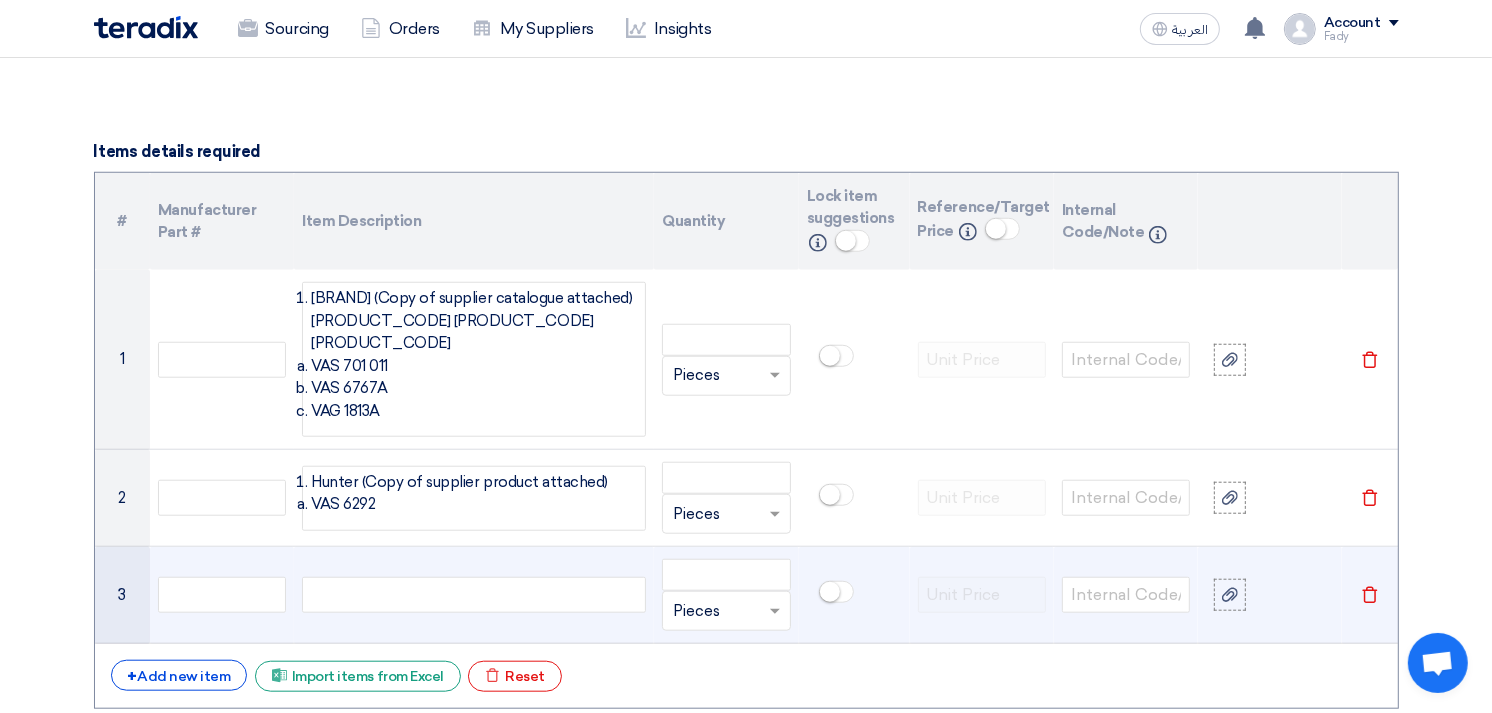 click 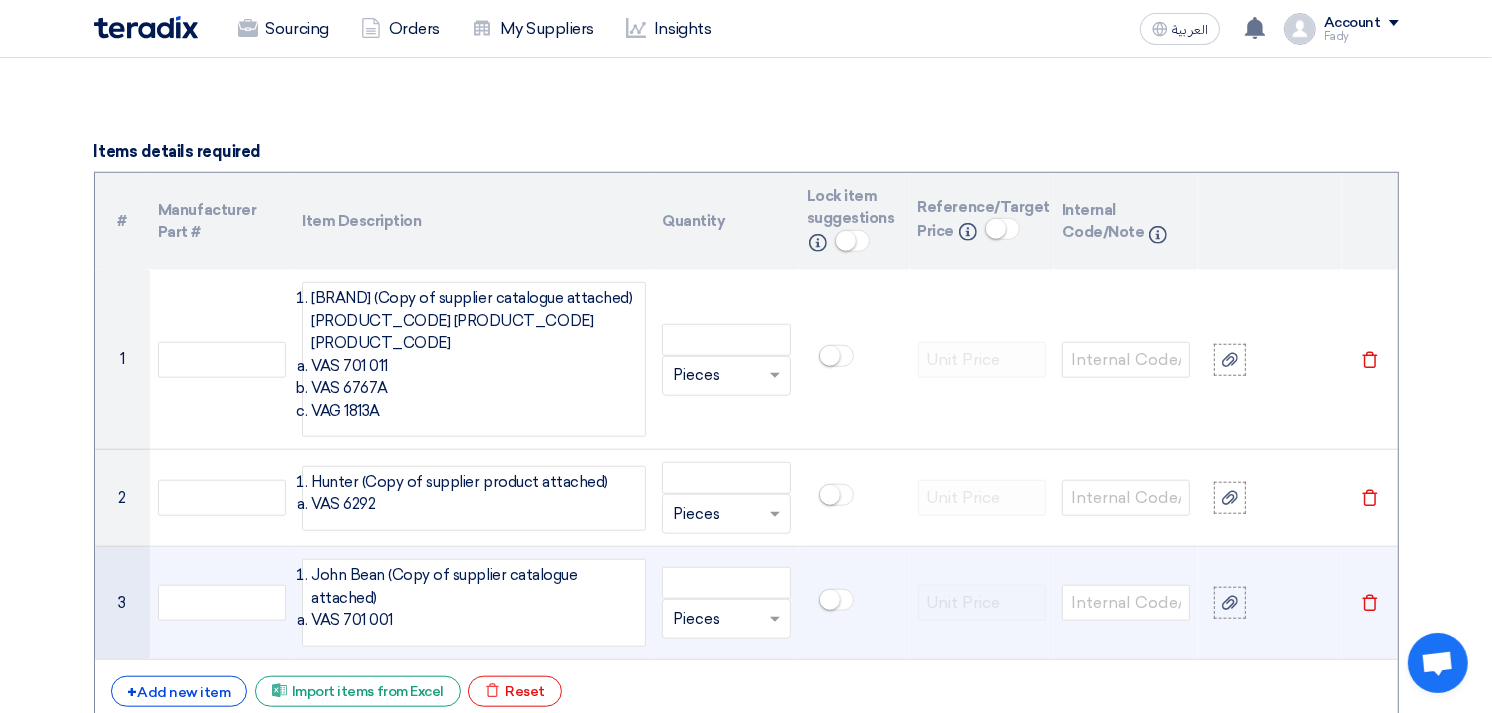 scroll, scrollTop: 1397, scrollLeft: 0, axis: vertical 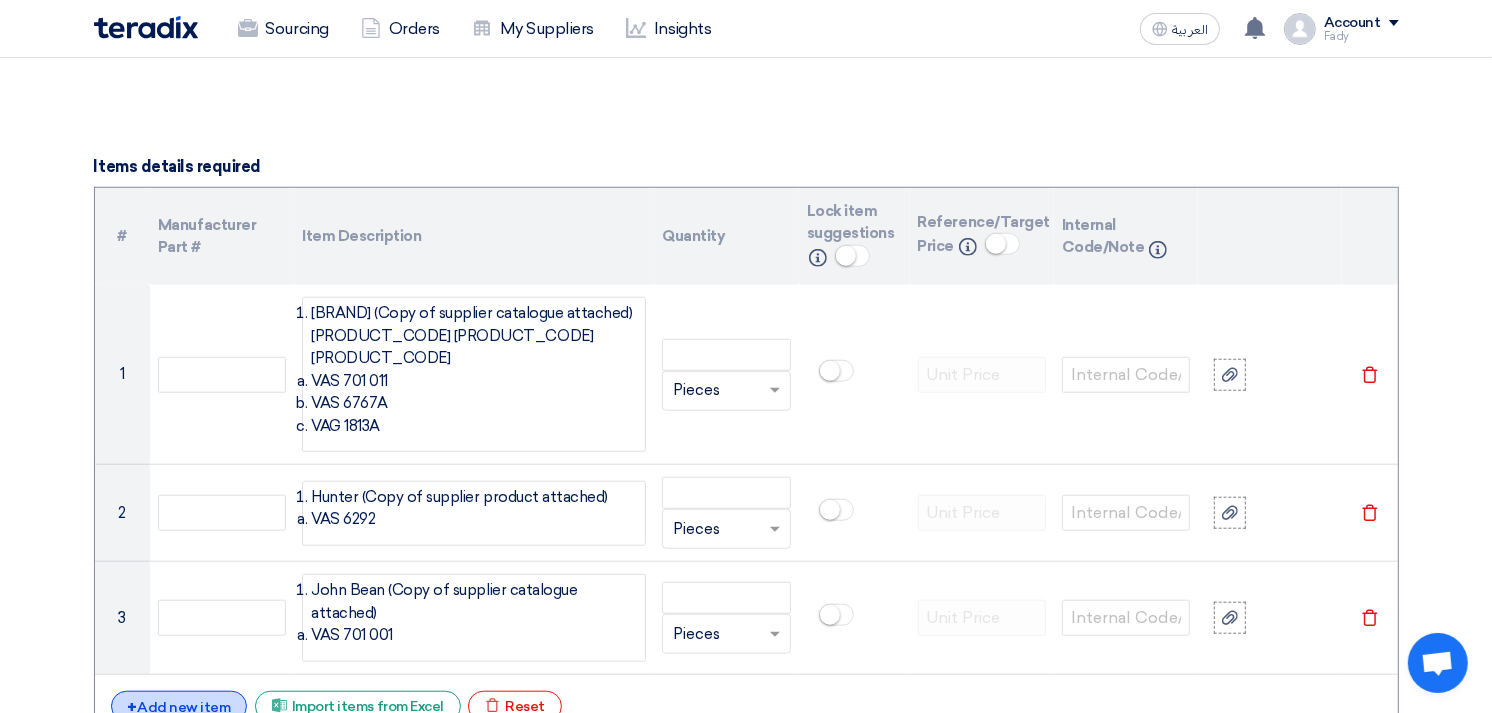 click on "+
Add new item" 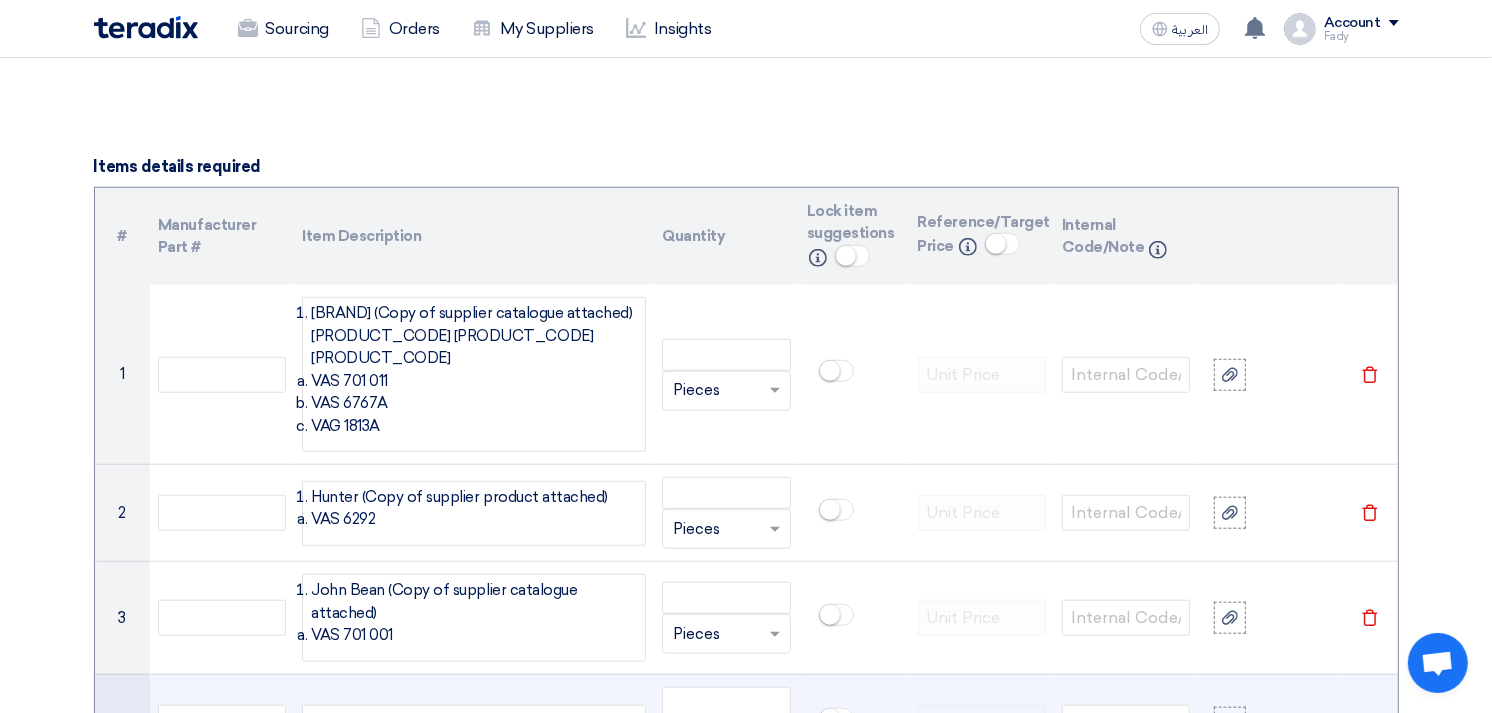 click 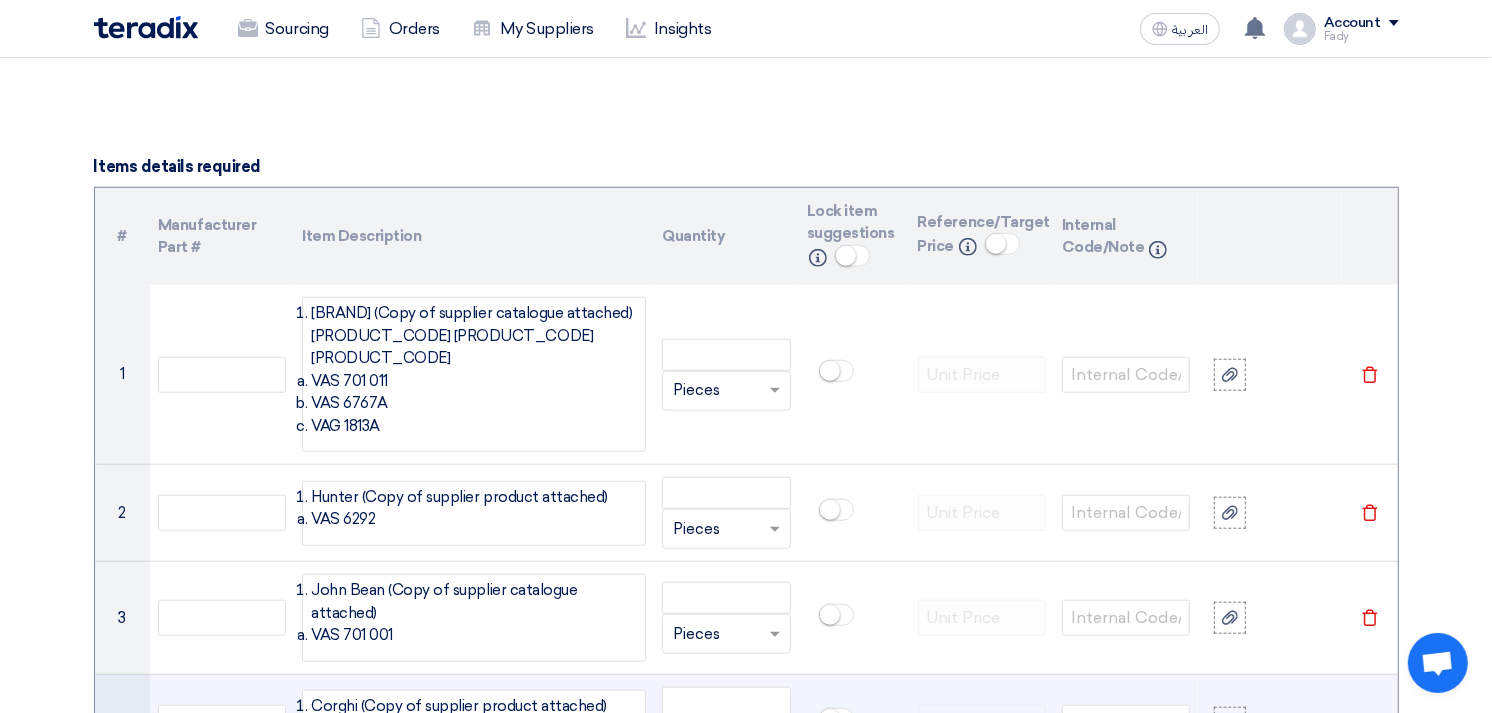 scroll, scrollTop: 1383, scrollLeft: 0, axis: vertical 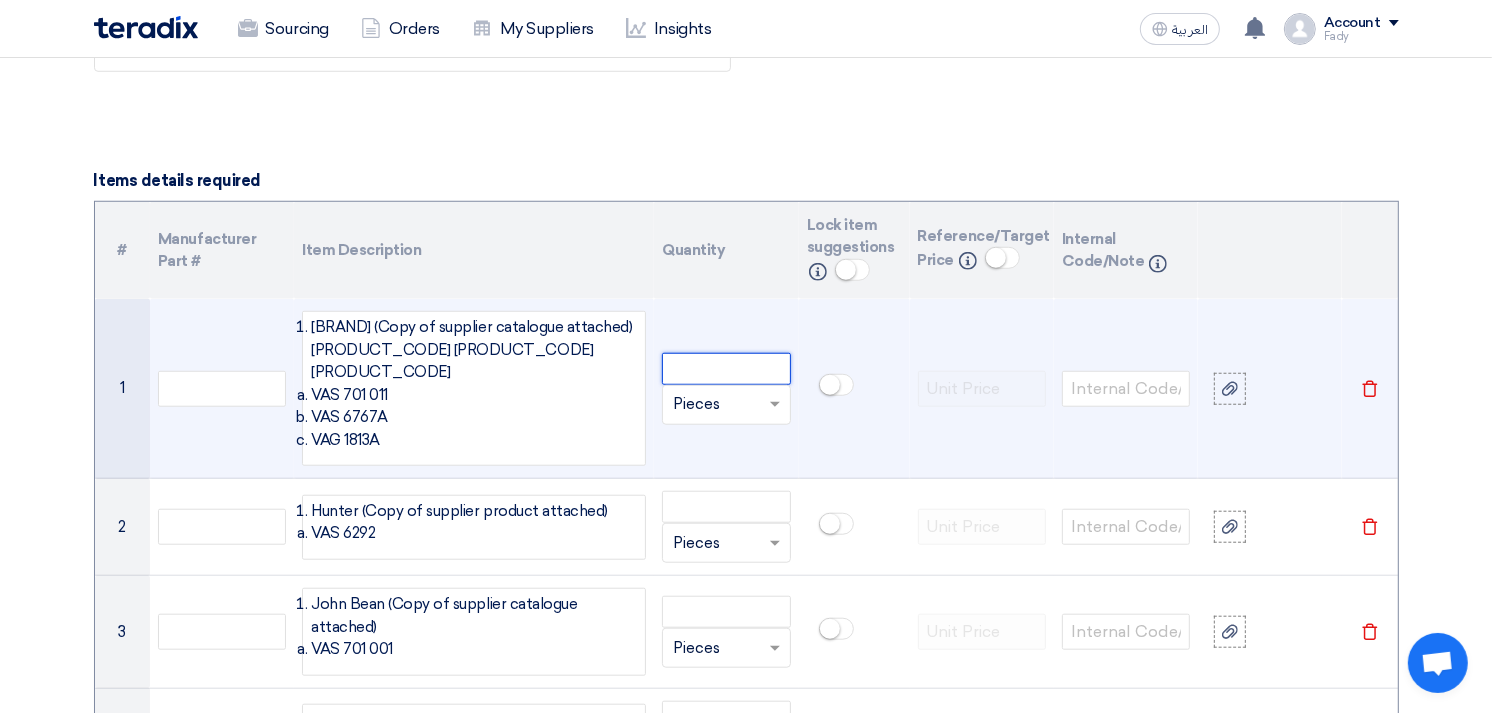 click 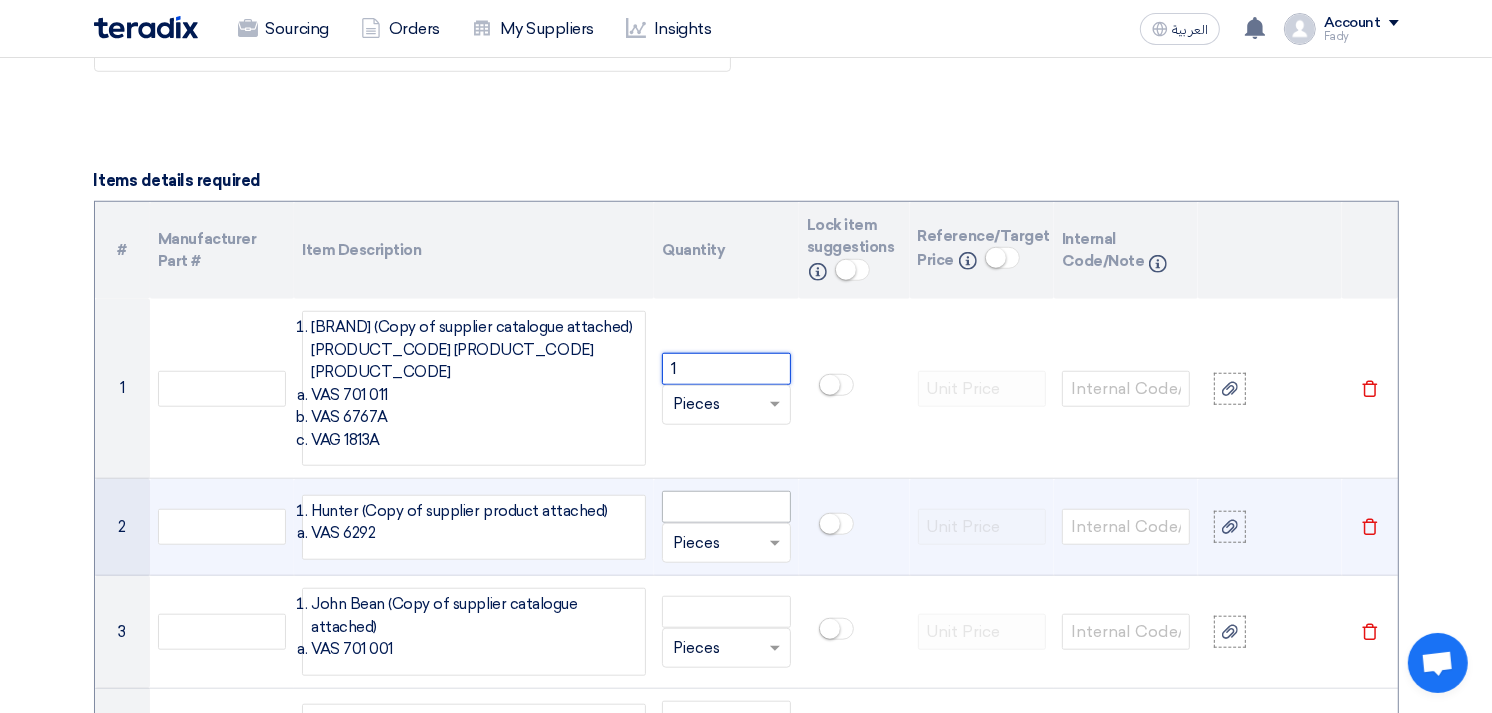 type on "1" 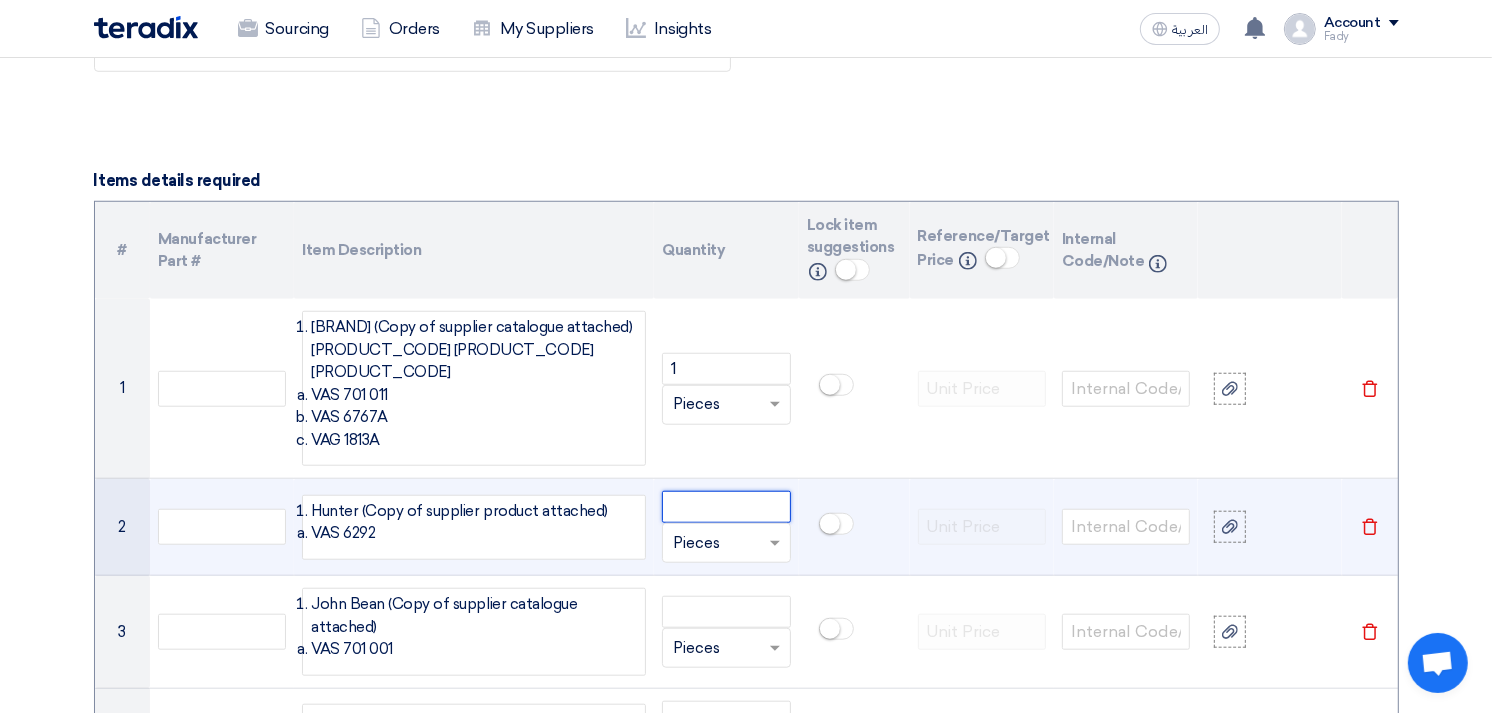 click 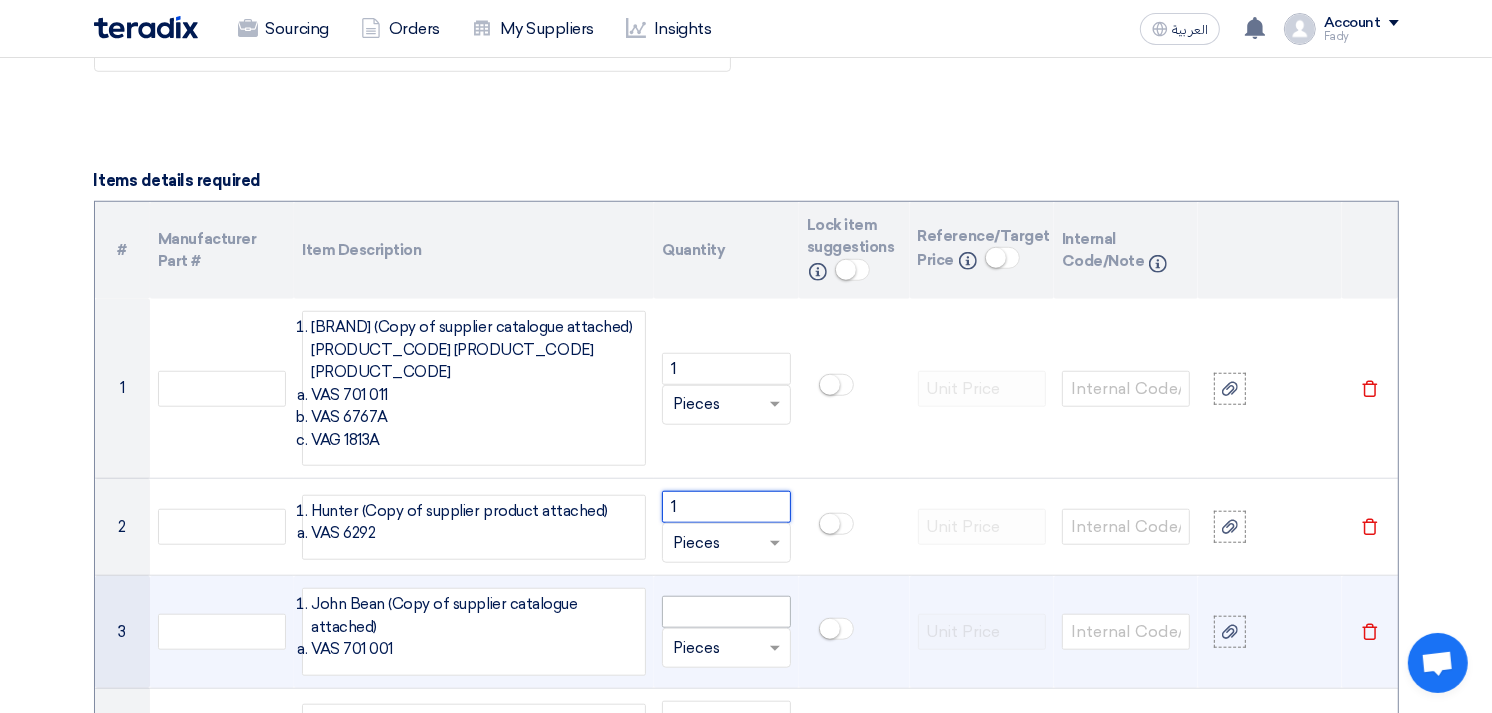 type on "1" 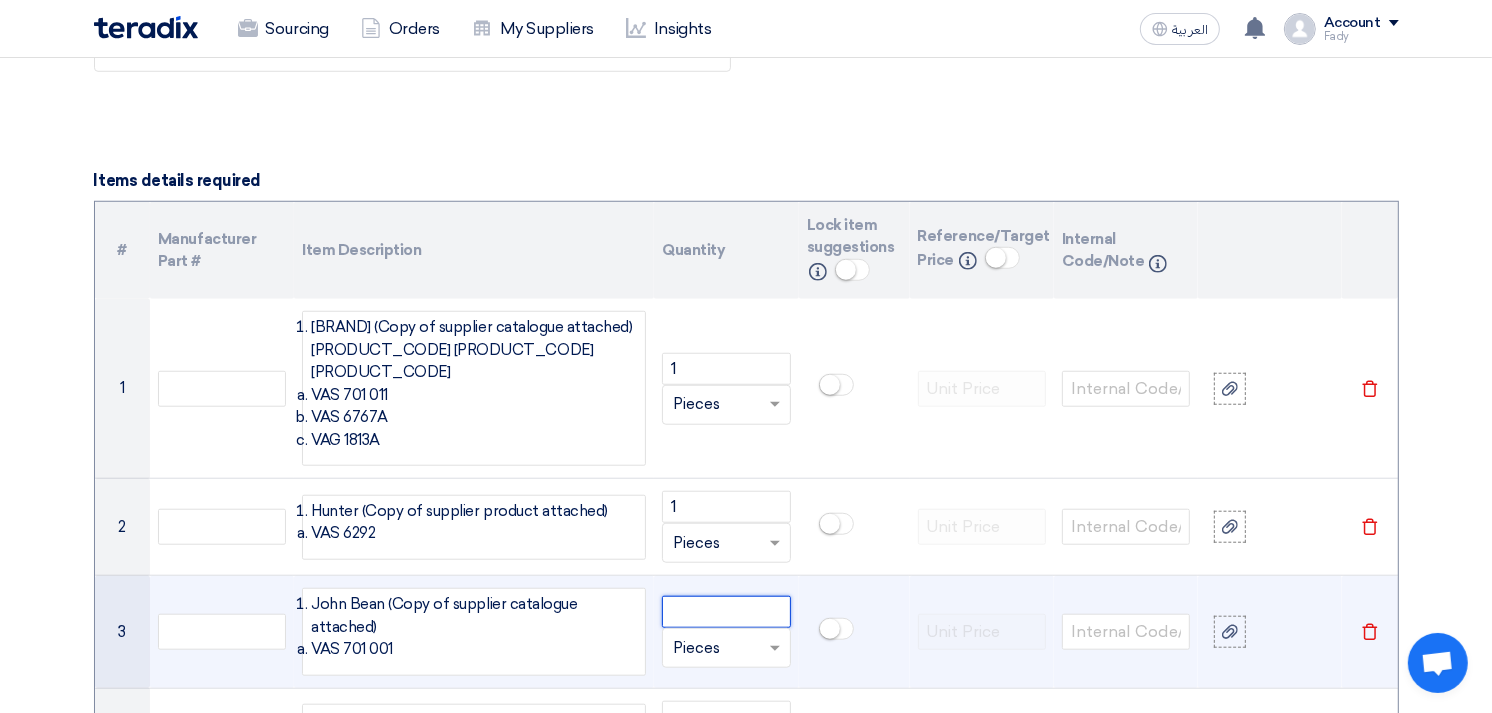 click 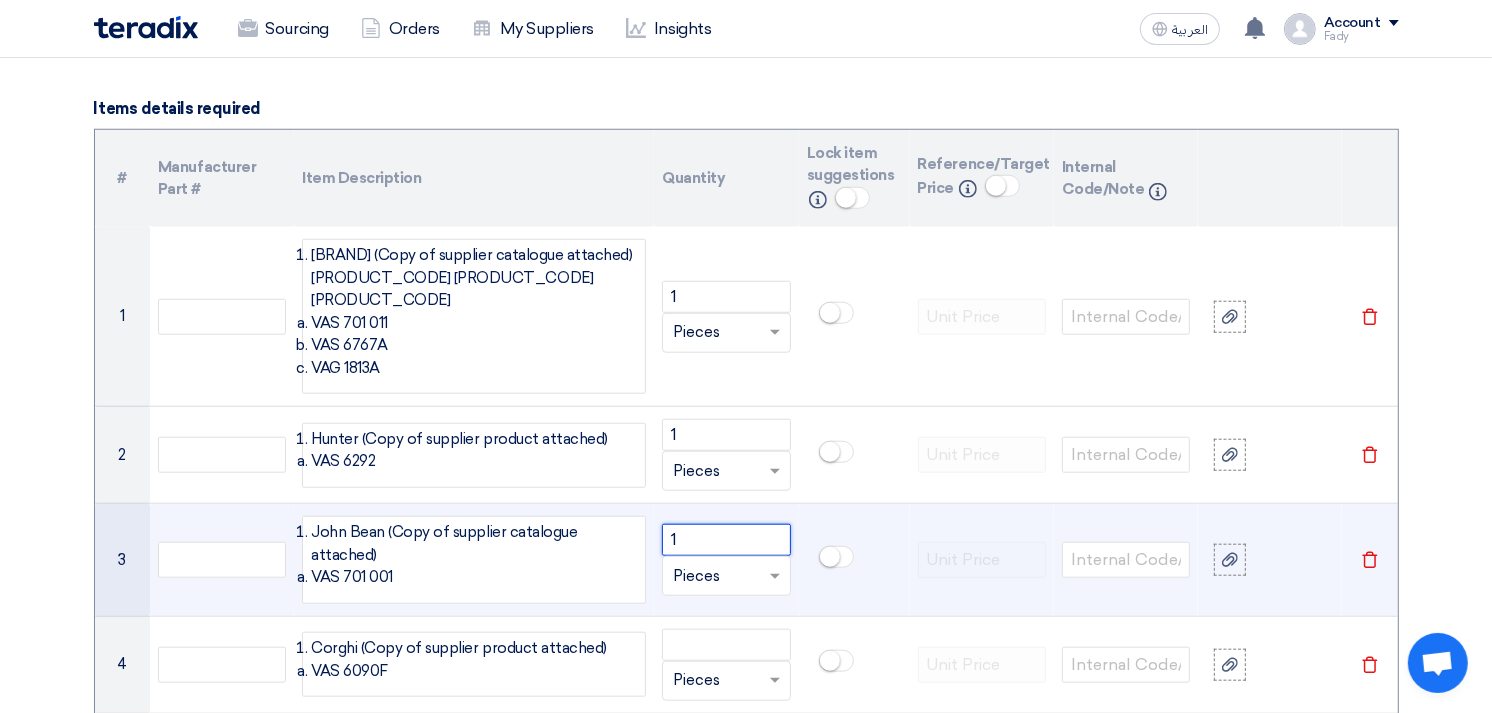 scroll, scrollTop: 1494, scrollLeft: 0, axis: vertical 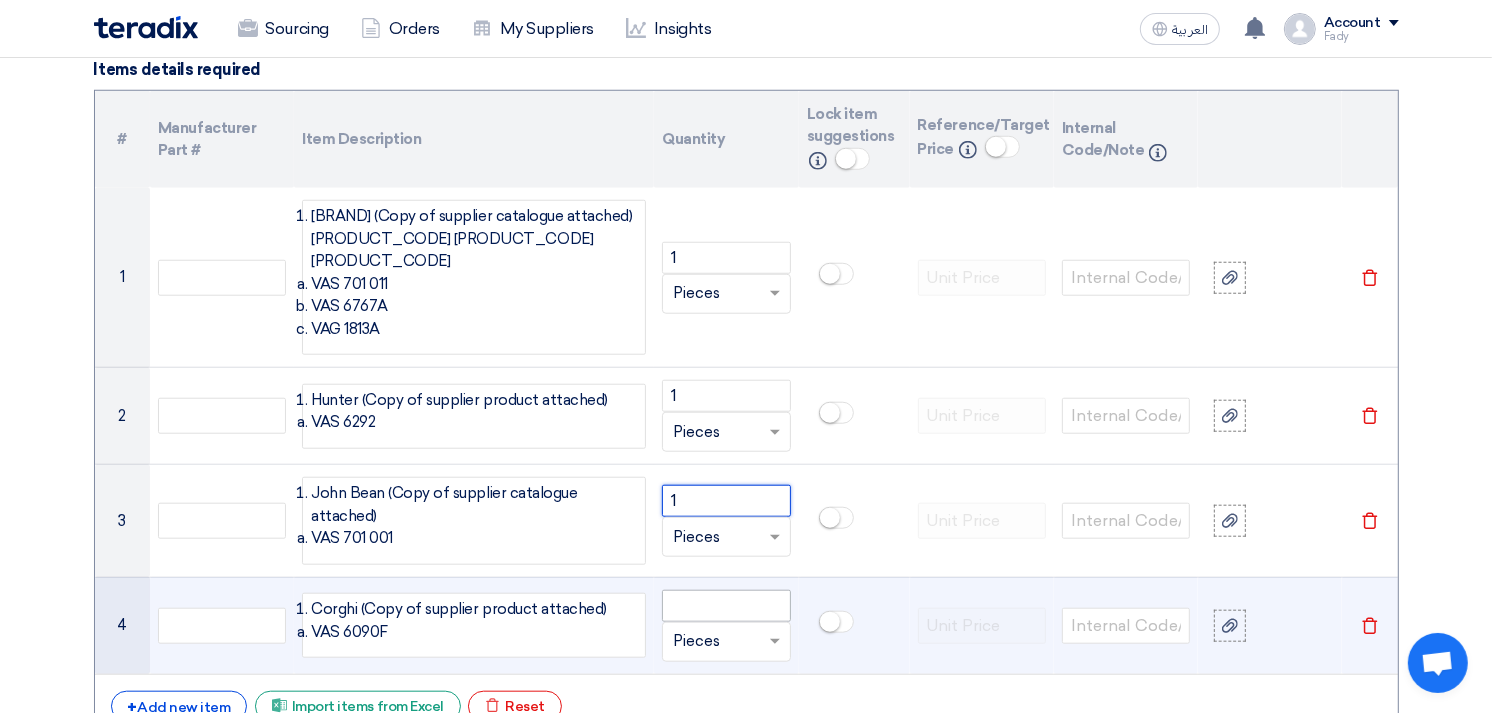 type on "1" 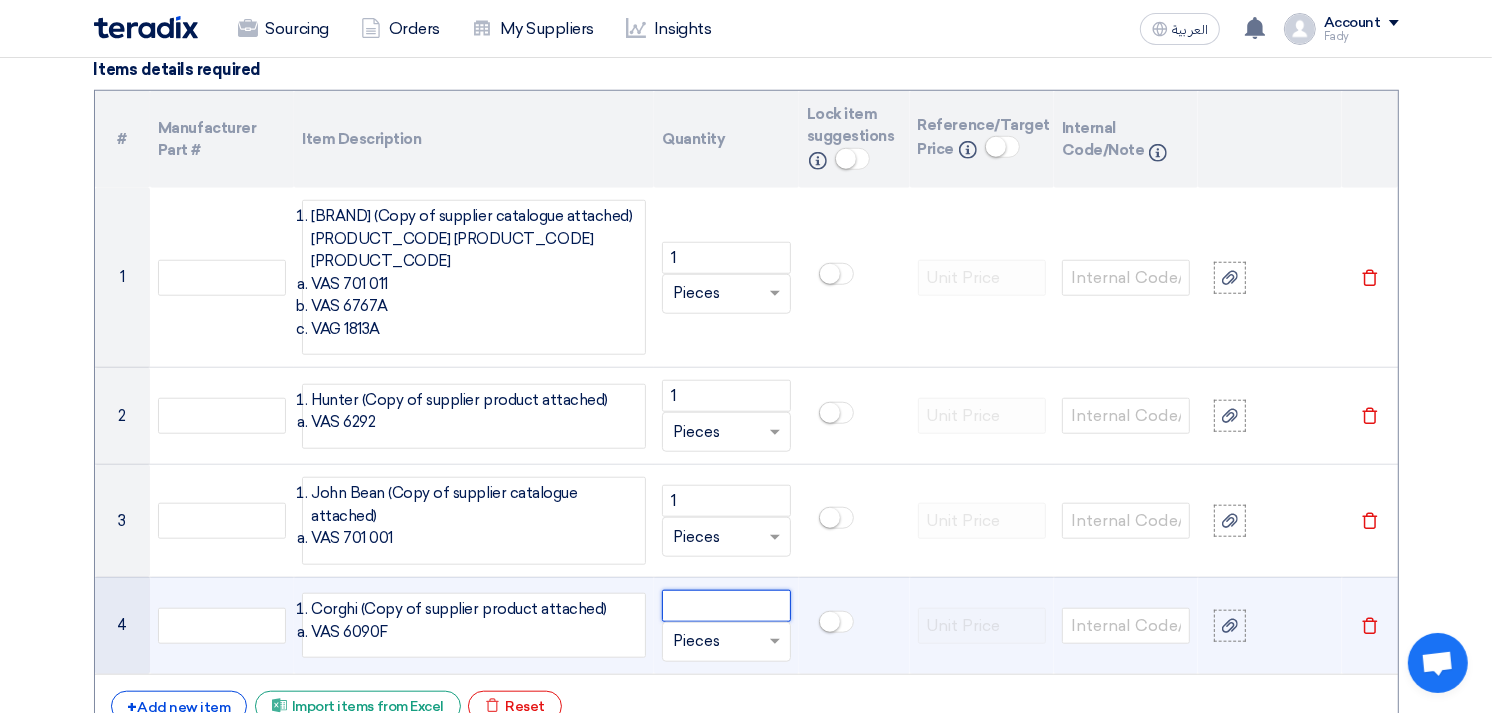 click 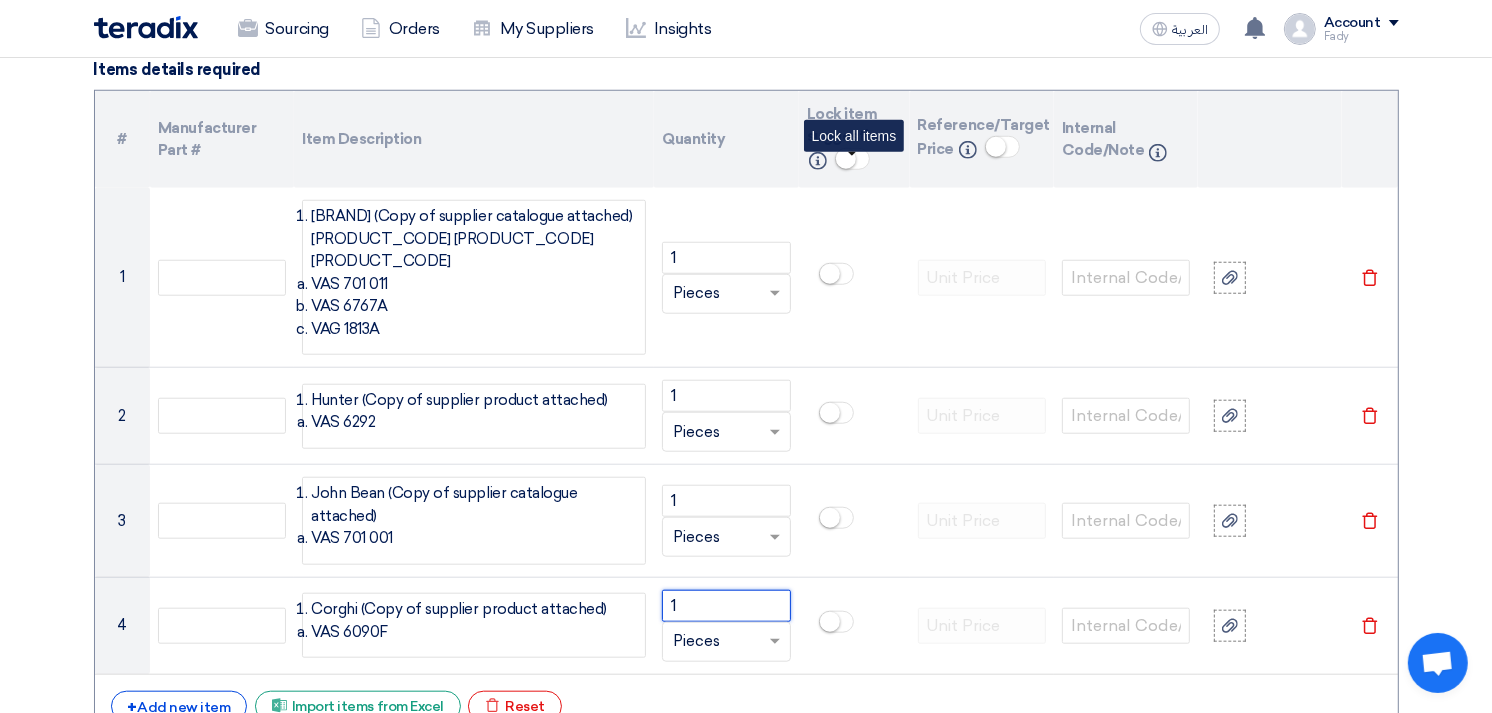 type on "1" 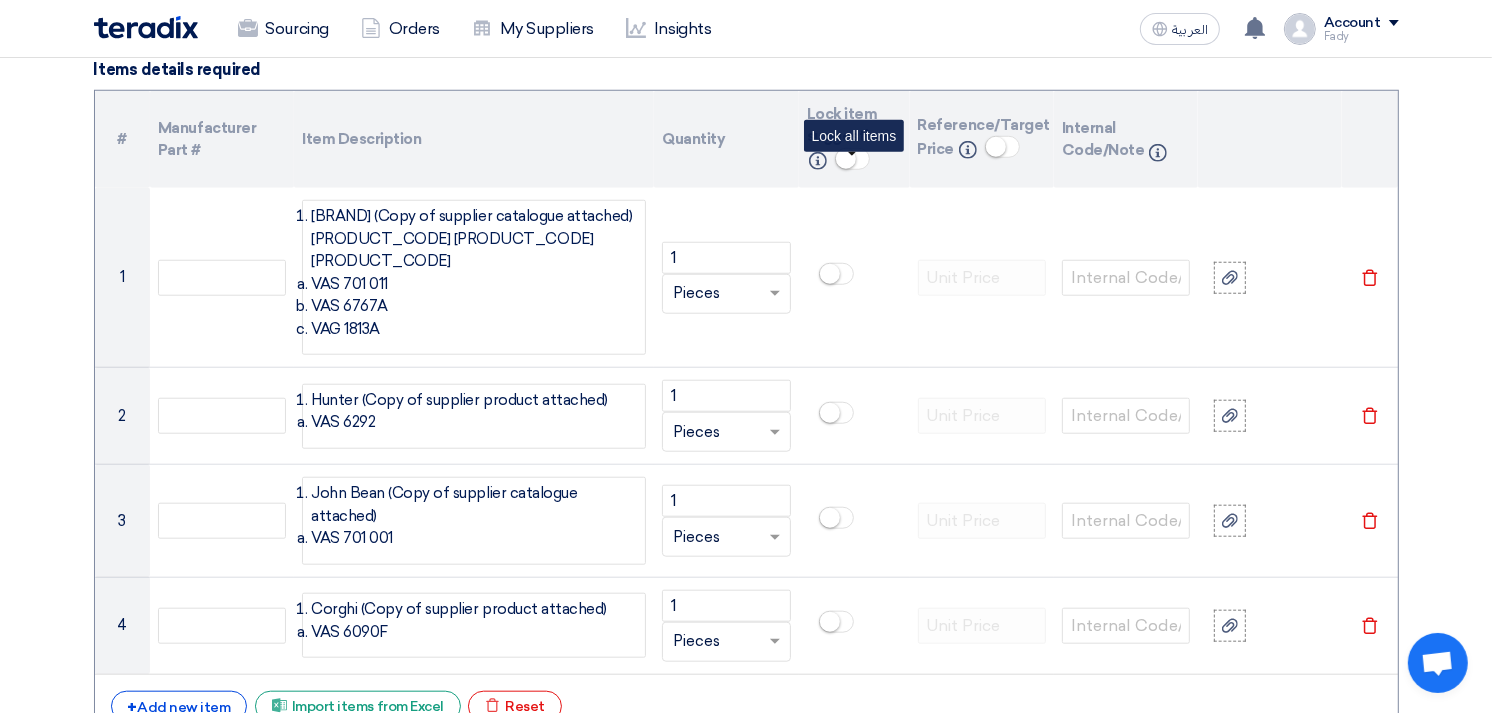 click 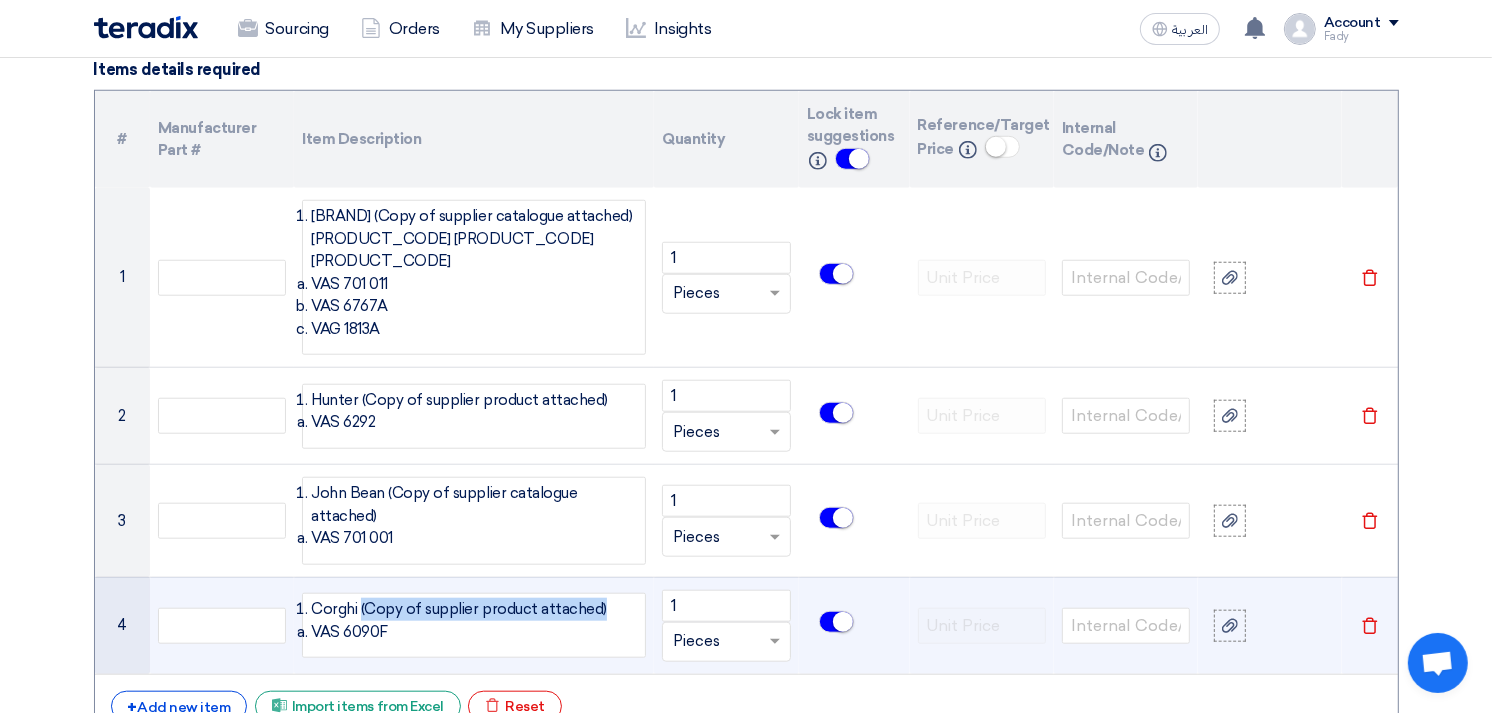 drag, startPoint x: 361, startPoint y: 551, endPoint x: 602, endPoint y: 555, distance: 241.03319 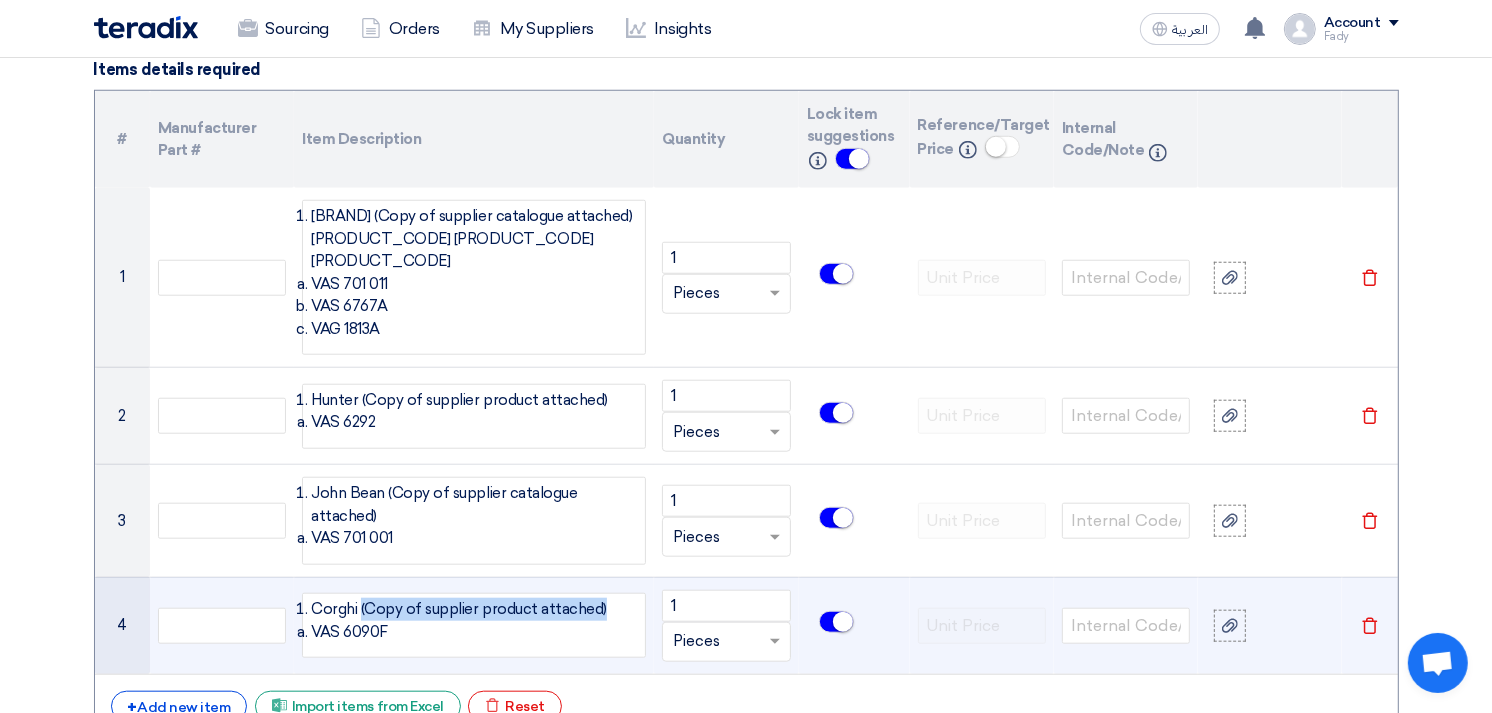 click on "Corghi (Copy of supplier
product attached)
VAS 6090F" 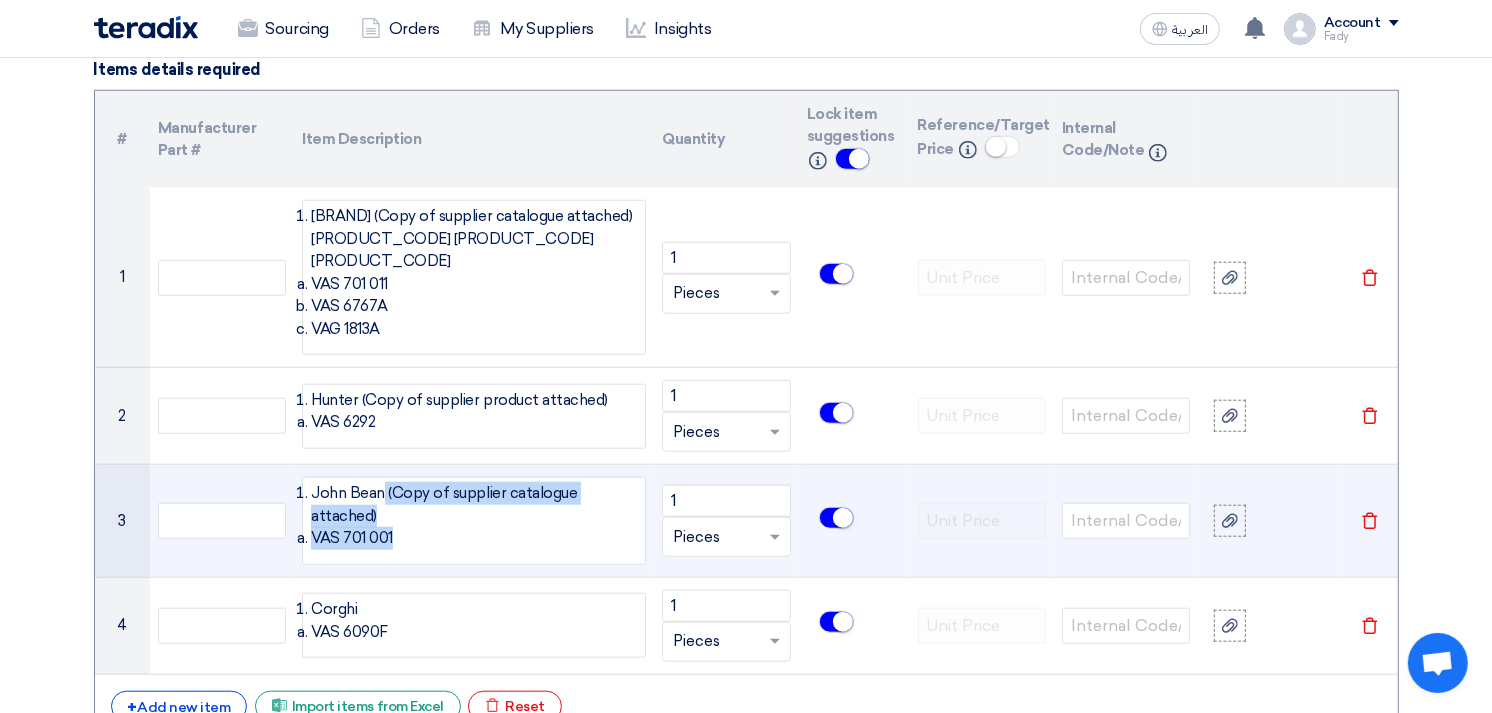 drag, startPoint x: 383, startPoint y: 452, endPoint x: 661, endPoint y: 471, distance: 278.64853 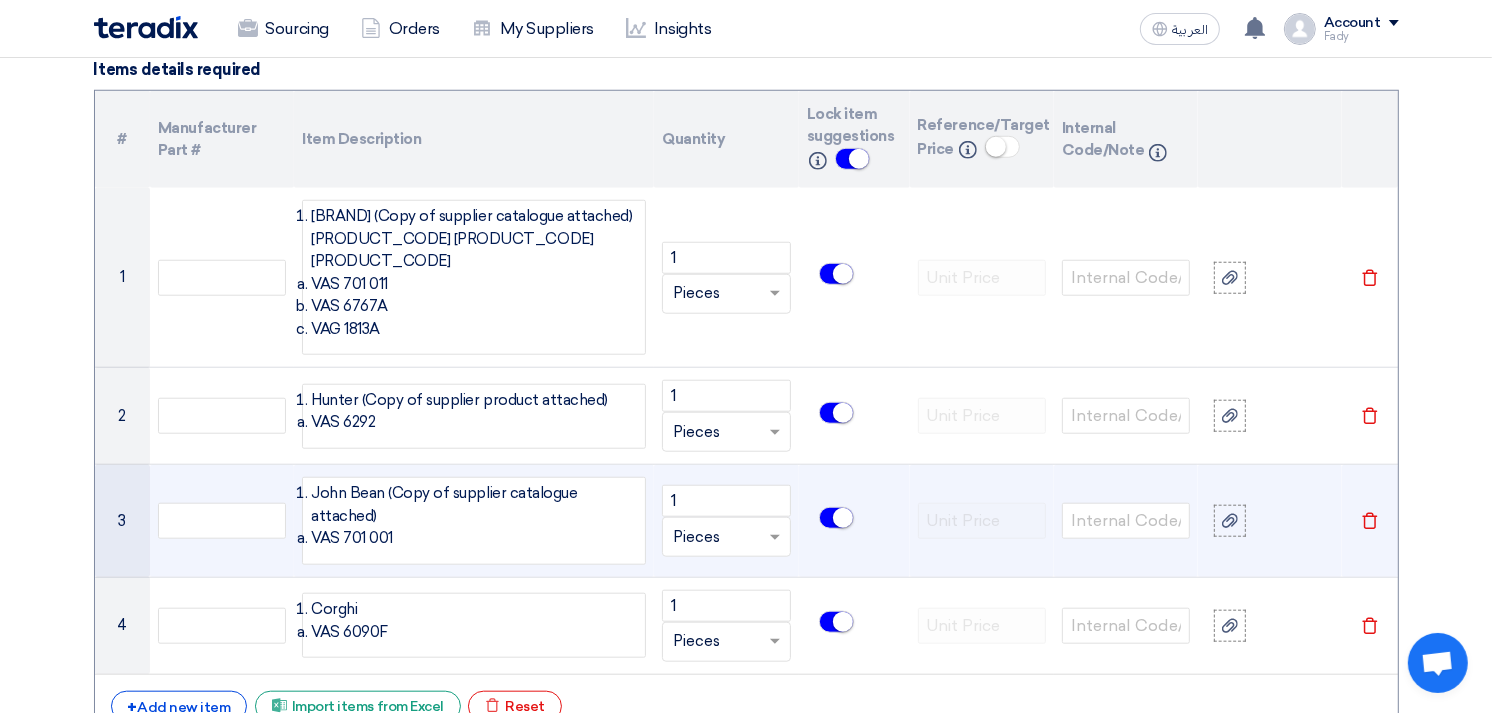 drag, startPoint x: 386, startPoint y: 450, endPoint x: 638, endPoint y: 458, distance: 252.12695 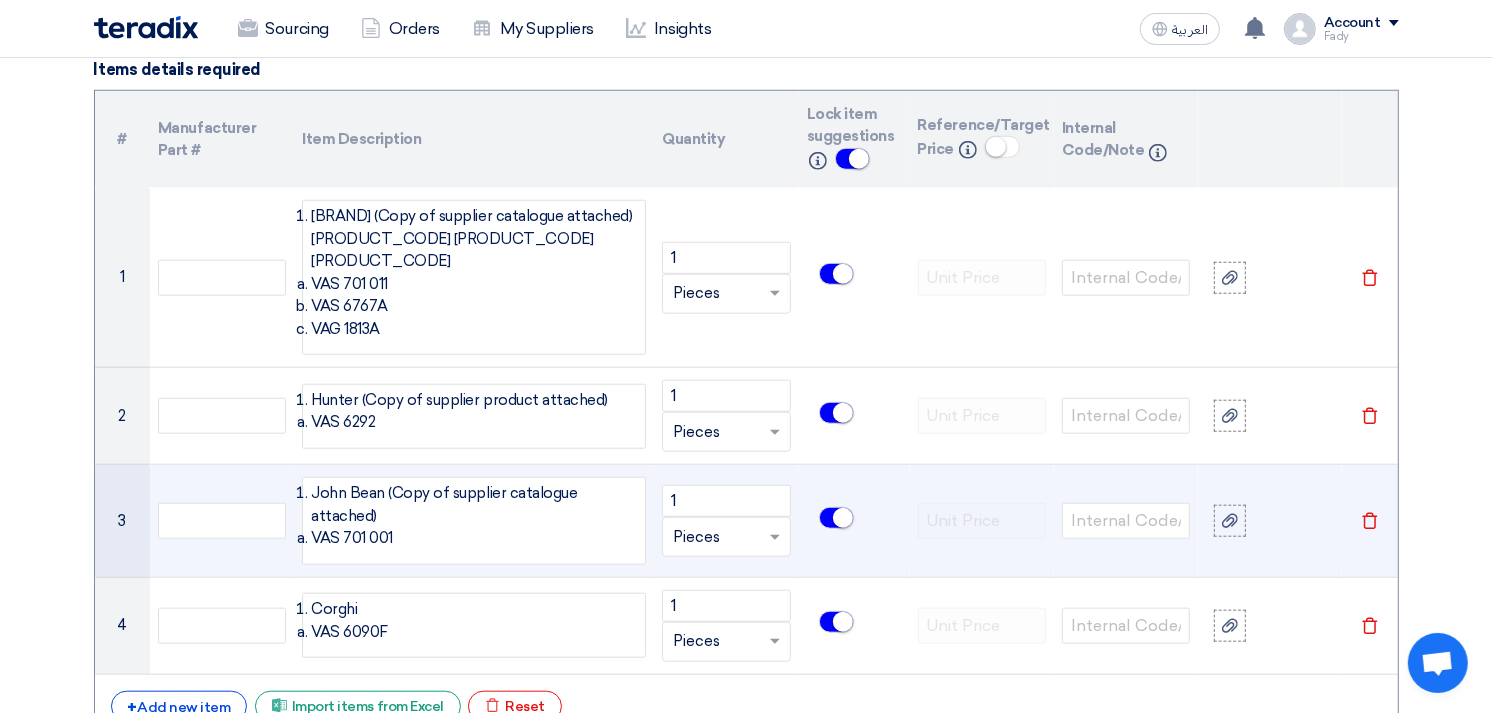 click on "John Bean (Copy of
supplier catalogue attached)
VAS 701 001" 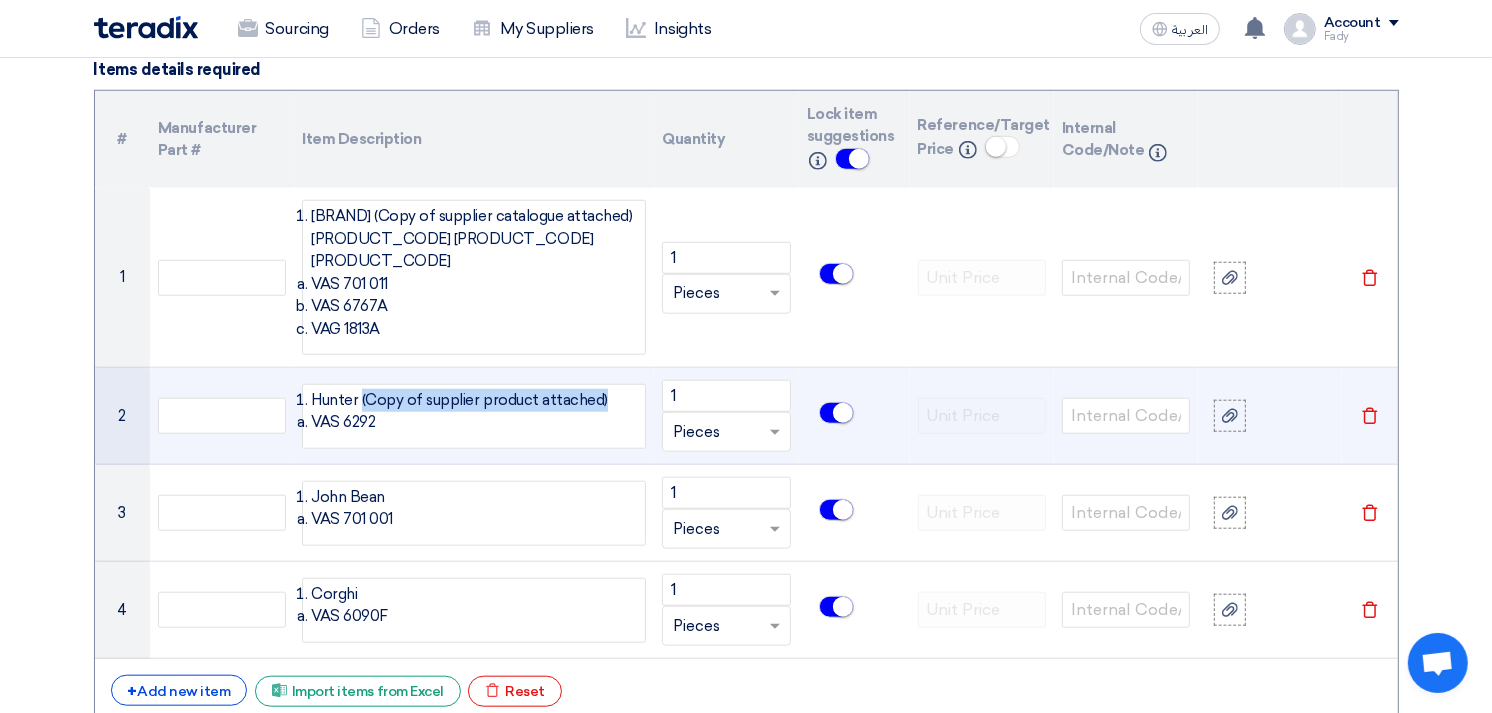 drag, startPoint x: 361, startPoint y: 354, endPoint x: 600, endPoint y: 352, distance: 239.00836 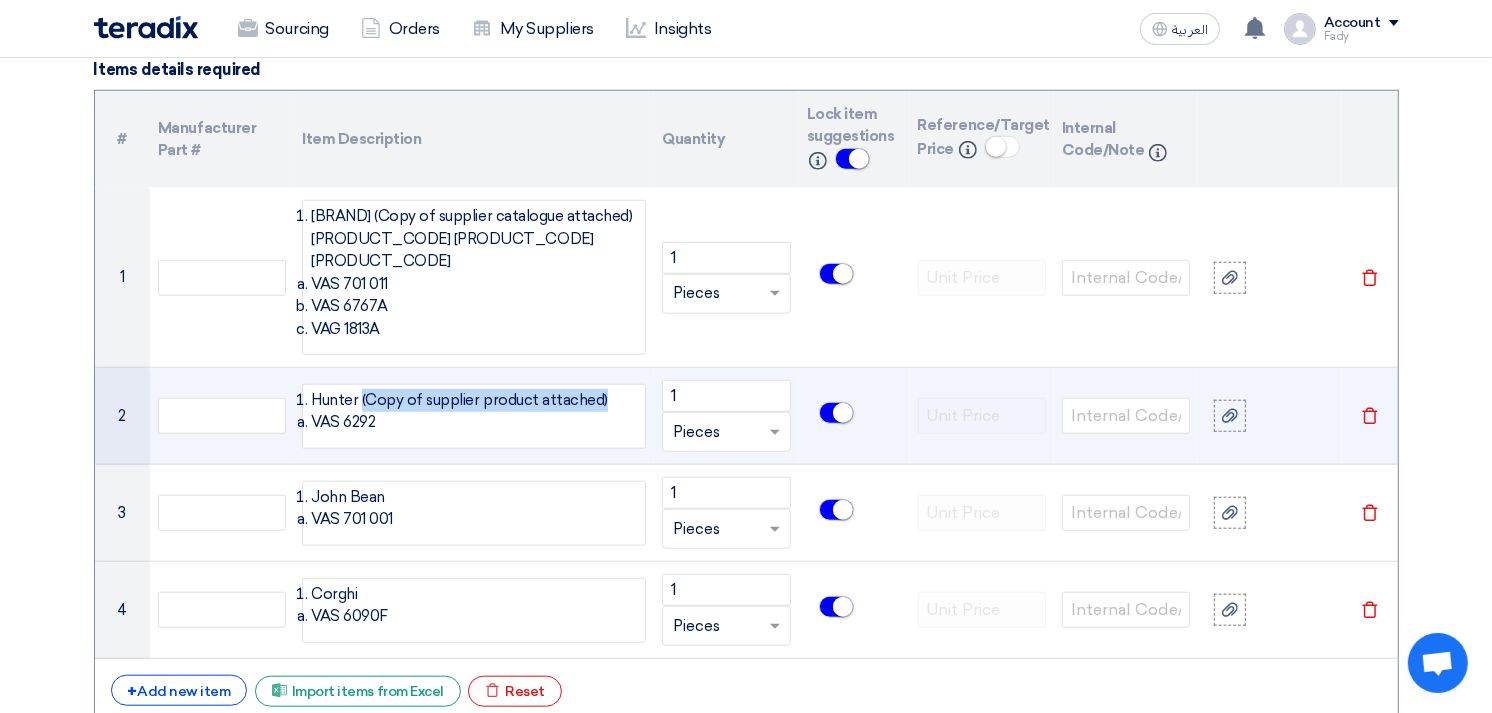 click on "Hunter (Copy of supplier
product attached)
VAS 6292" 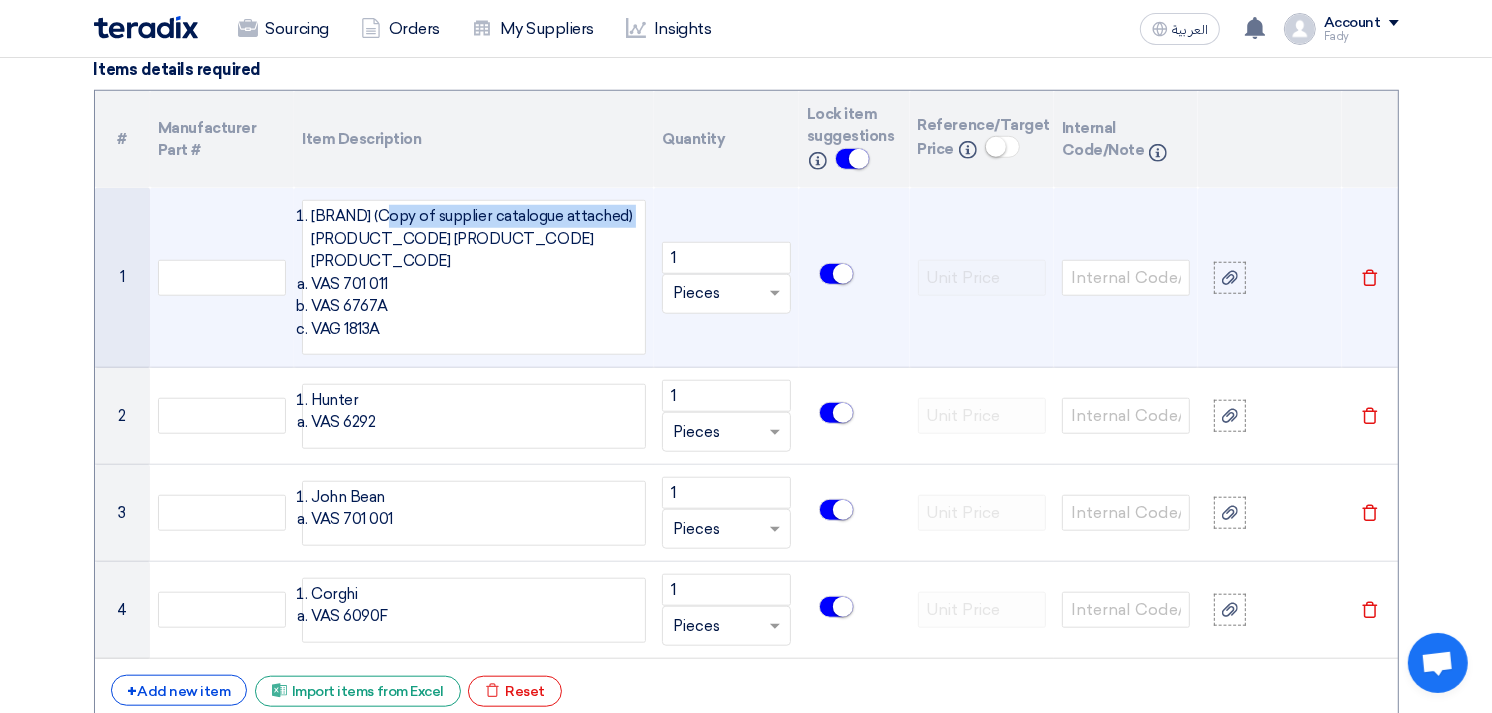 drag, startPoint x: 382, startPoint y: 217, endPoint x: 642, endPoint y: 212, distance: 260.04807 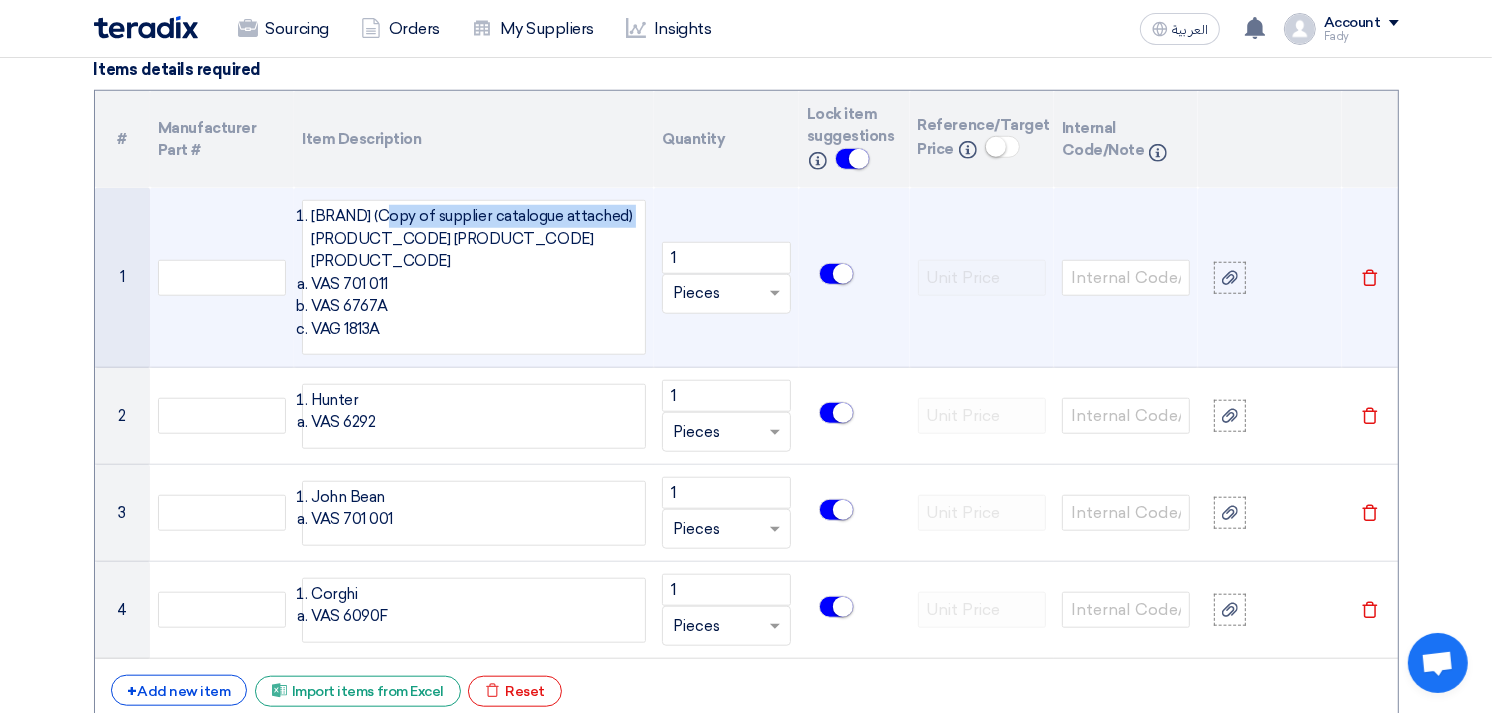 click on "Beissbarth (Copy of
supplier catalogue attached)
VAS 701 011
VAS 6767A
VAG 1813A" 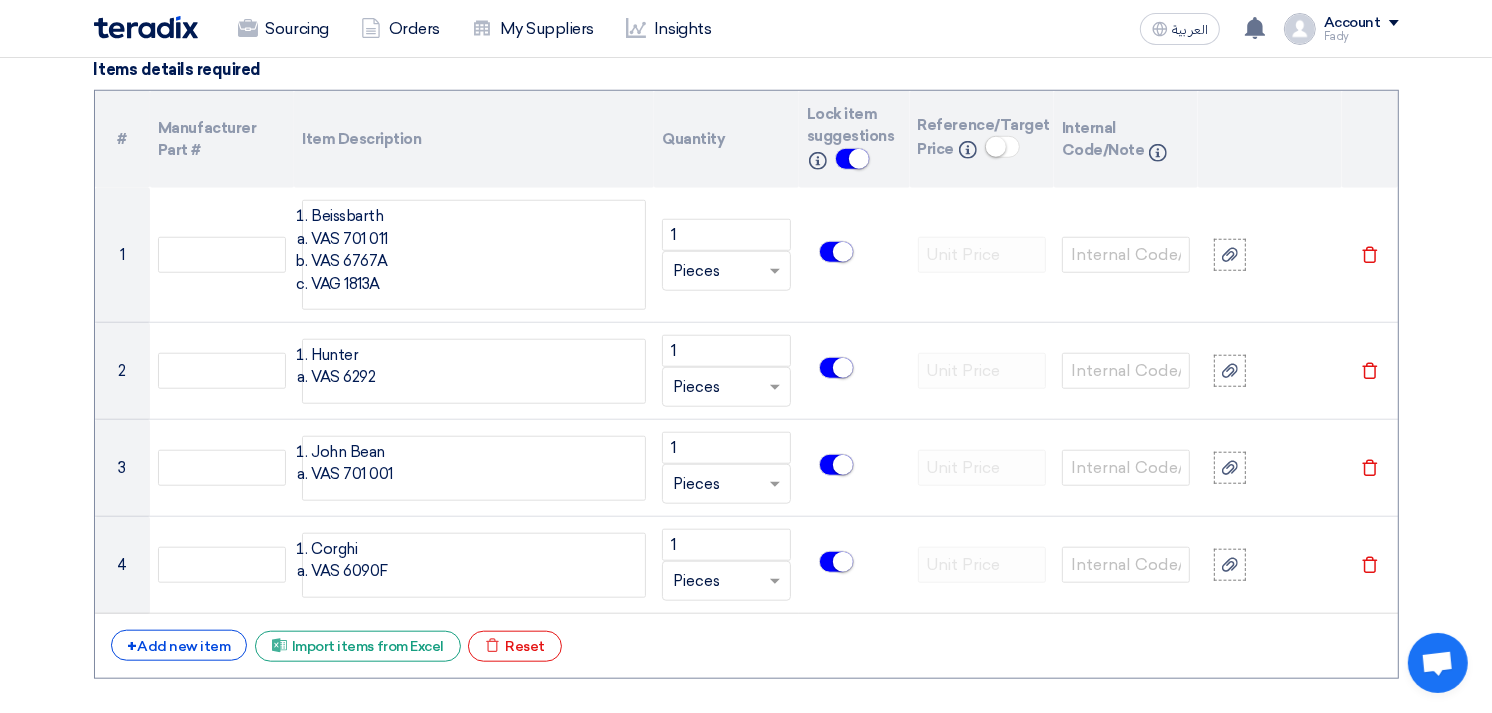 click on "Item Description" 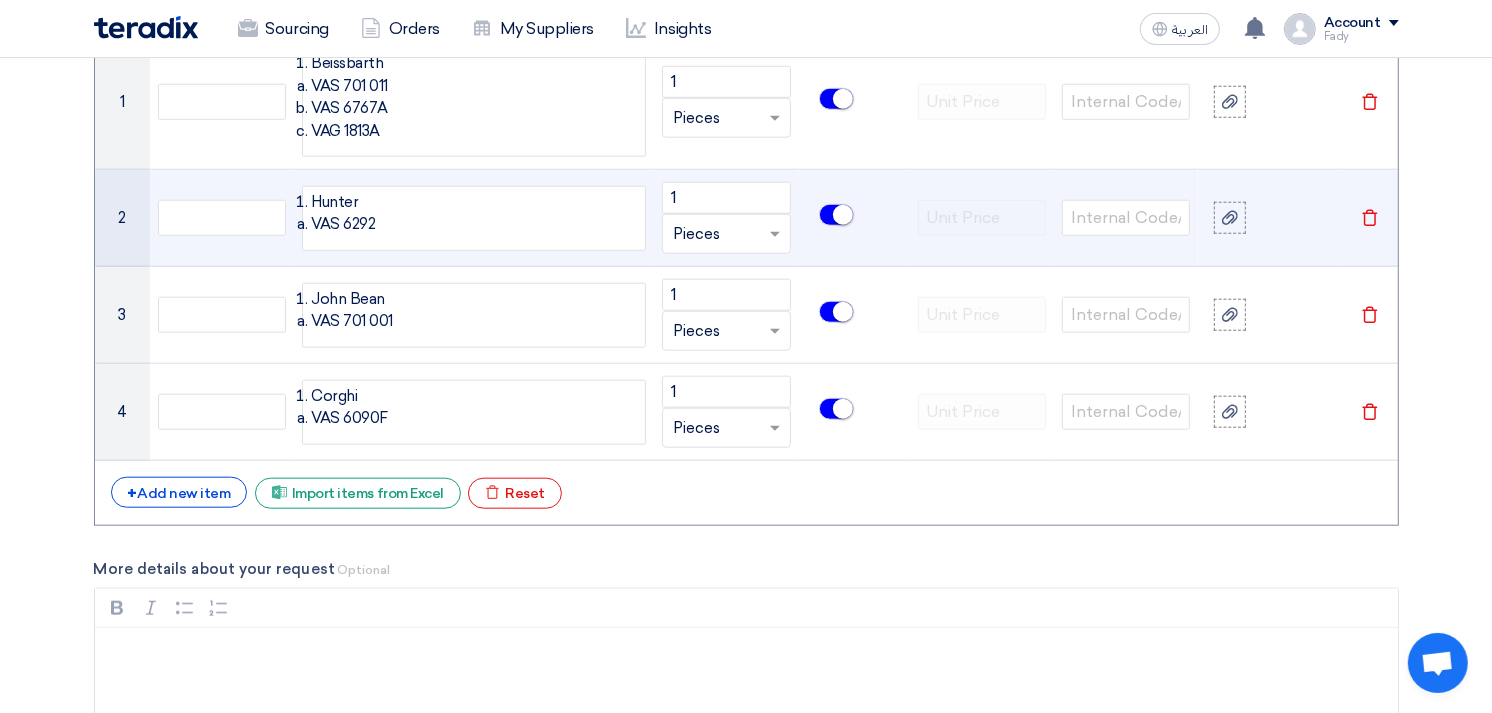 scroll, scrollTop: 1716, scrollLeft: 0, axis: vertical 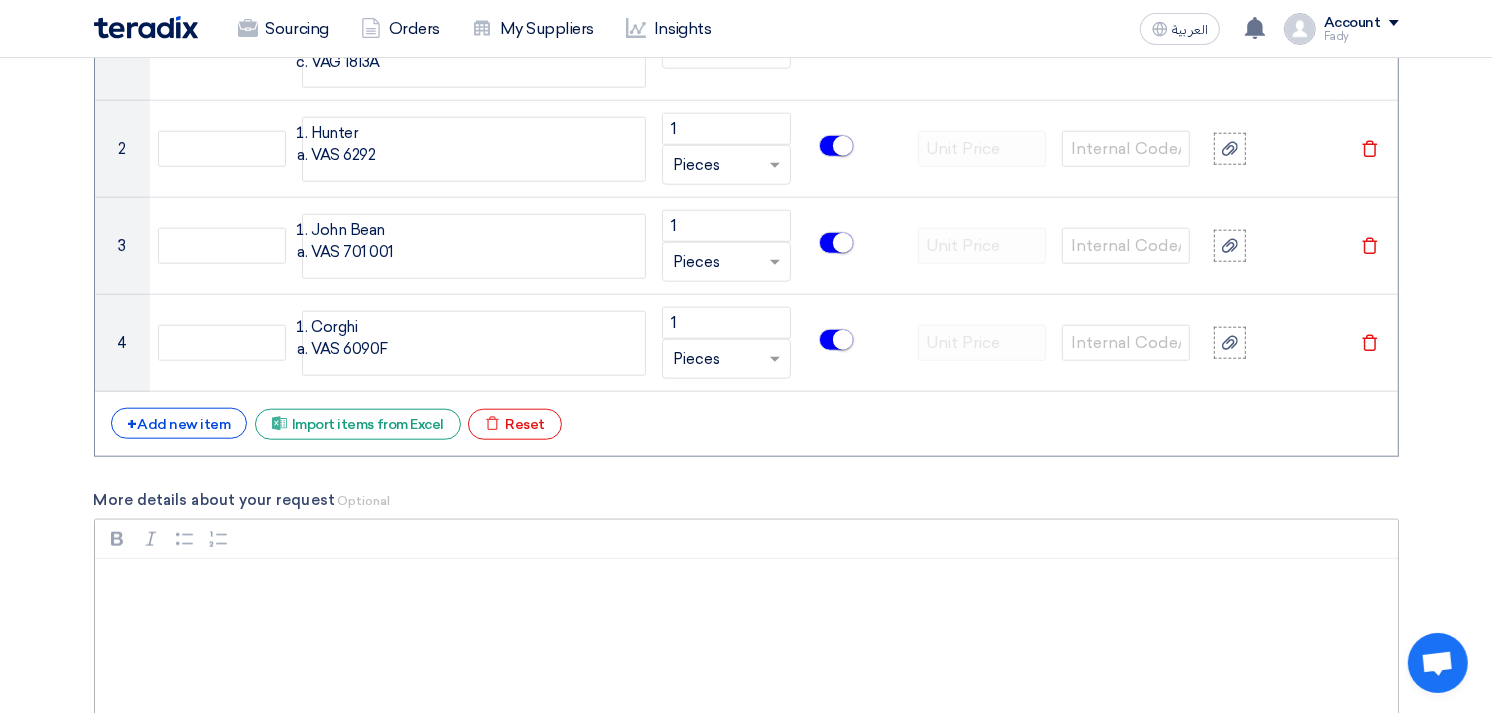 click at bounding box center (746, 639) 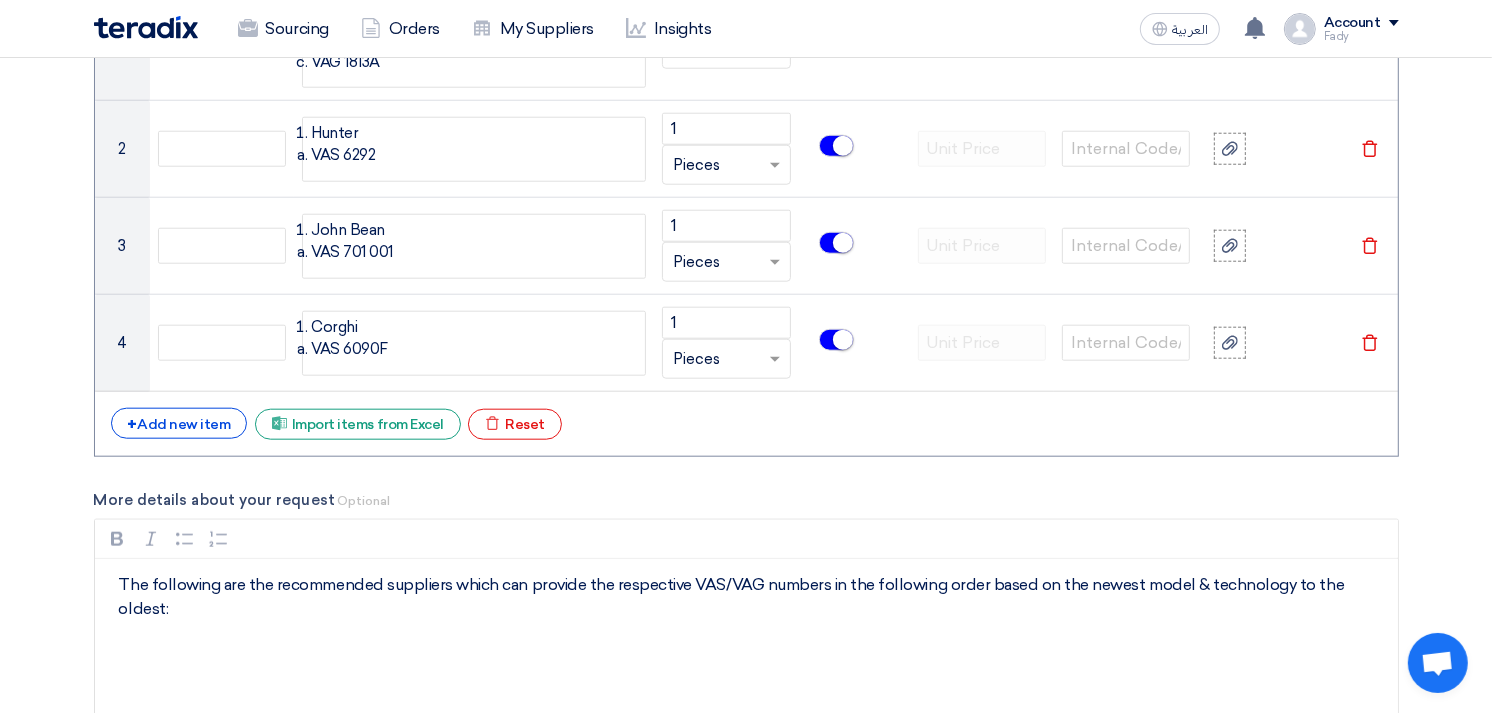 drag, startPoint x: 114, startPoint y: 581, endPoint x: 13, endPoint y: 598, distance: 102.4207 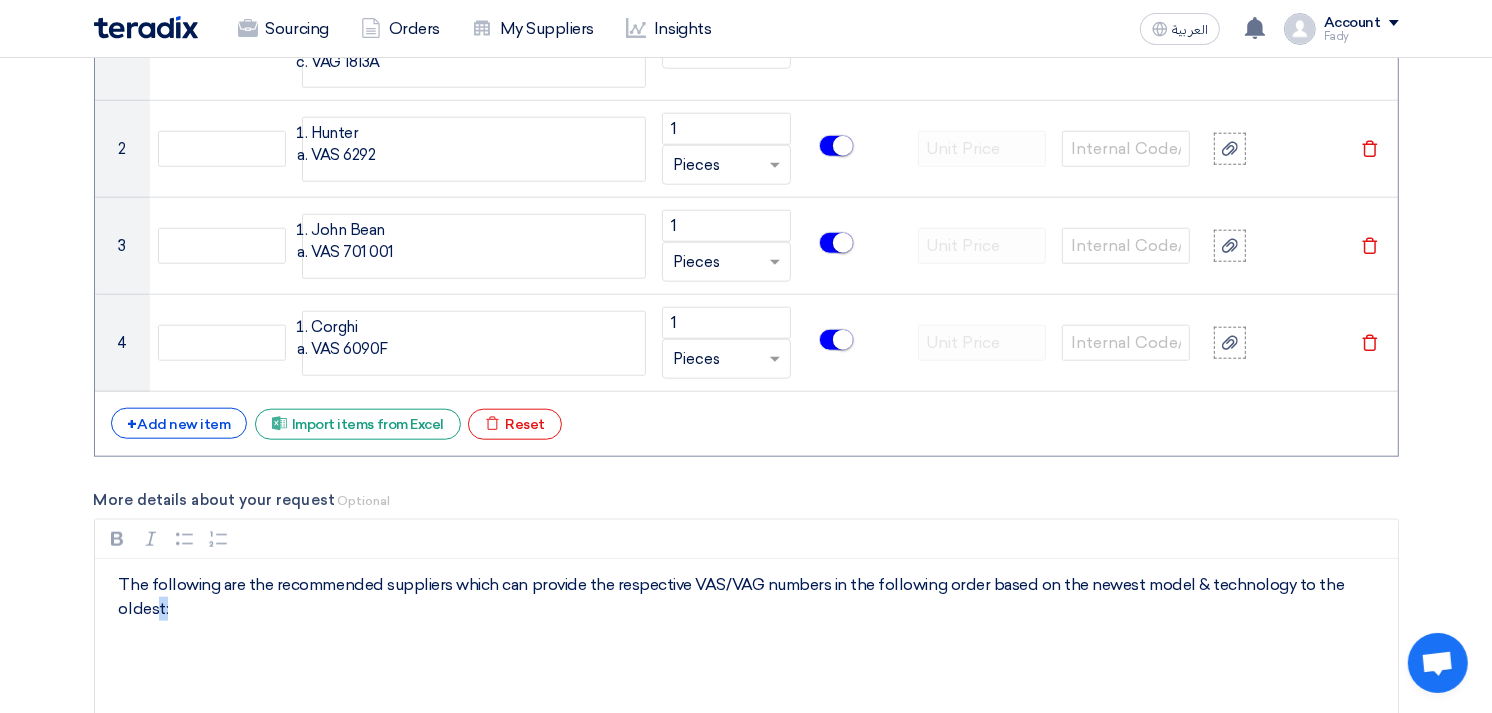 drag, startPoint x: 1373, startPoint y: 582, endPoint x: 1410, endPoint y: 583, distance: 37.01351 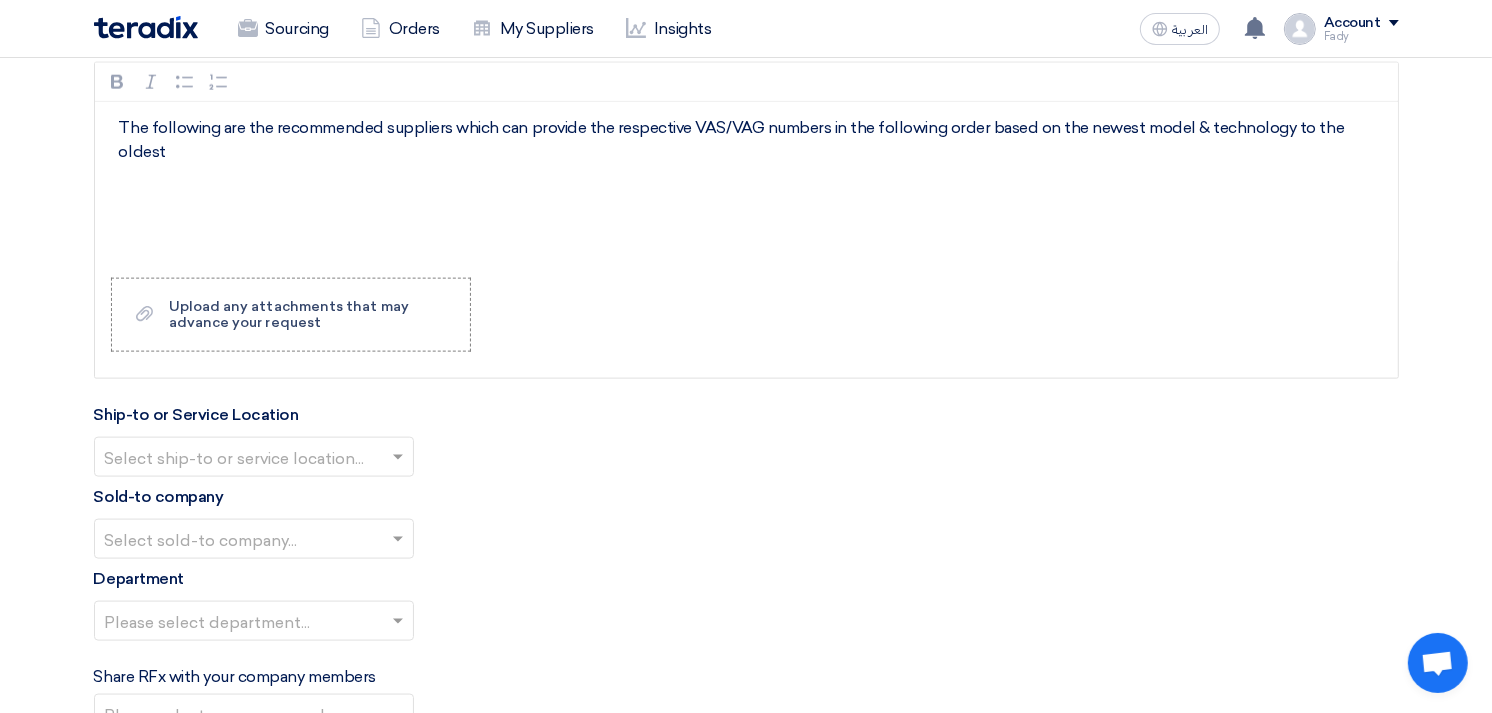 scroll, scrollTop: 2272, scrollLeft: 0, axis: vertical 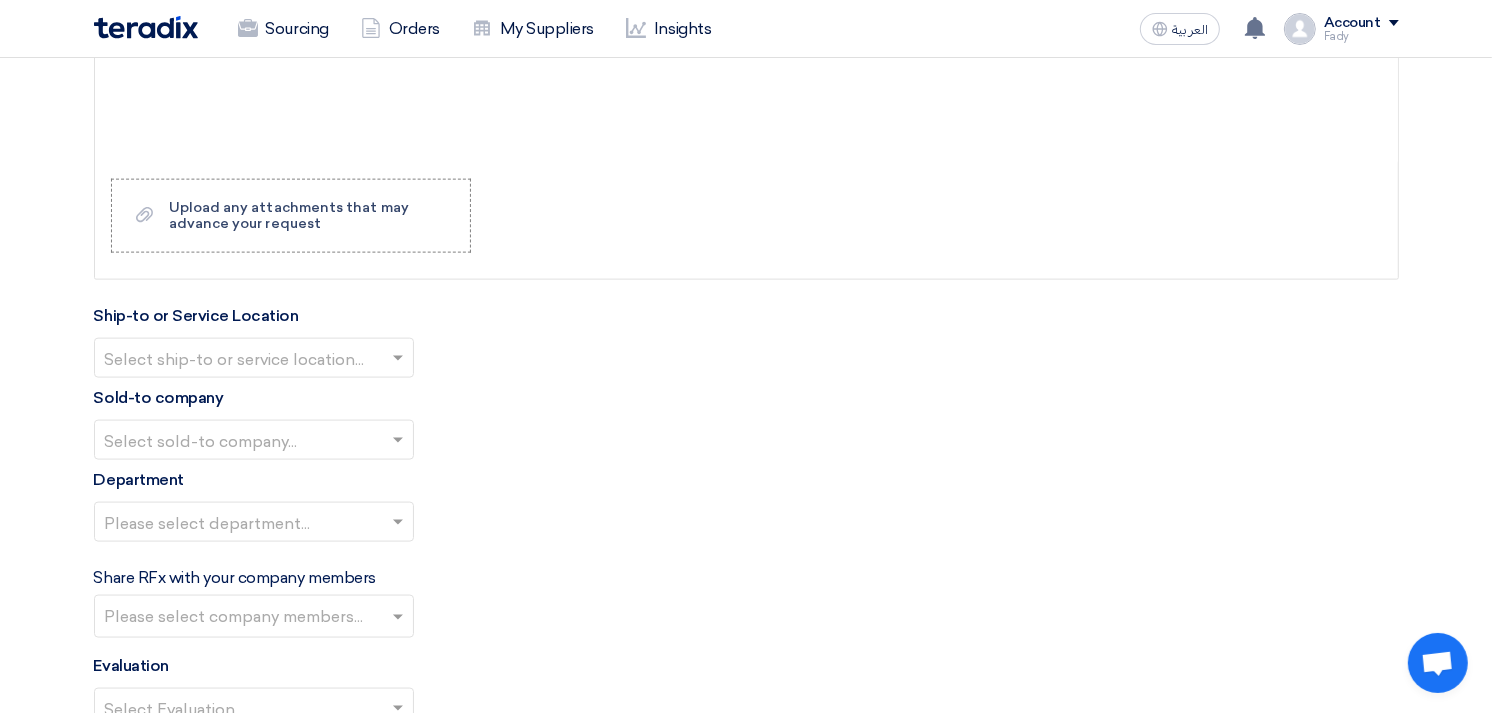 click 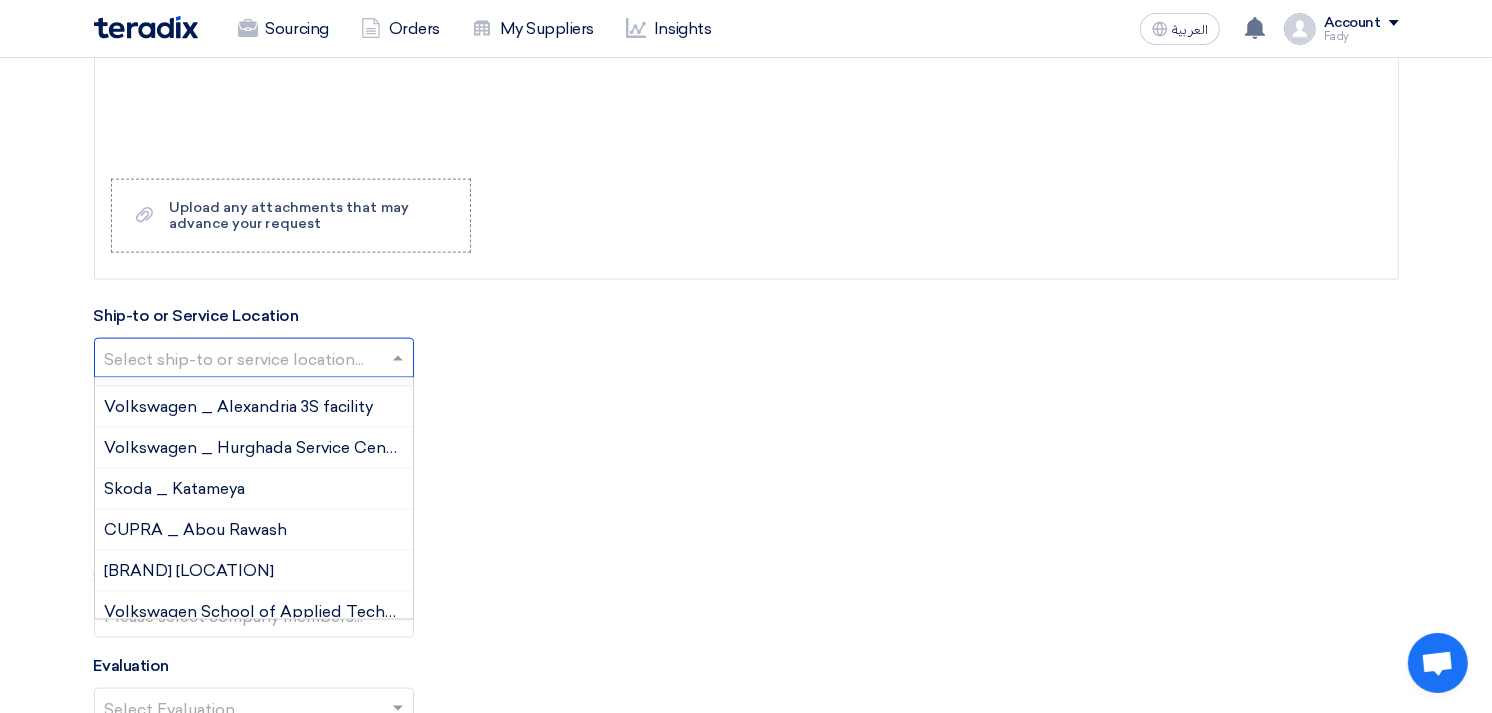 scroll, scrollTop: 0, scrollLeft: 0, axis: both 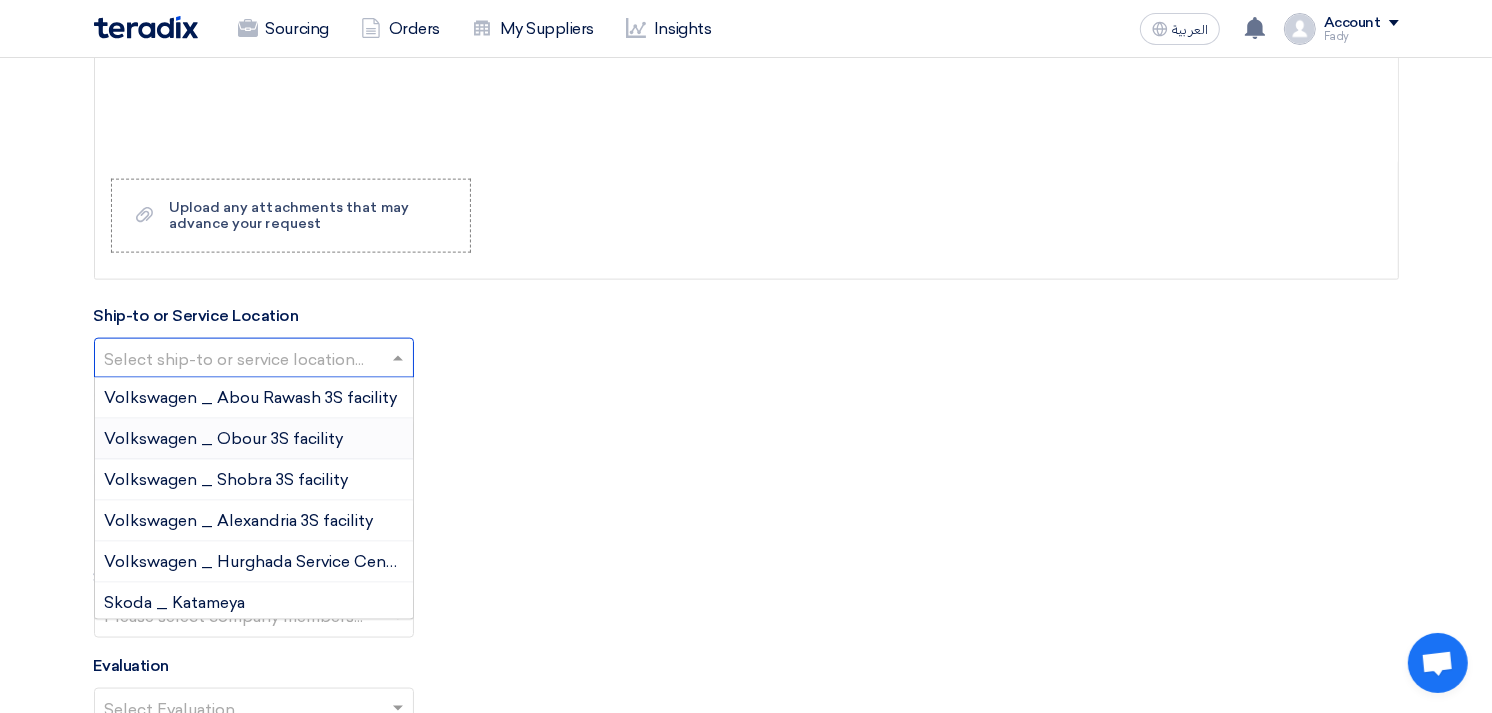 click on "Volkswagen _ Obour 3S facility" at bounding box center (224, 438) 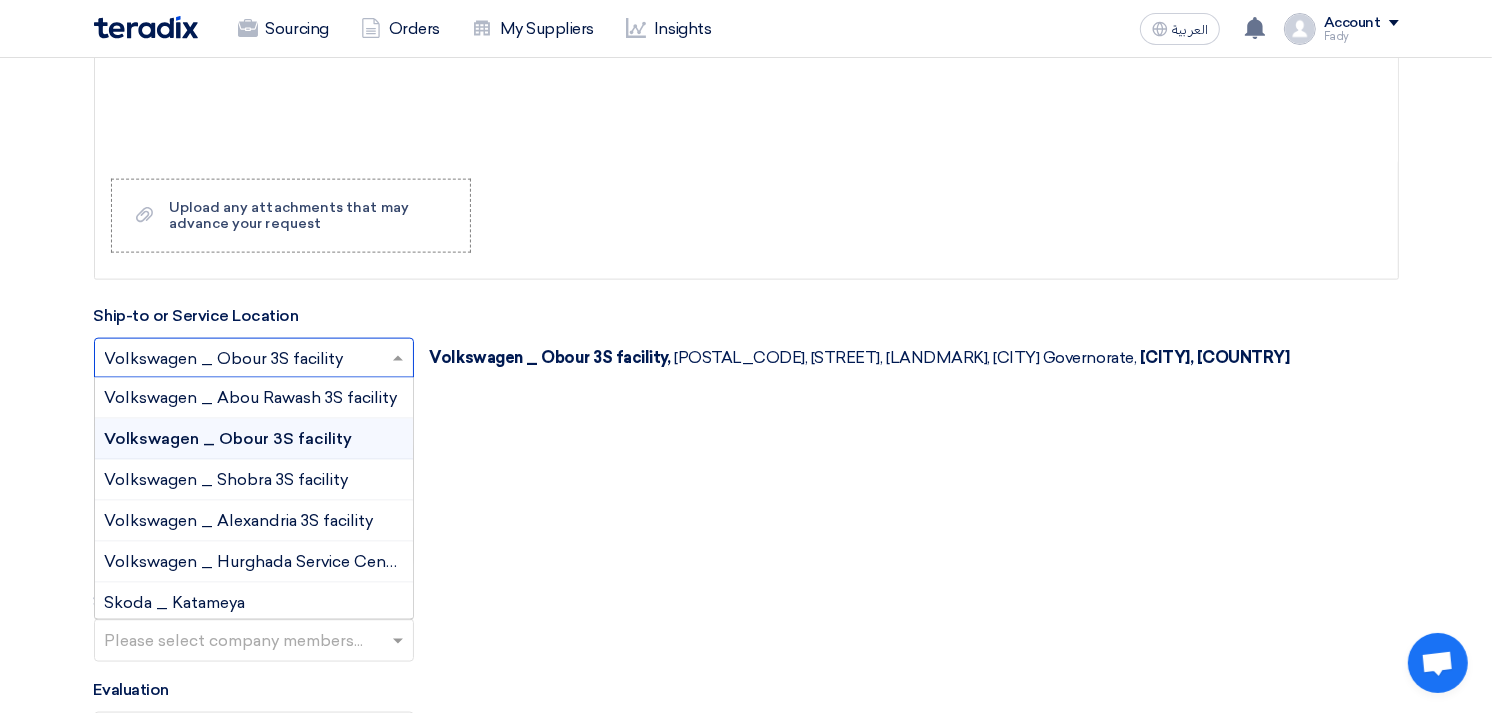 click 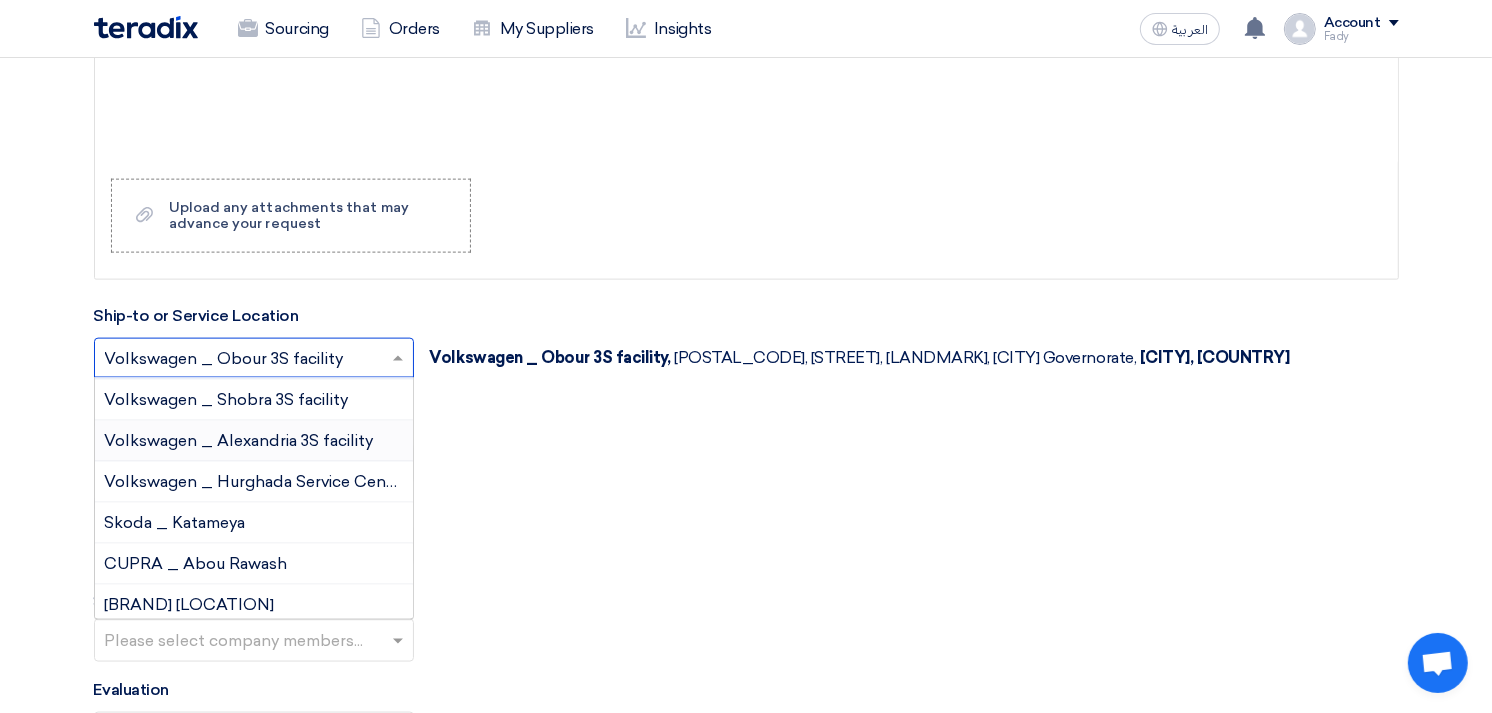 scroll, scrollTop: 211, scrollLeft: 0, axis: vertical 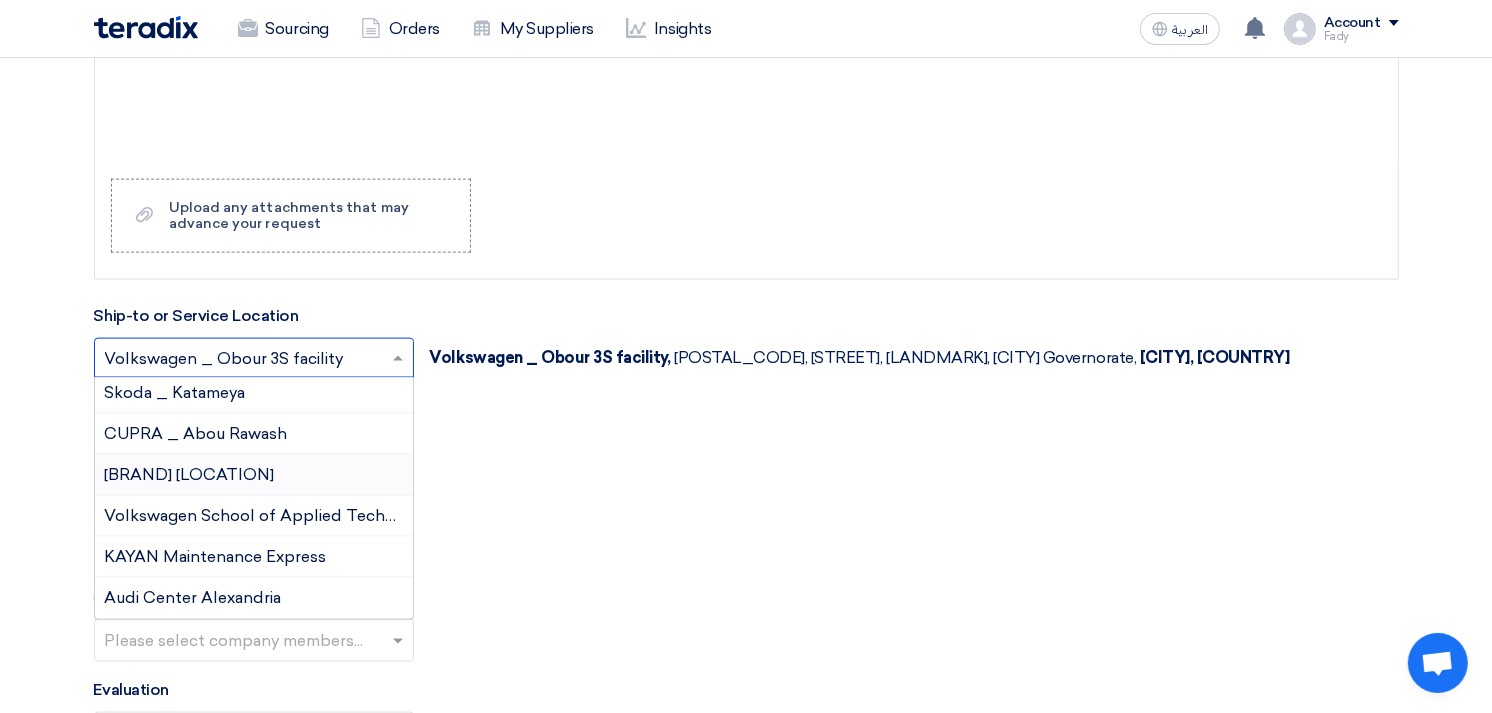 click on "[COMPANY] [CITY]" at bounding box center [254, 475] 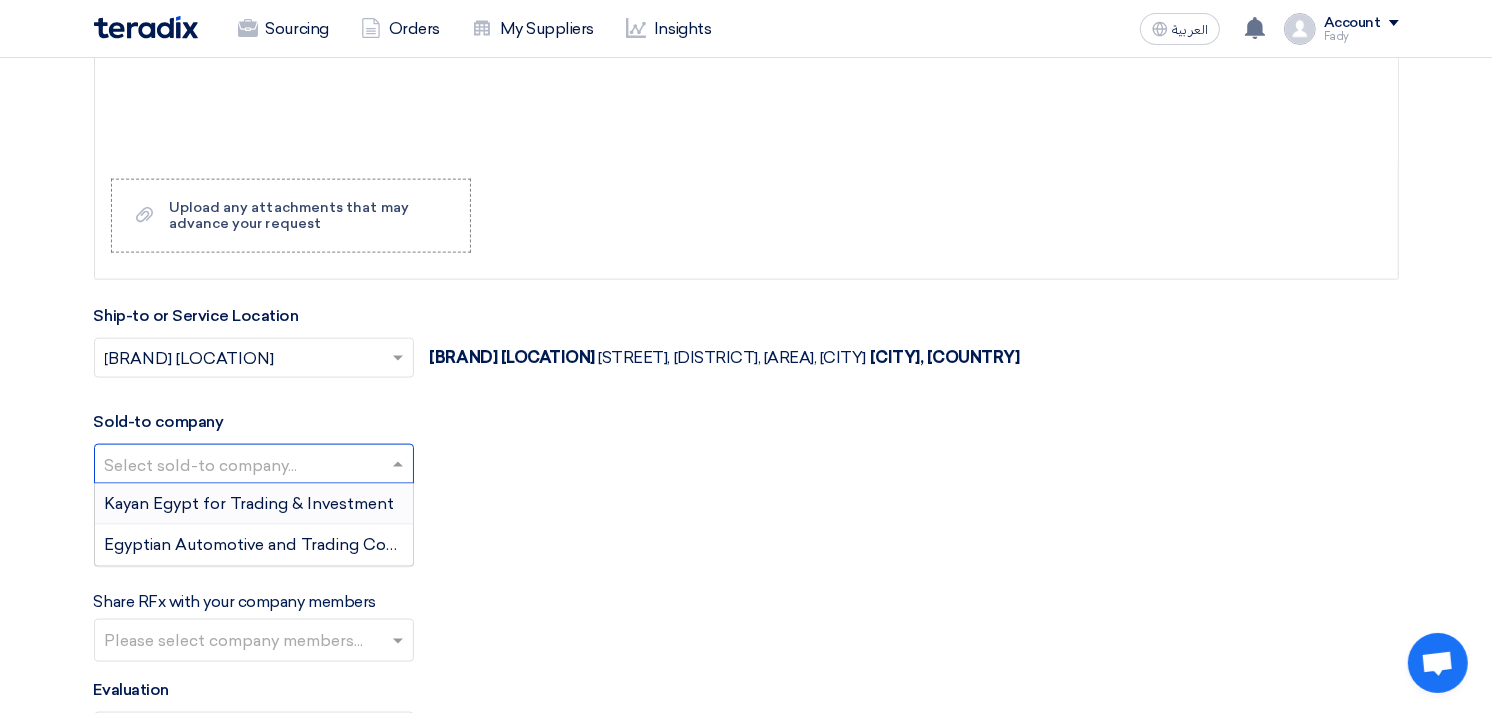 click 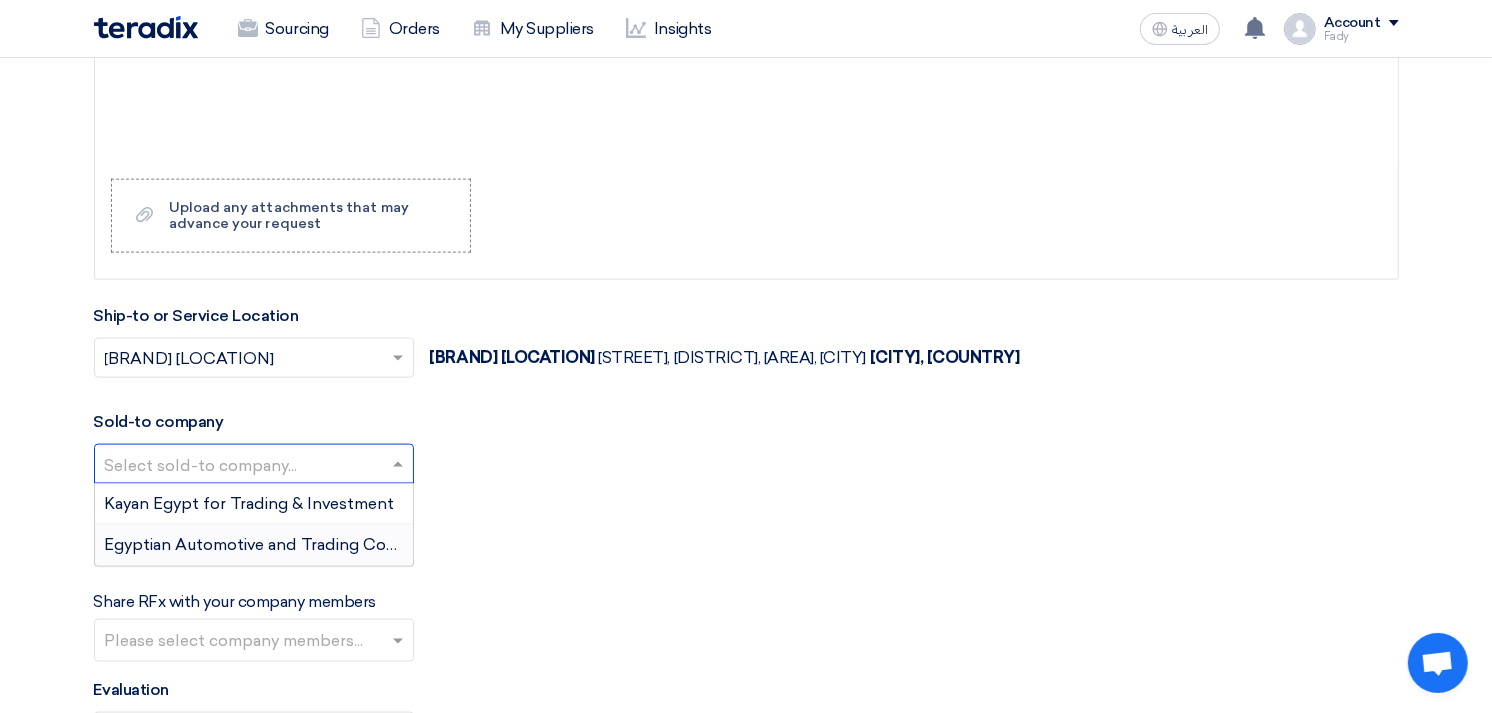 click on "Egyptian Automotive and Trading Company" at bounding box center (271, 544) 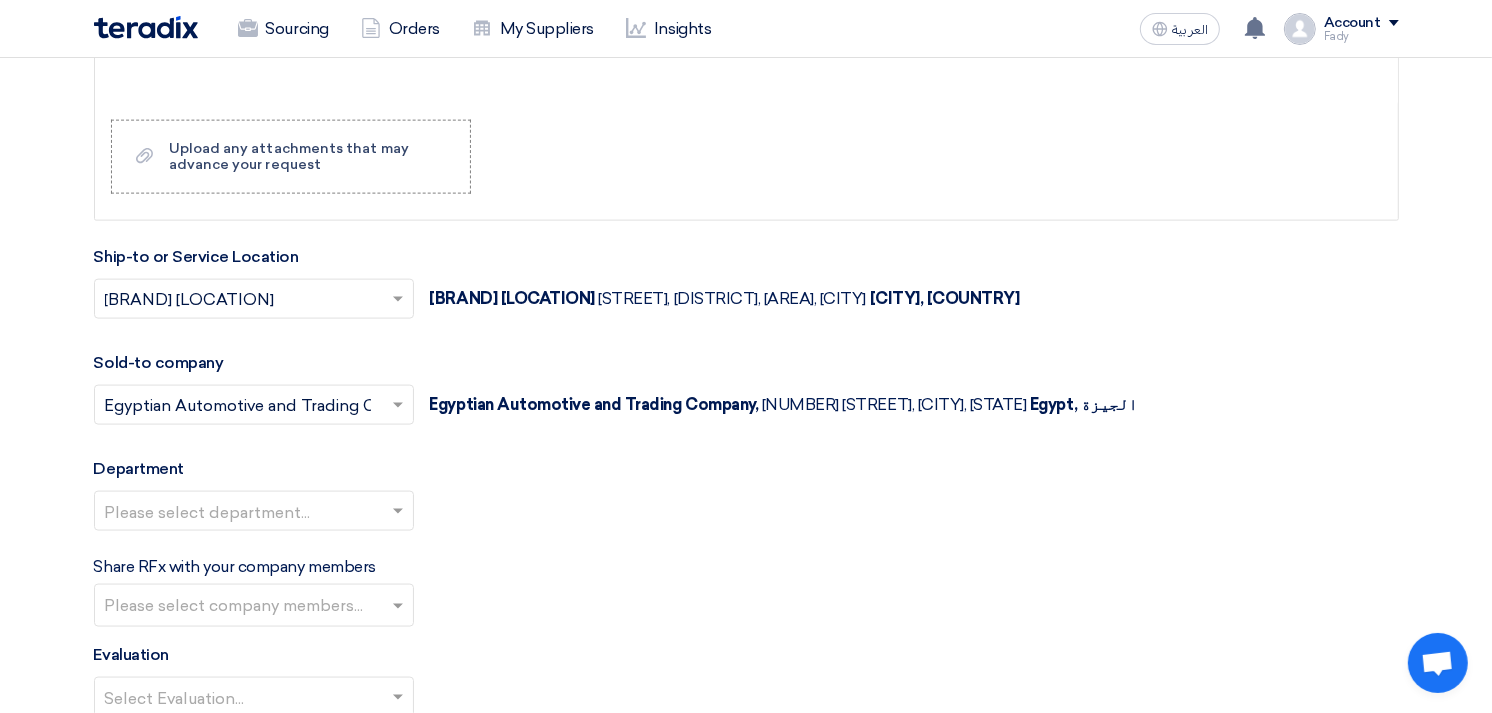 scroll, scrollTop: 2383, scrollLeft: 0, axis: vertical 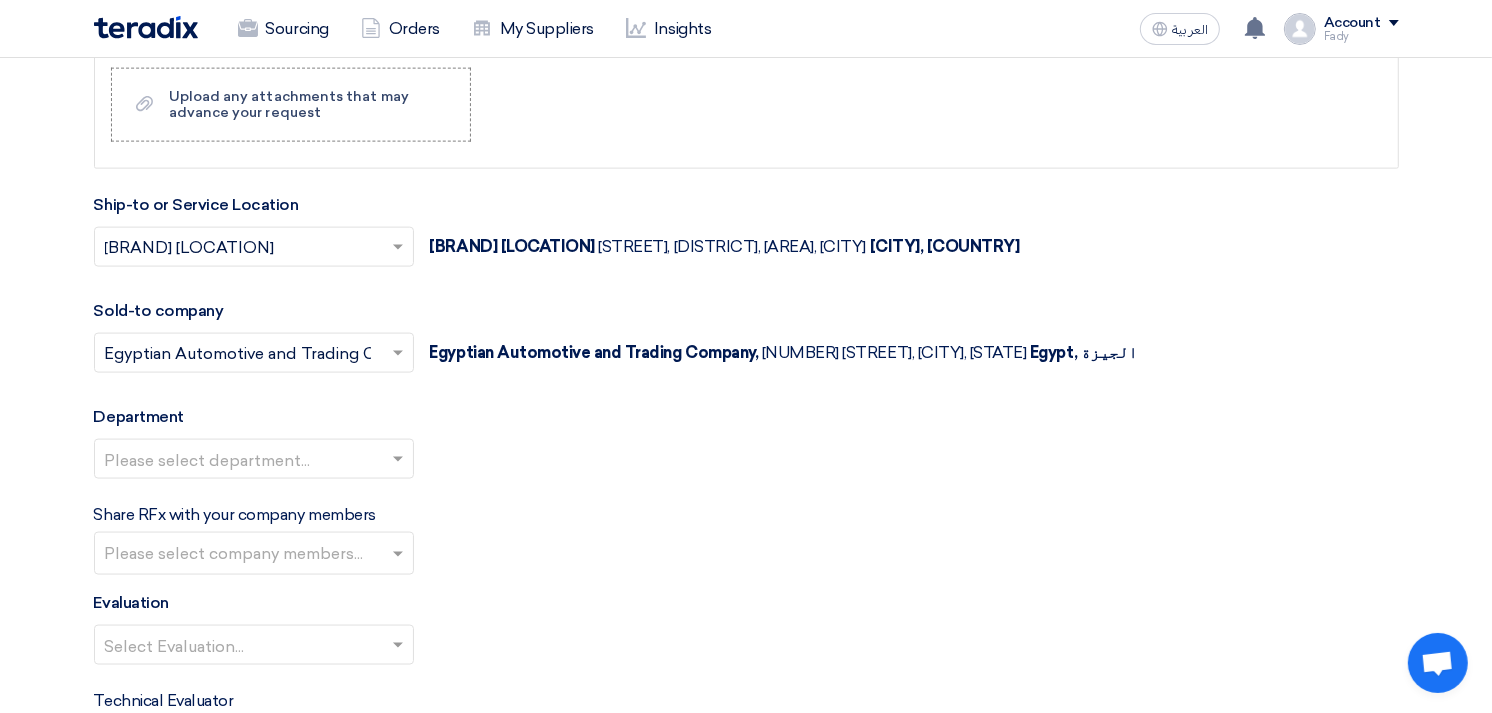 click 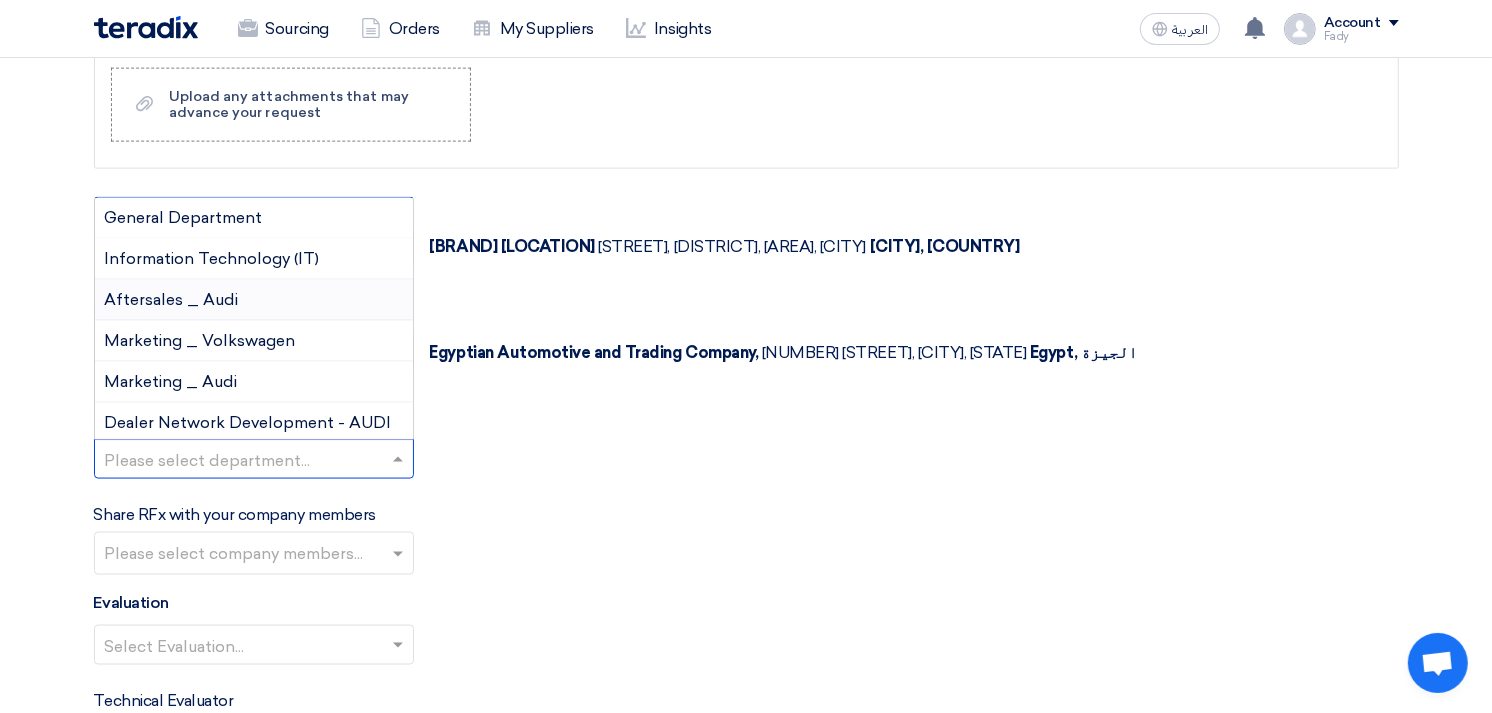 click on "Aftersales _ Audi" at bounding box center (172, 299) 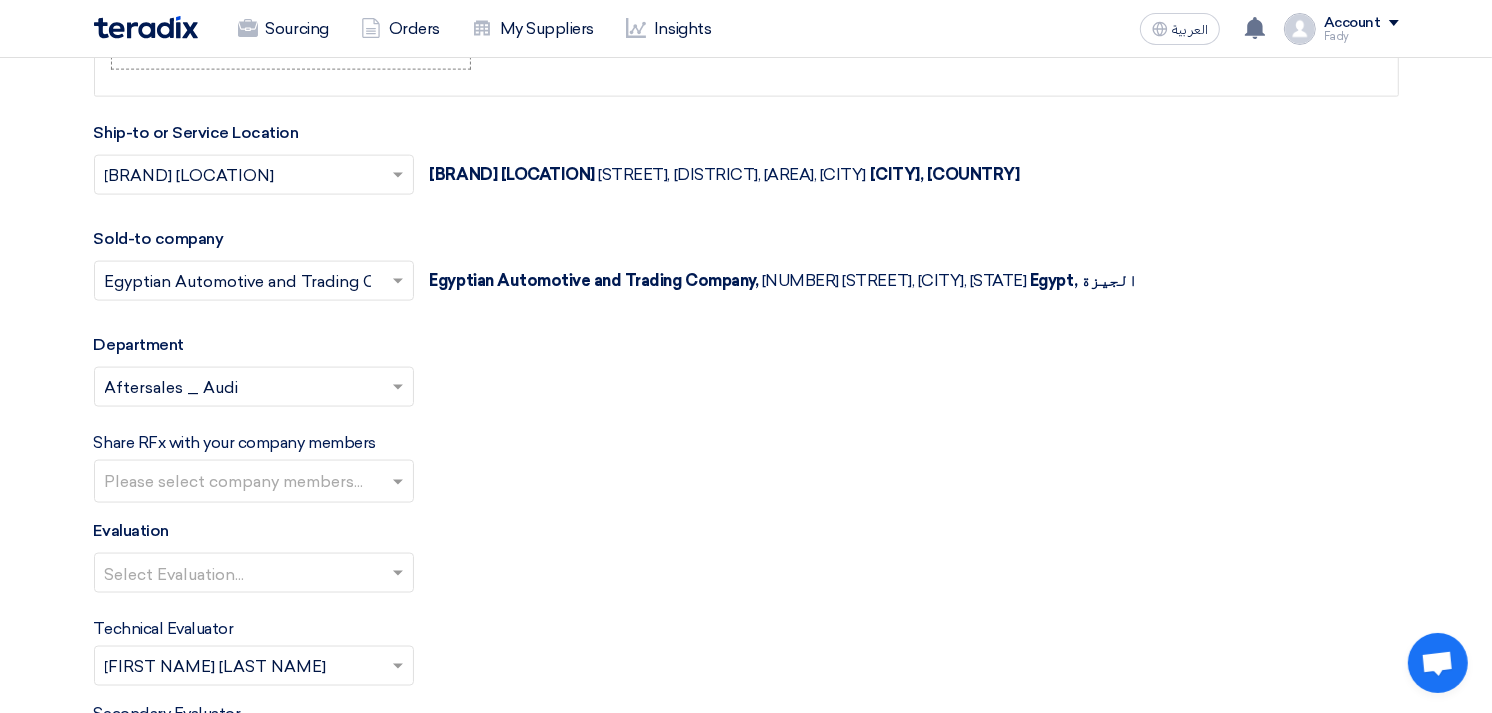 scroll, scrollTop: 2494, scrollLeft: 0, axis: vertical 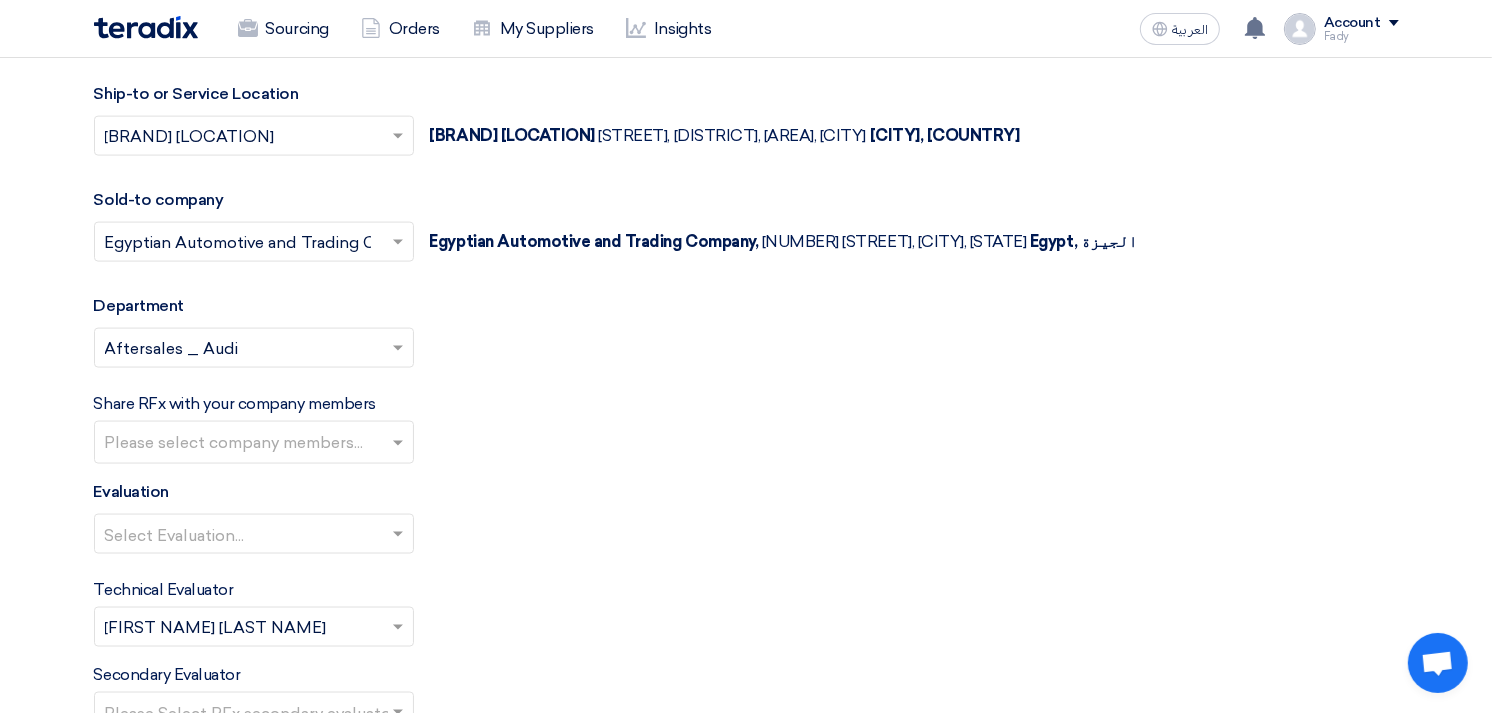 click 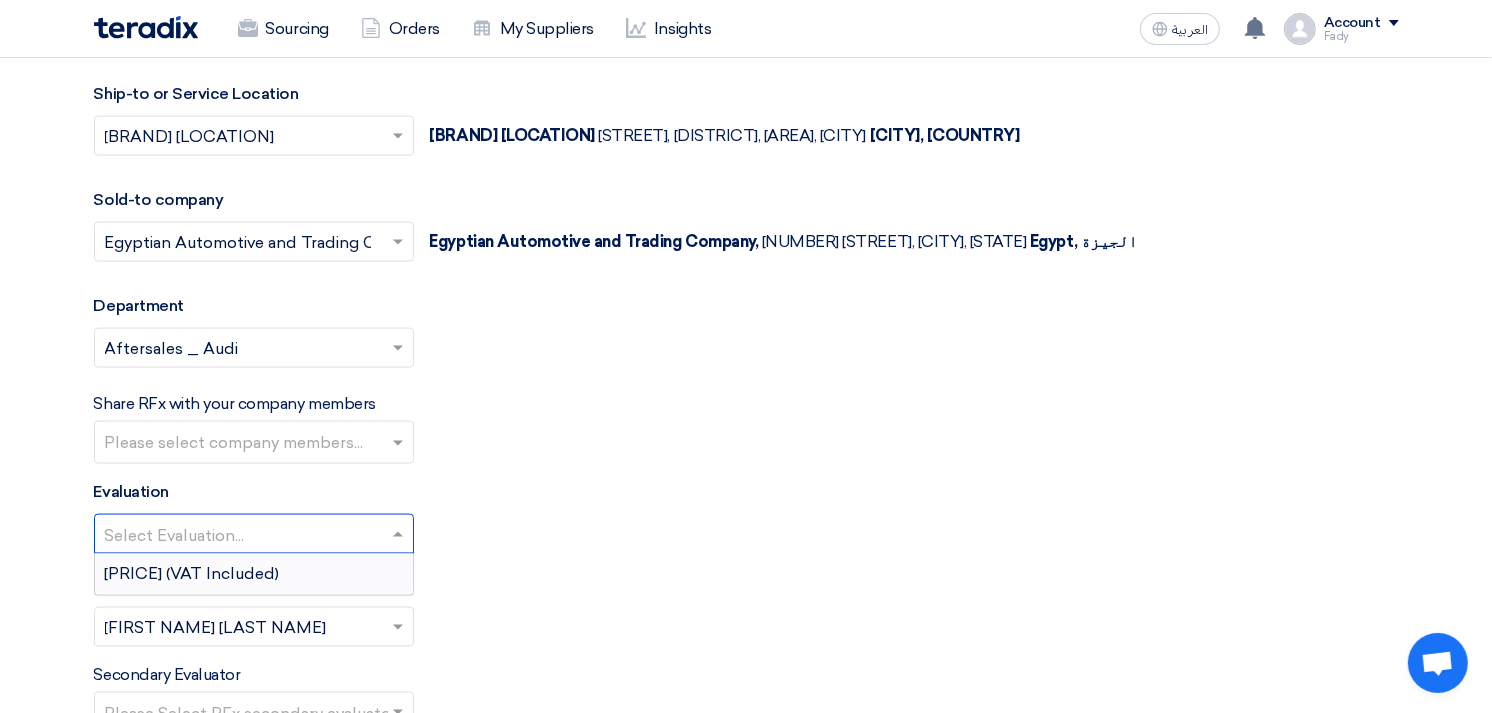 click on "100% Price (VAT Included)" at bounding box center (192, 573) 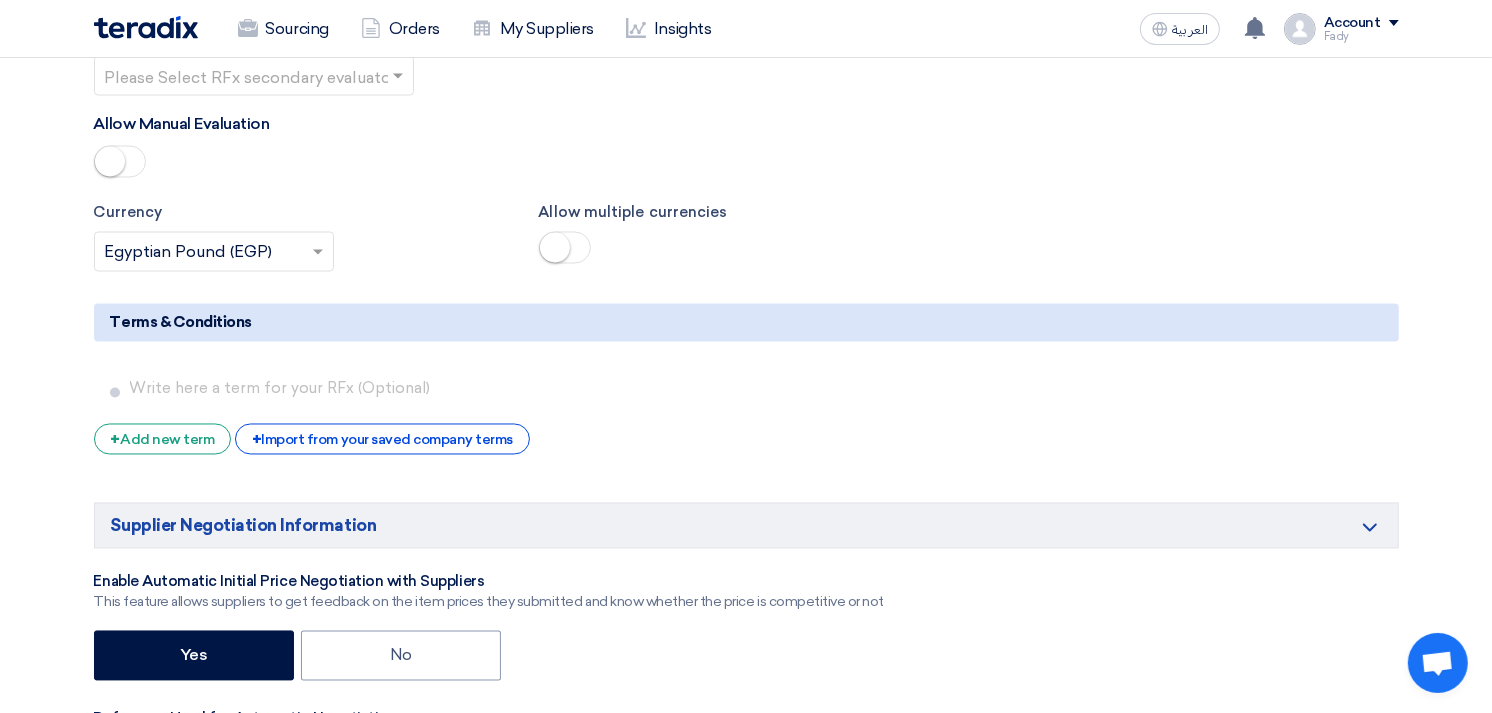 scroll, scrollTop: 3161, scrollLeft: 0, axis: vertical 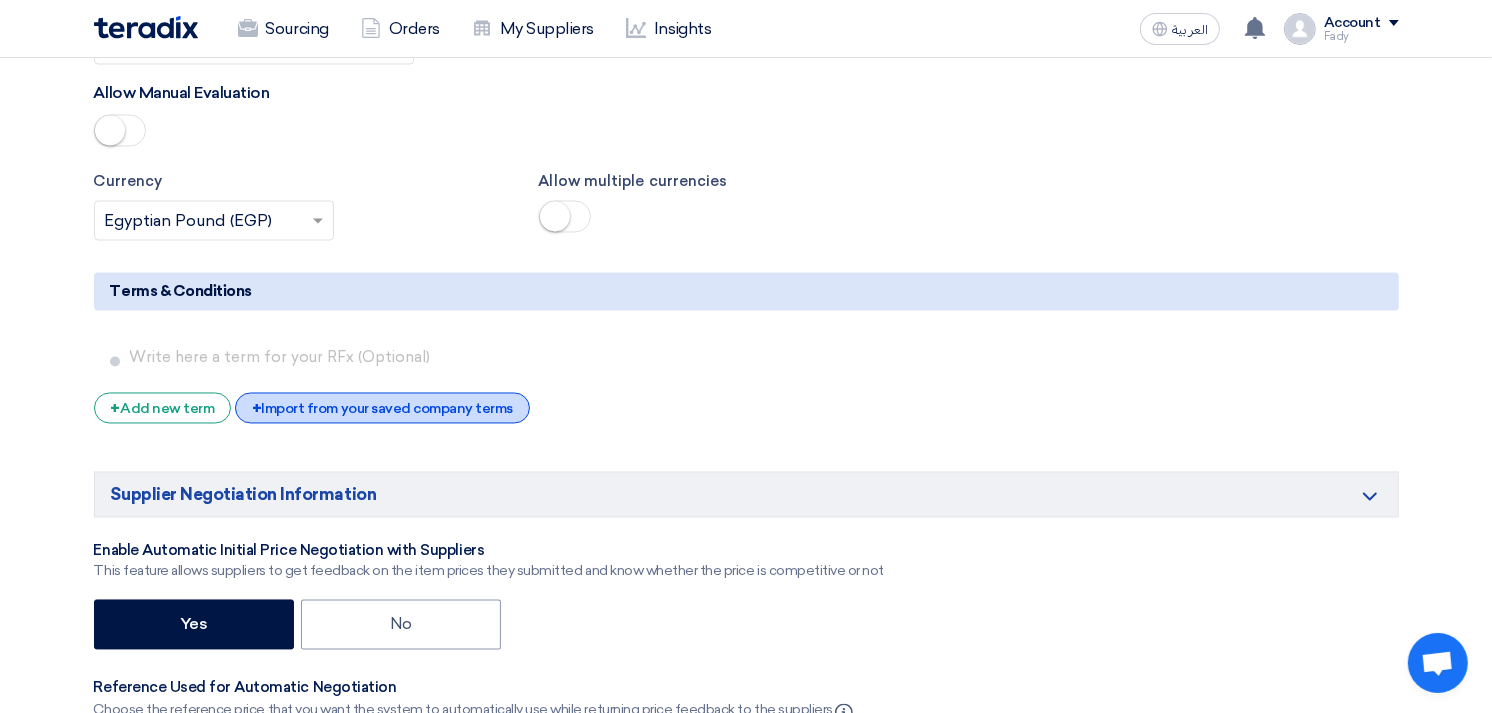 click on "+
Import from your saved company terms" 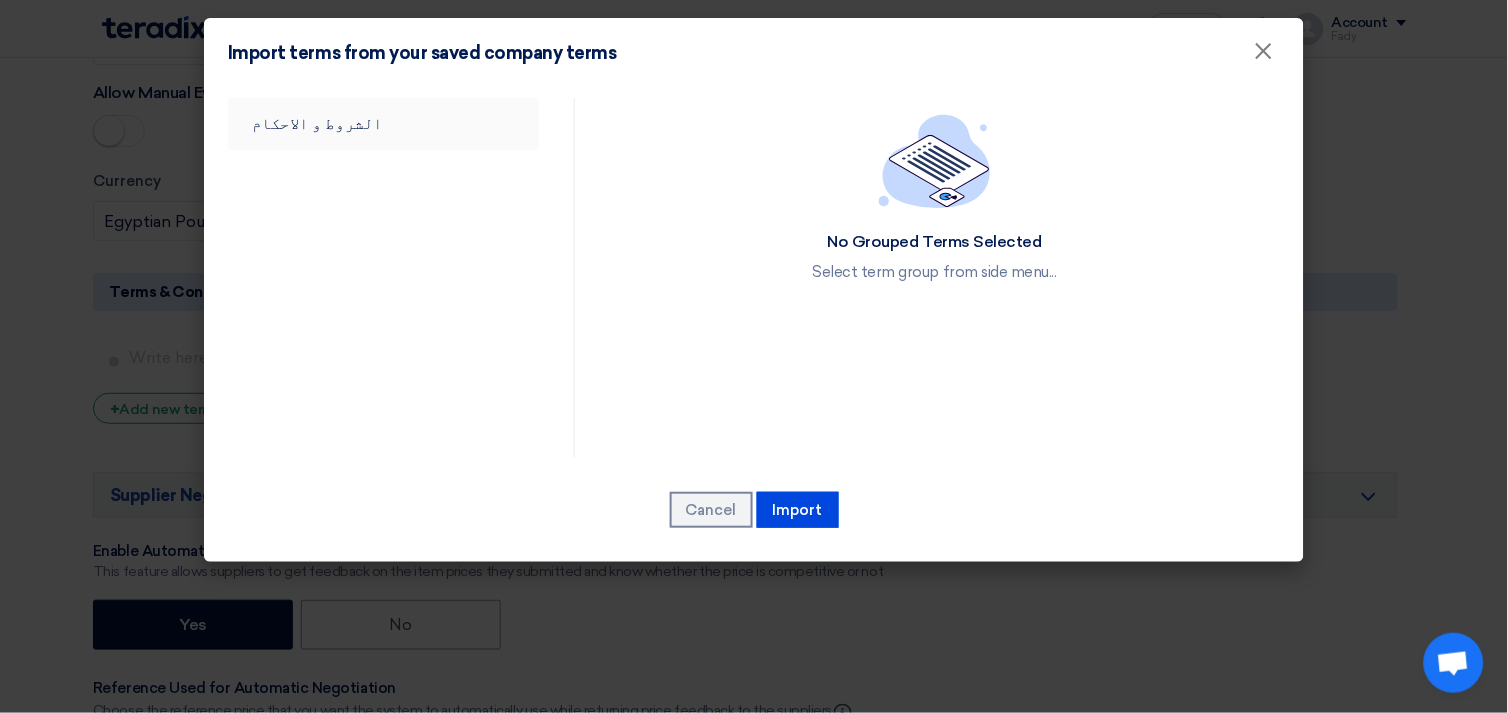 click on "الشروط و الاحكام" 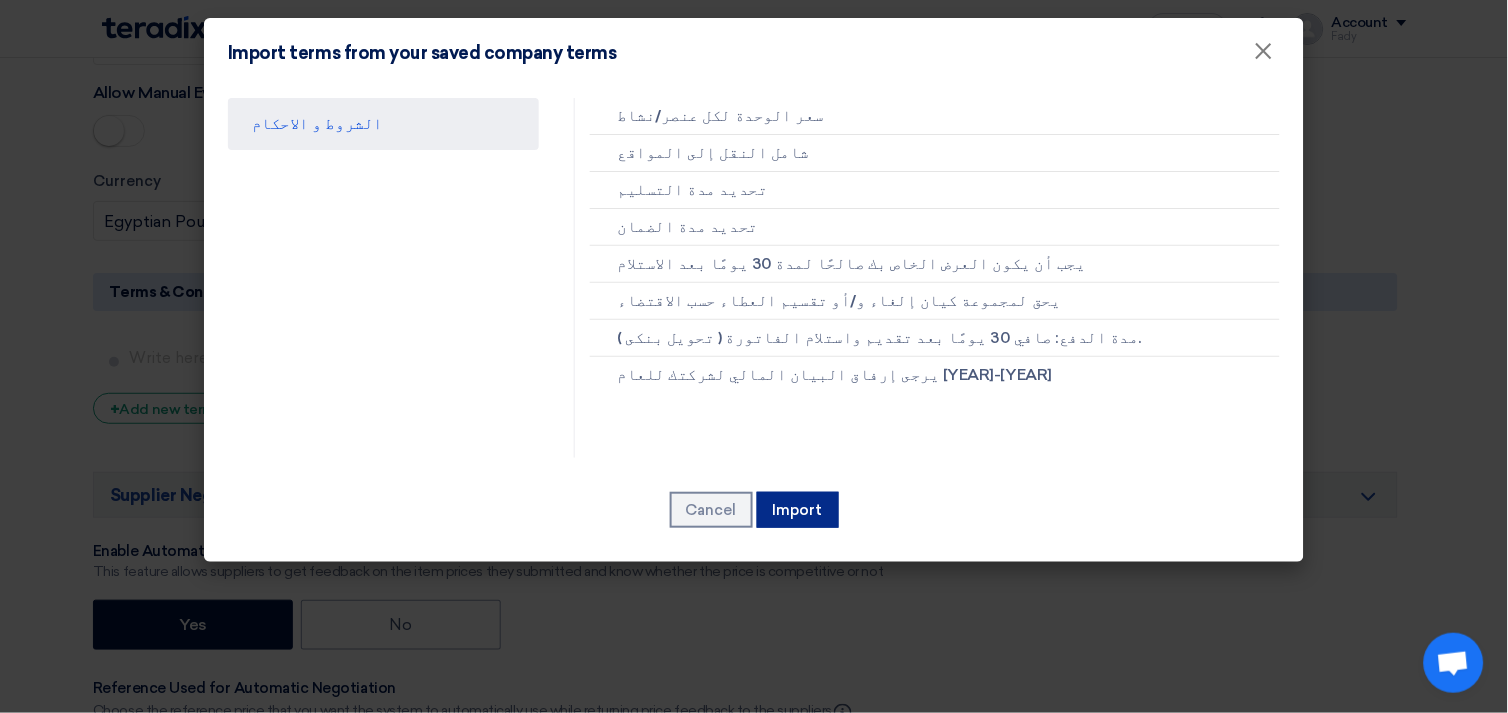 click on "Import" 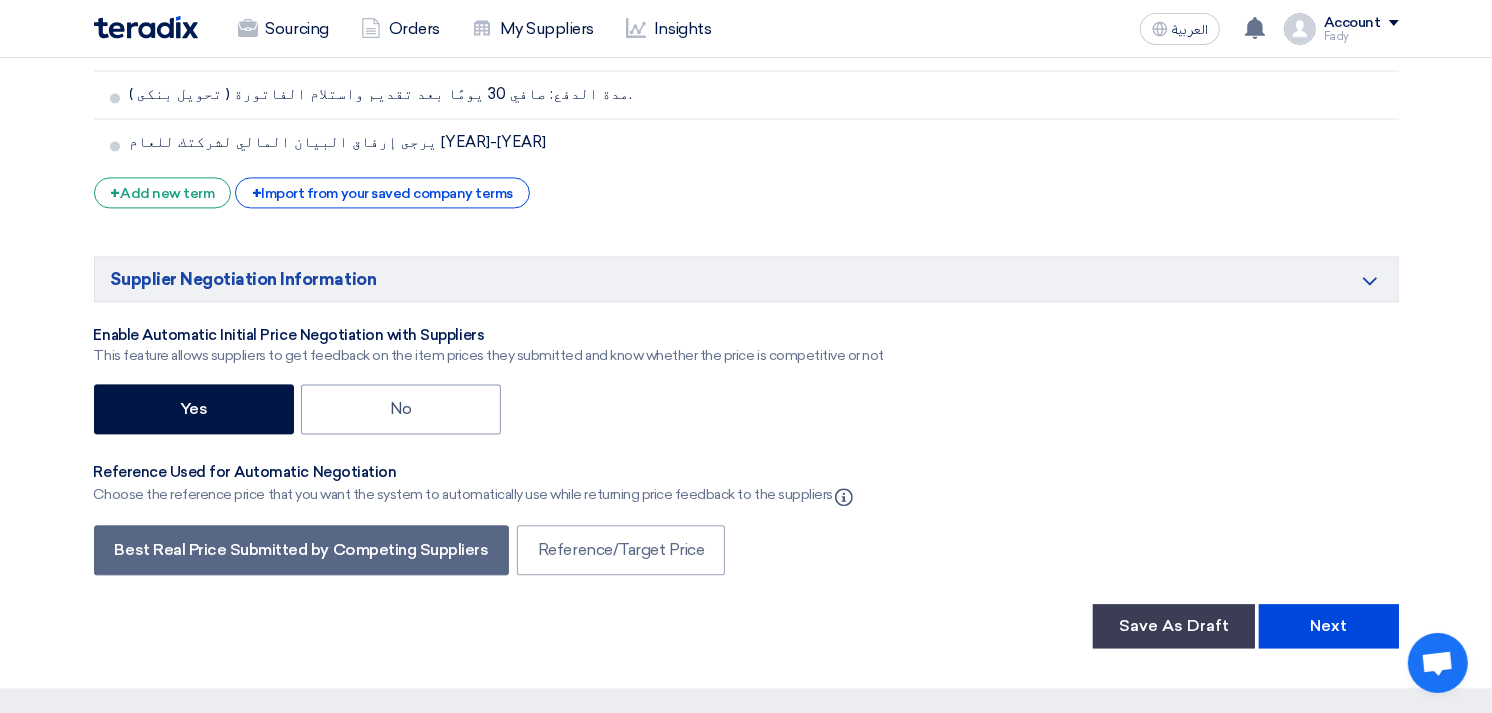 scroll, scrollTop: 3716, scrollLeft: 0, axis: vertical 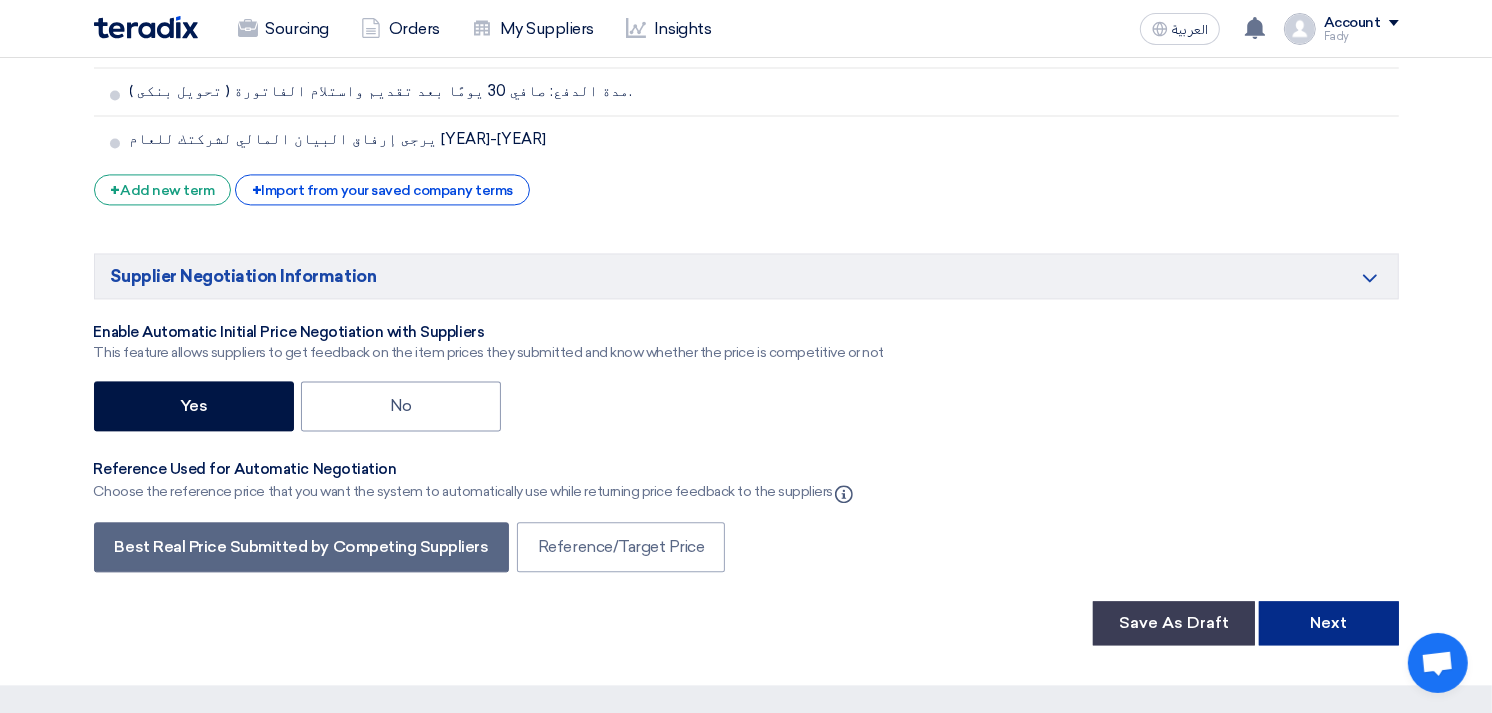 click on "Next" 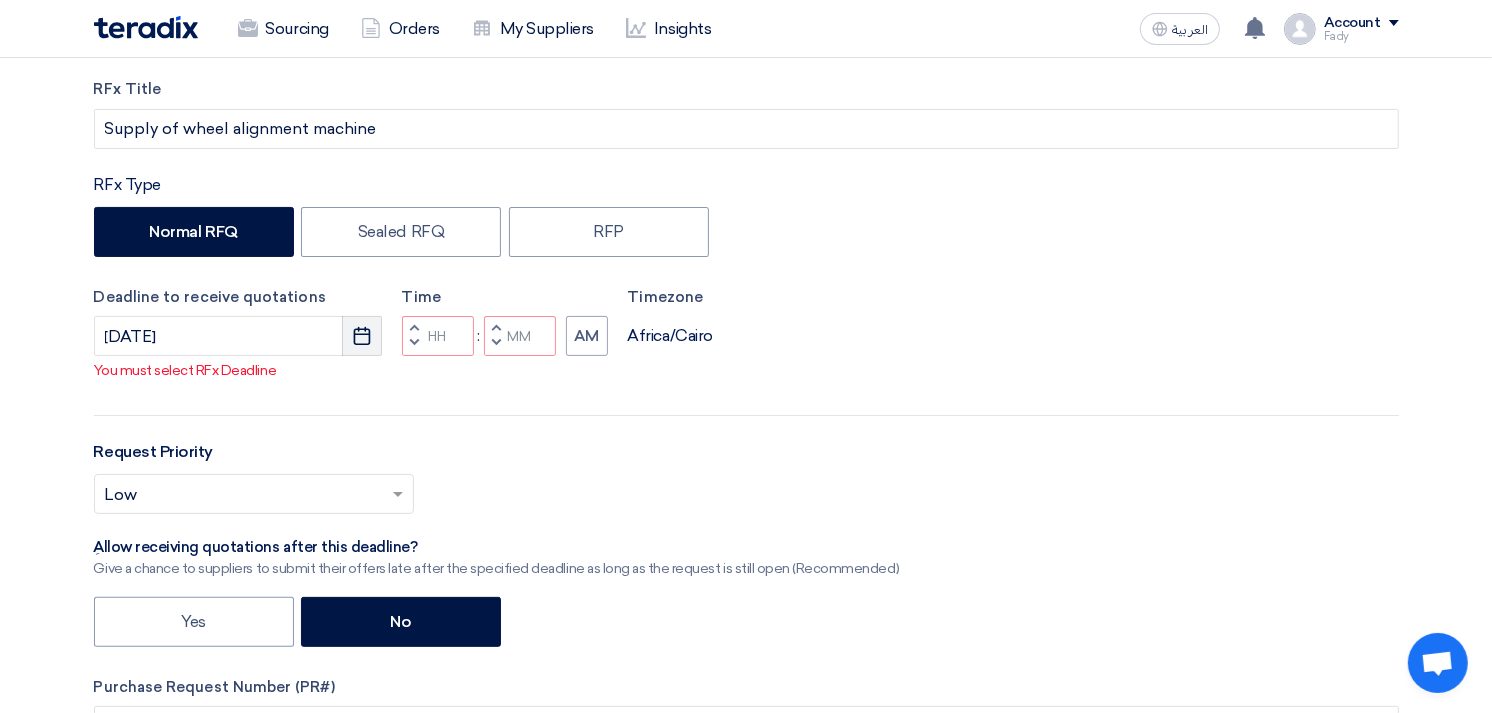 click 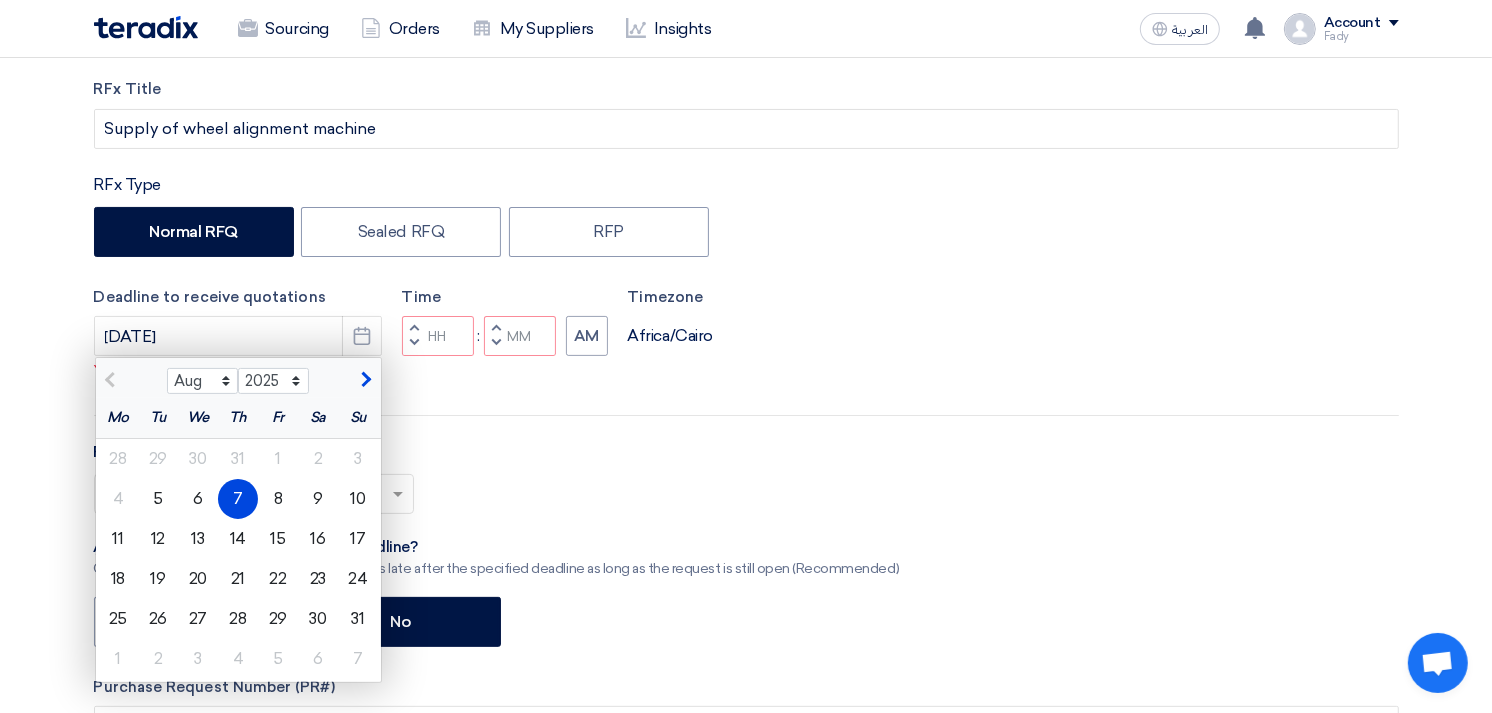 click on "7" 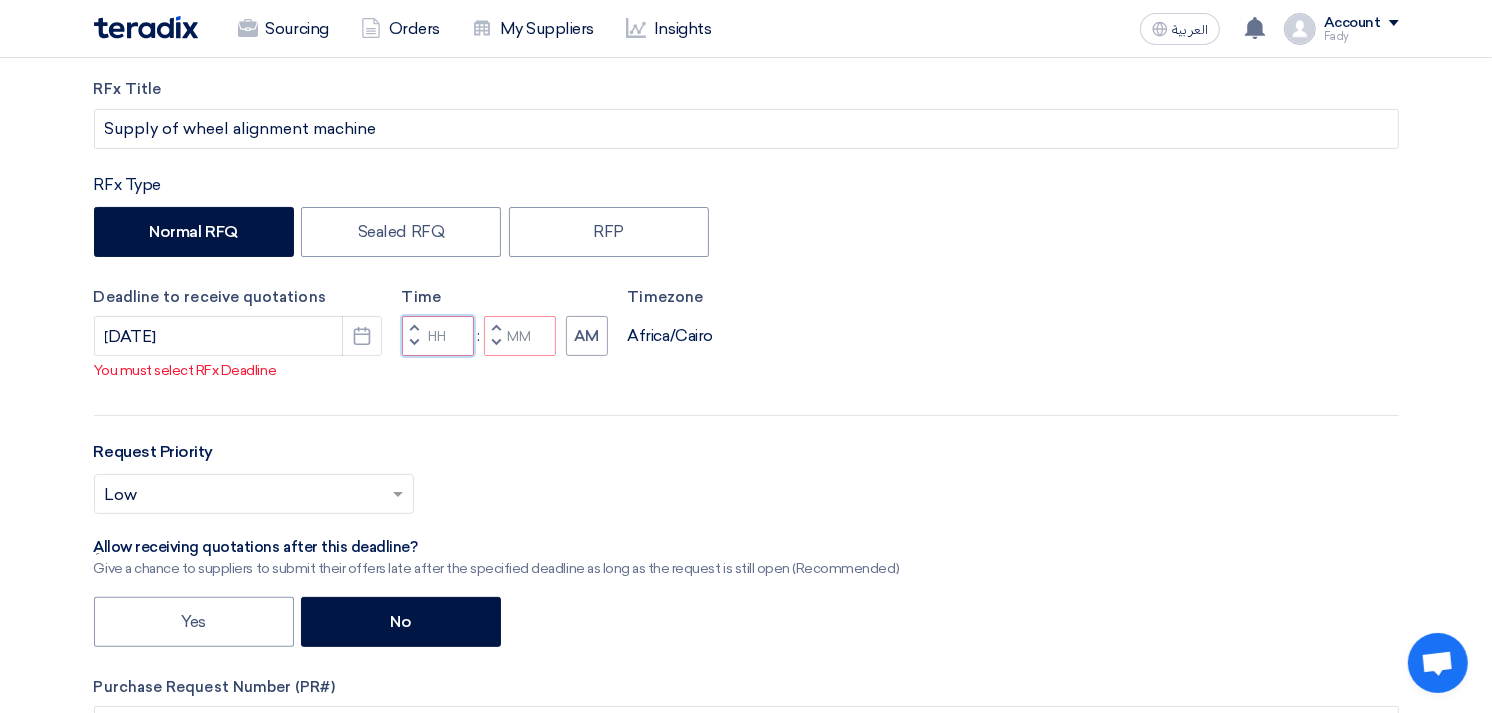 click 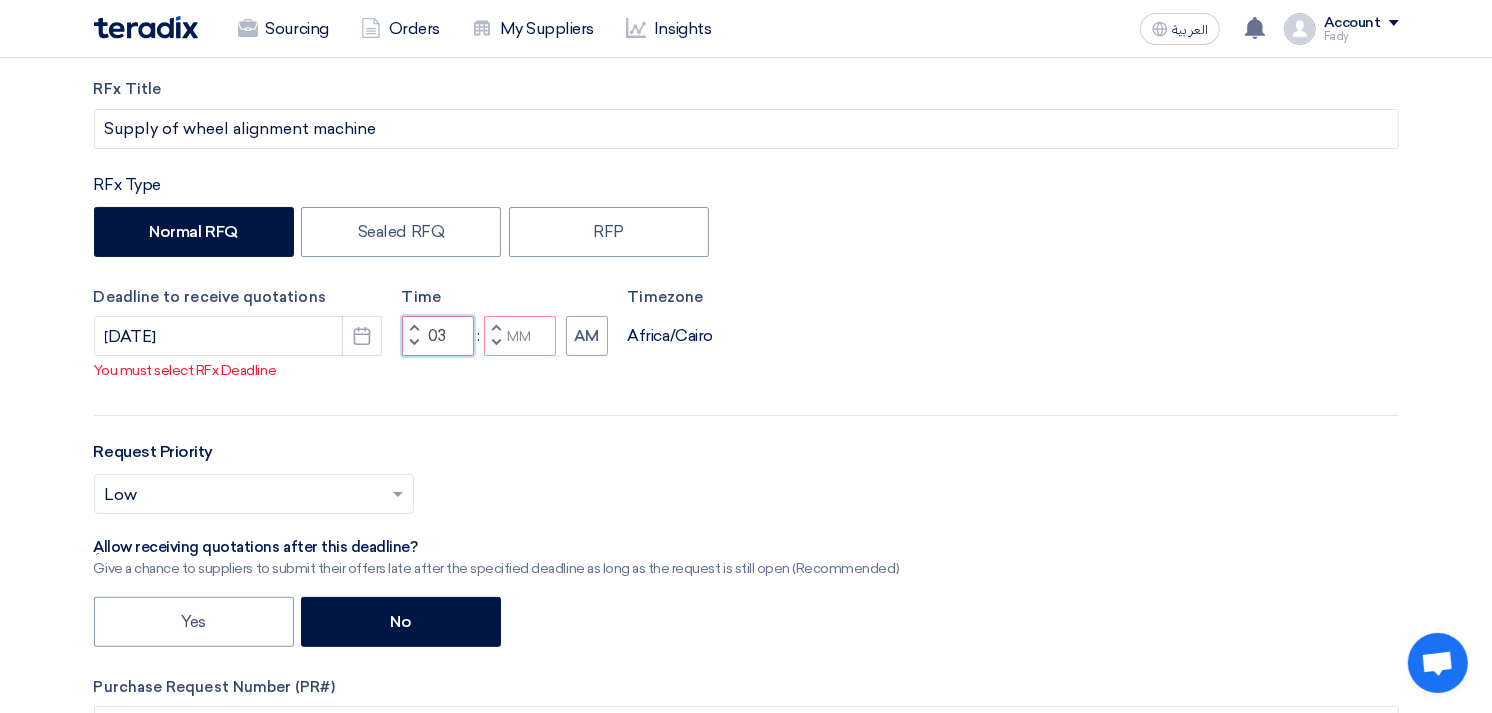 type on "03" 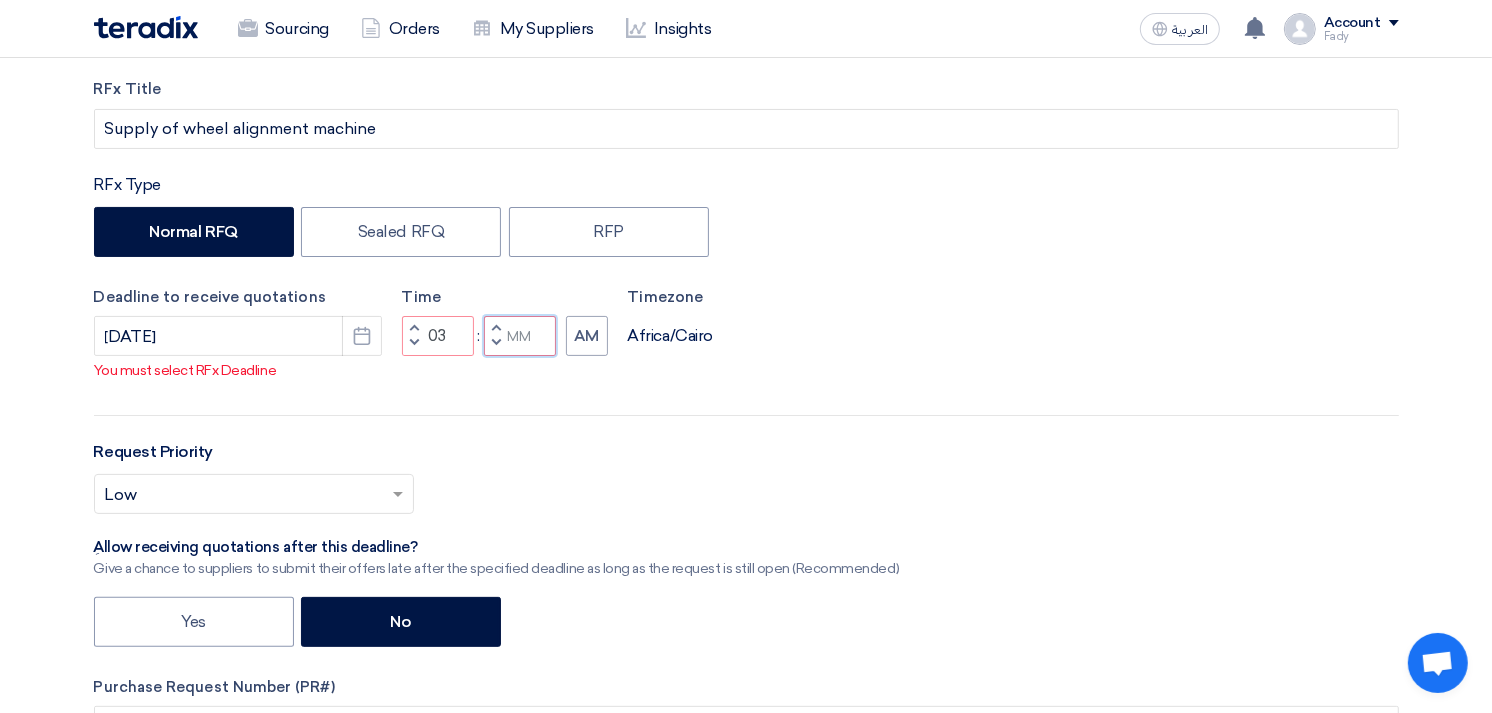 click 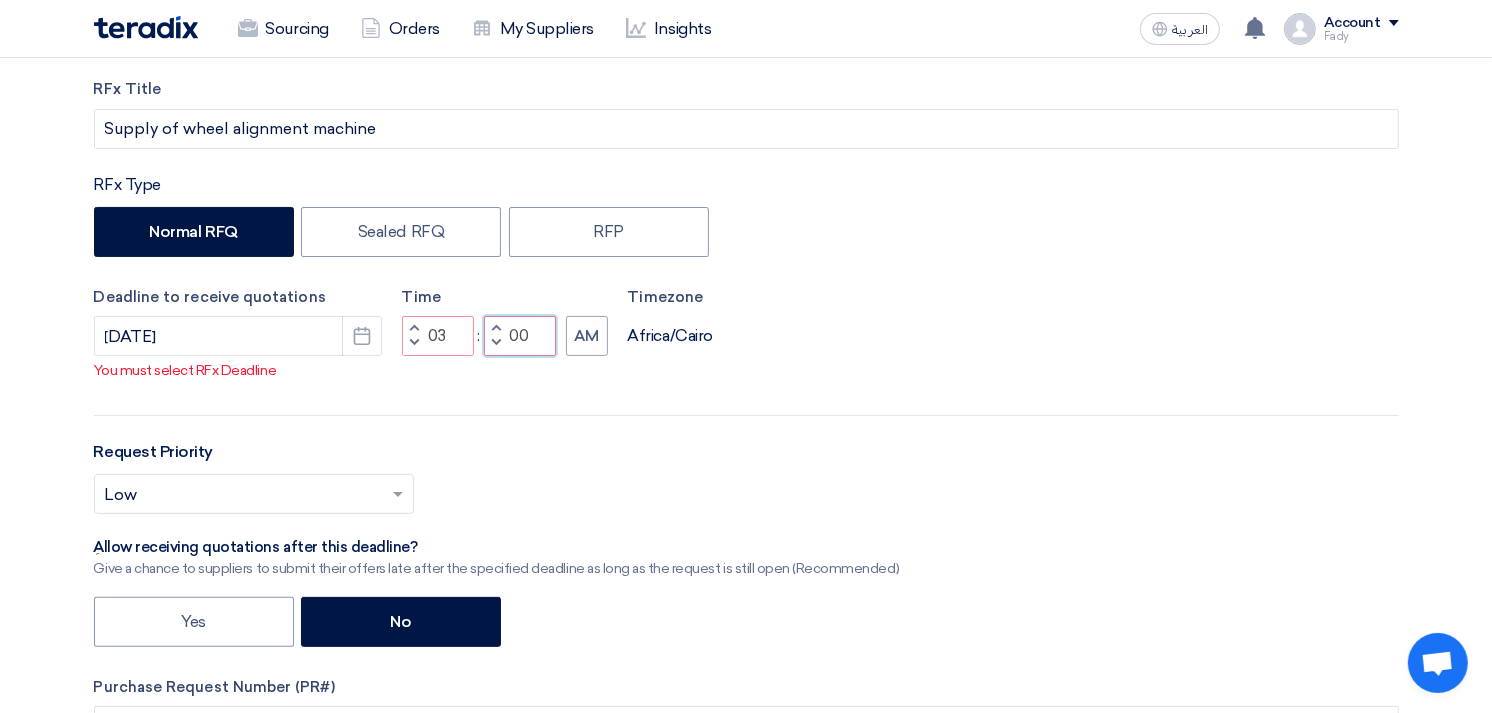 type on "00" 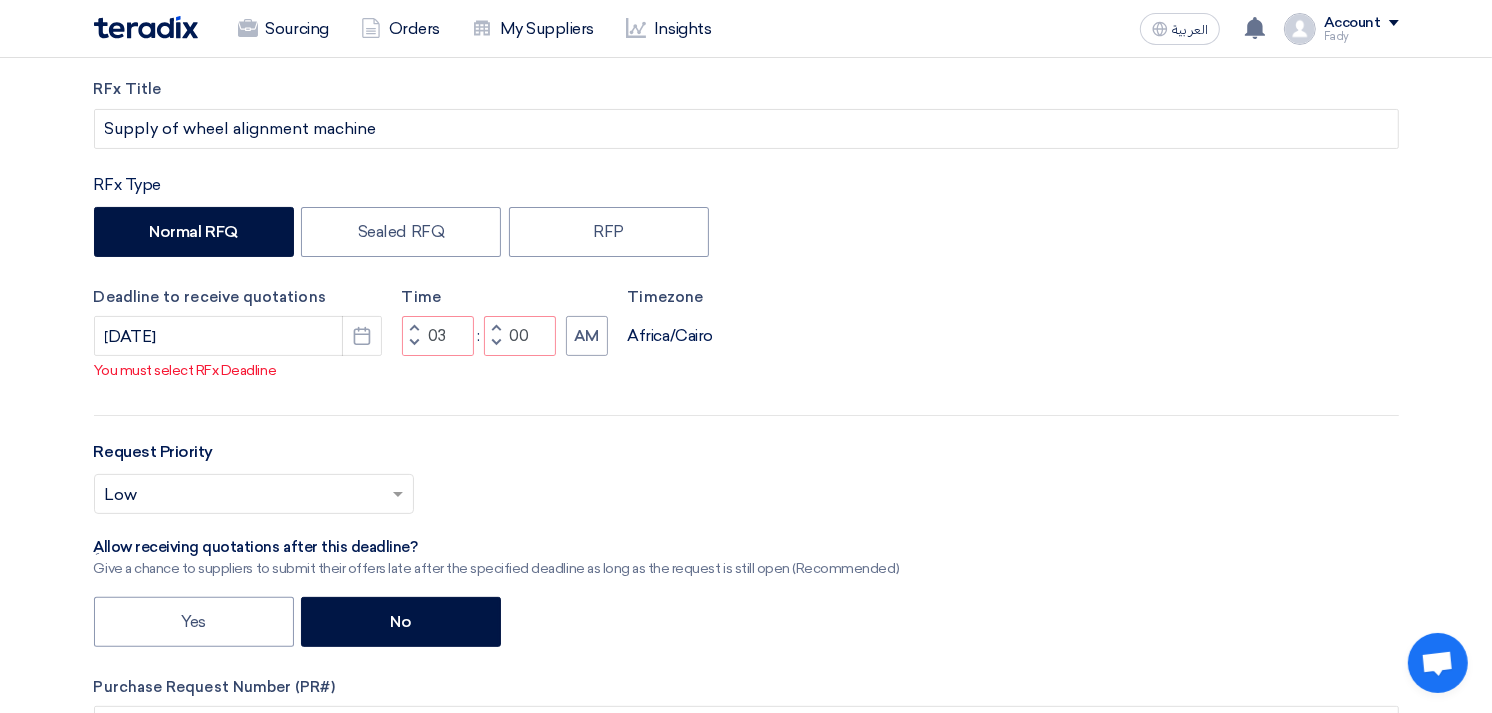 click on "Select priority...
×
Low
×" 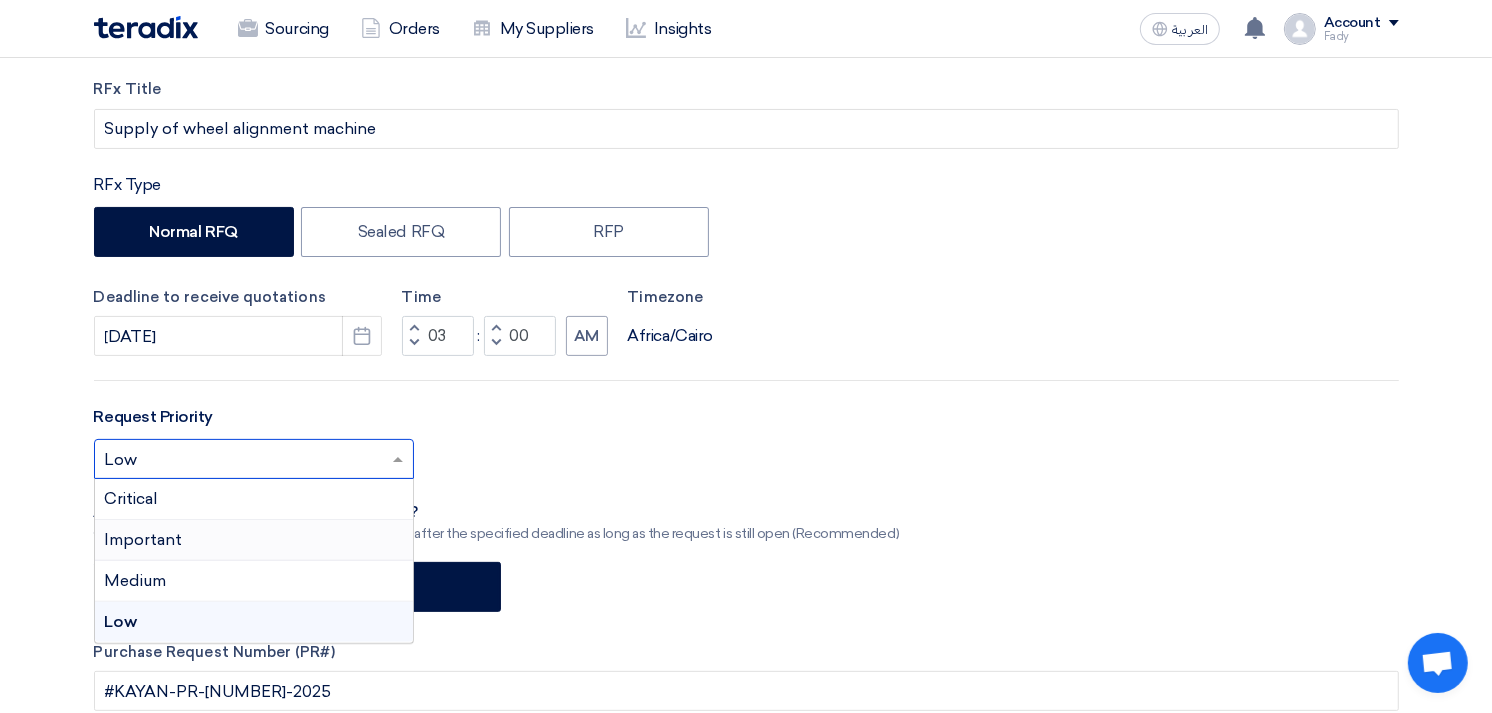 click on "Important" at bounding box center [144, 539] 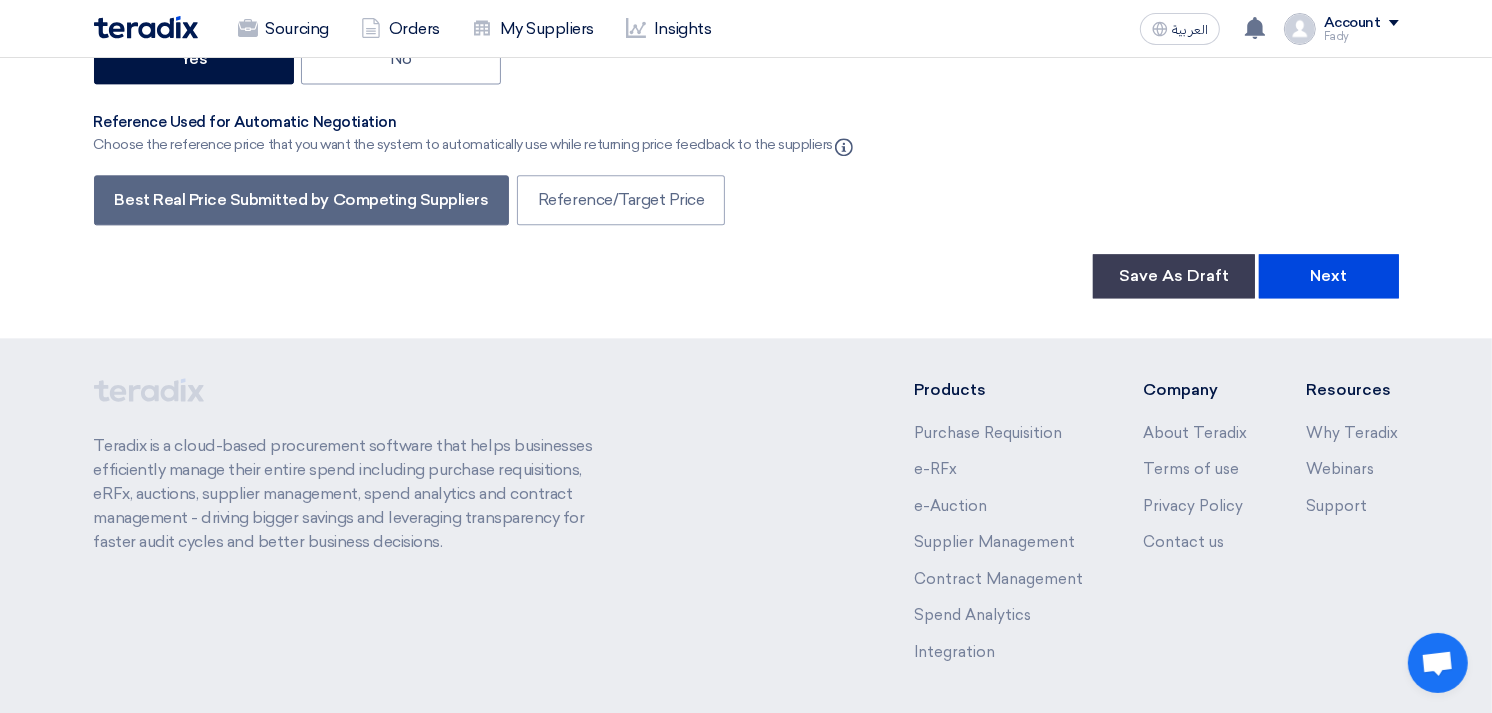 scroll, scrollTop: 4141, scrollLeft: 0, axis: vertical 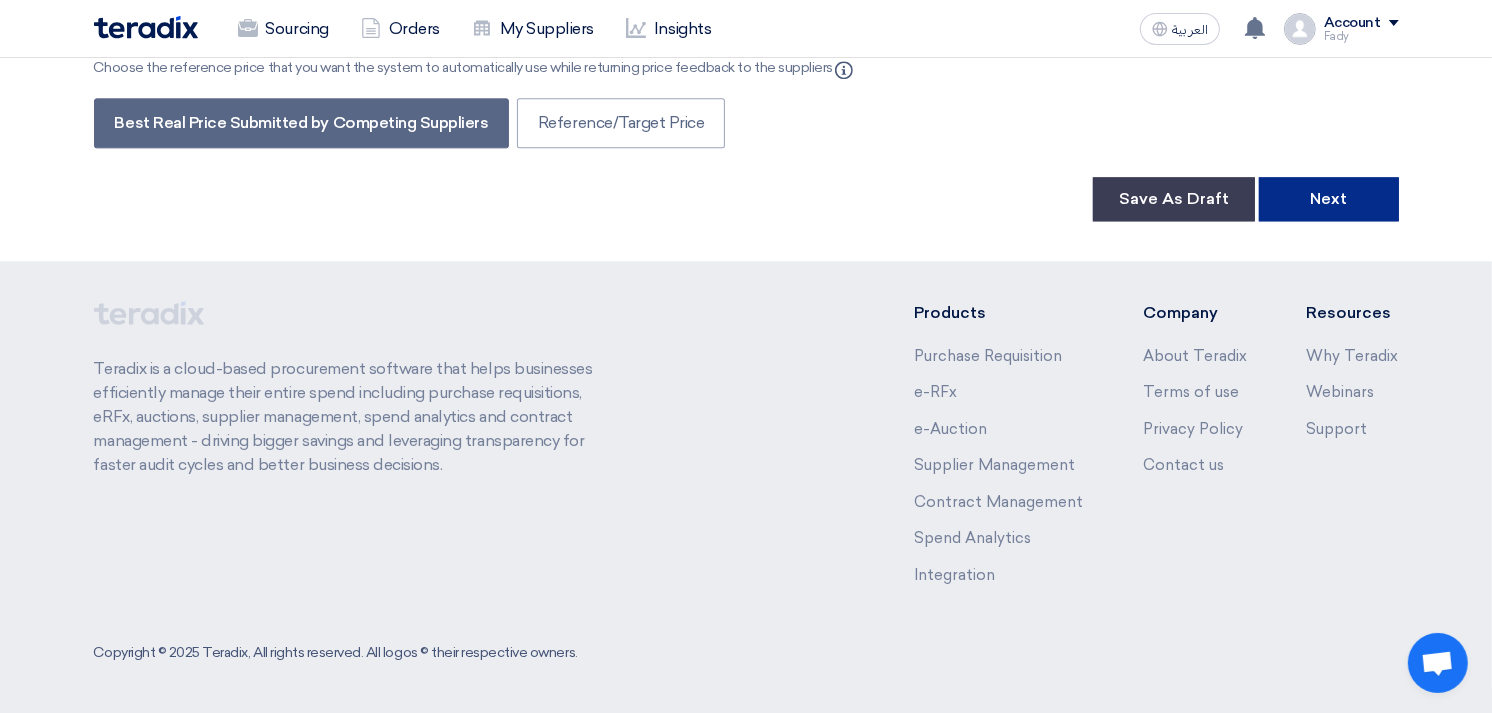click on "Next" 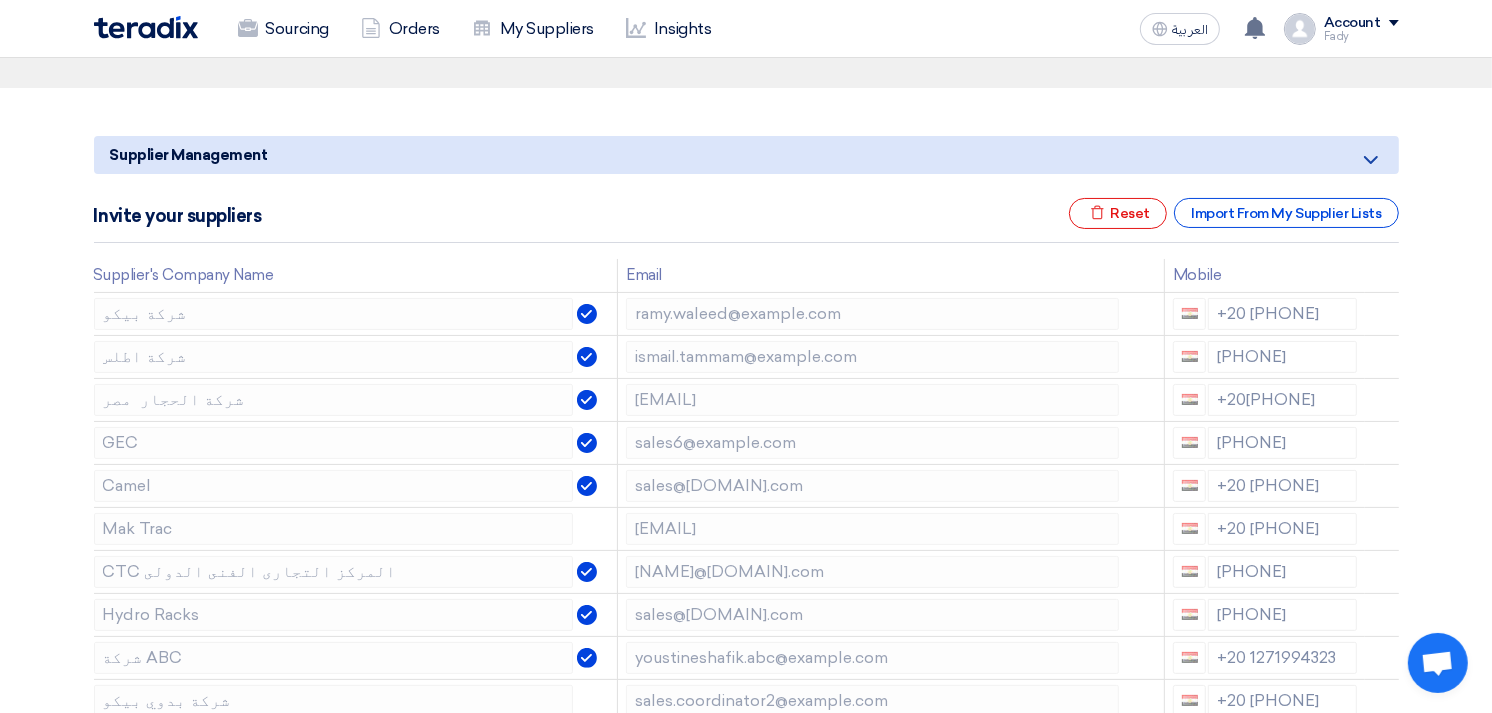 scroll, scrollTop: 222, scrollLeft: 0, axis: vertical 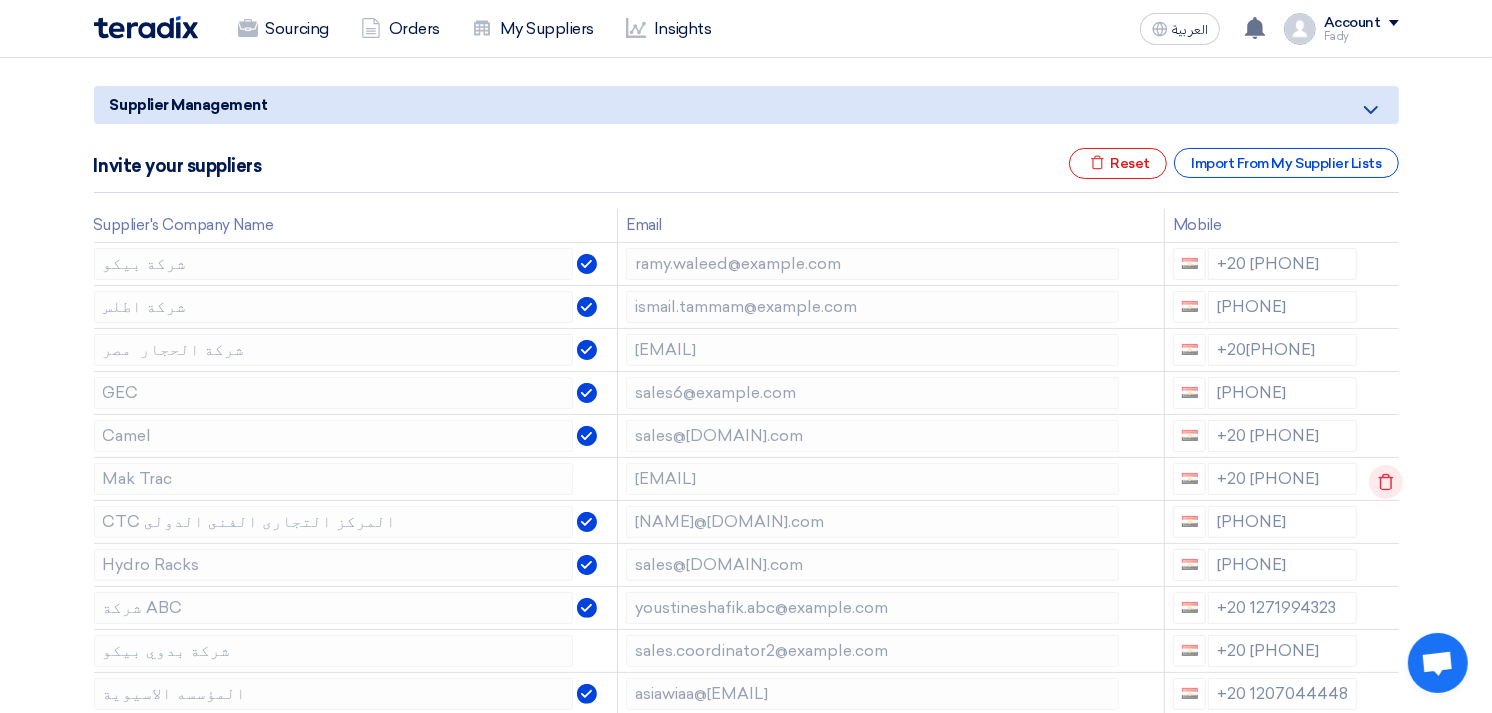 click 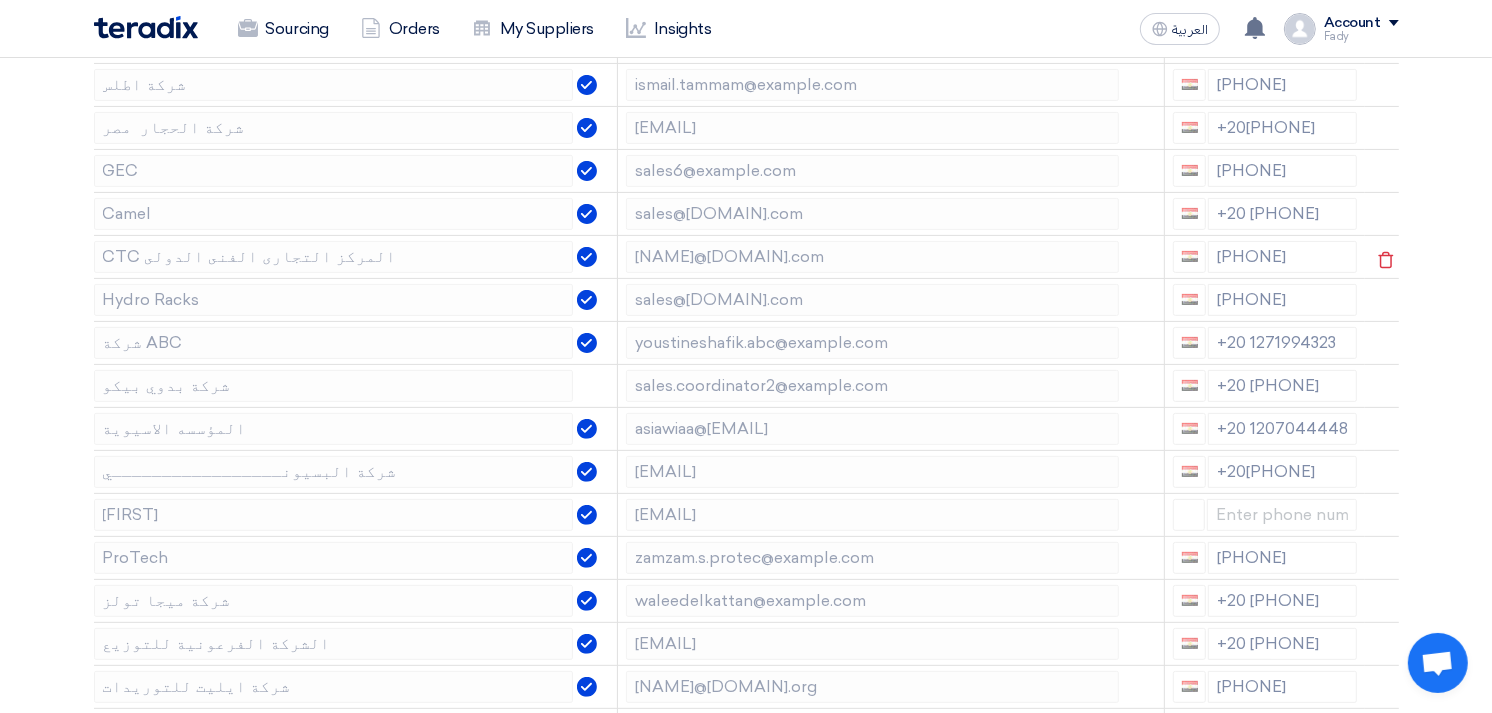 scroll, scrollTop: 555, scrollLeft: 0, axis: vertical 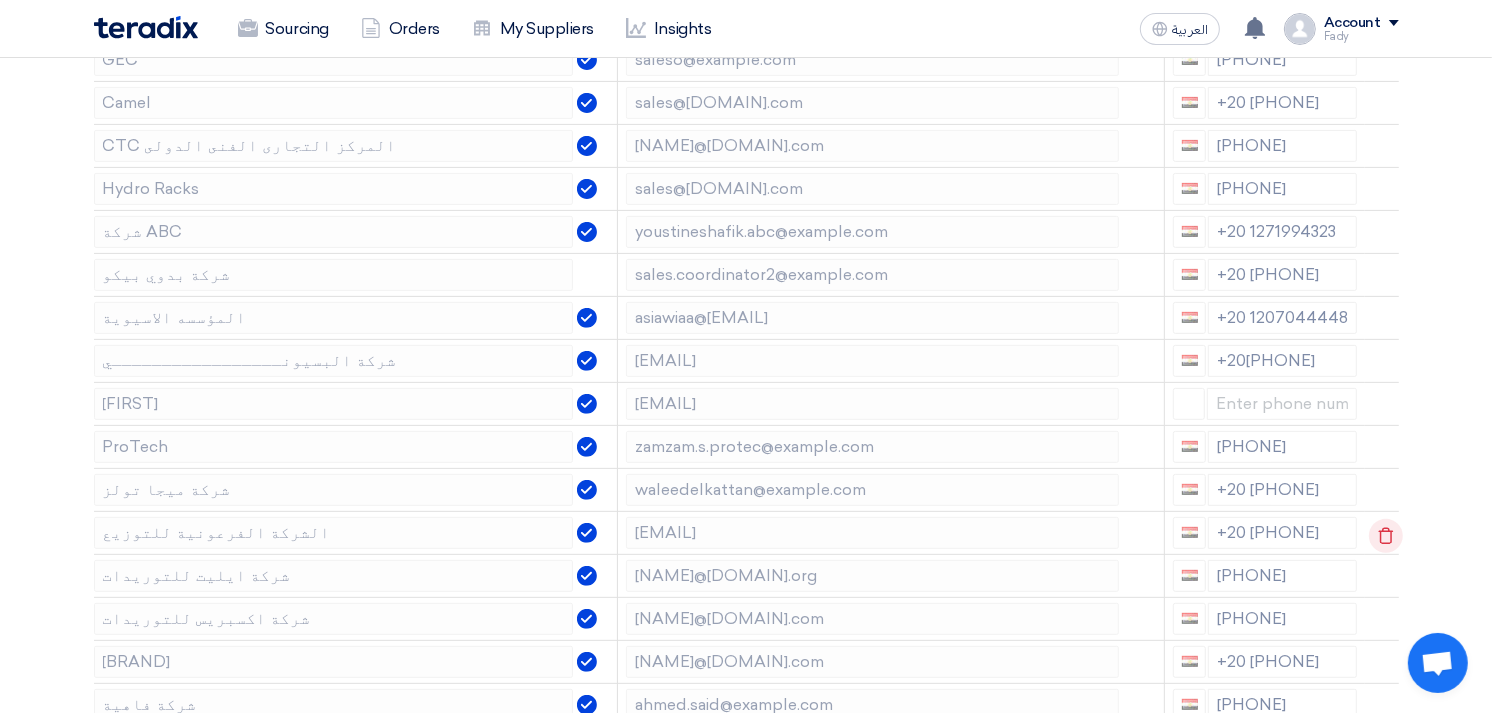 click 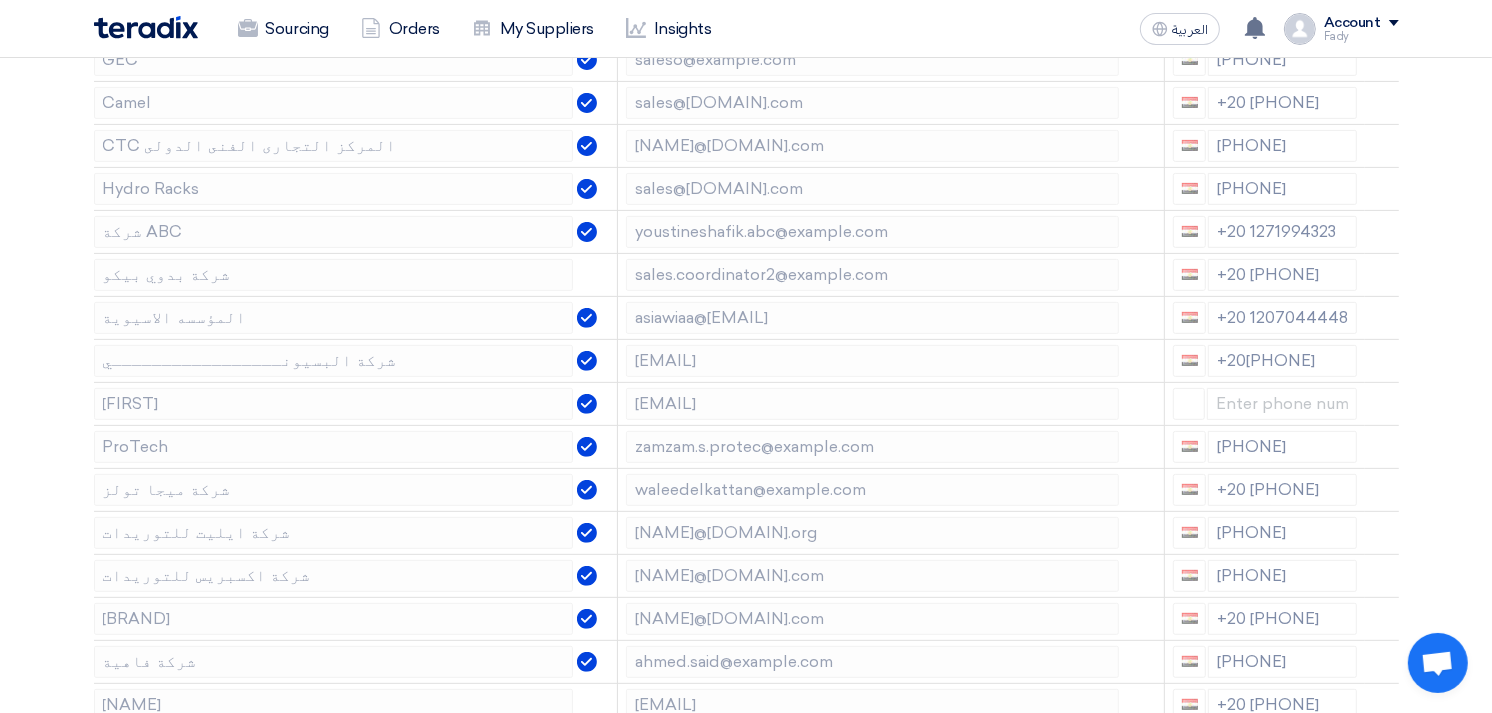 click 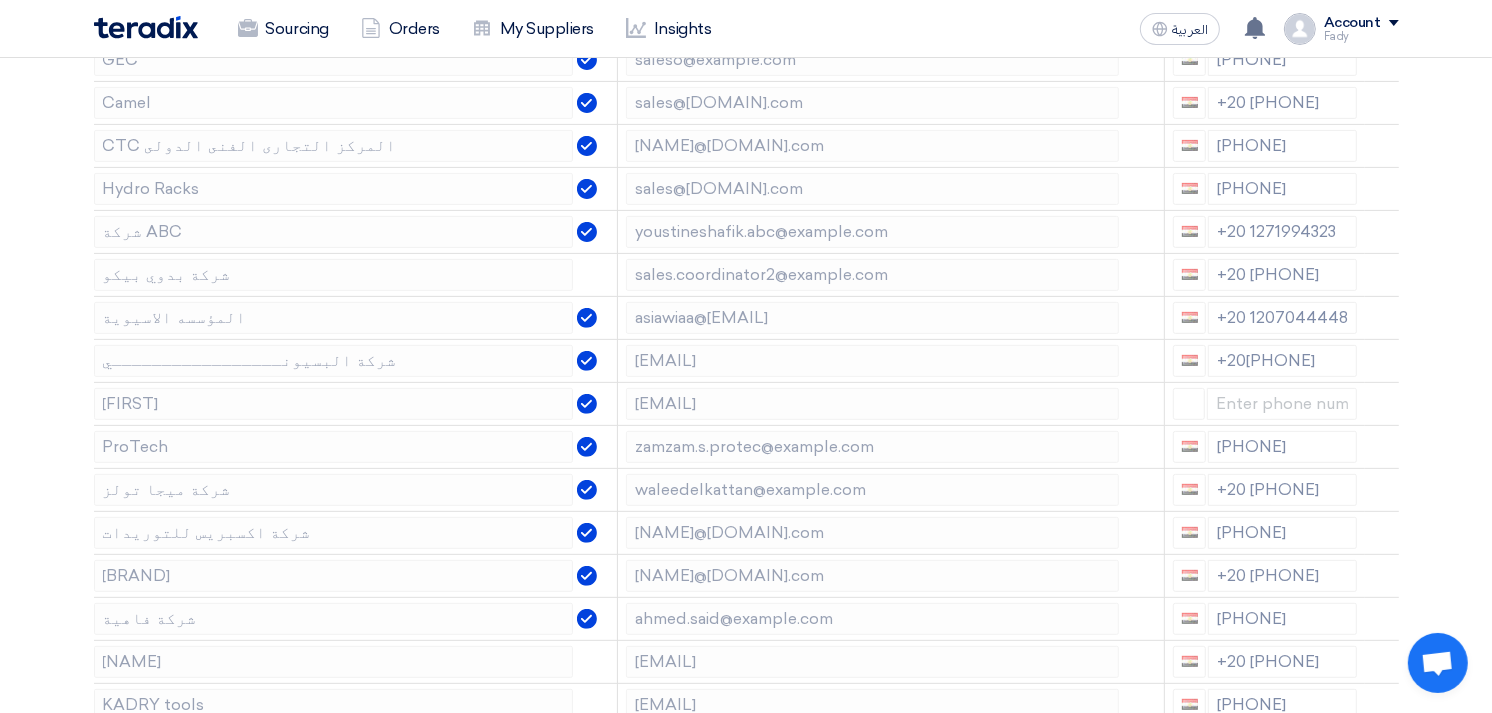 click 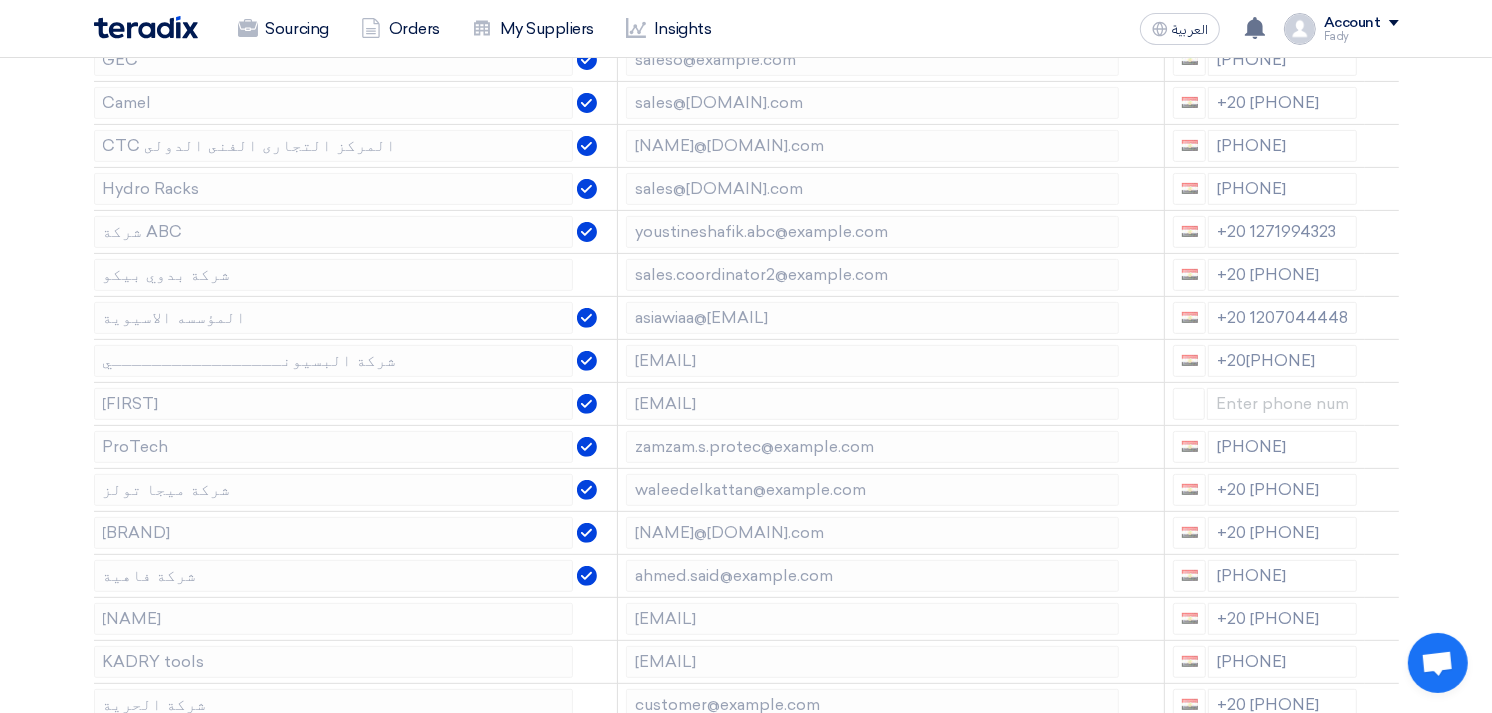 click 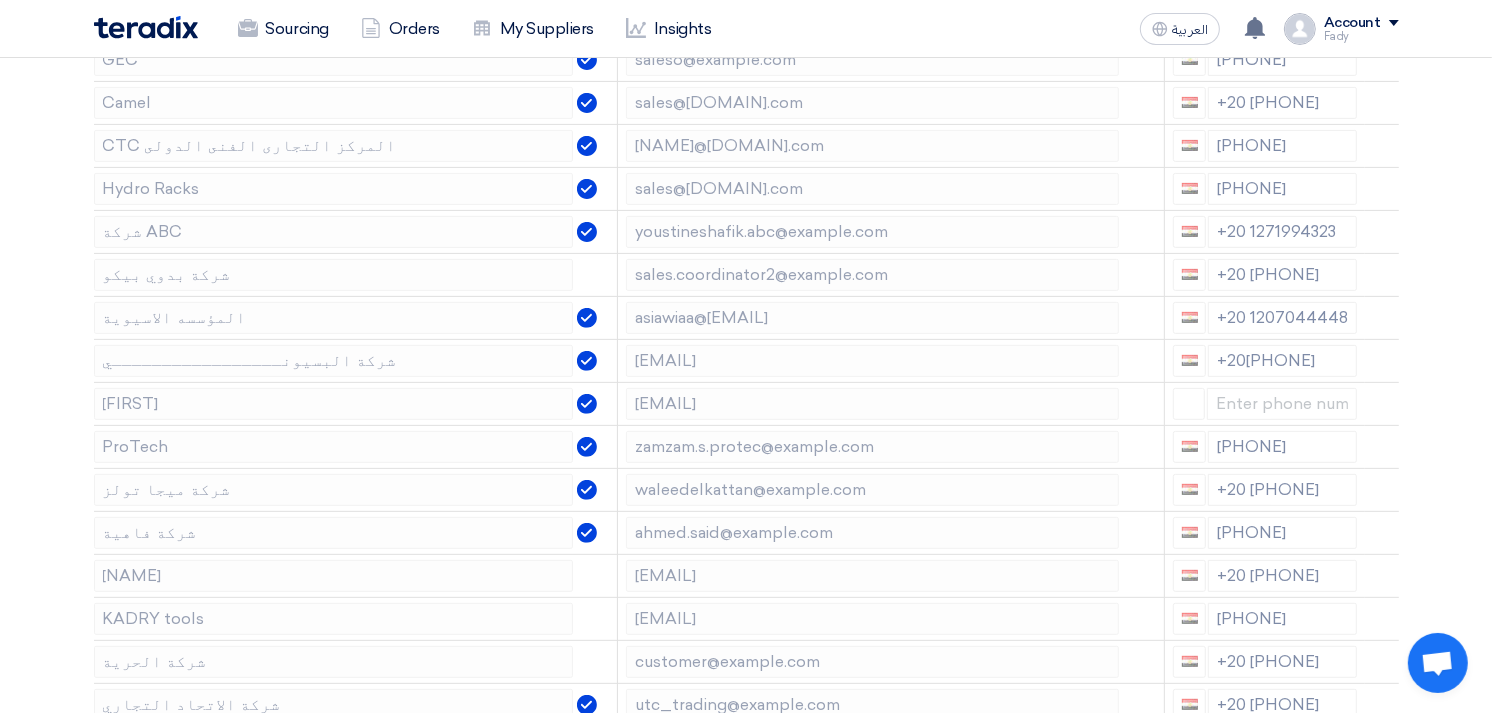 click 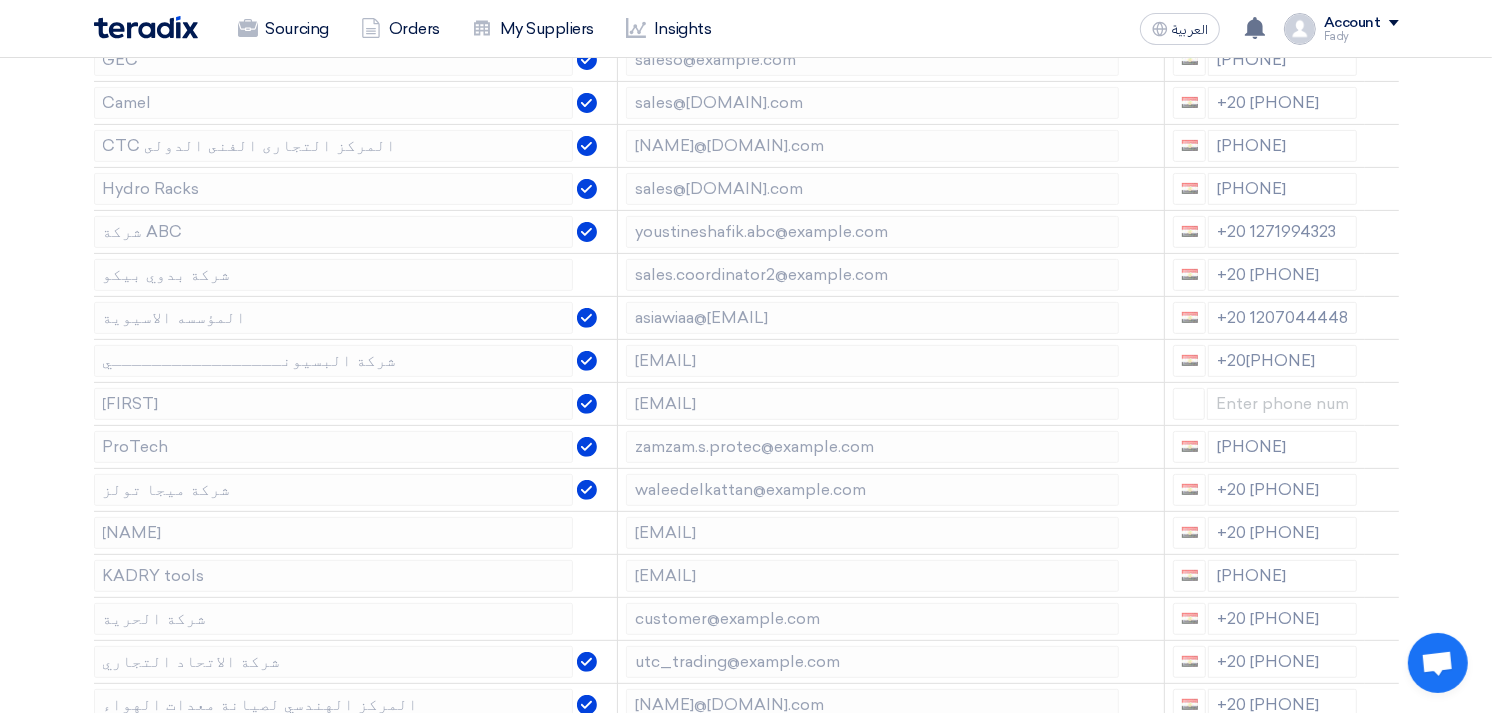 click 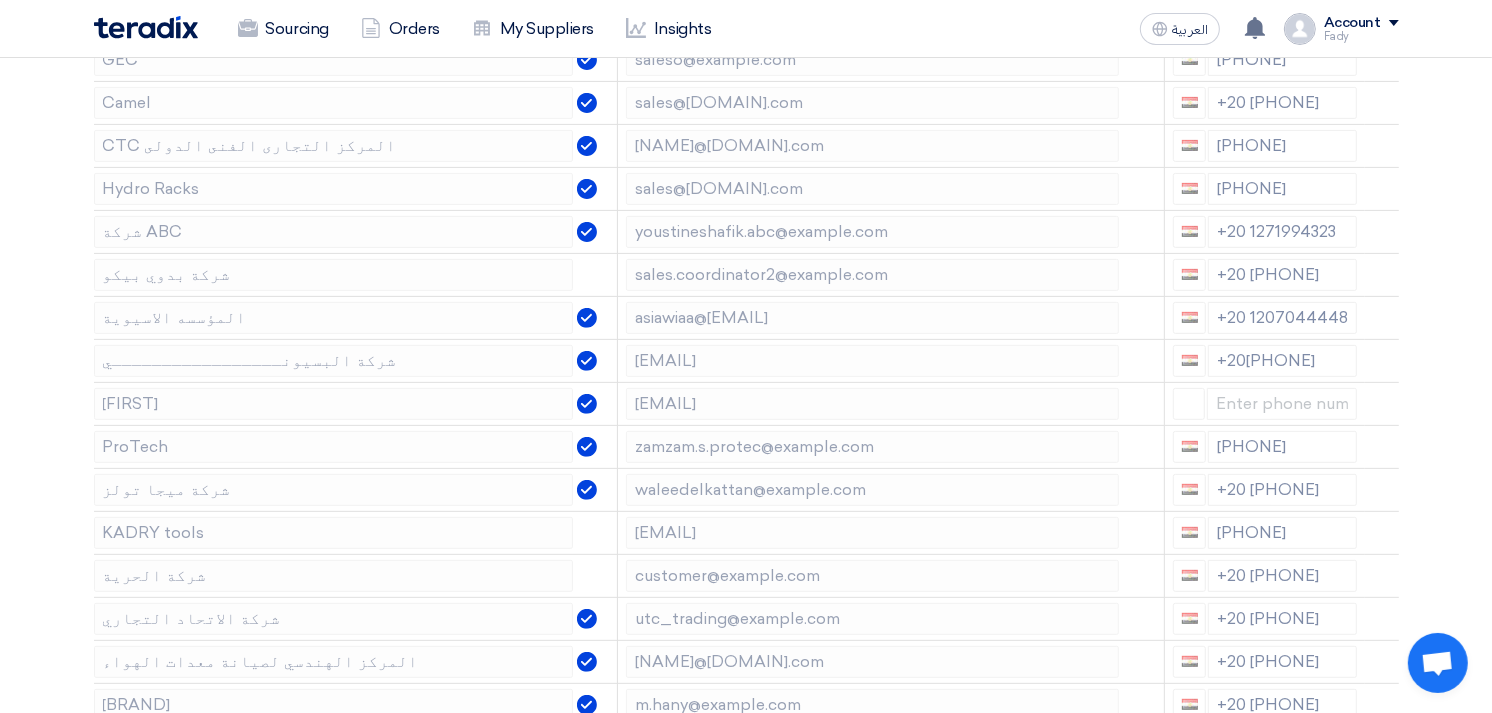 click 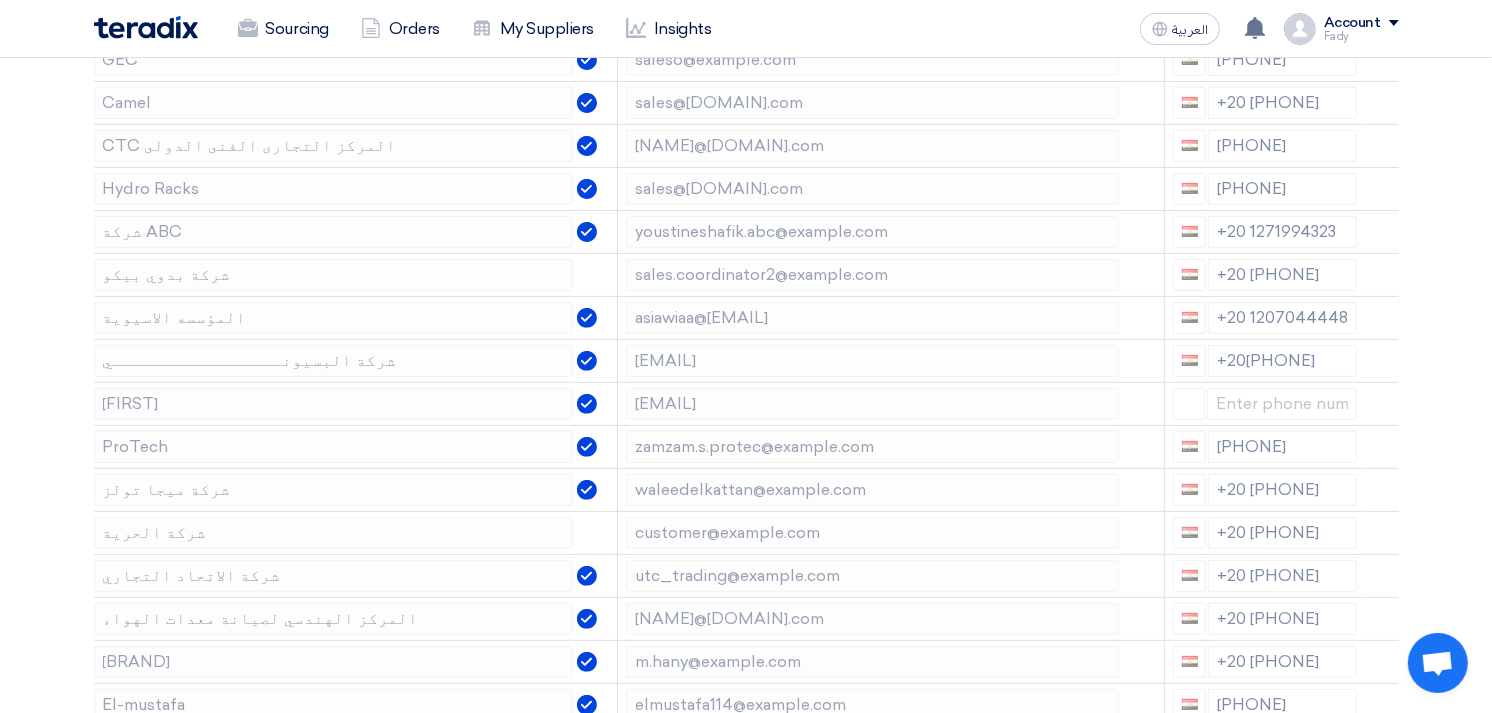 click 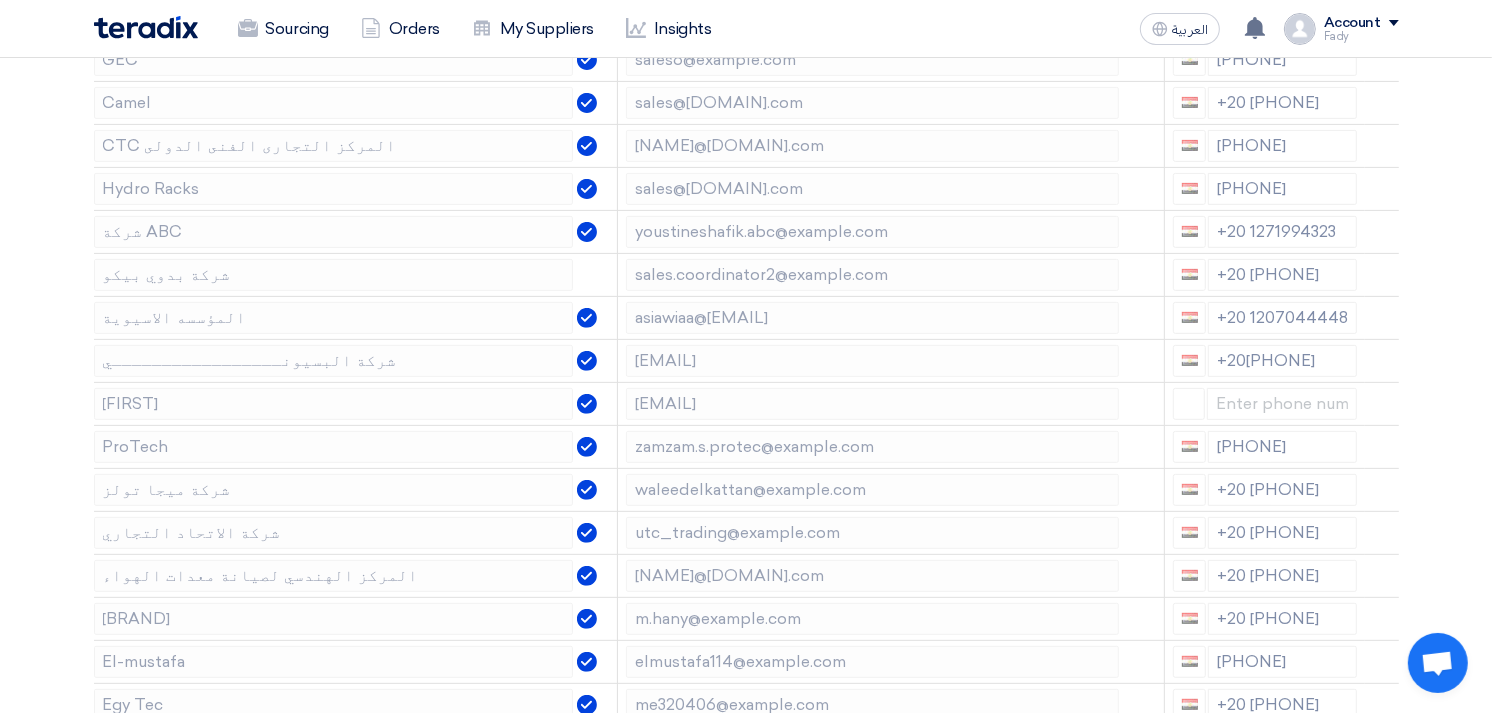 click 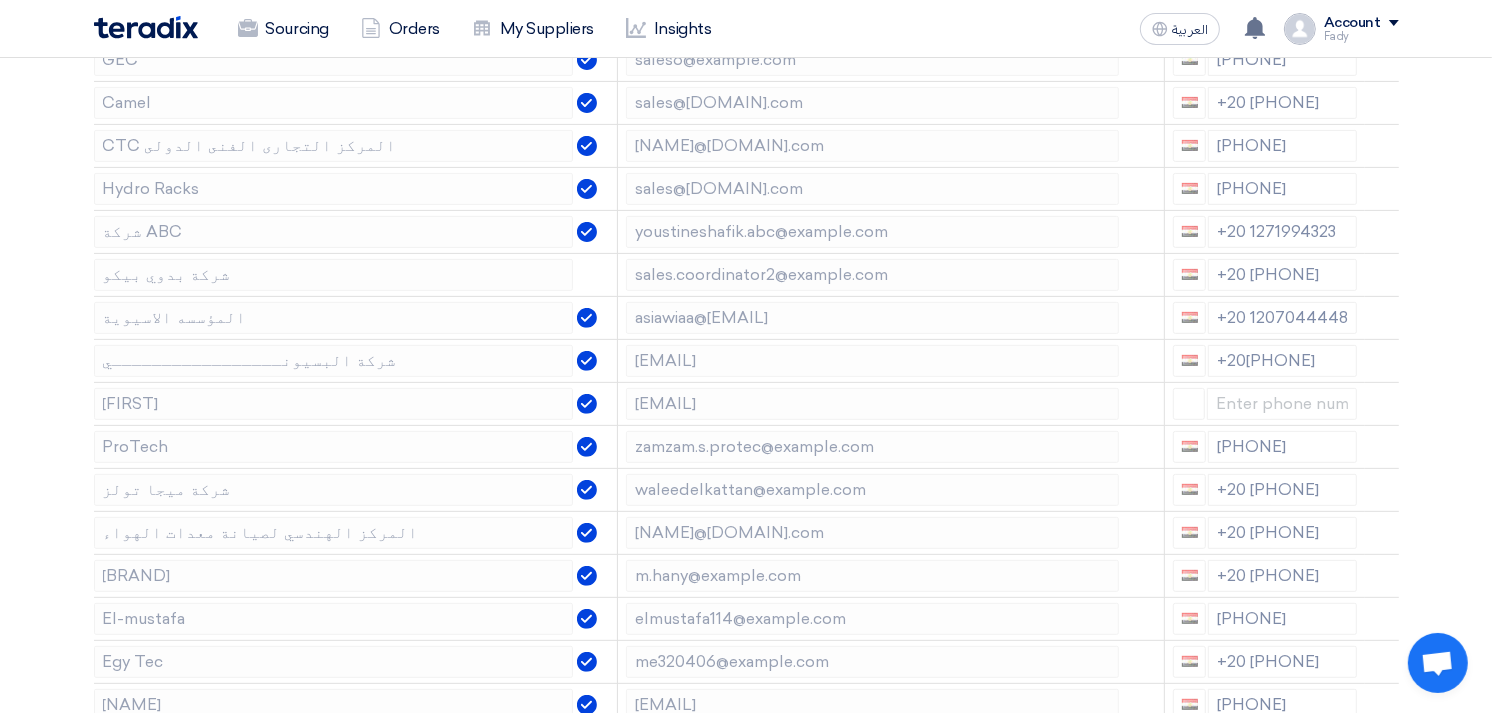 click 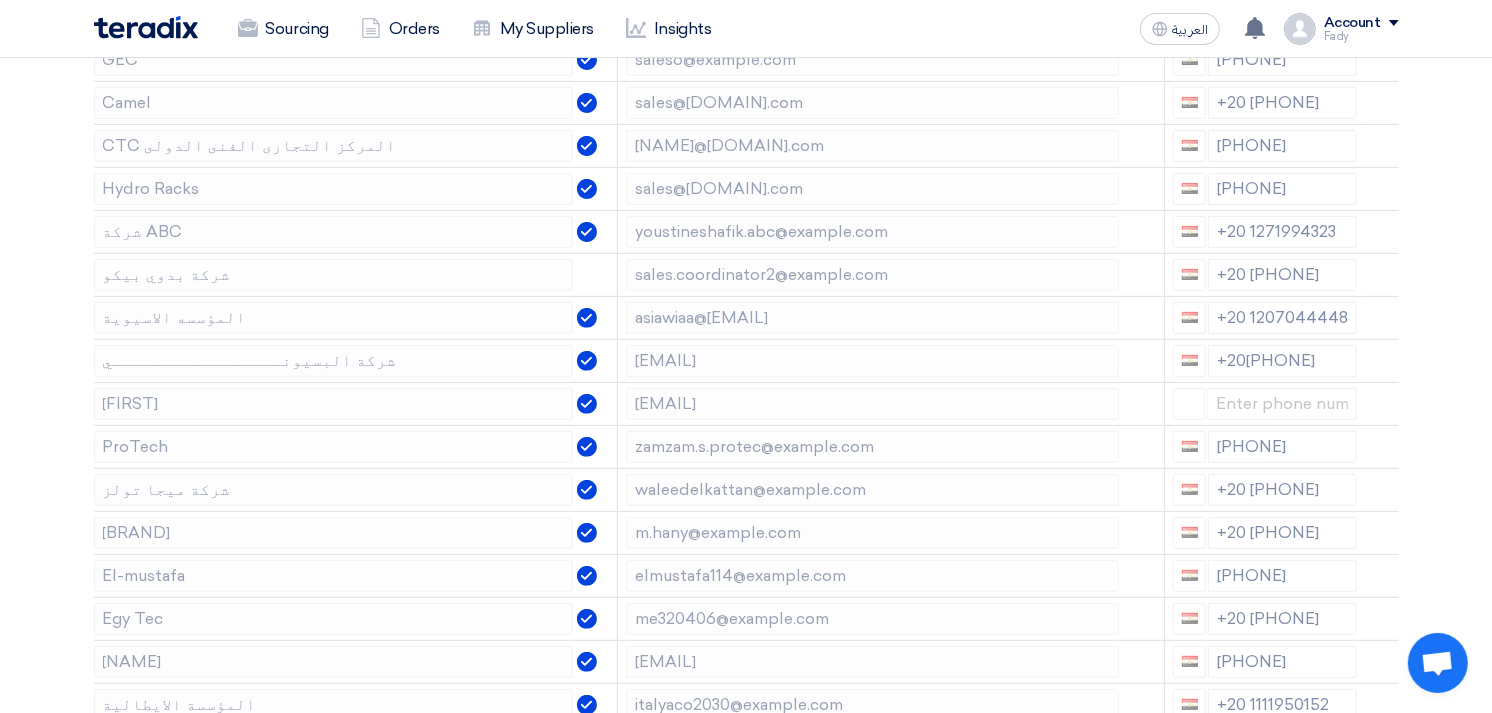 click 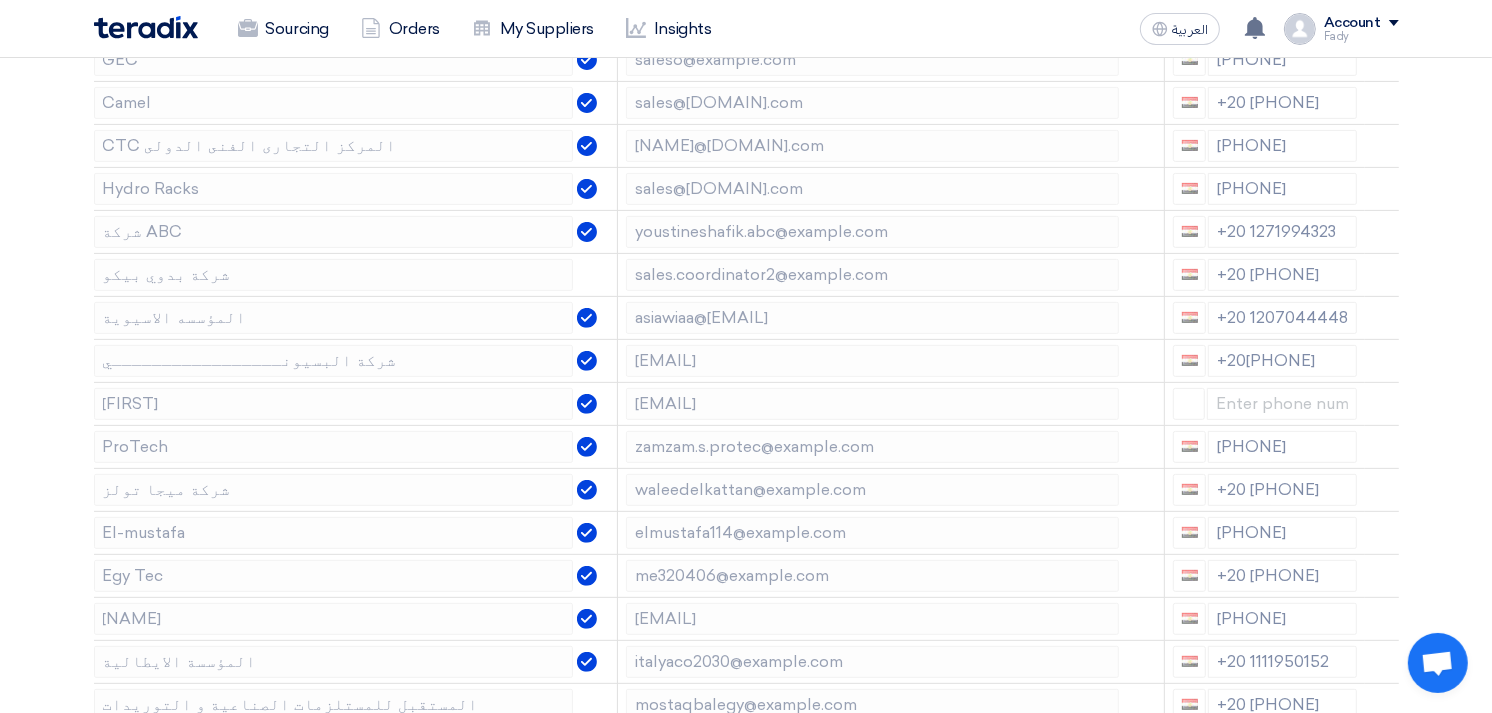 click 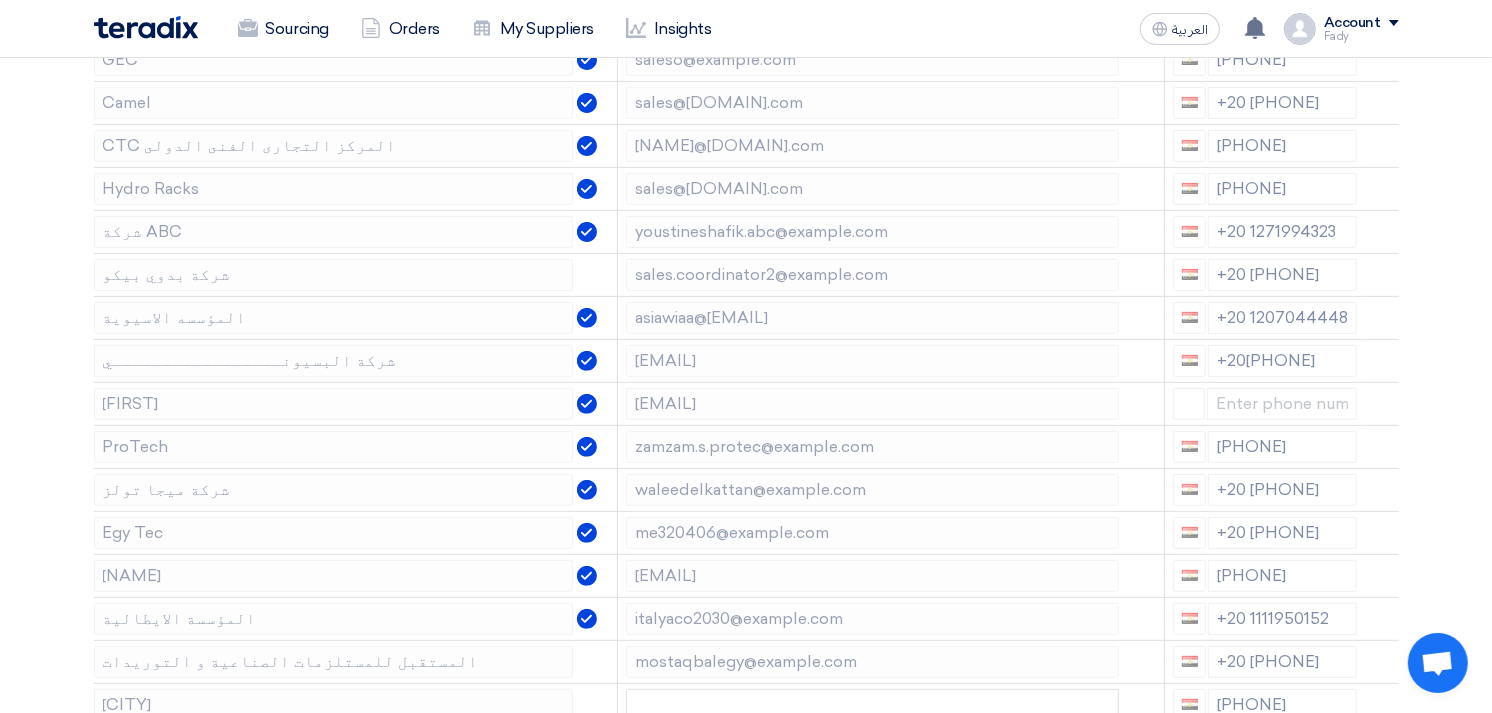 click 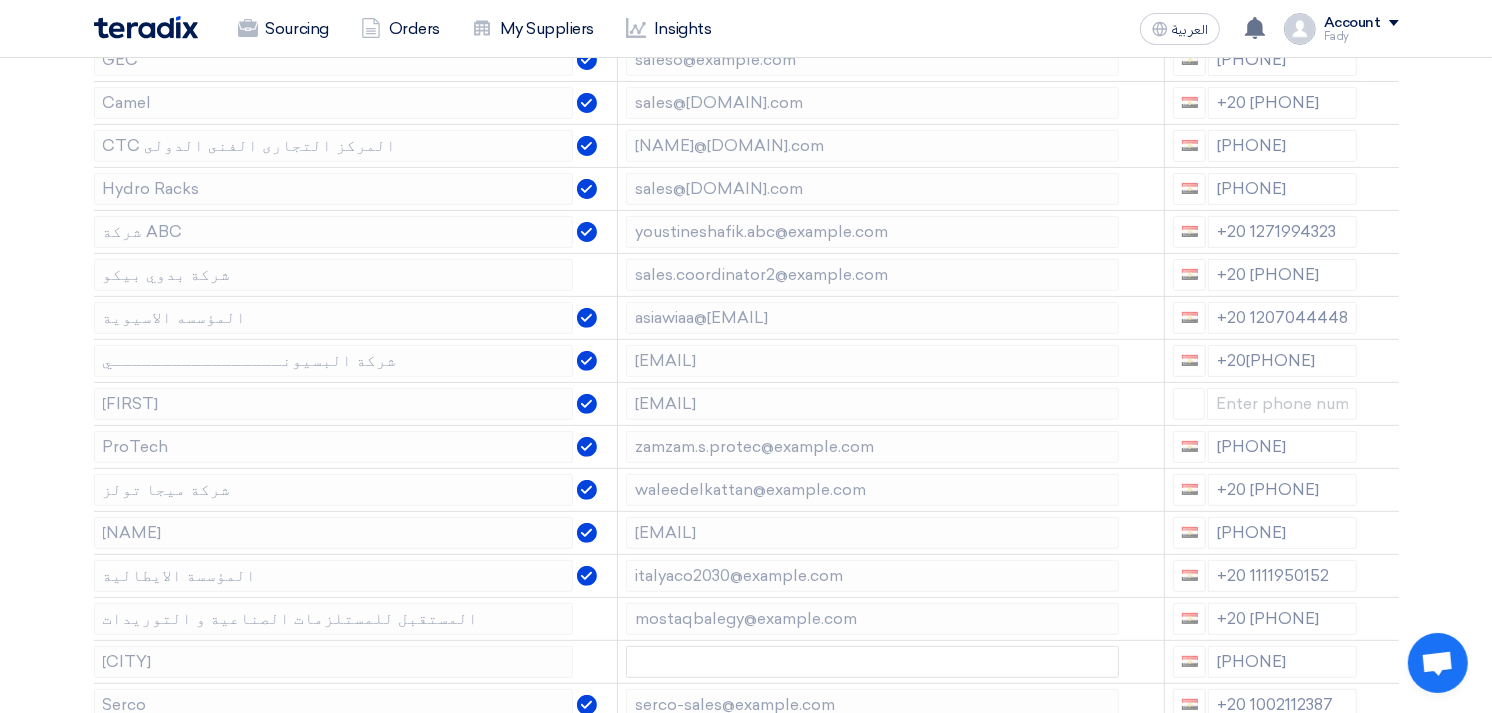 click 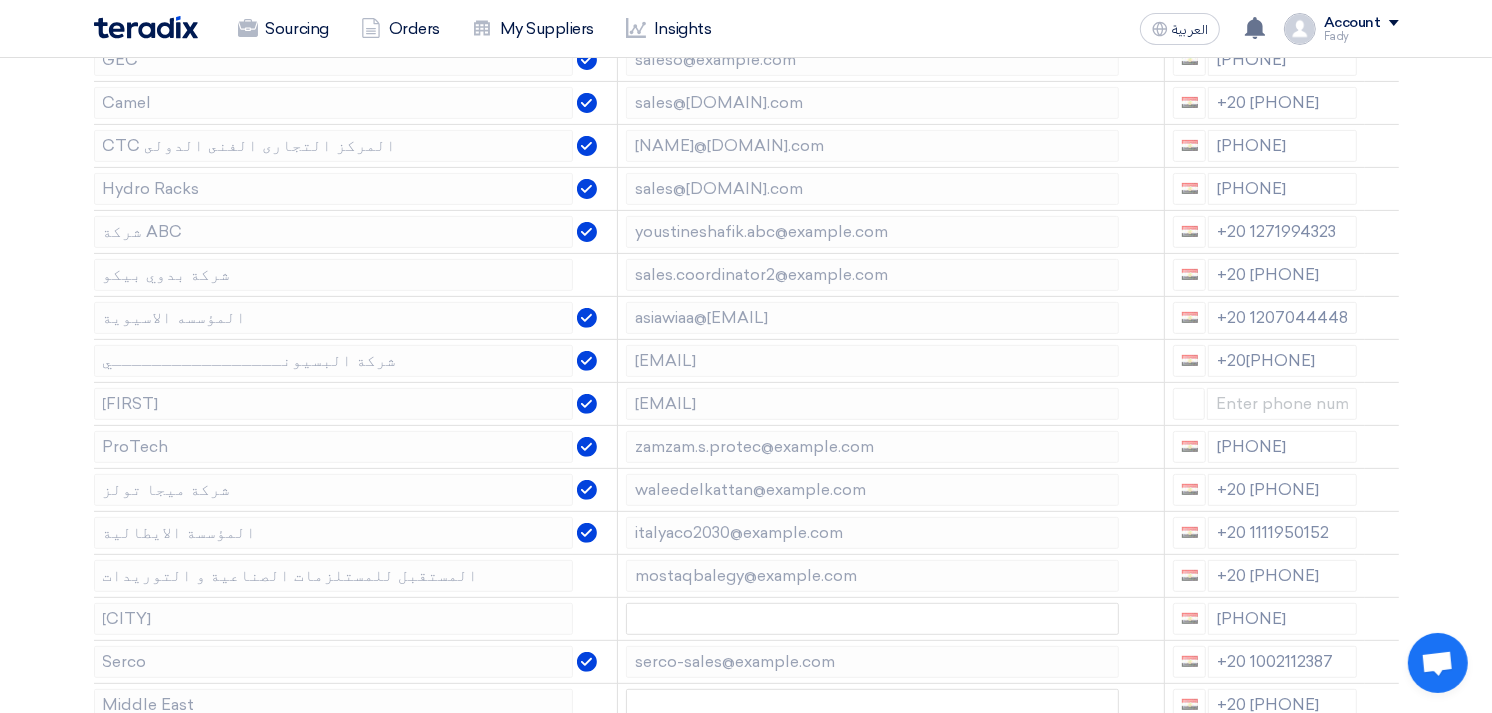 click 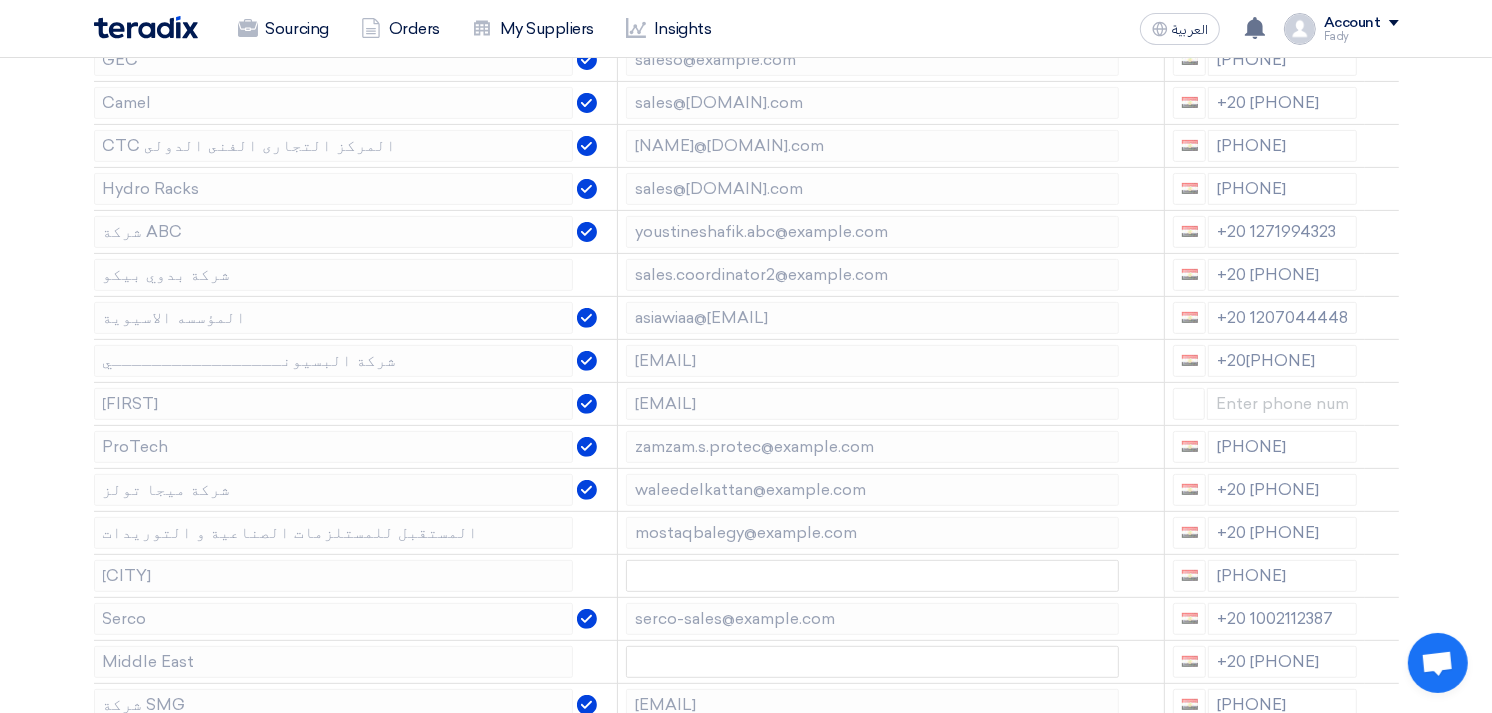 click 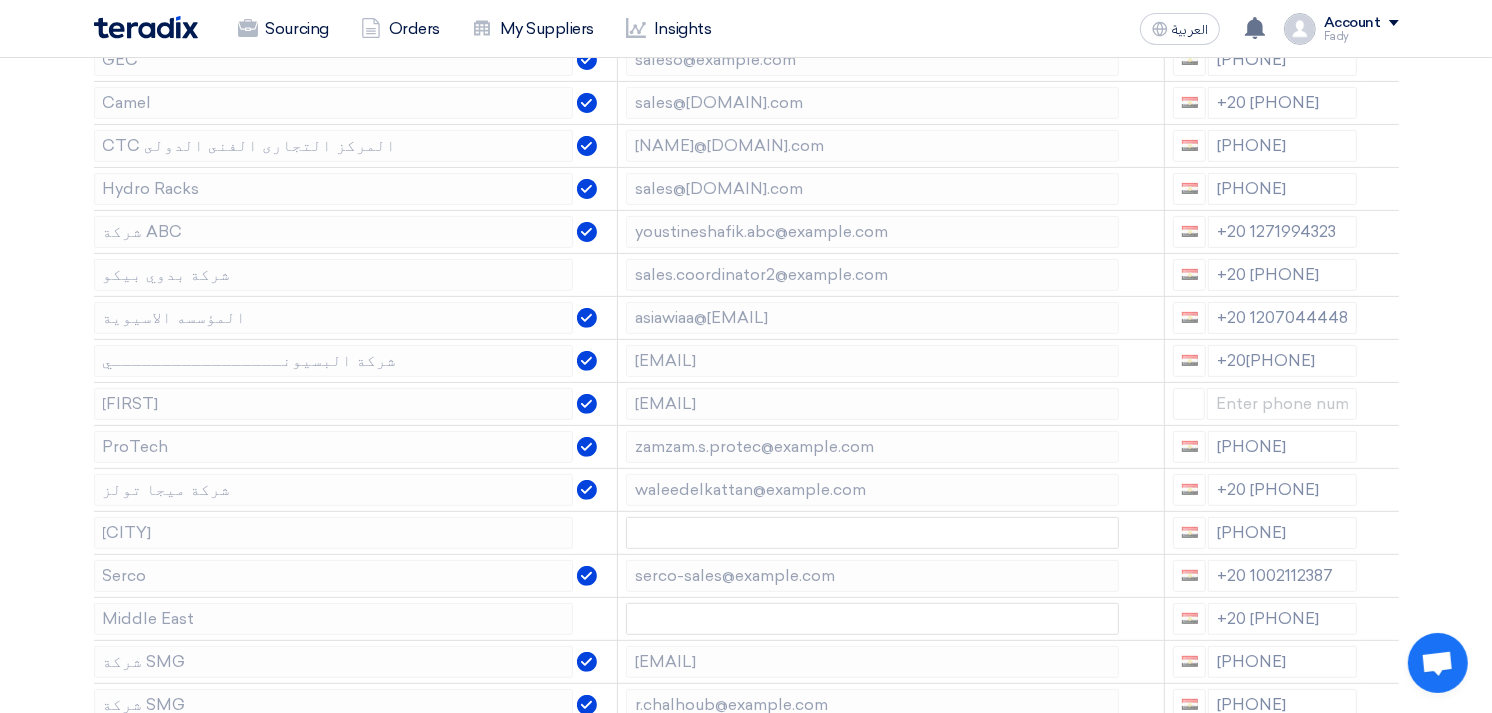 click 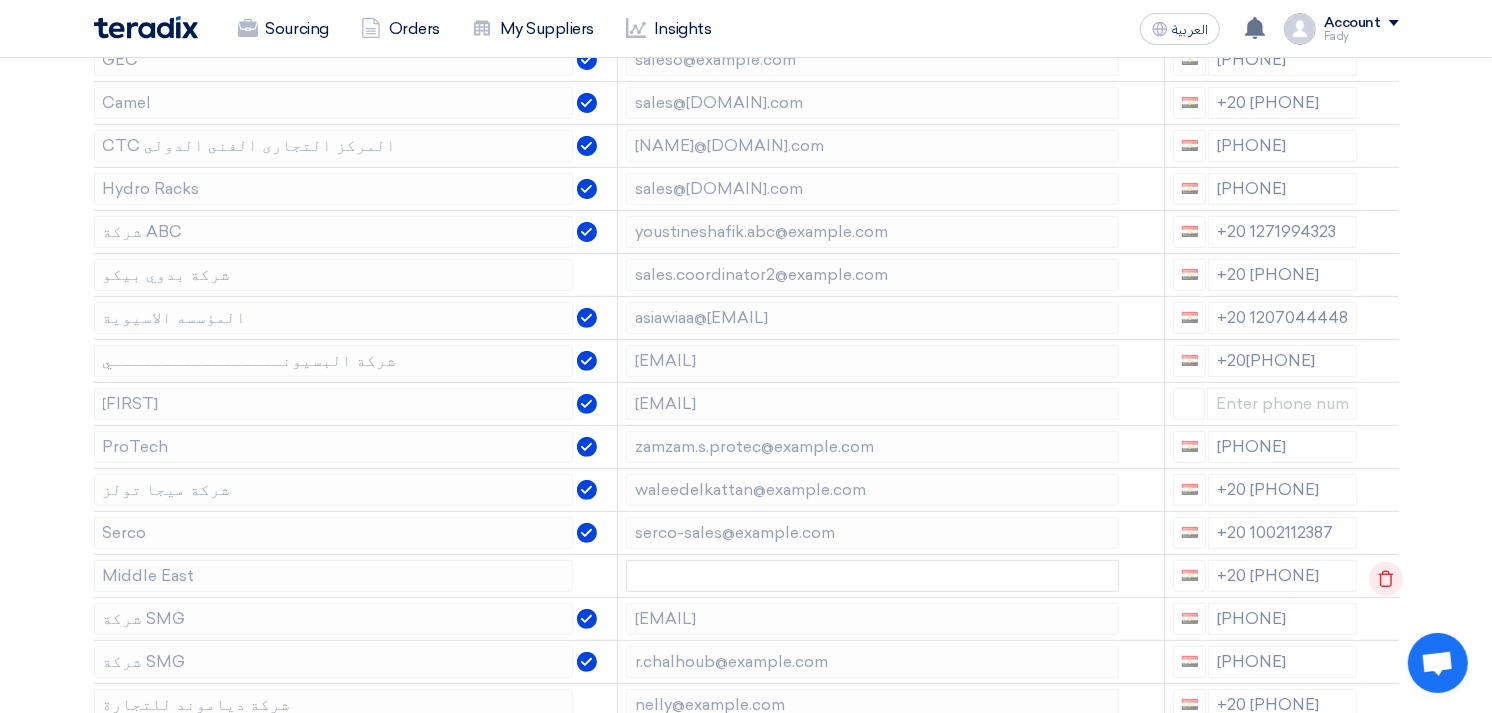 click 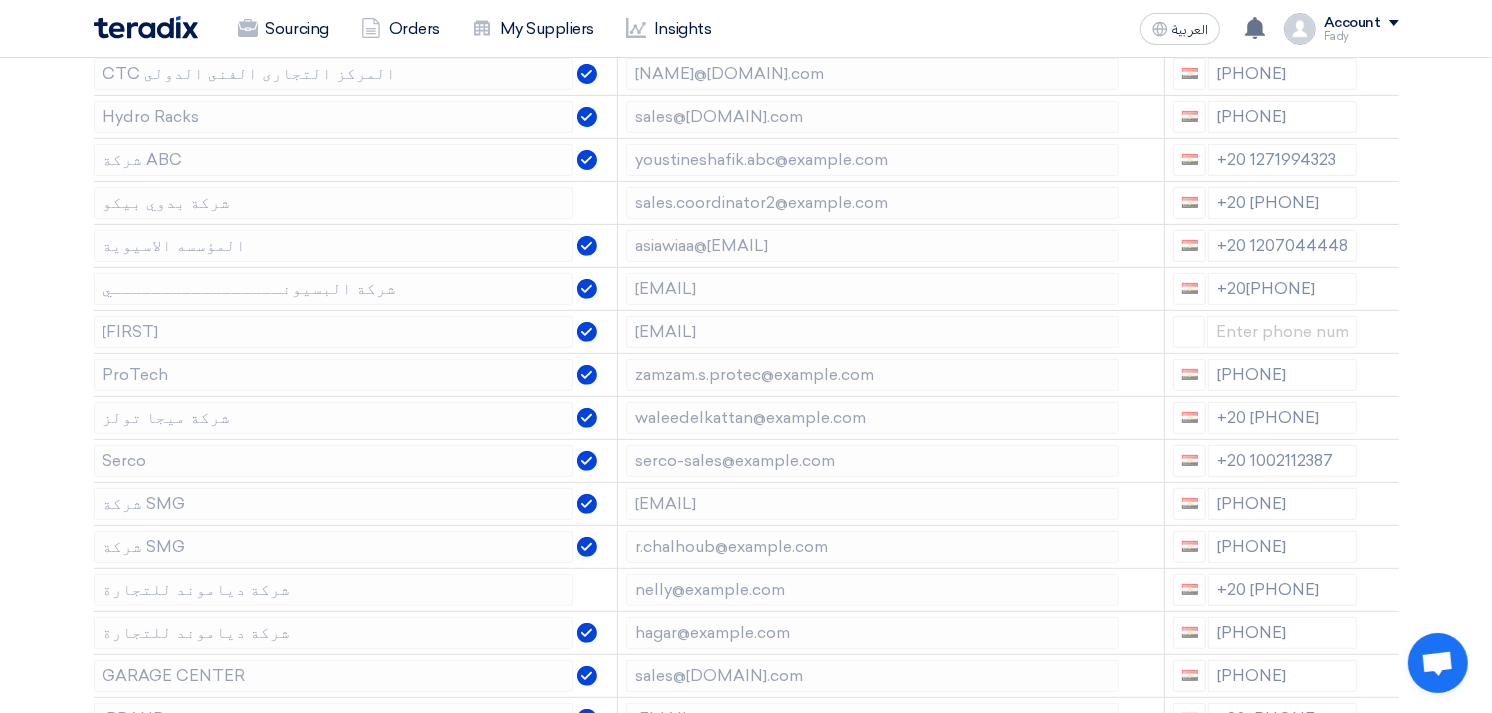 scroll, scrollTop: 666, scrollLeft: 0, axis: vertical 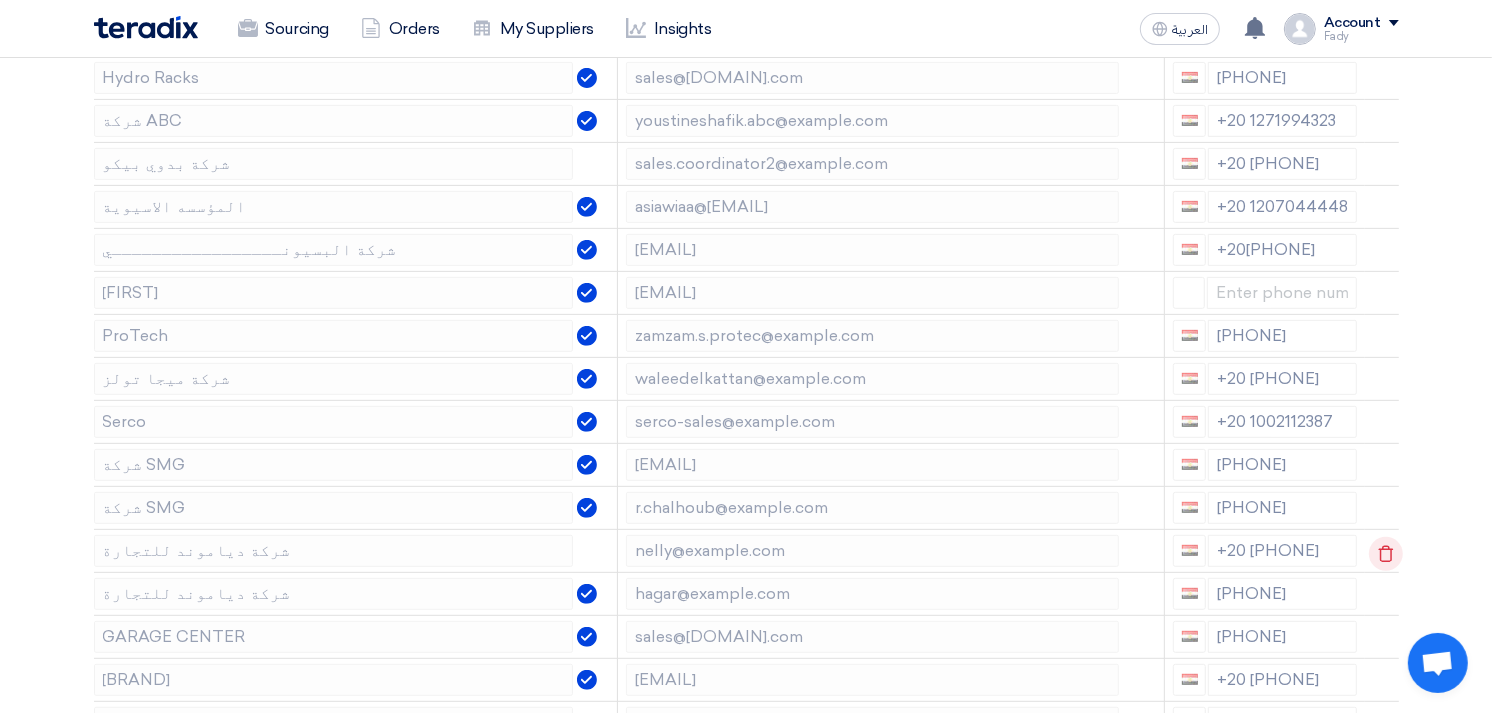 click 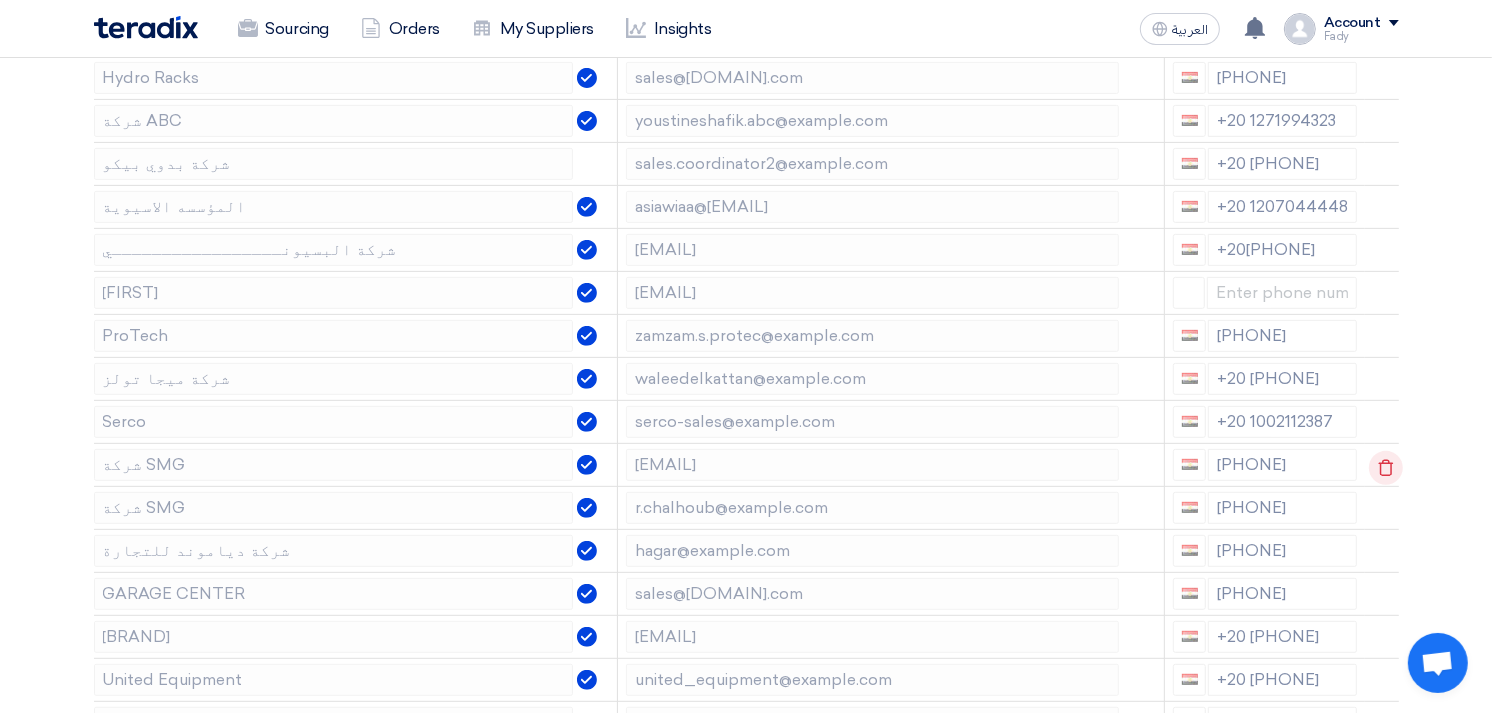 click 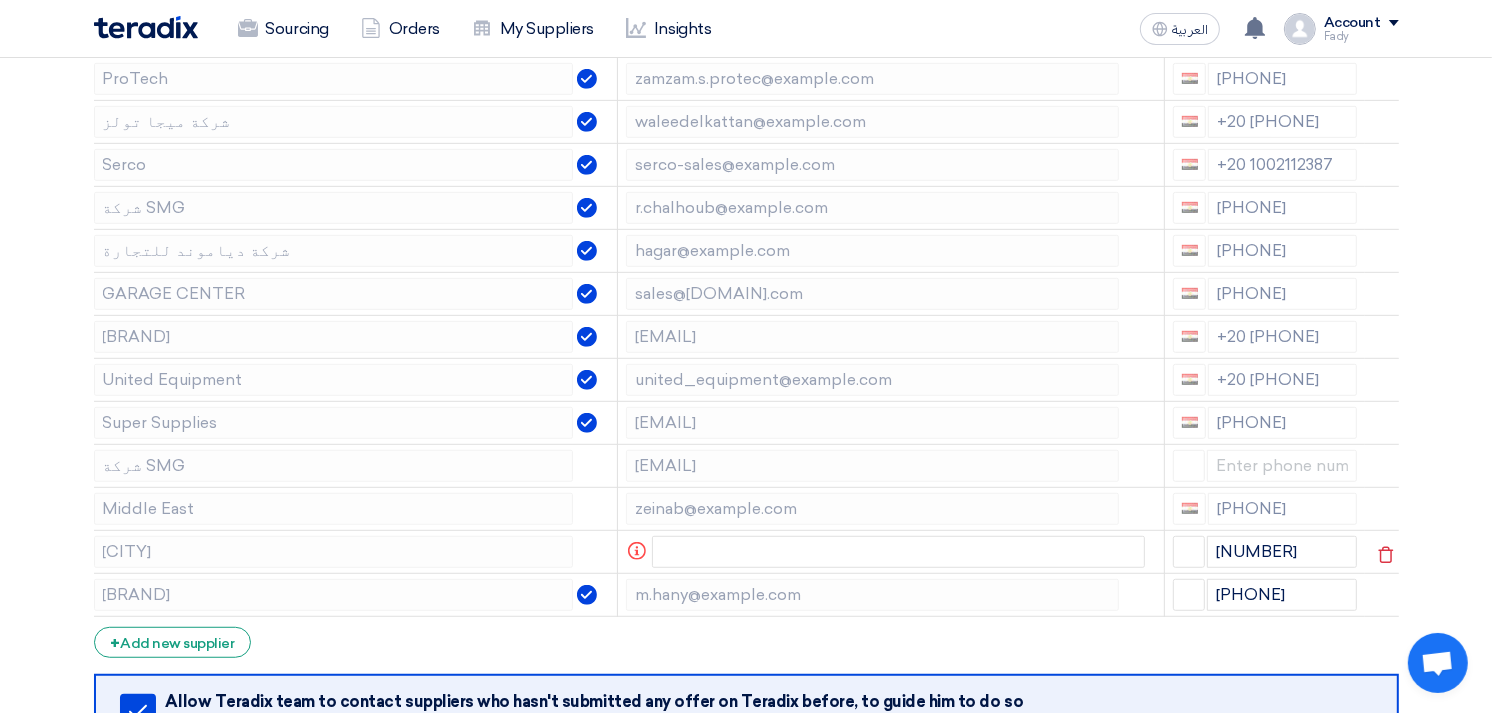 scroll, scrollTop: 888, scrollLeft: 0, axis: vertical 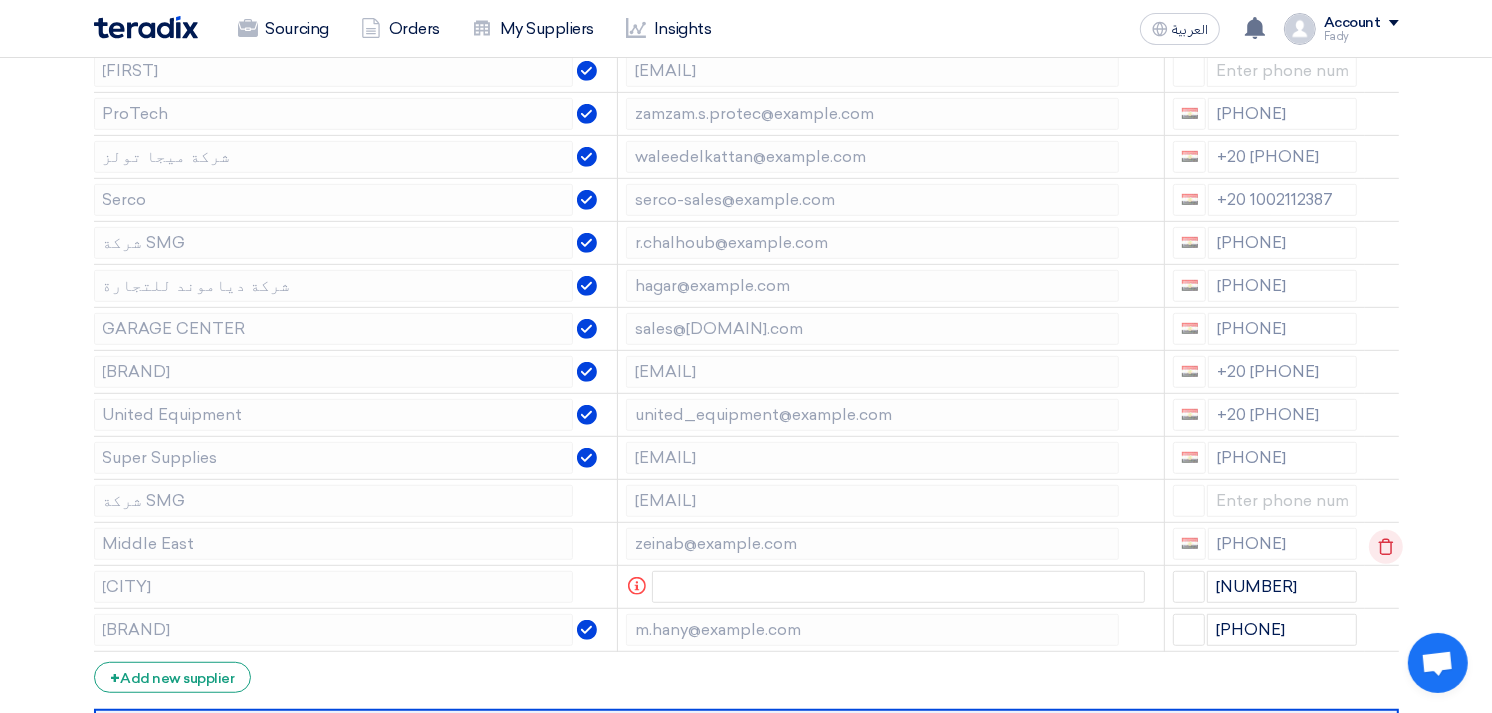 click 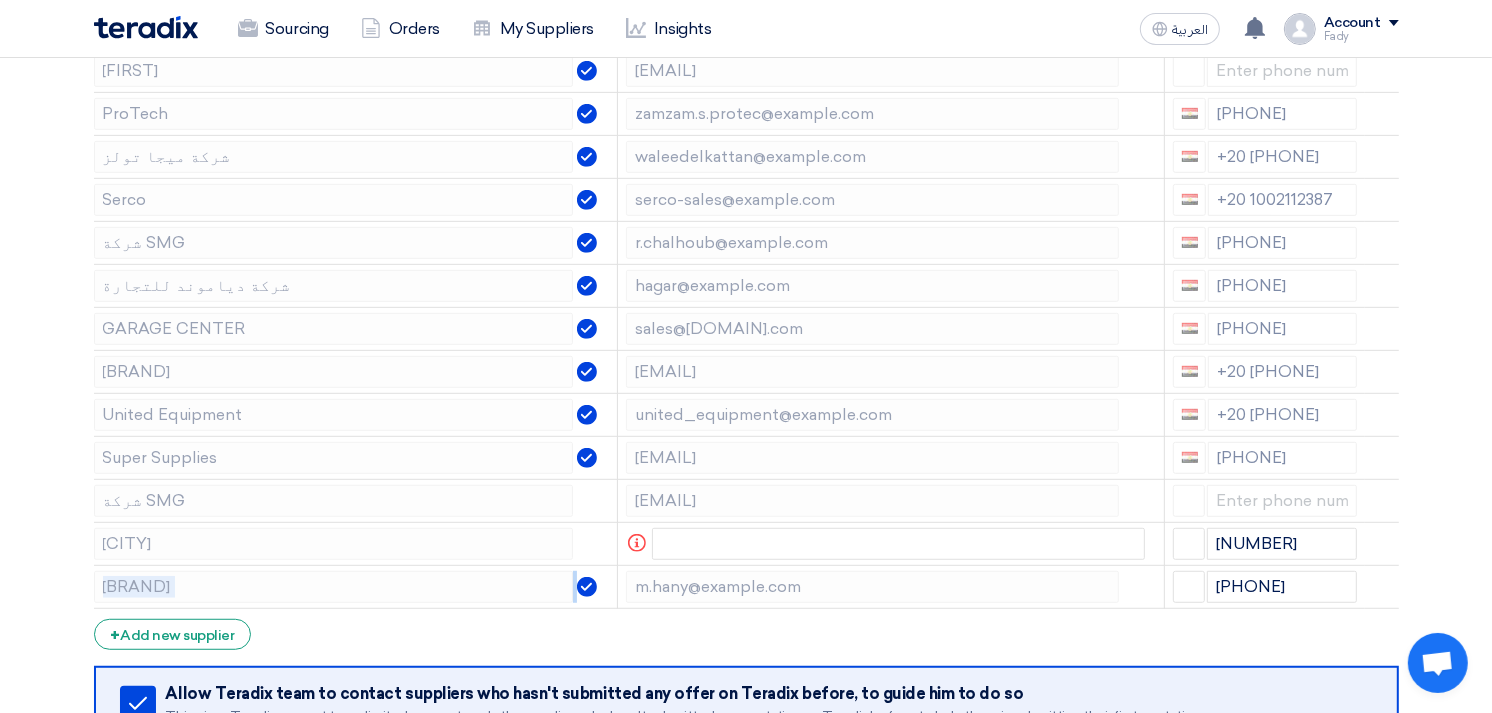 click 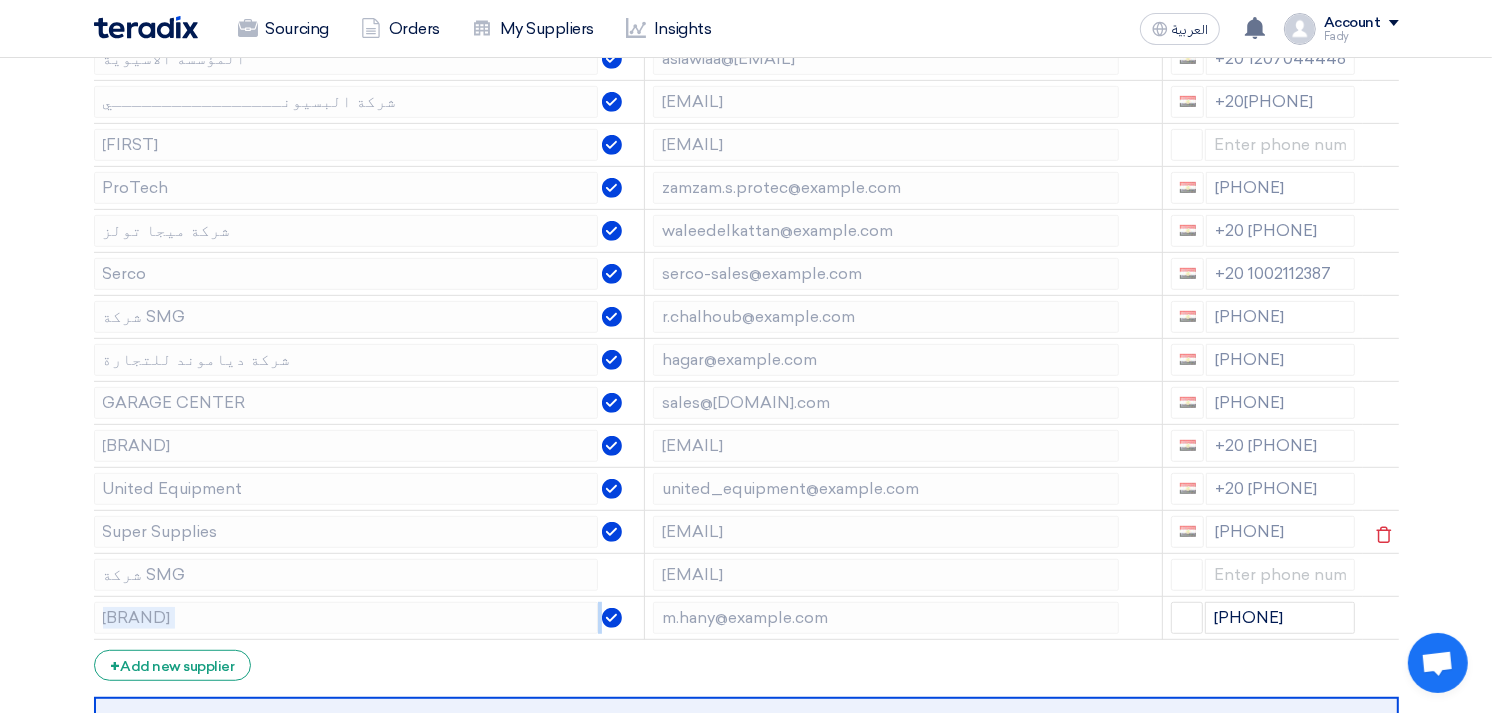 scroll, scrollTop: 777, scrollLeft: 0, axis: vertical 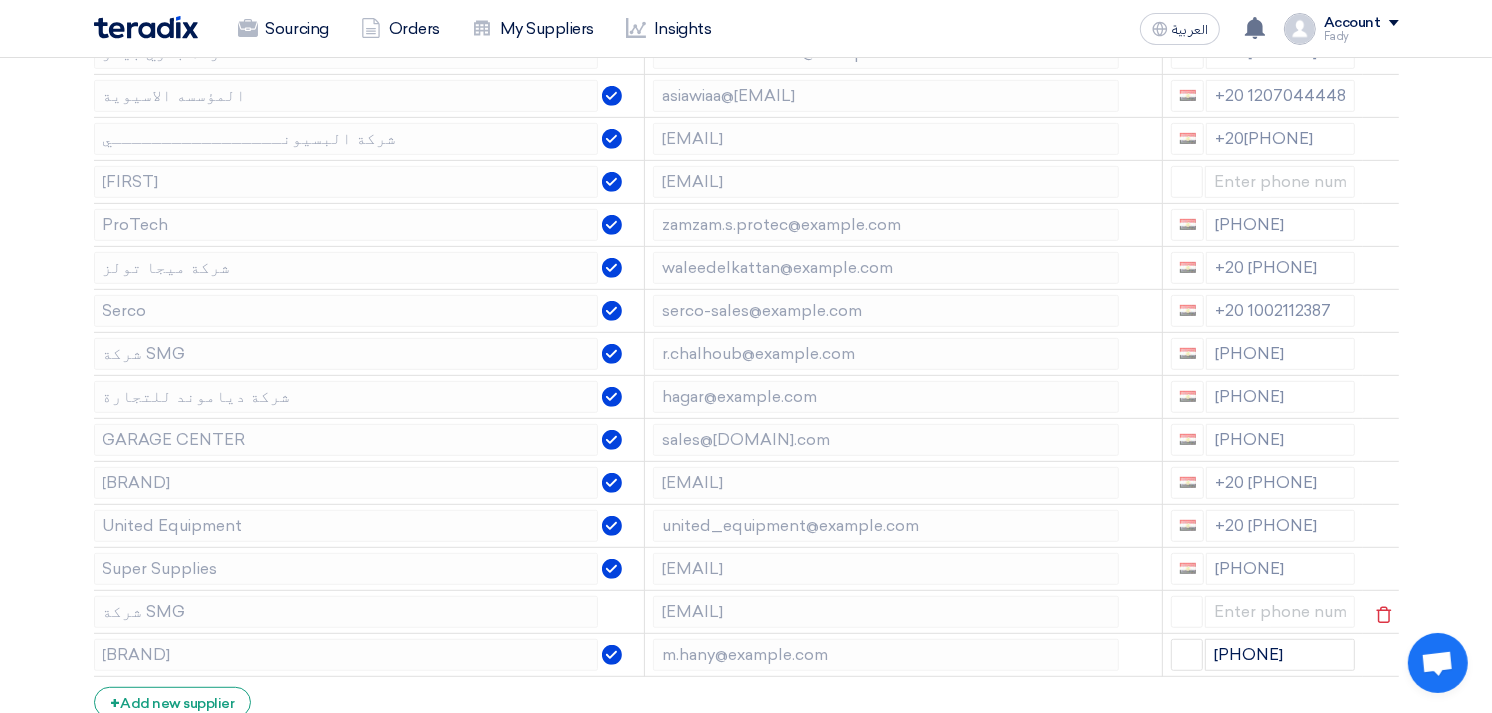click 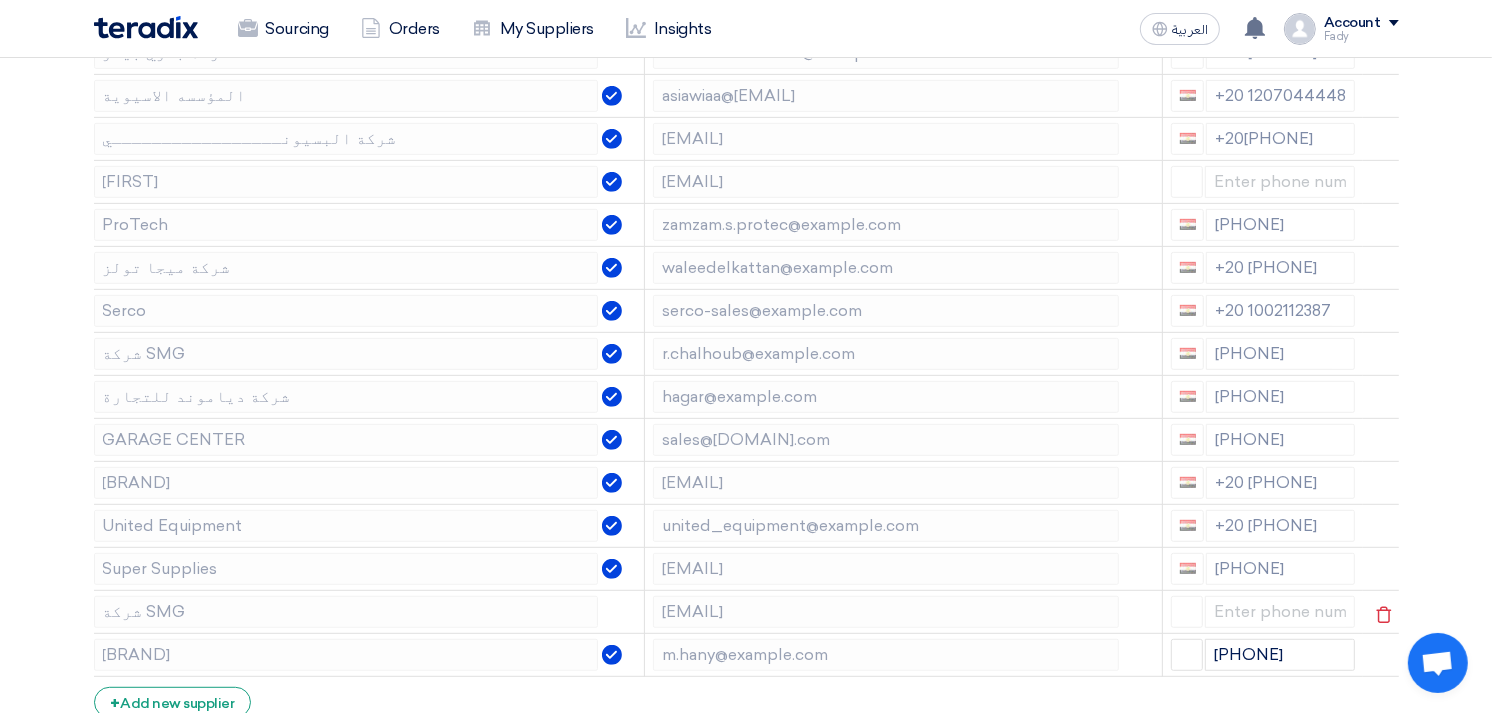 drag, startPoint x: 1207, startPoint y: 611, endPoint x: 1238, endPoint y: 615, distance: 31.257 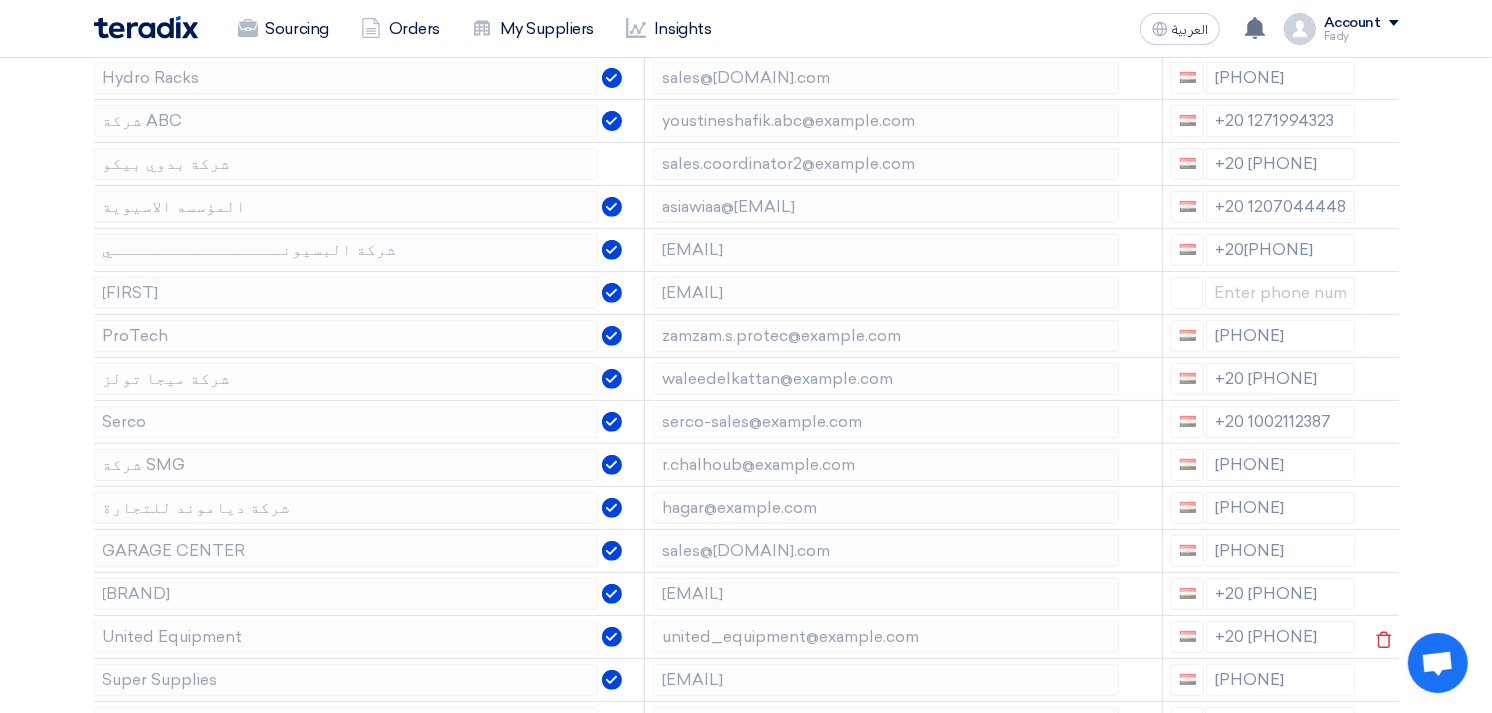 scroll, scrollTop: 555, scrollLeft: 0, axis: vertical 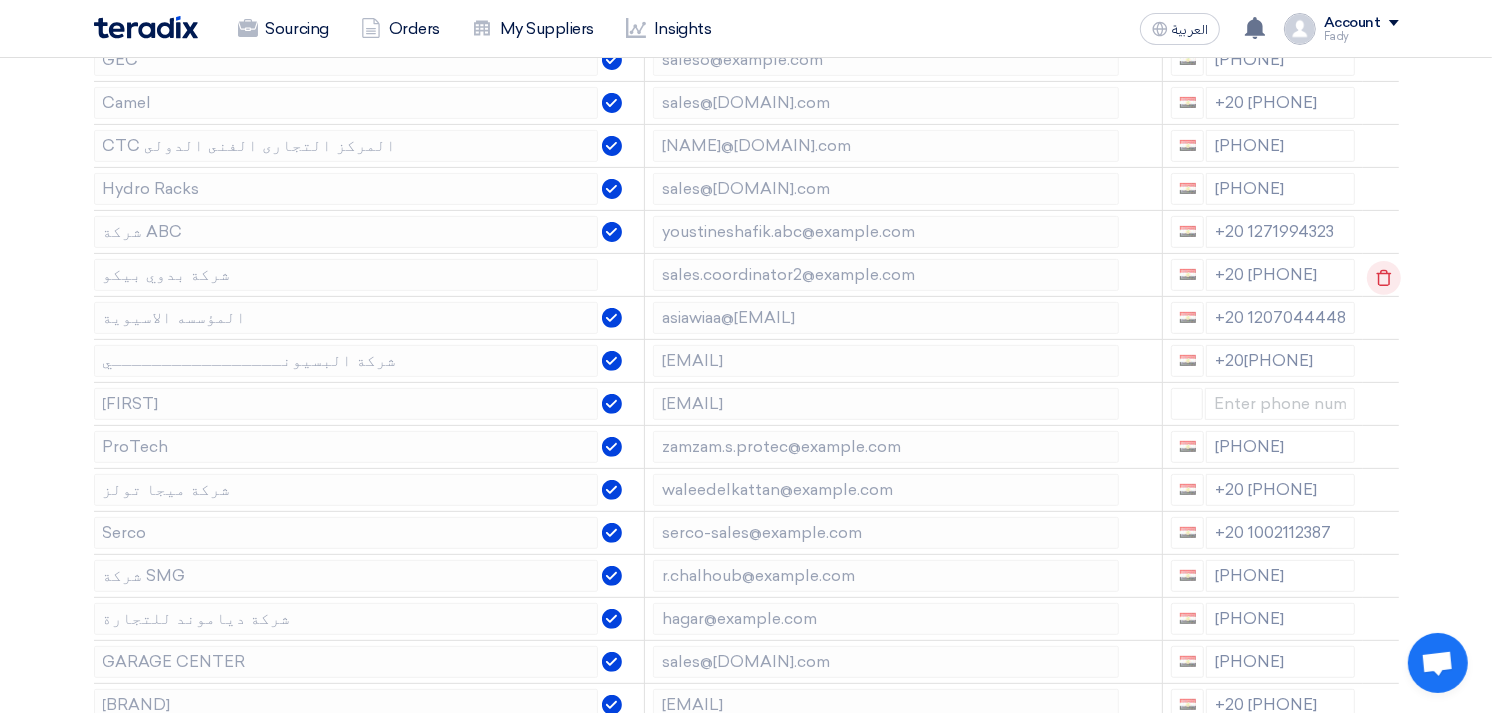 click 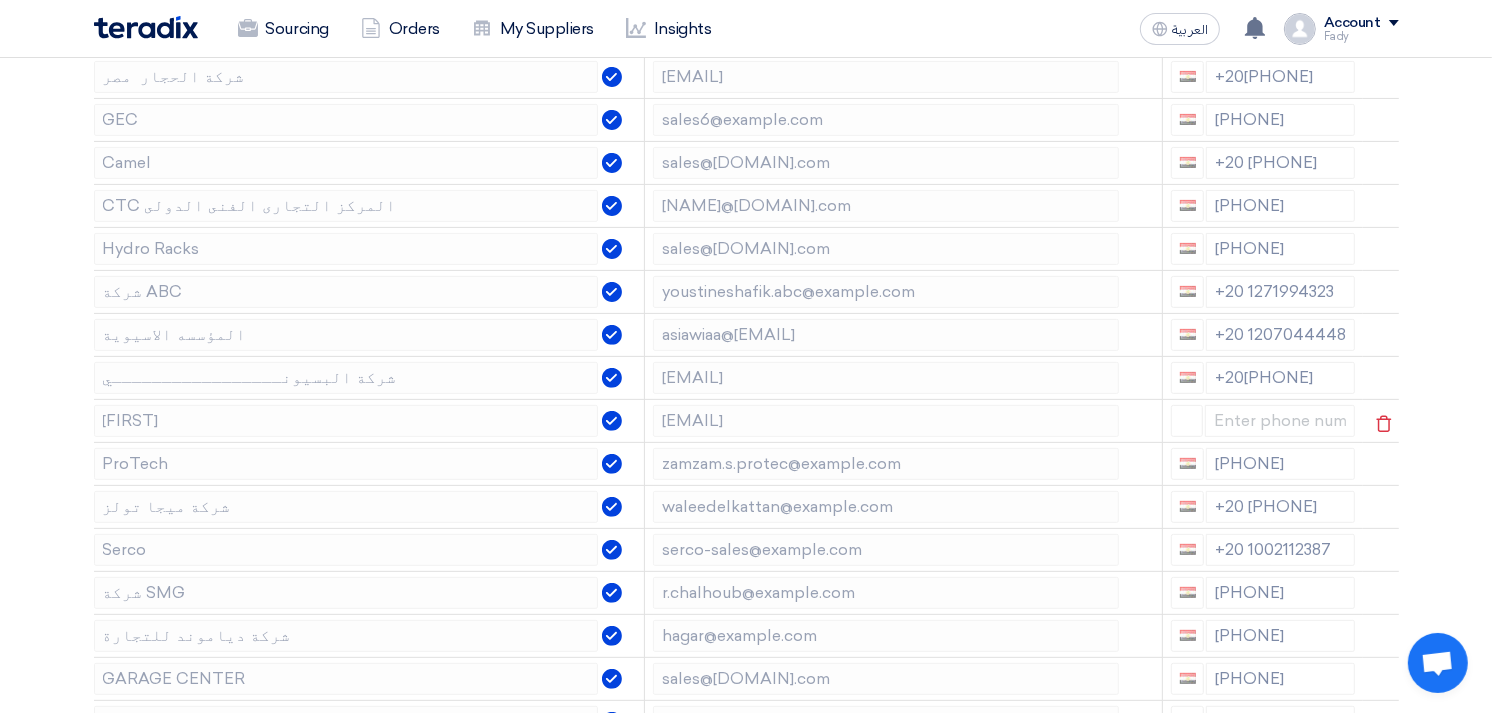 scroll, scrollTop: 444, scrollLeft: 0, axis: vertical 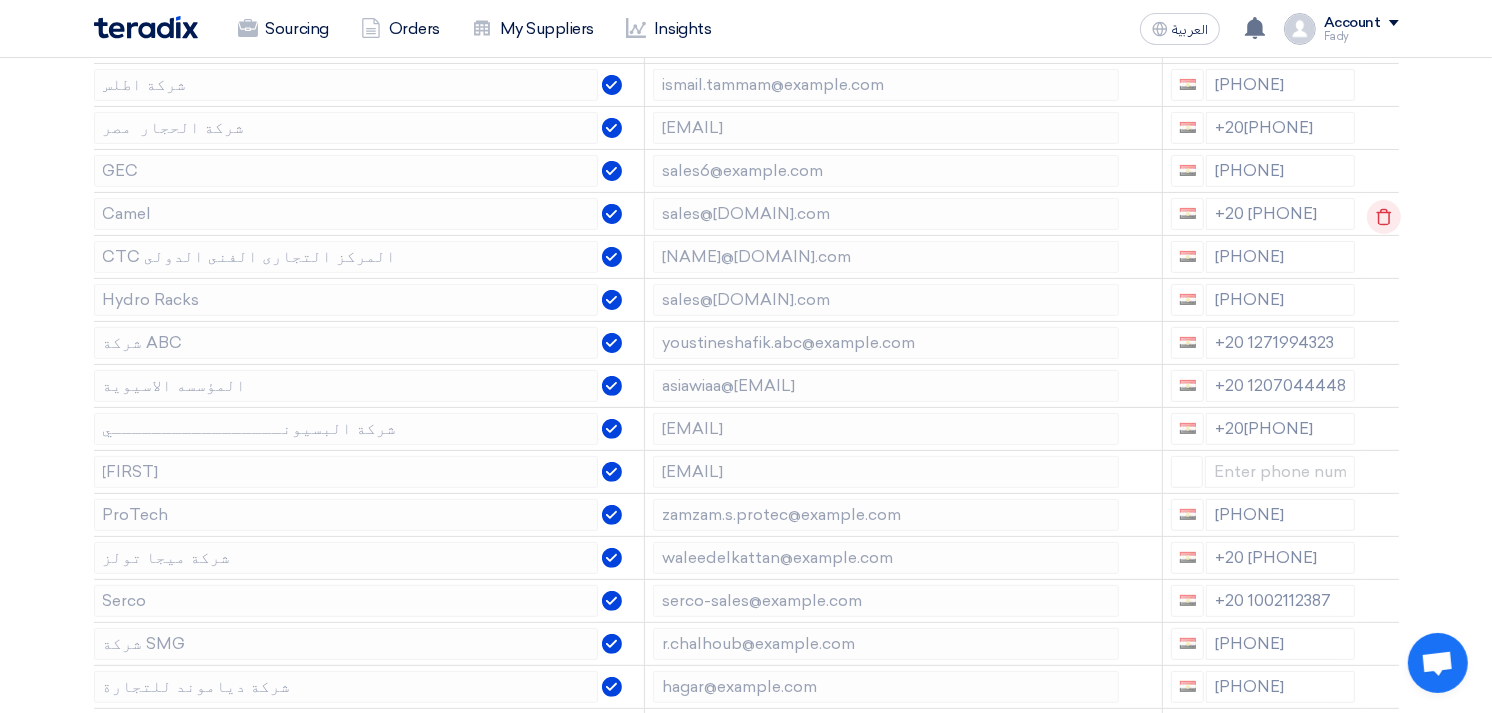 click 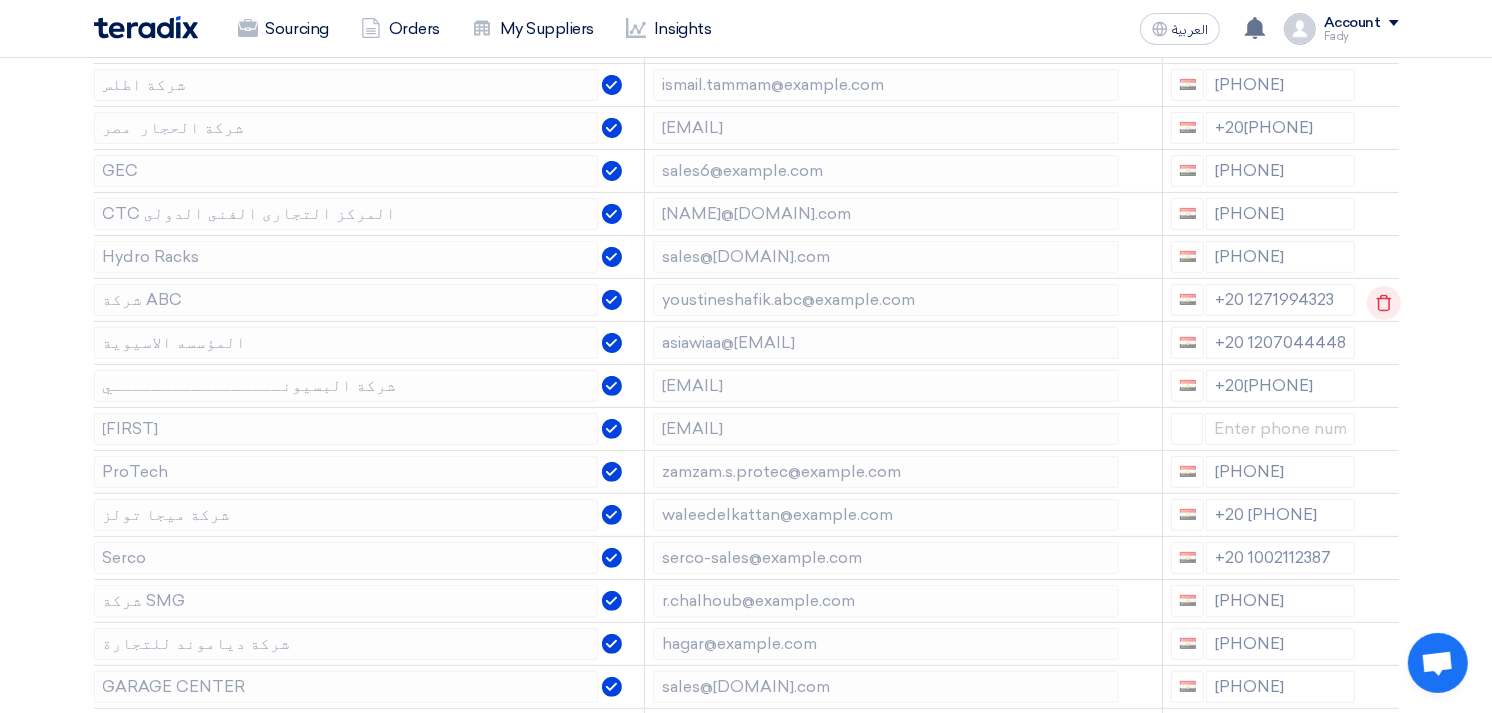 click 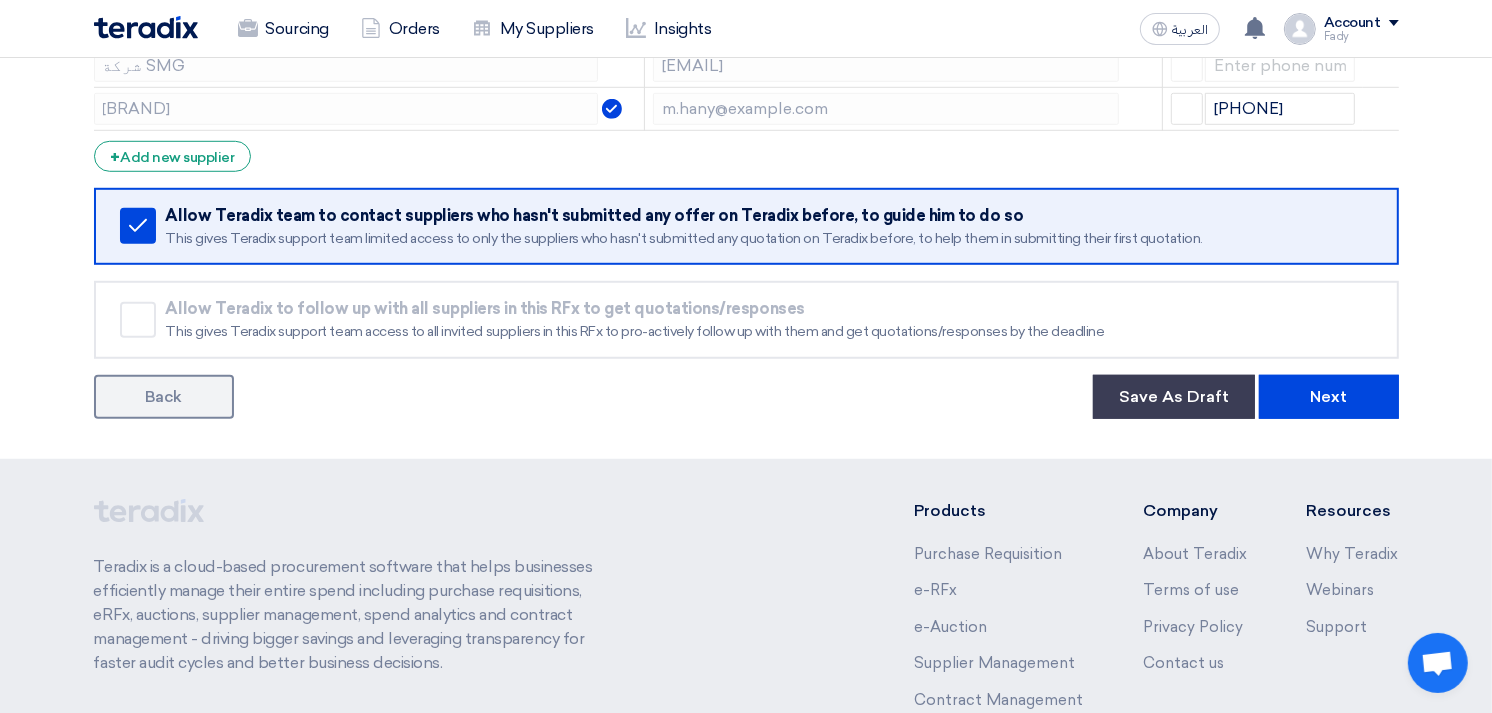 scroll, scrollTop: 1222, scrollLeft: 0, axis: vertical 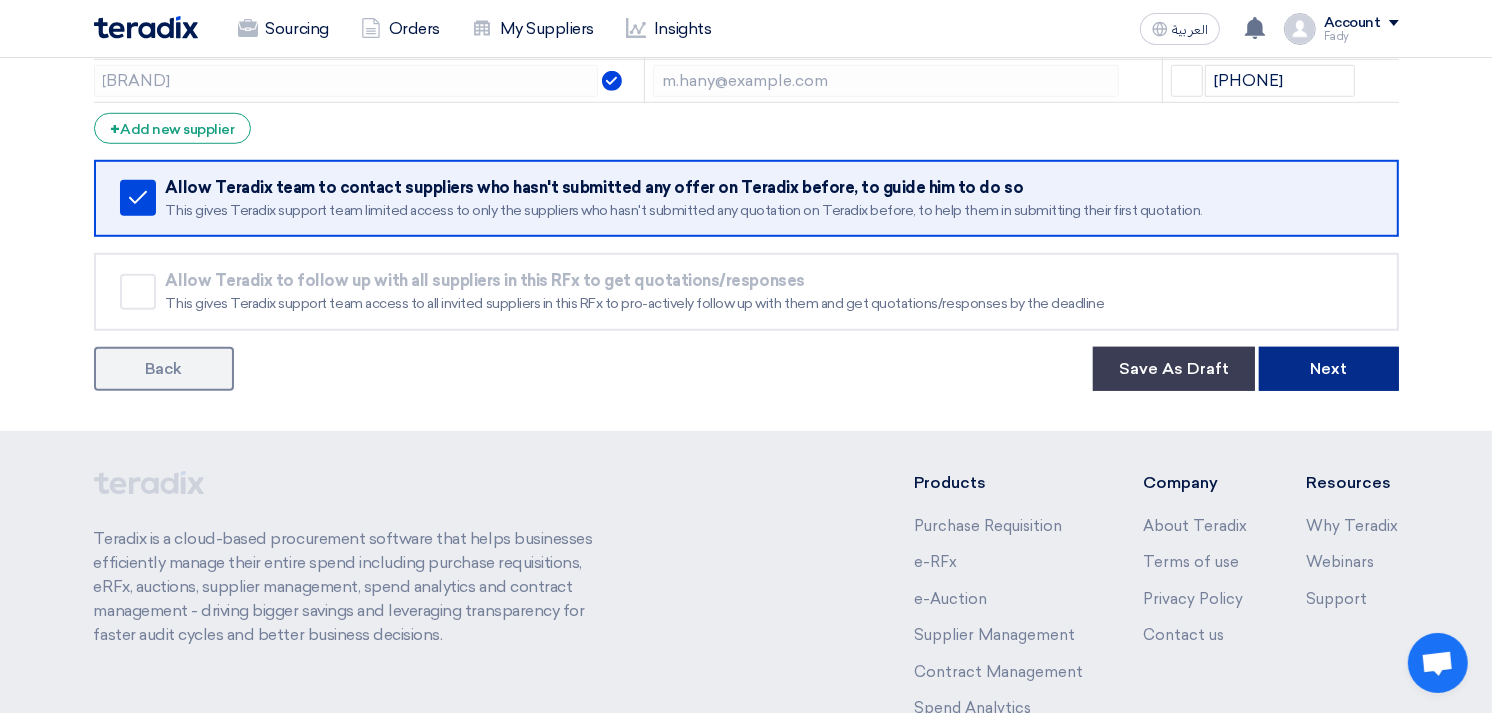 click on "Next" 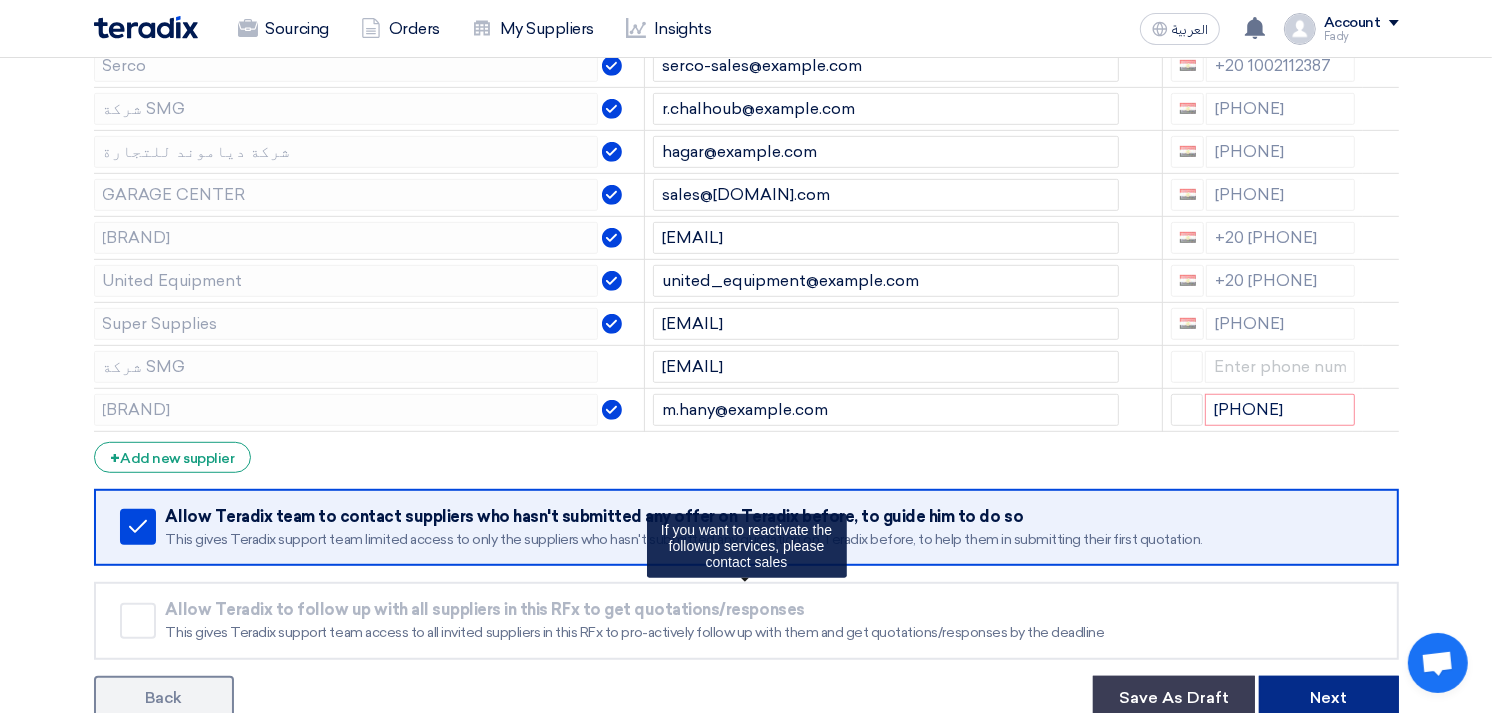 scroll, scrollTop: 888, scrollLeft: 0, axis: vertical 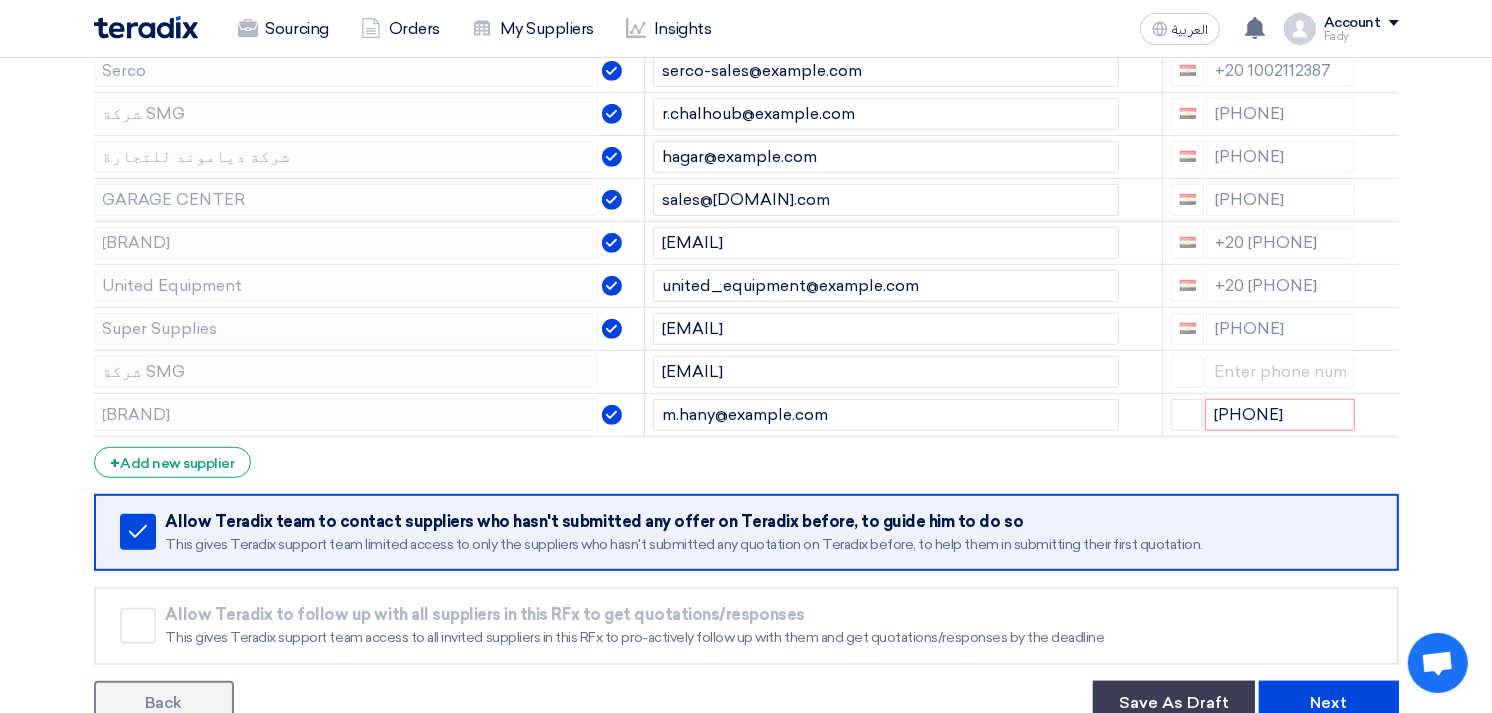 click on "Supplier Management
Minimize/Maximize Category
Invite your suppliers
Excel file
Reset
Import From My Supplier Lists
Supplier's Company Name
Email
Mobile
شركة بيكو
ramy.waleed@picoenggroup.com
+20 1143336299
شركة اطلس" 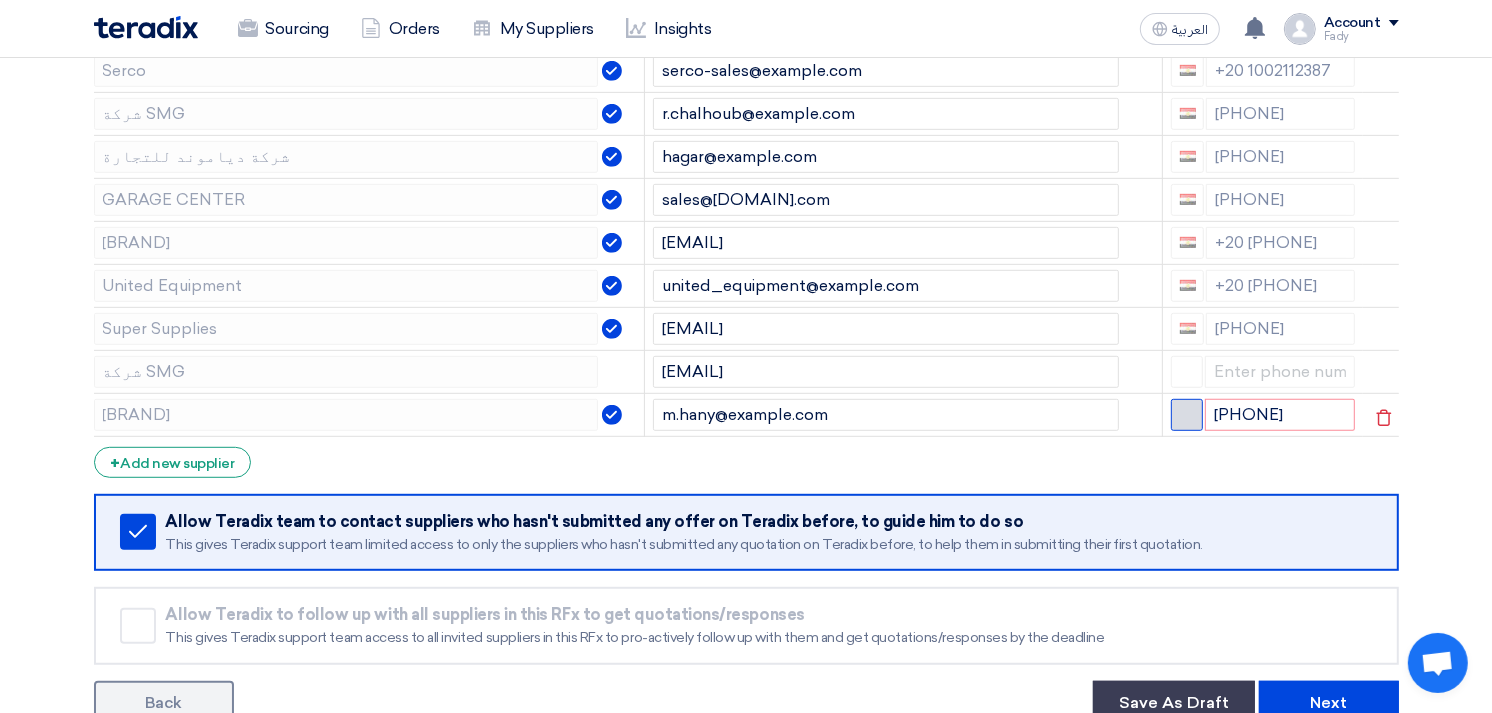 click 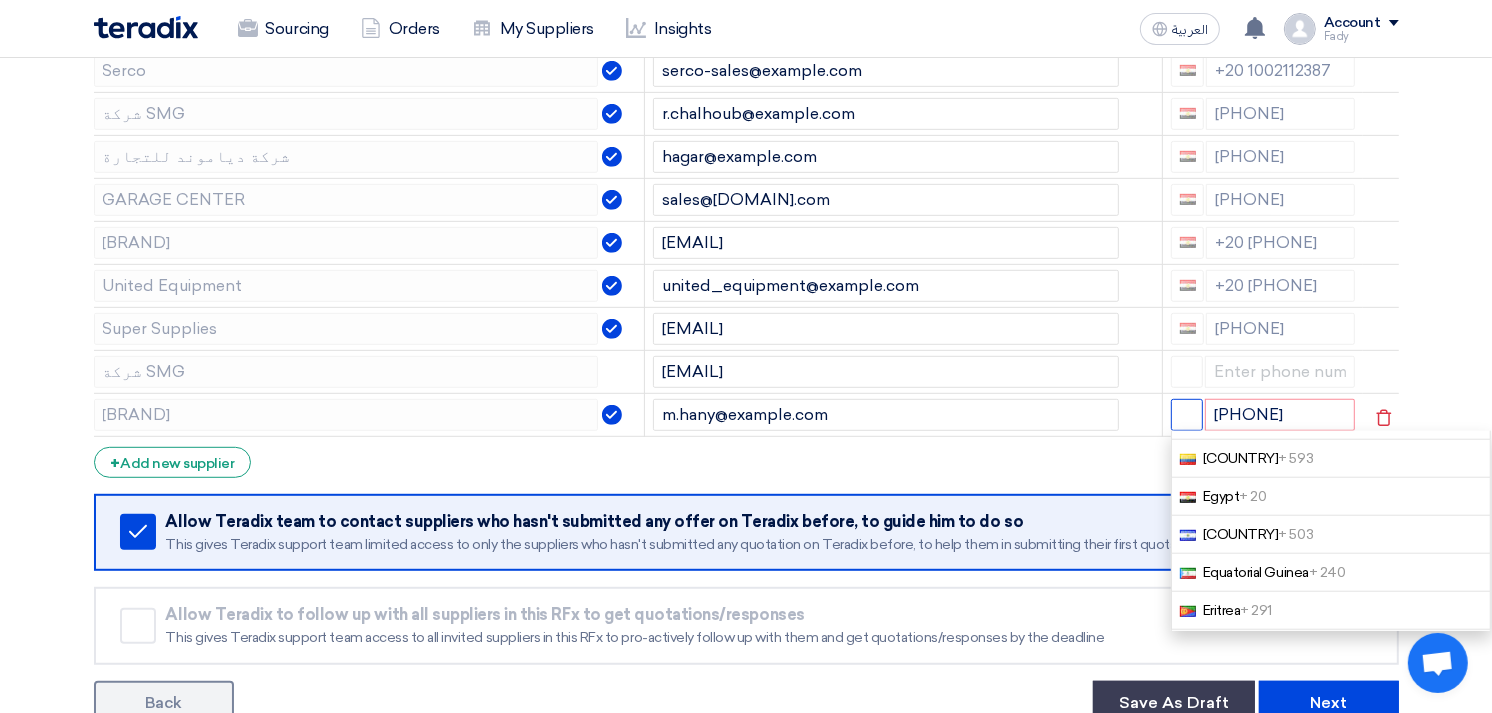 scroll, scrollTop: 1777, scrollLeft: 0, axis: vertical 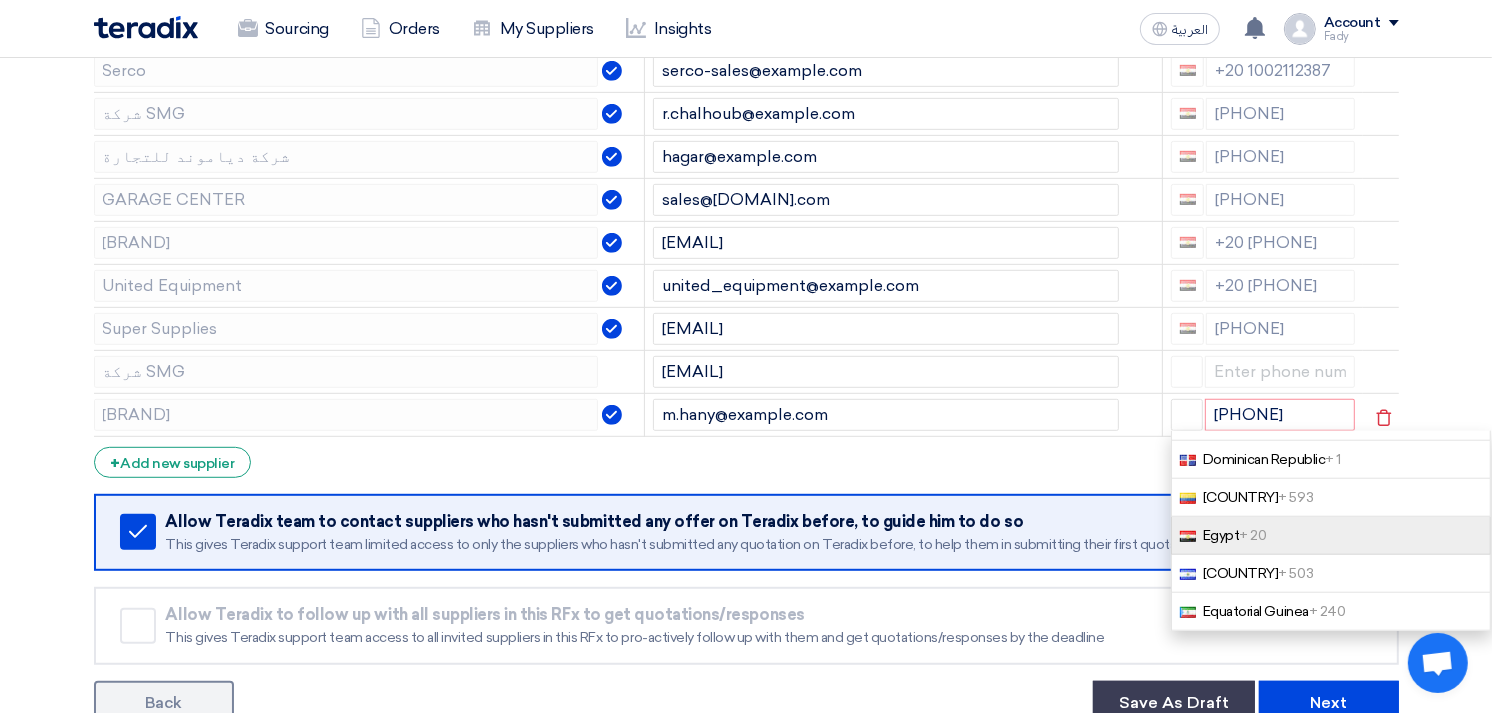 click on "Egypt   + 20" 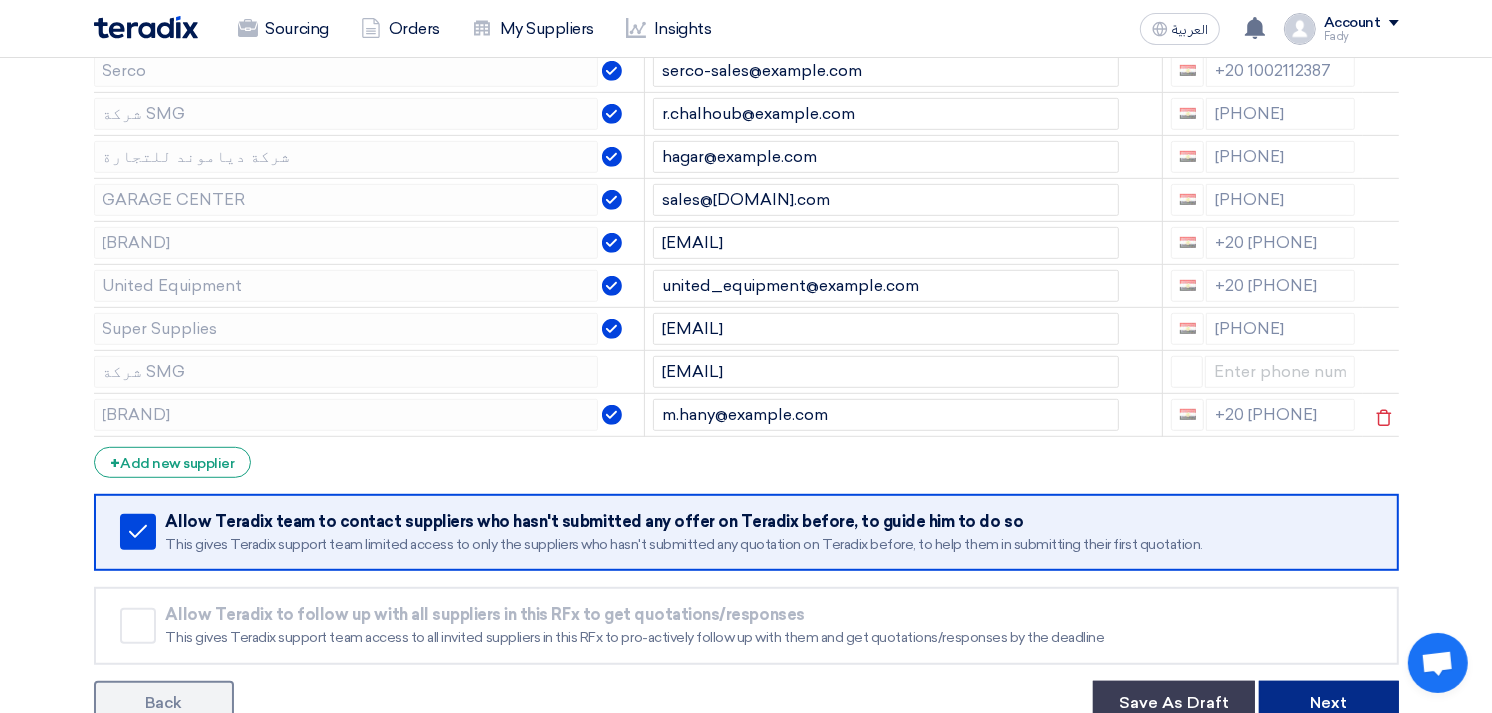 click on "Next" 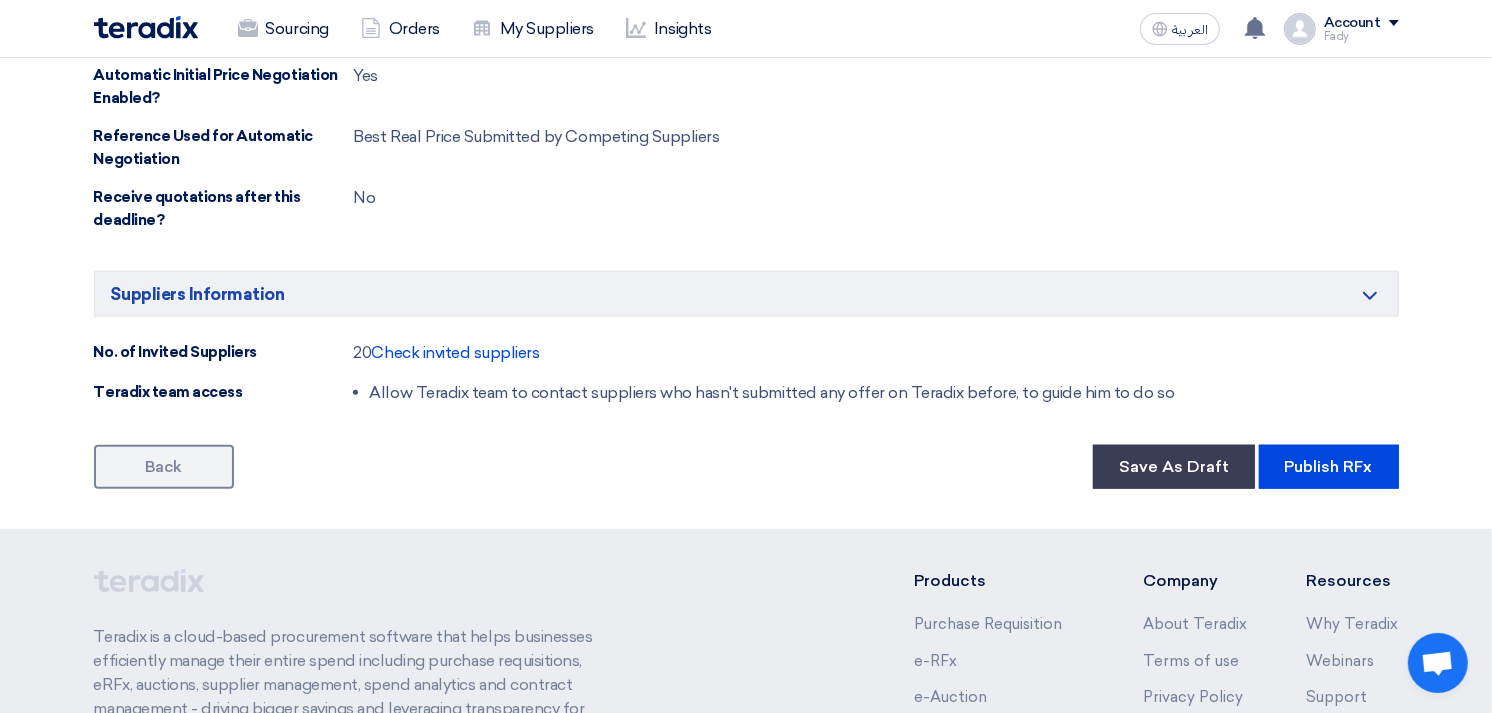 scroll, scrollTop: 1666, scrollLeft: 0, axis: vertical 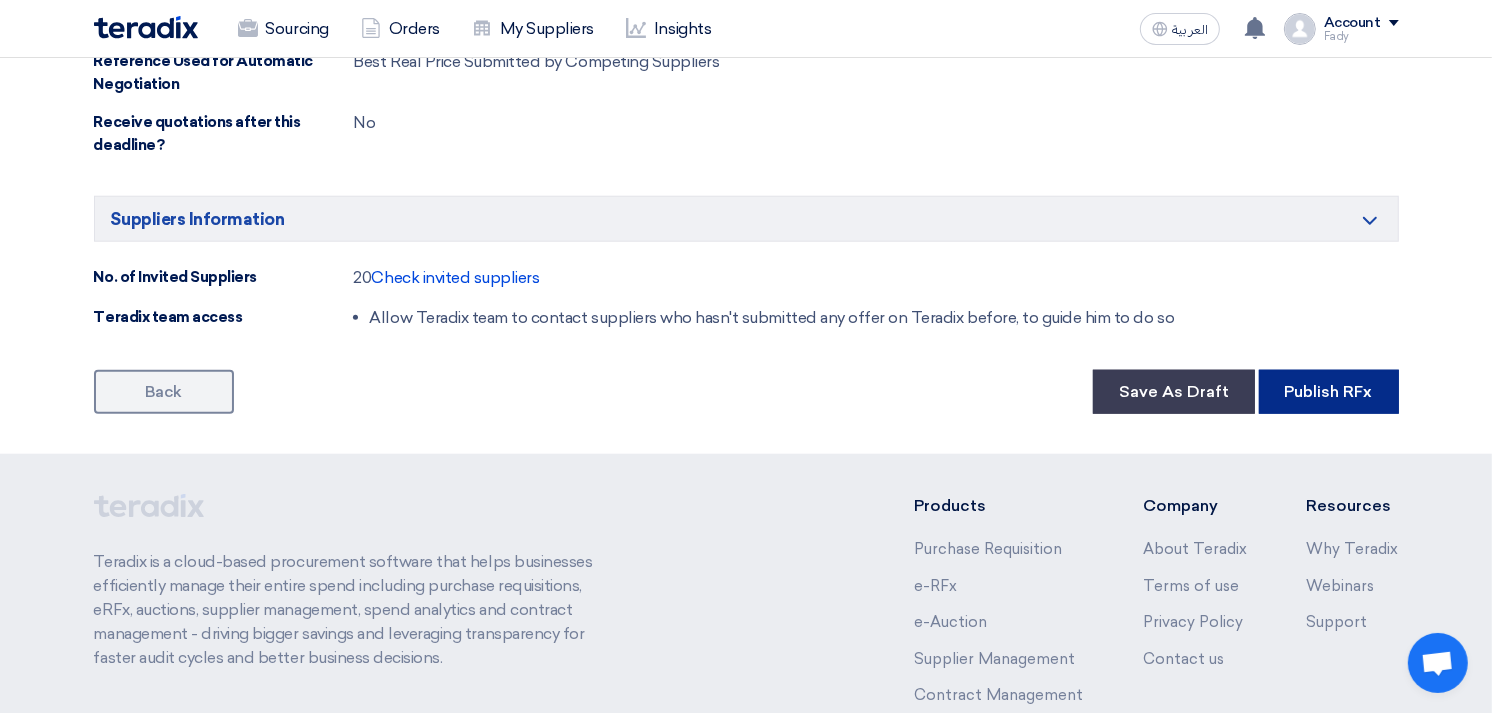 click on "Publish RFx" 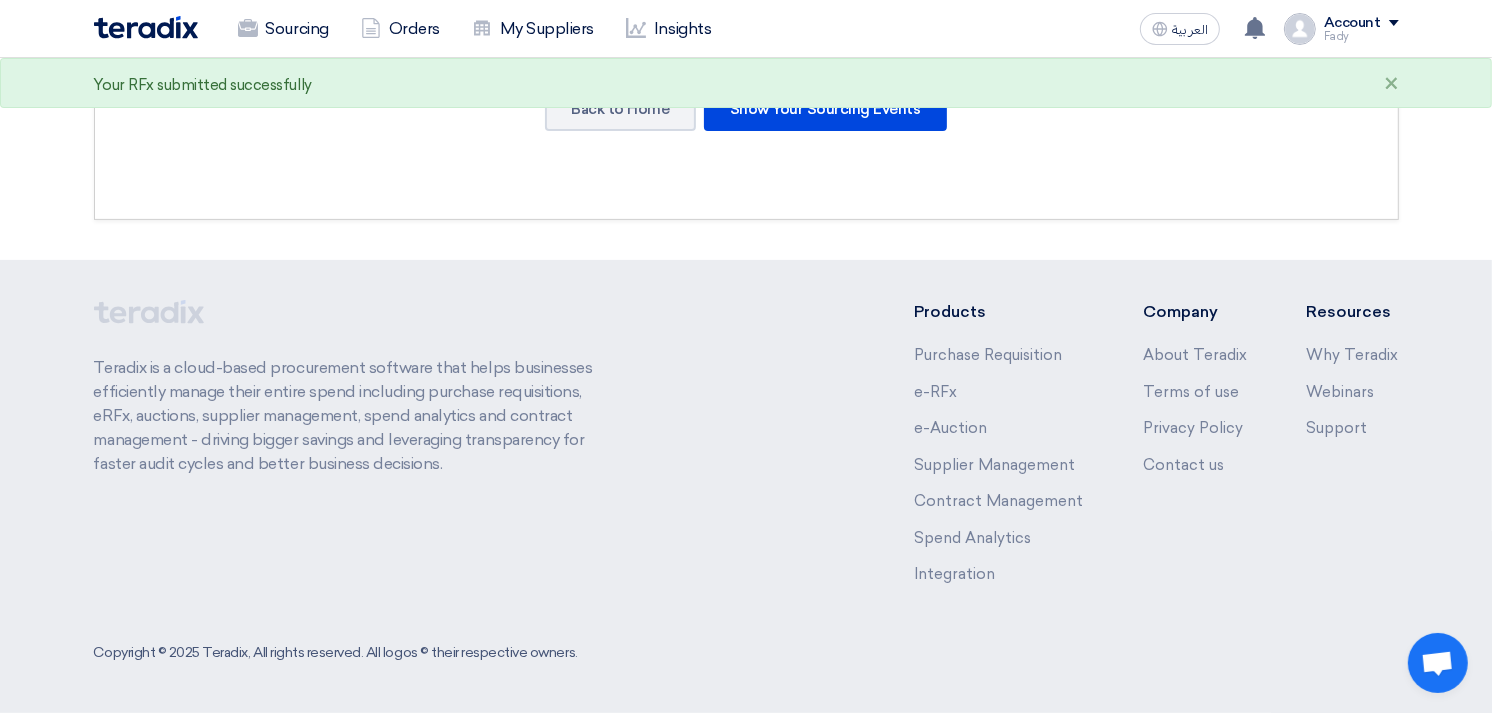 scroll, scrollTop: 0, scrollLeft: 0, axis: both 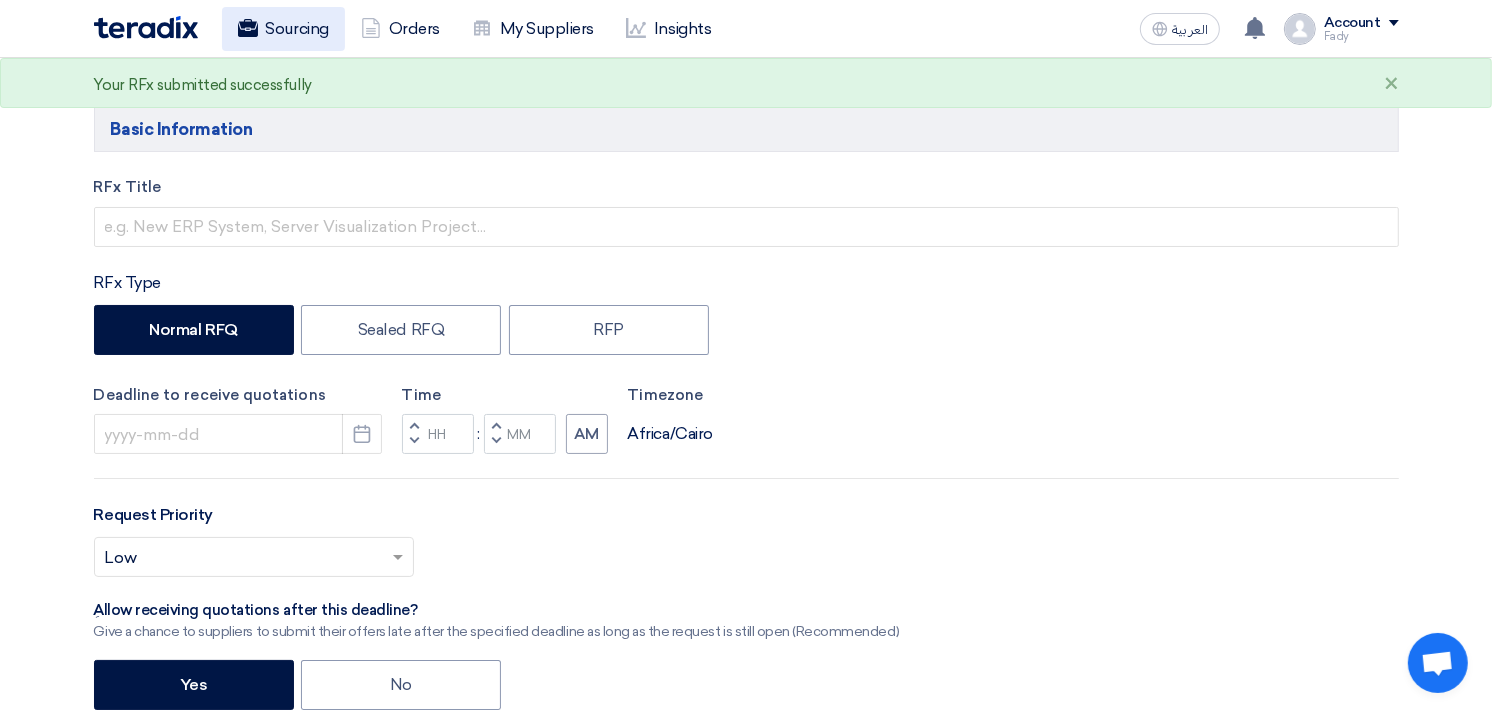 click on "Sourcing" 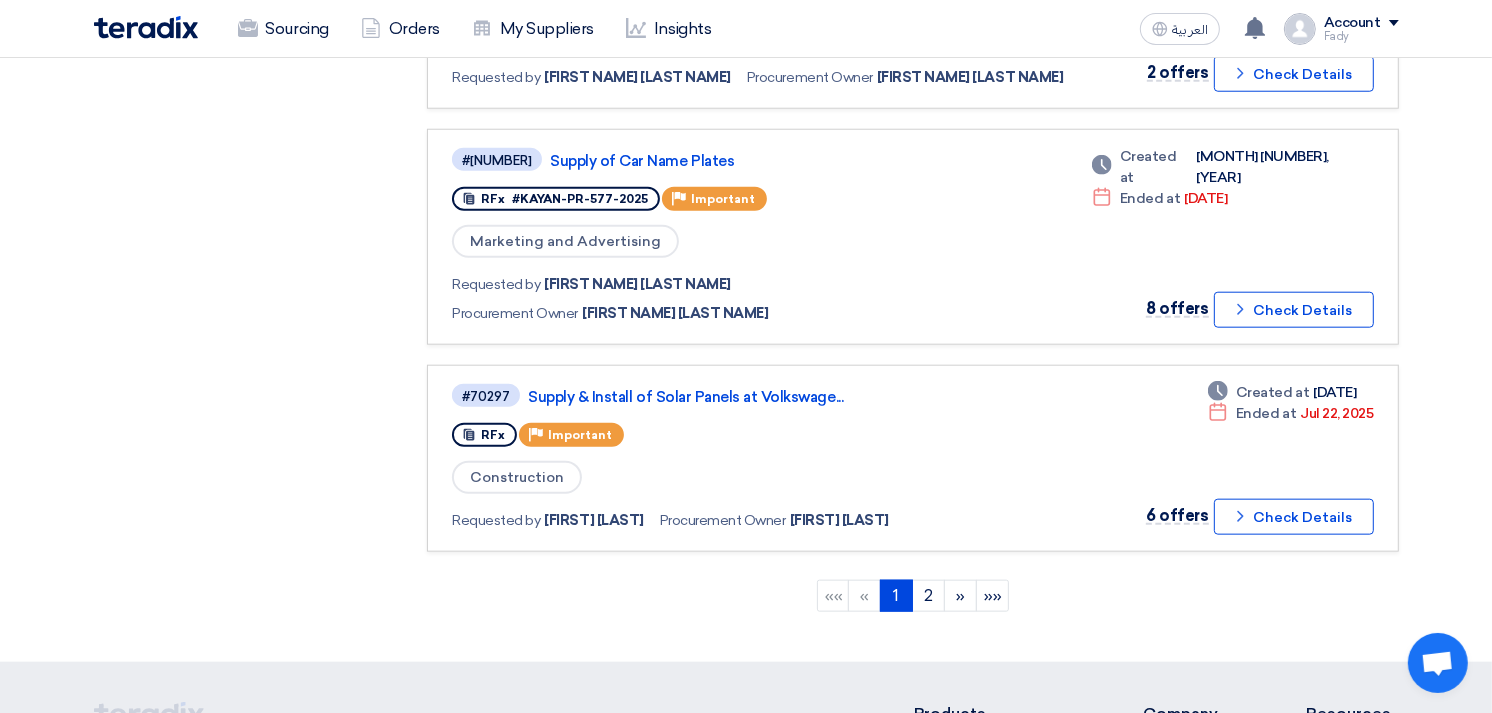 scroll, scrollTop: 2112, scrollLeft: 0, axis: vertical 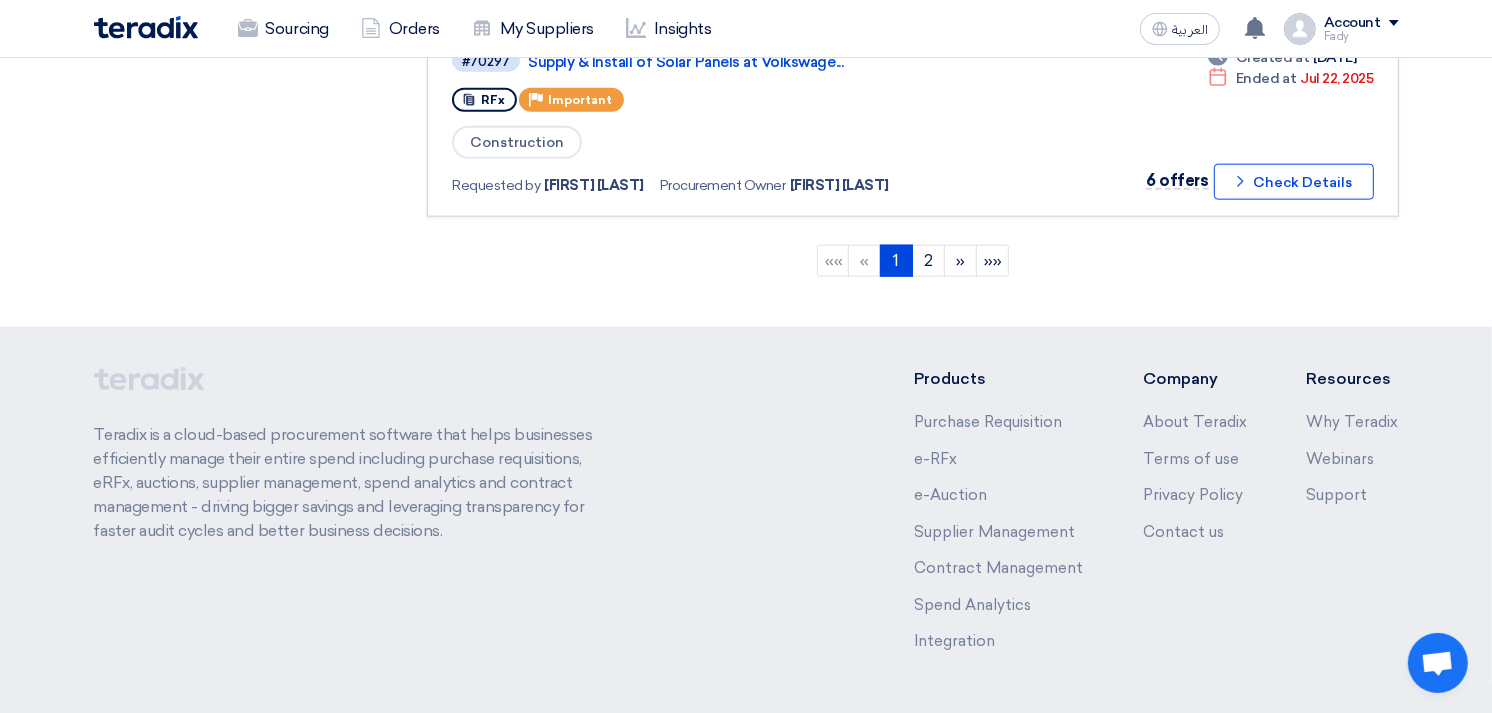 click on "««
«
1
(current)
2
»
»»" 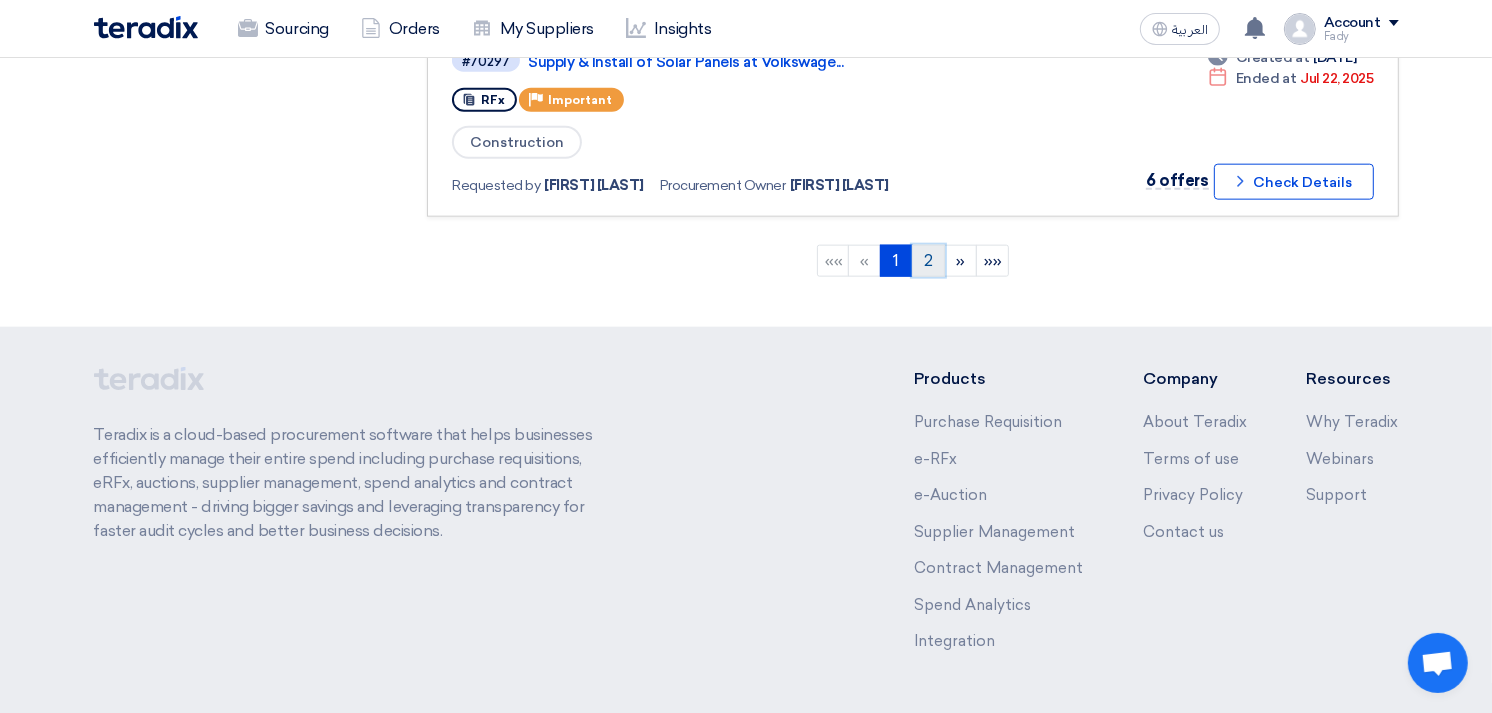 click on "2" 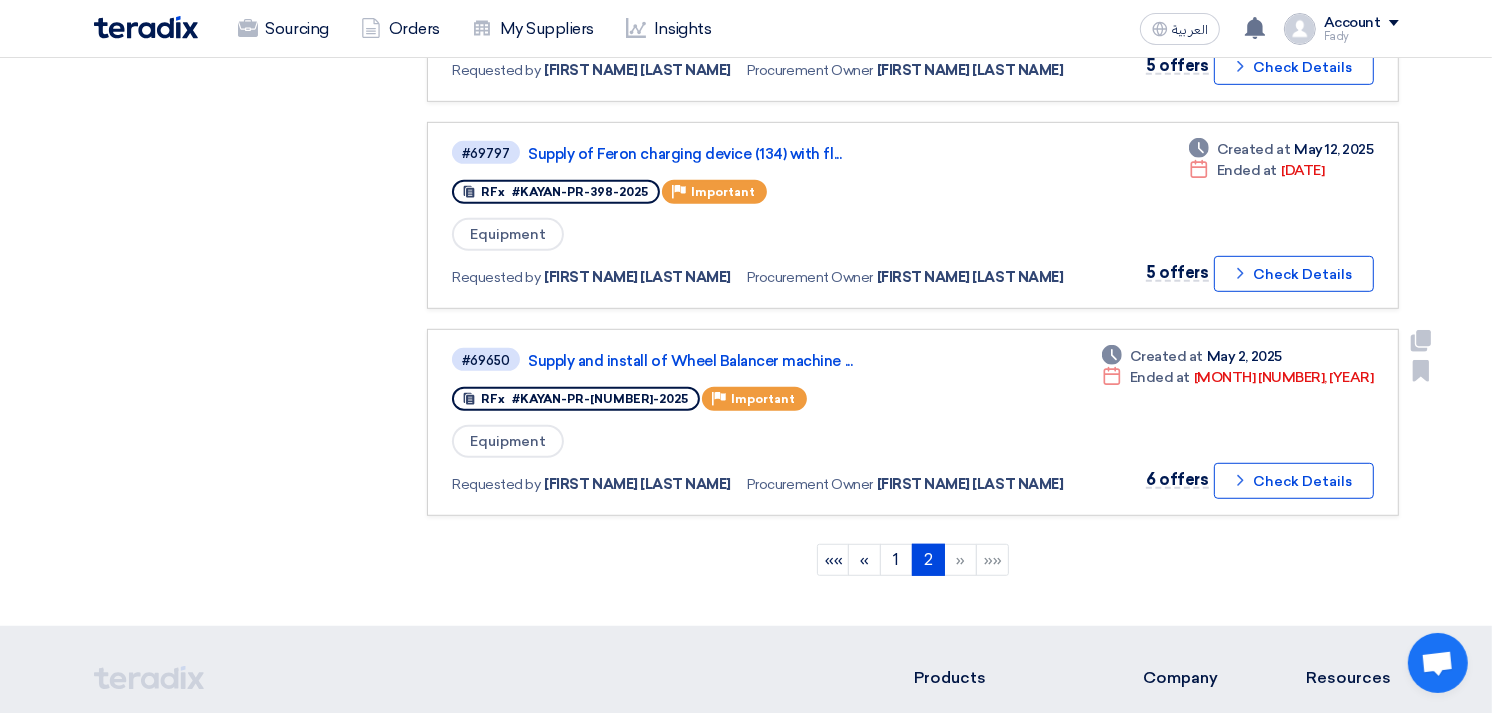 scroll, scrollTop: 1000, scrollLeft: 0, axis: vertical 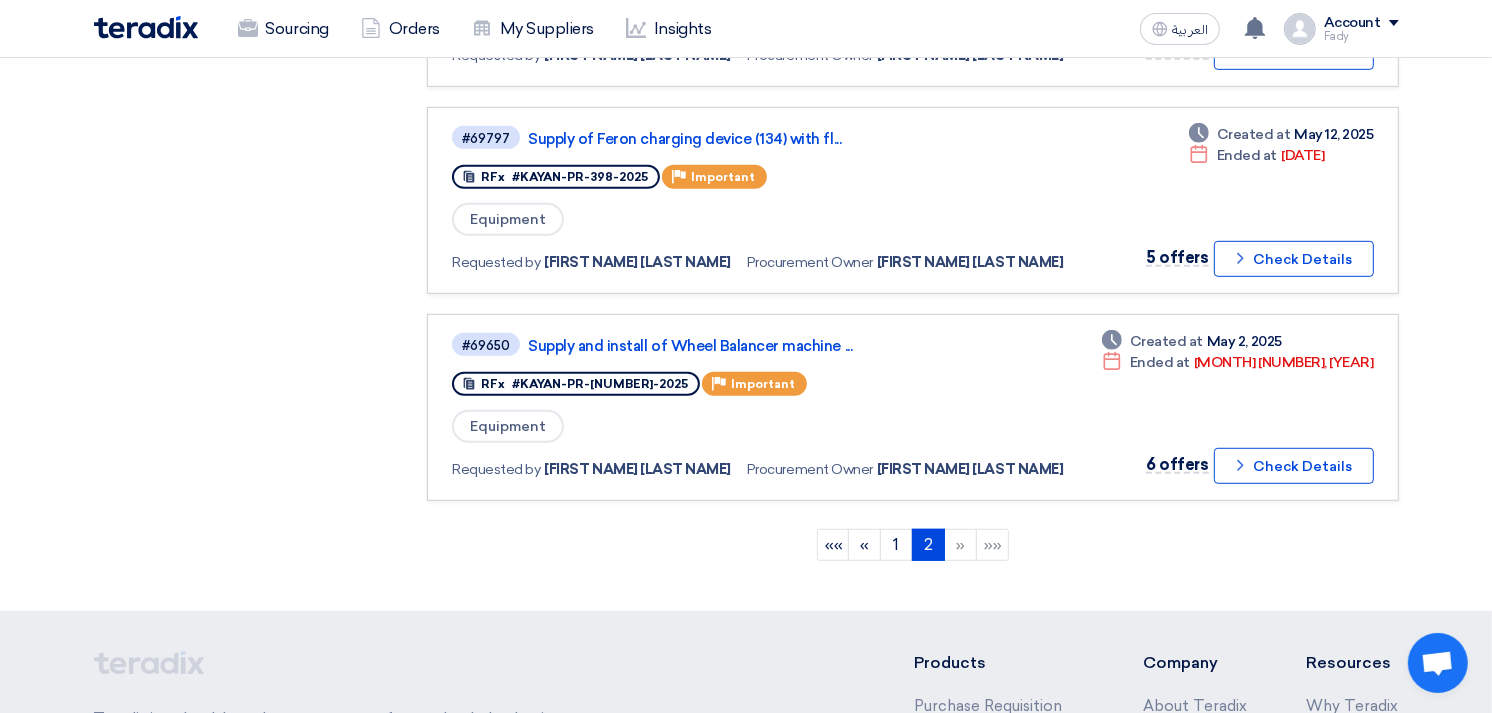 click on "»" 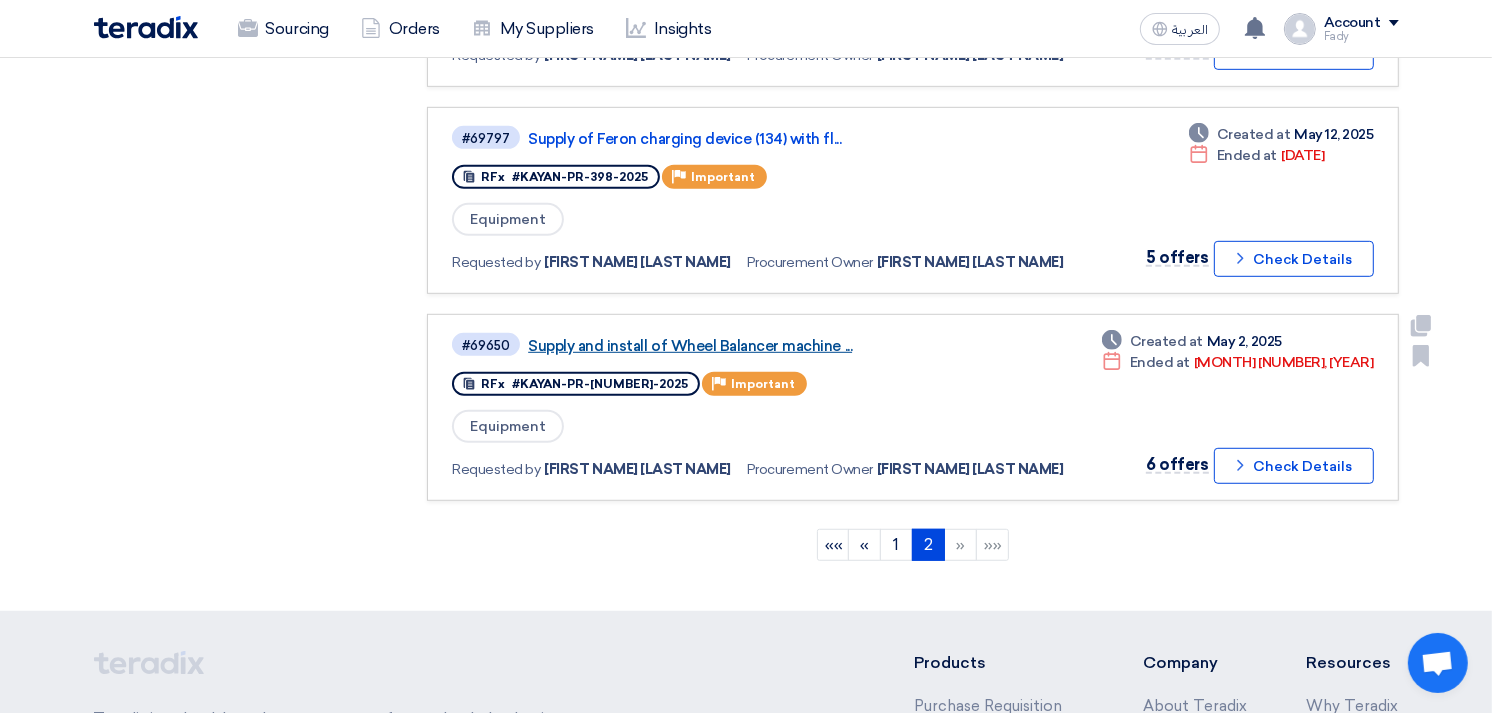 click on "Supply and install of Wheel Balancer machine ..." 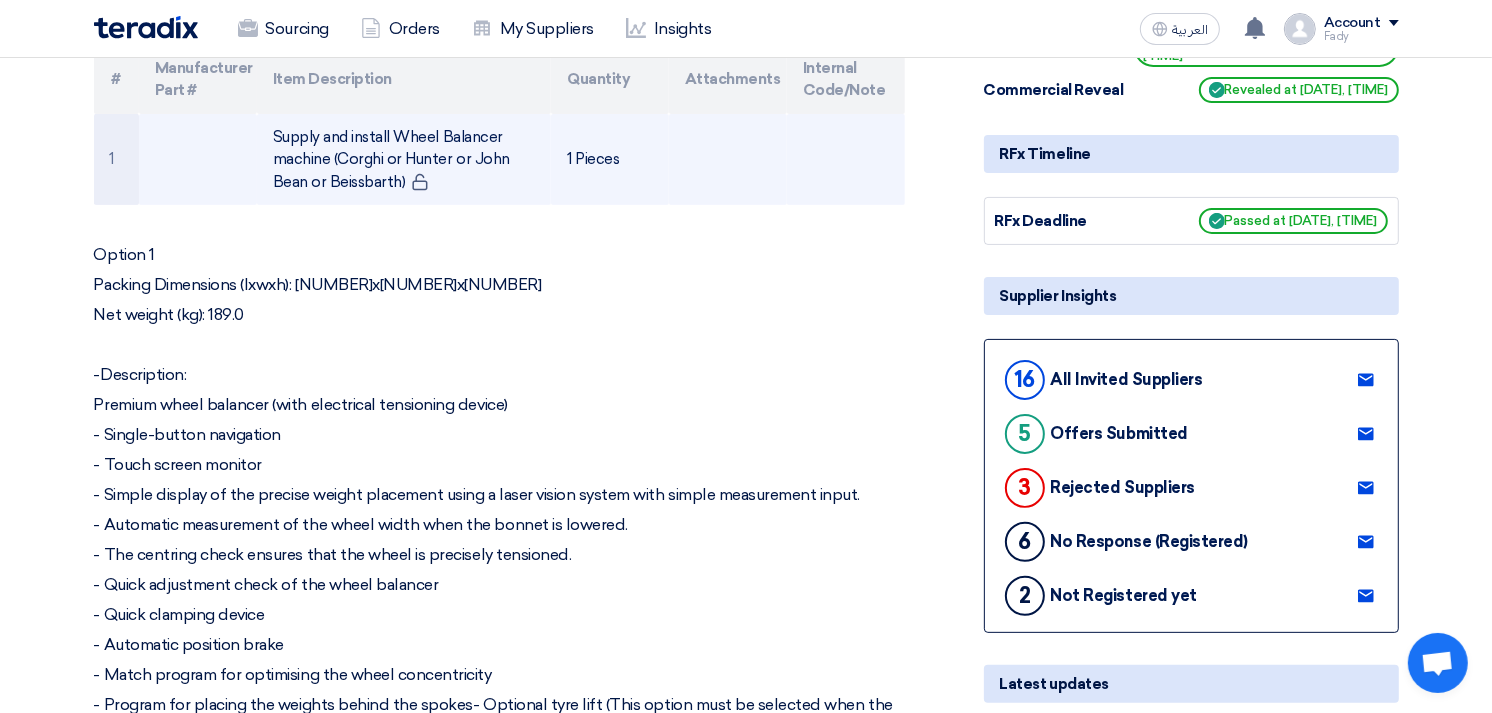 scroll, scrollTop: 0, scrollLeft: 0, axis: both 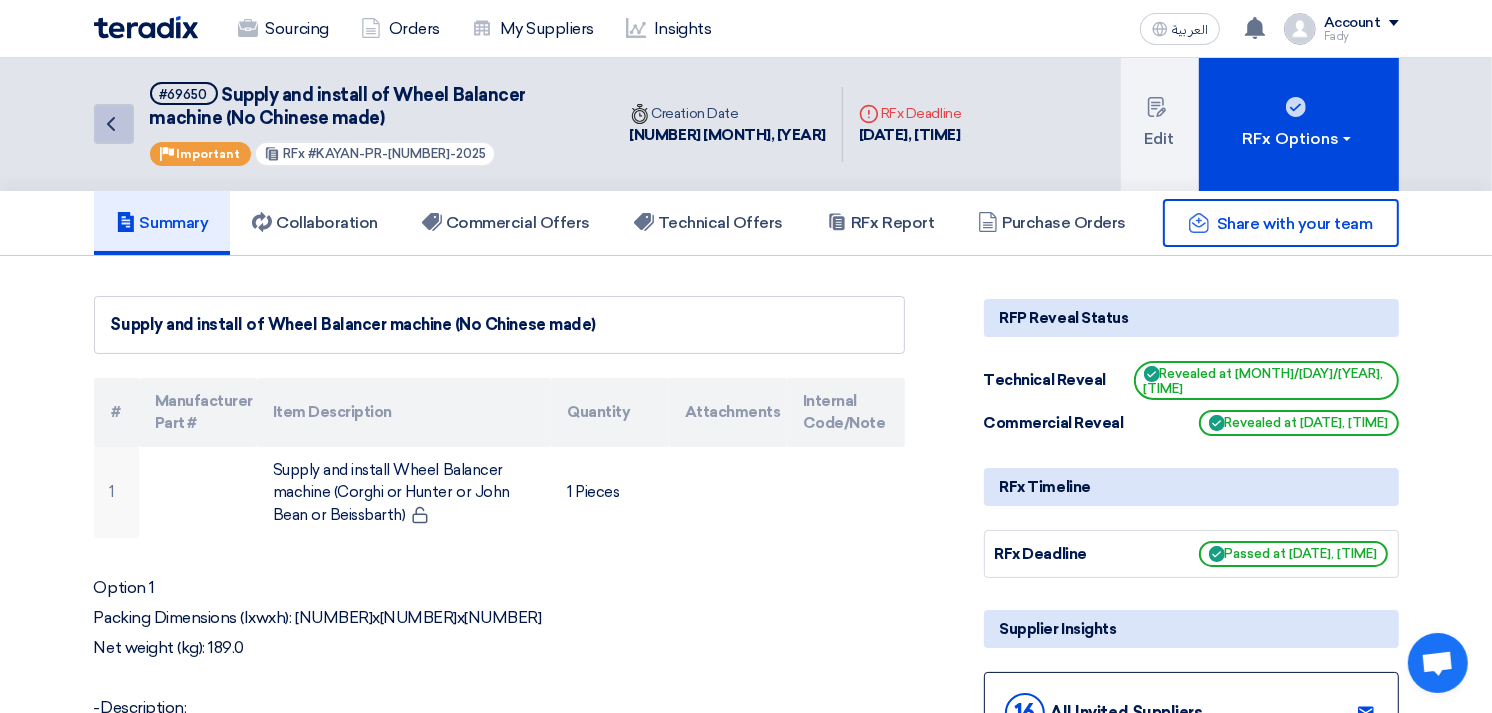 click on "Back" 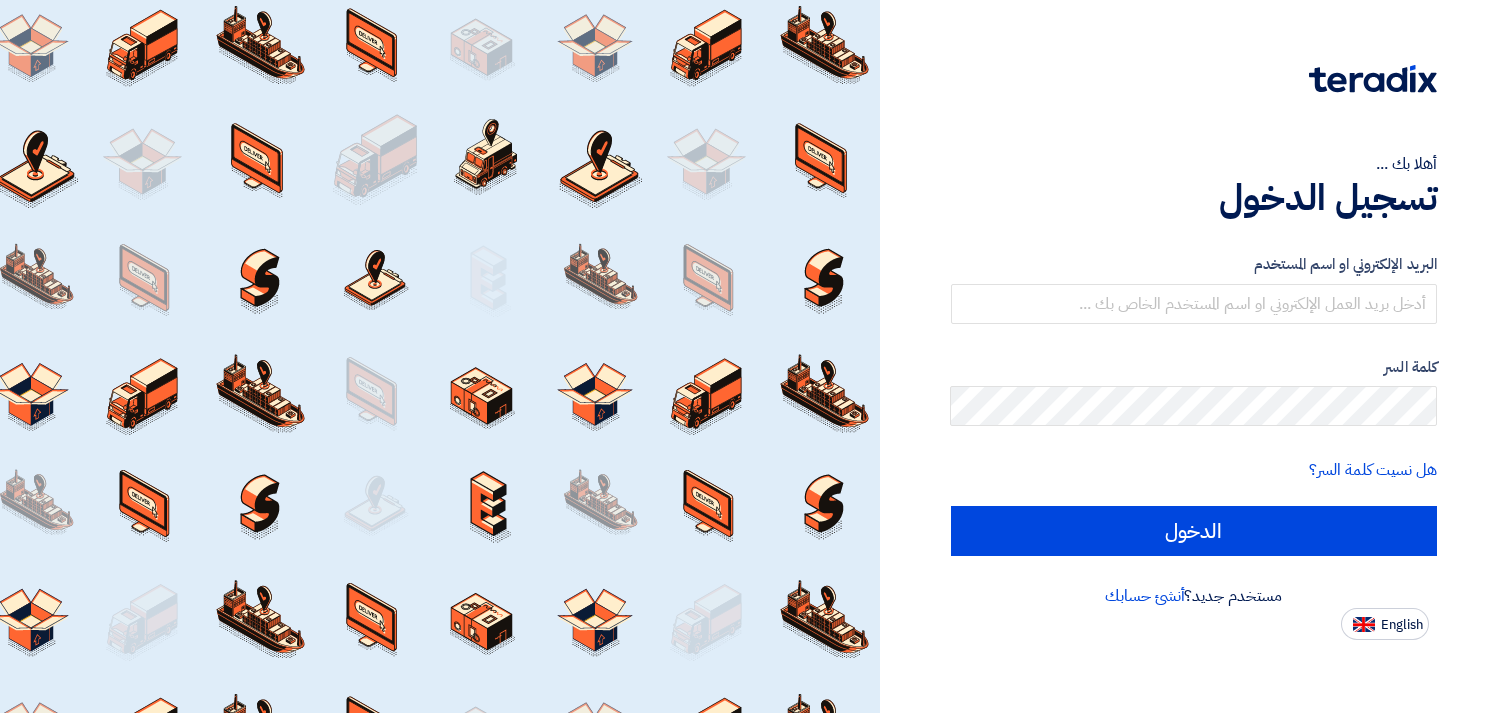 scroll, scrollTop: 0, scrollLeft: 0, axis: both 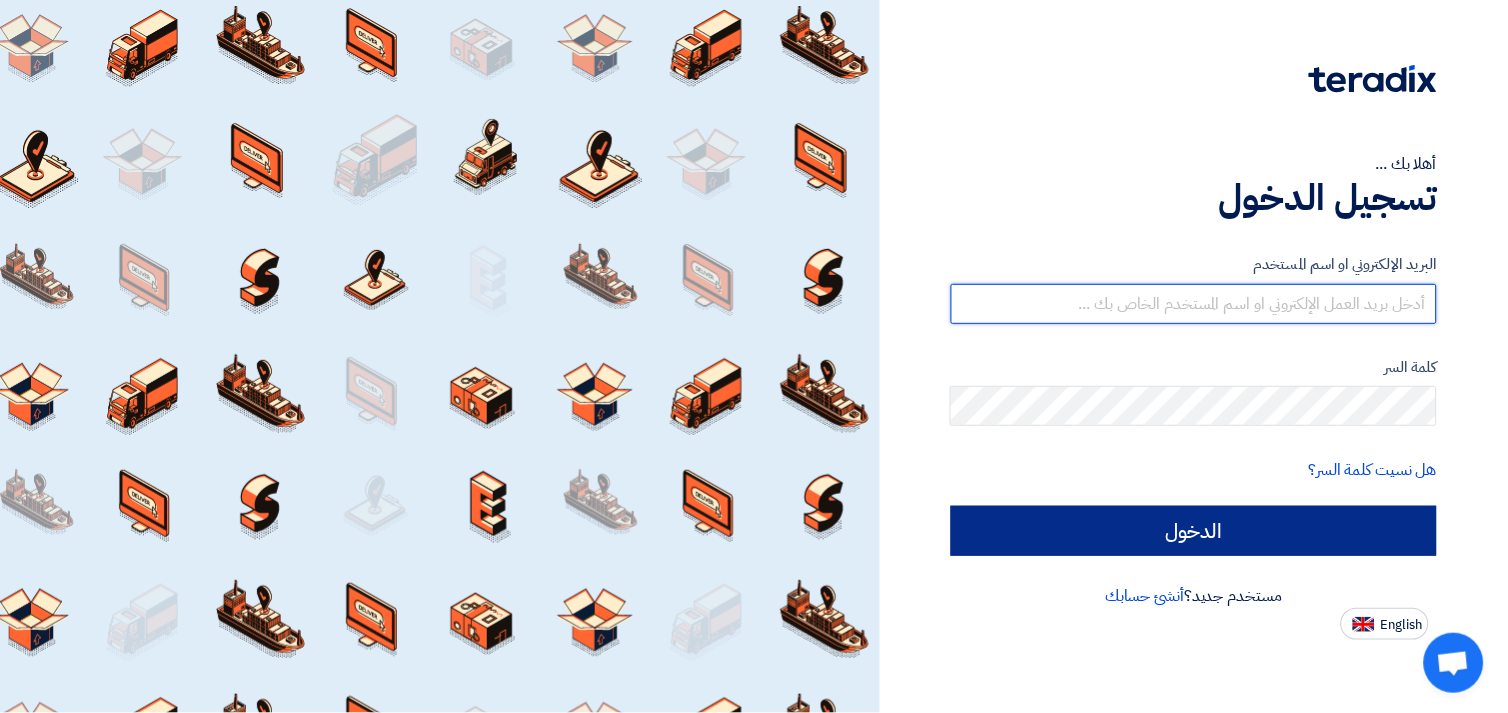 type on "[EMAIL]" 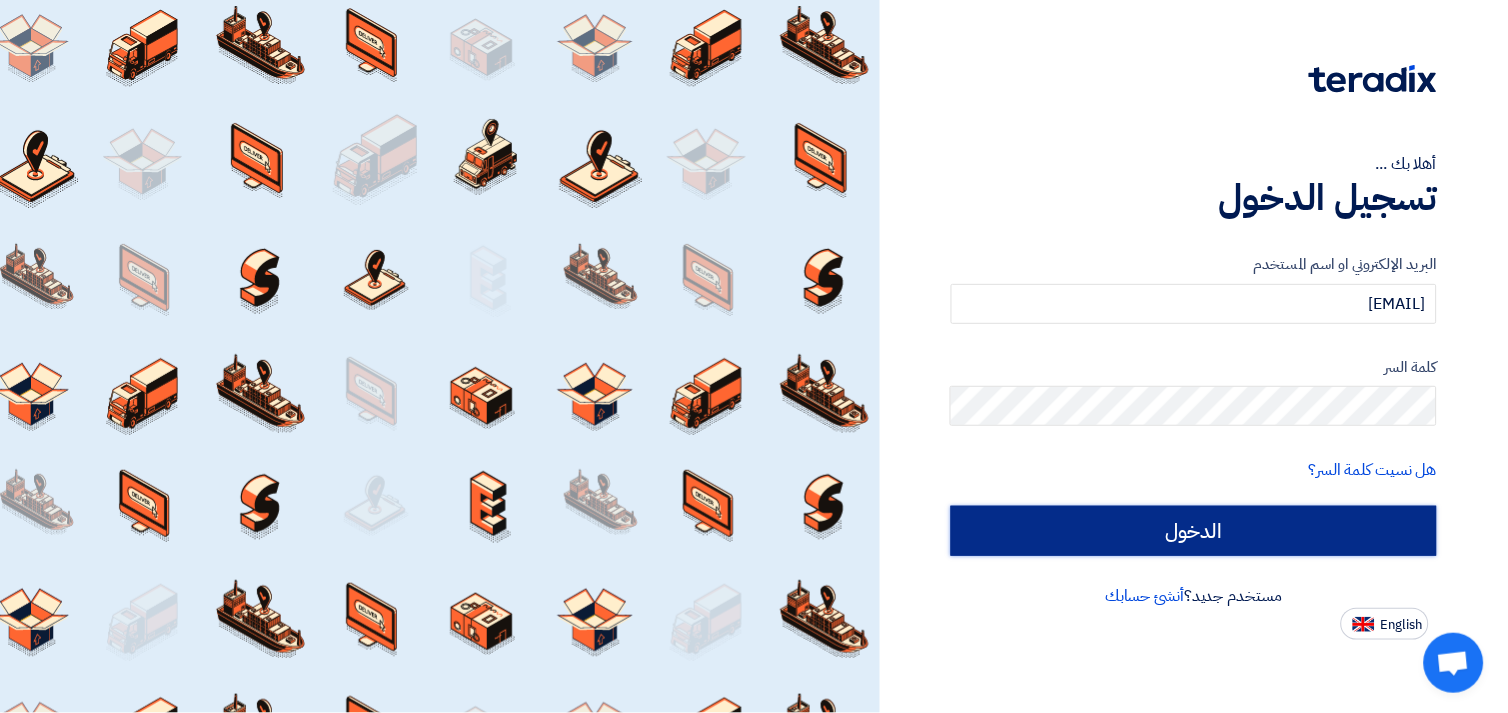 click on "الدخول" 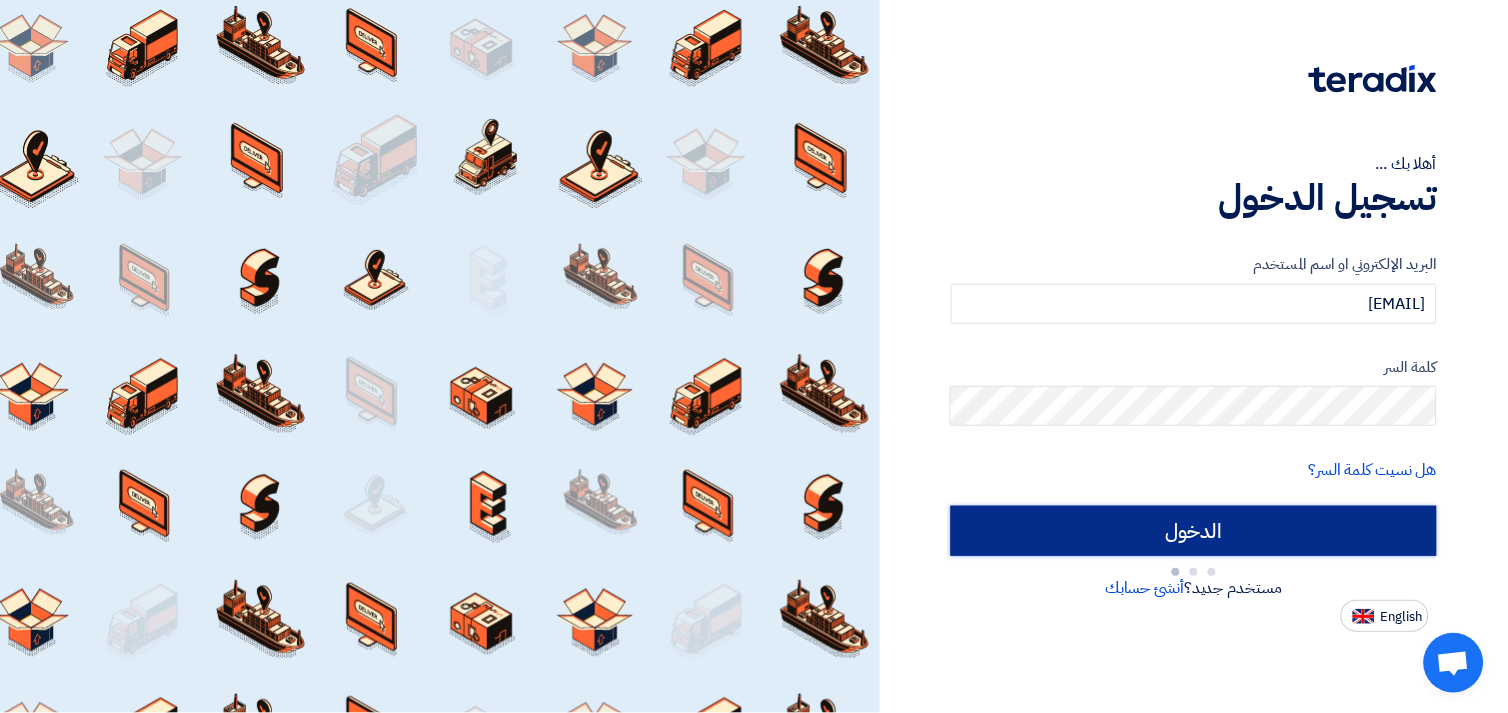 type on "Sign in" 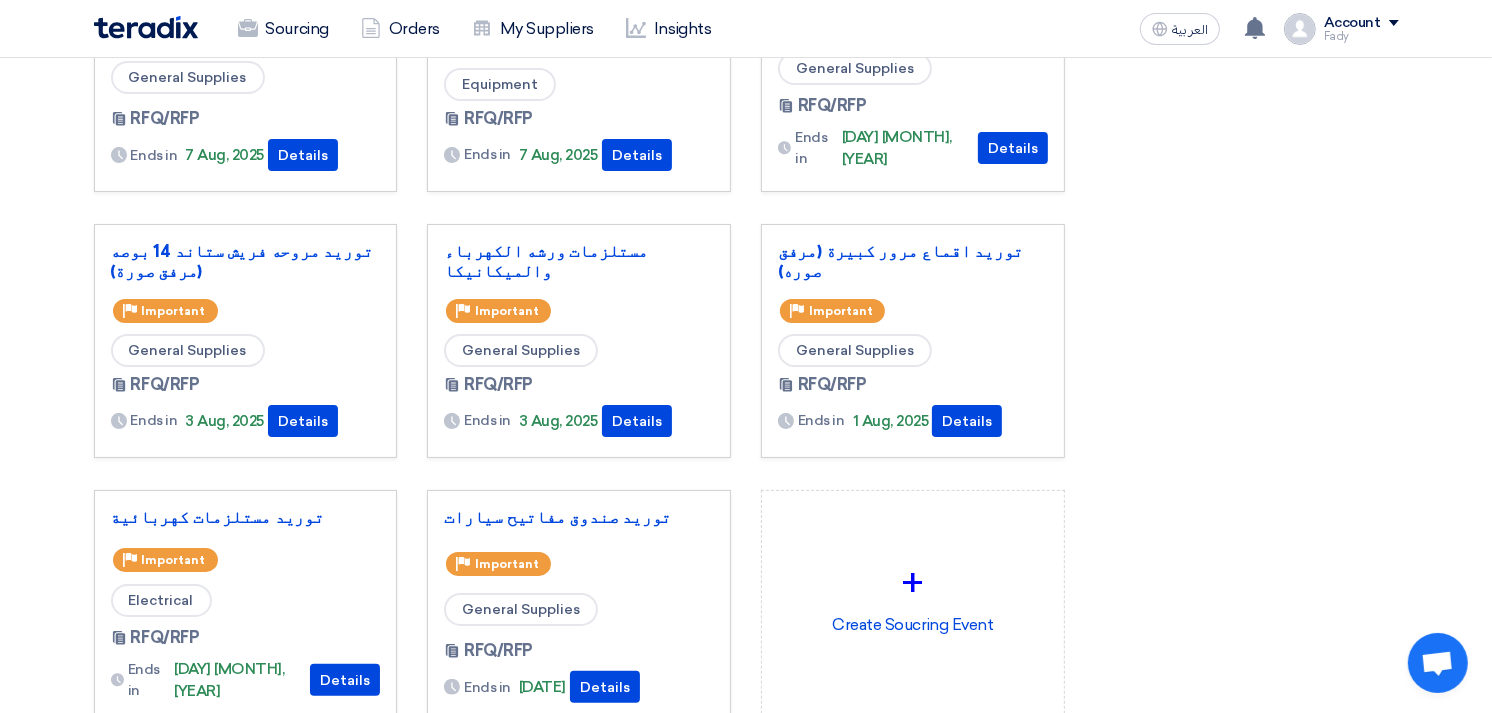 scroll, scrollTop: 0, scrollLeft: 0, axis: both 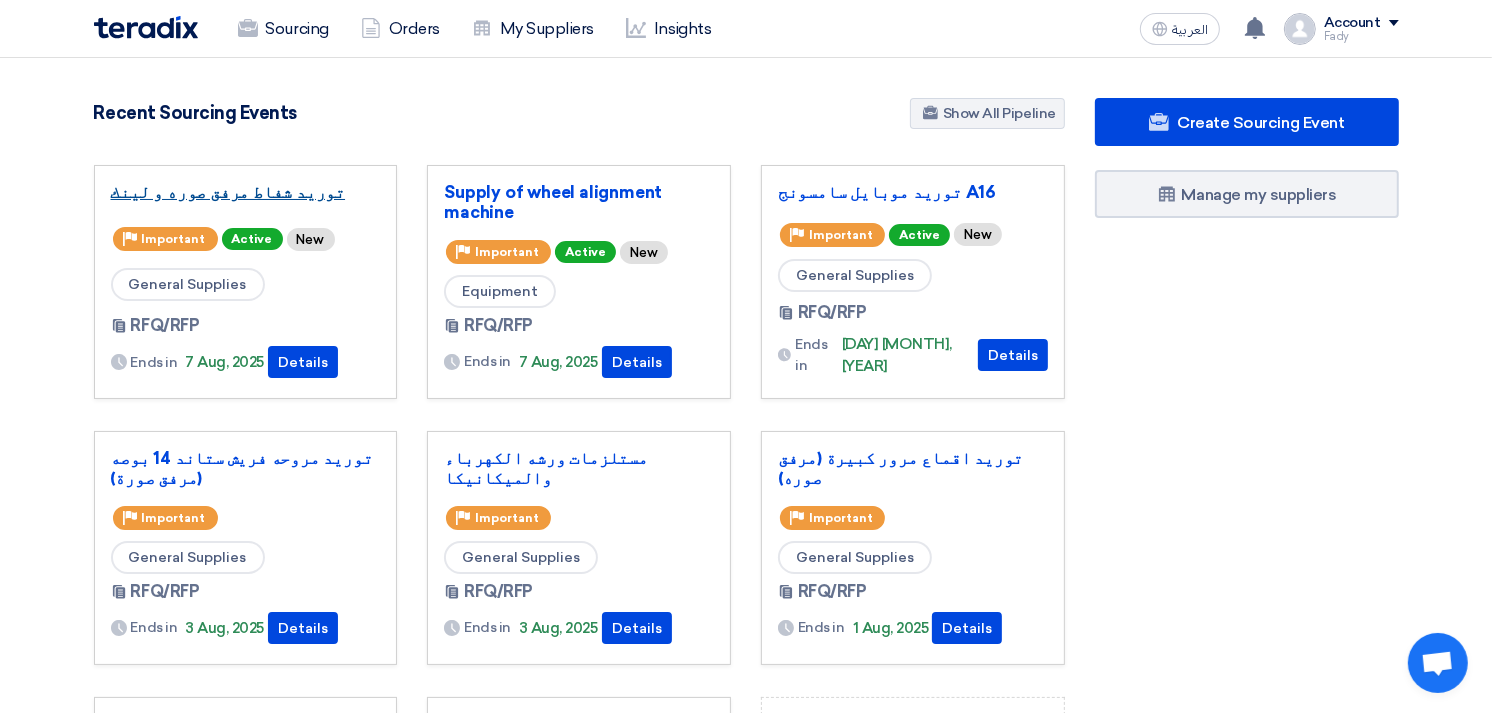 click on "توريد شفاط مرفق صوره و لينك" 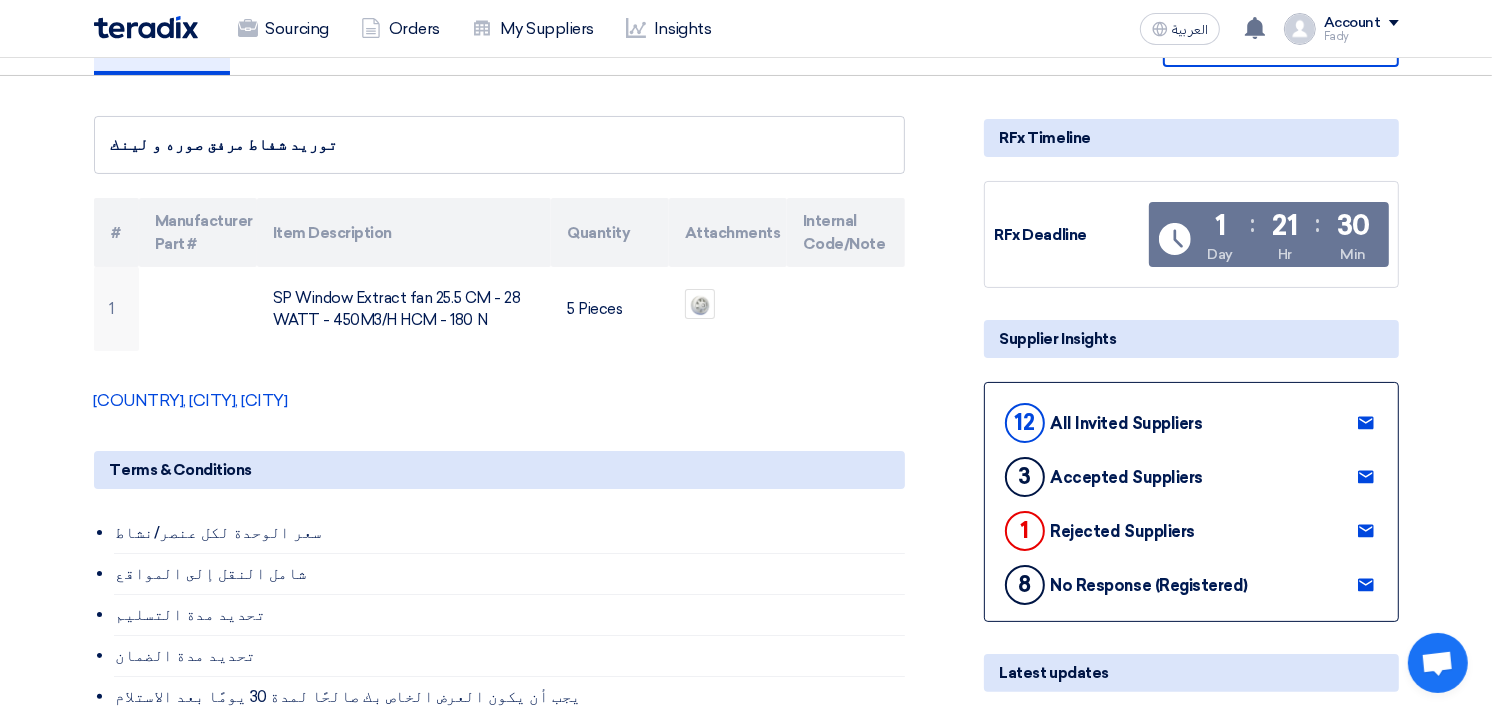 scroll, scrollTop: 0, scrollLeft: 0, axis: both 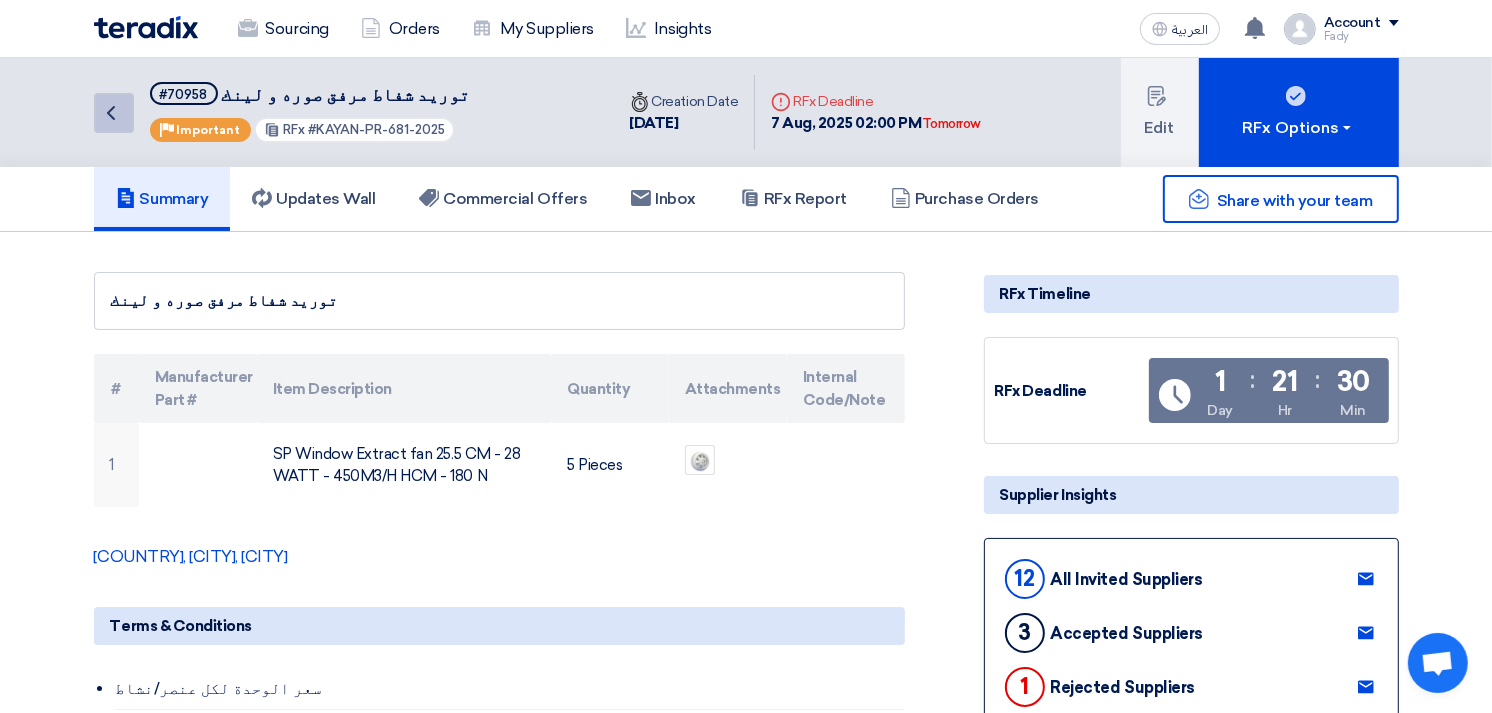 click on "Back" 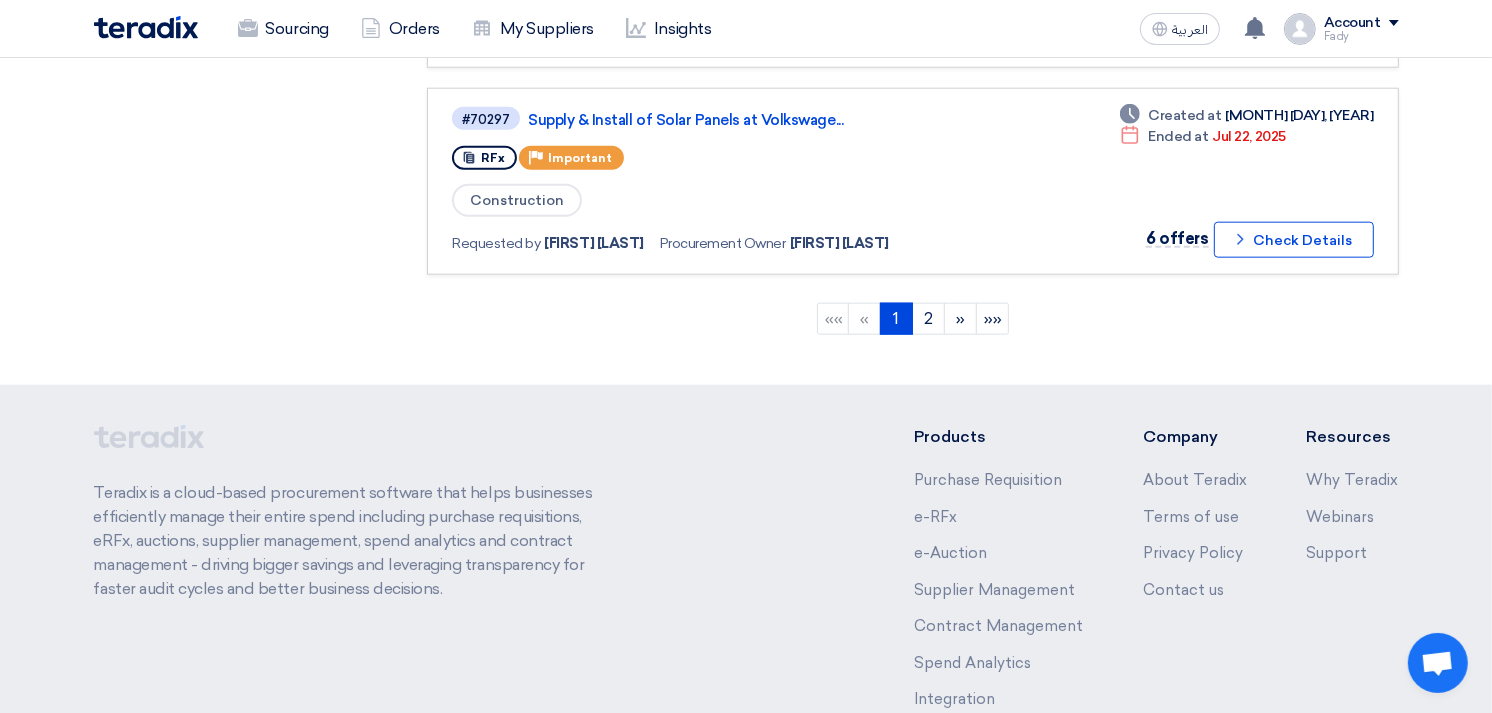 scroll, scrollTop: 2112, scrollLeft: 0, axis: vertical 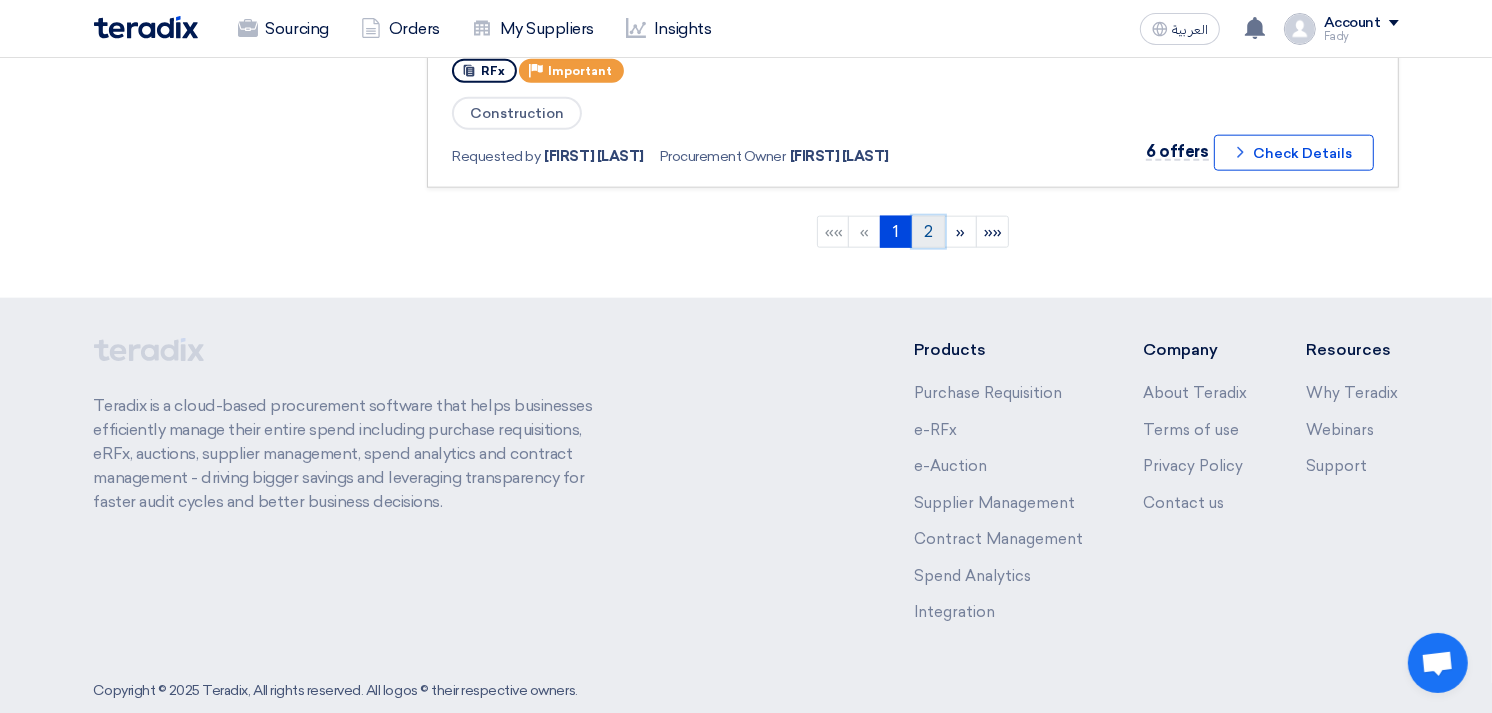 click on "2" 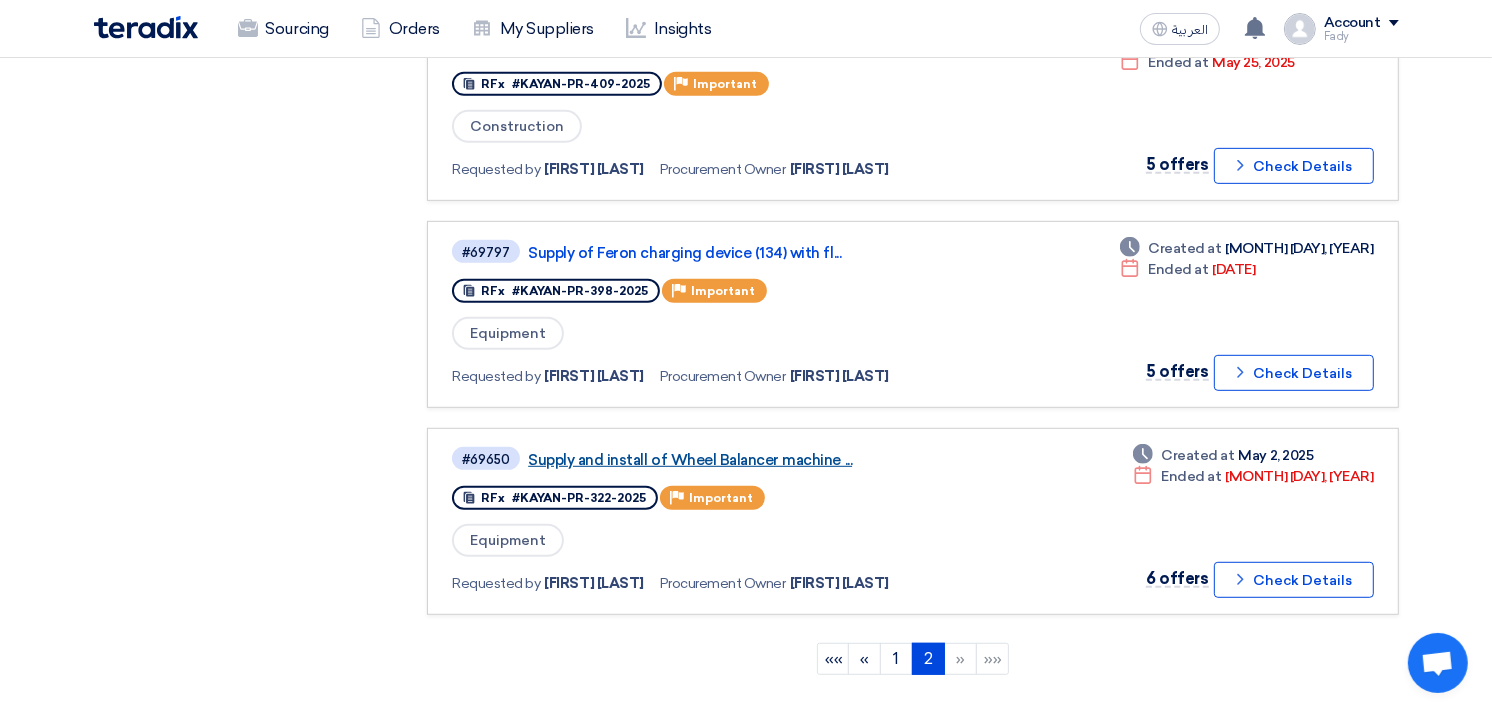 scroll, scrollTop: 854, scrollLeft: 0, axis: vertical 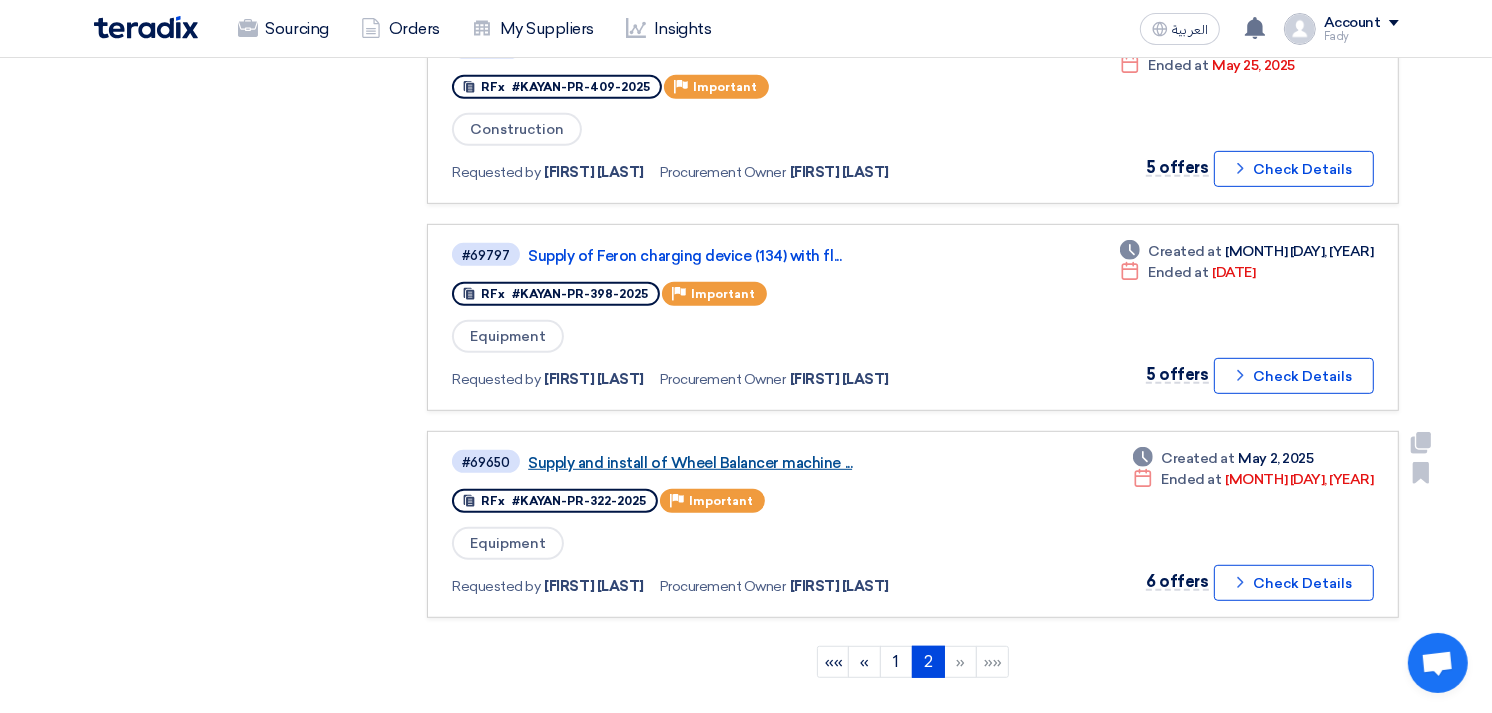 click on "#[NUMBER]
[TYPE] ..." 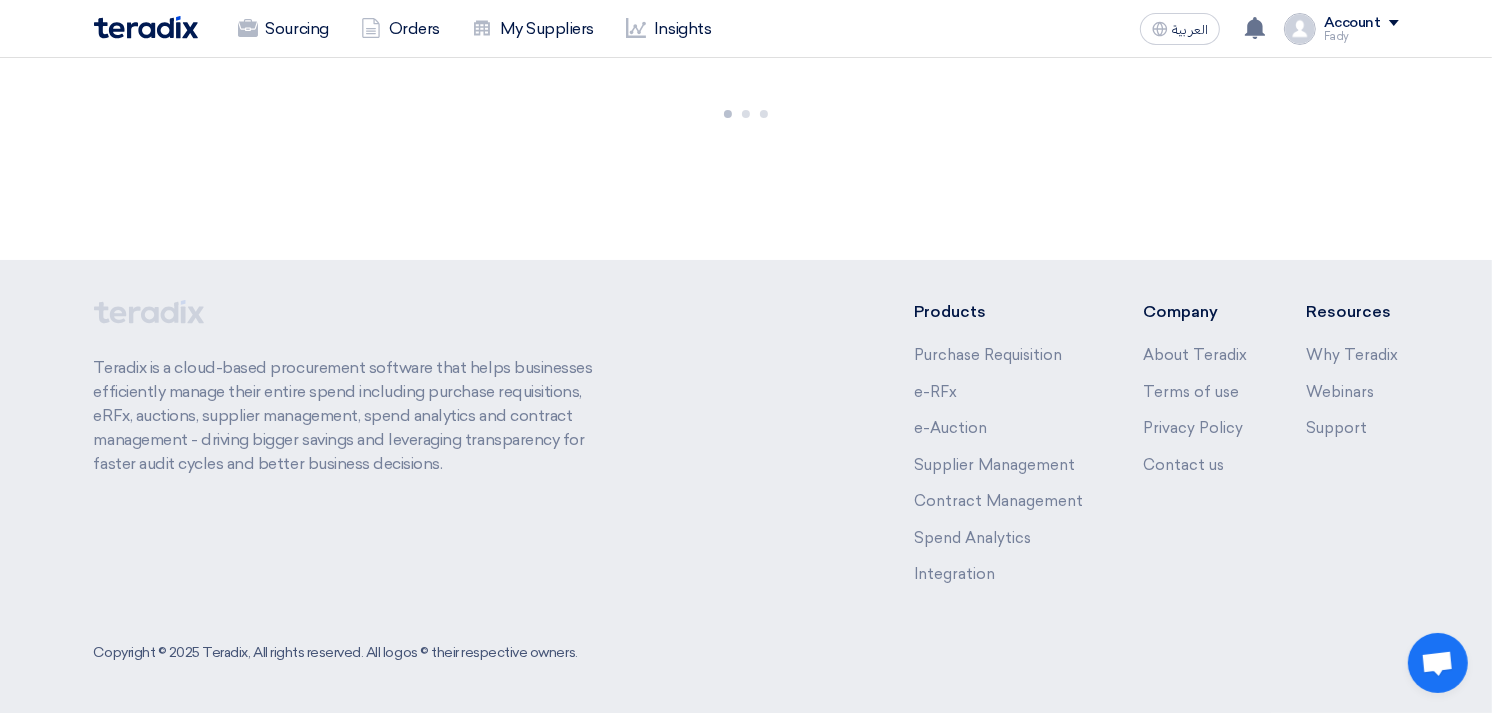 scroll, scrollTop: 0, scrollLeft: 0, axis: both 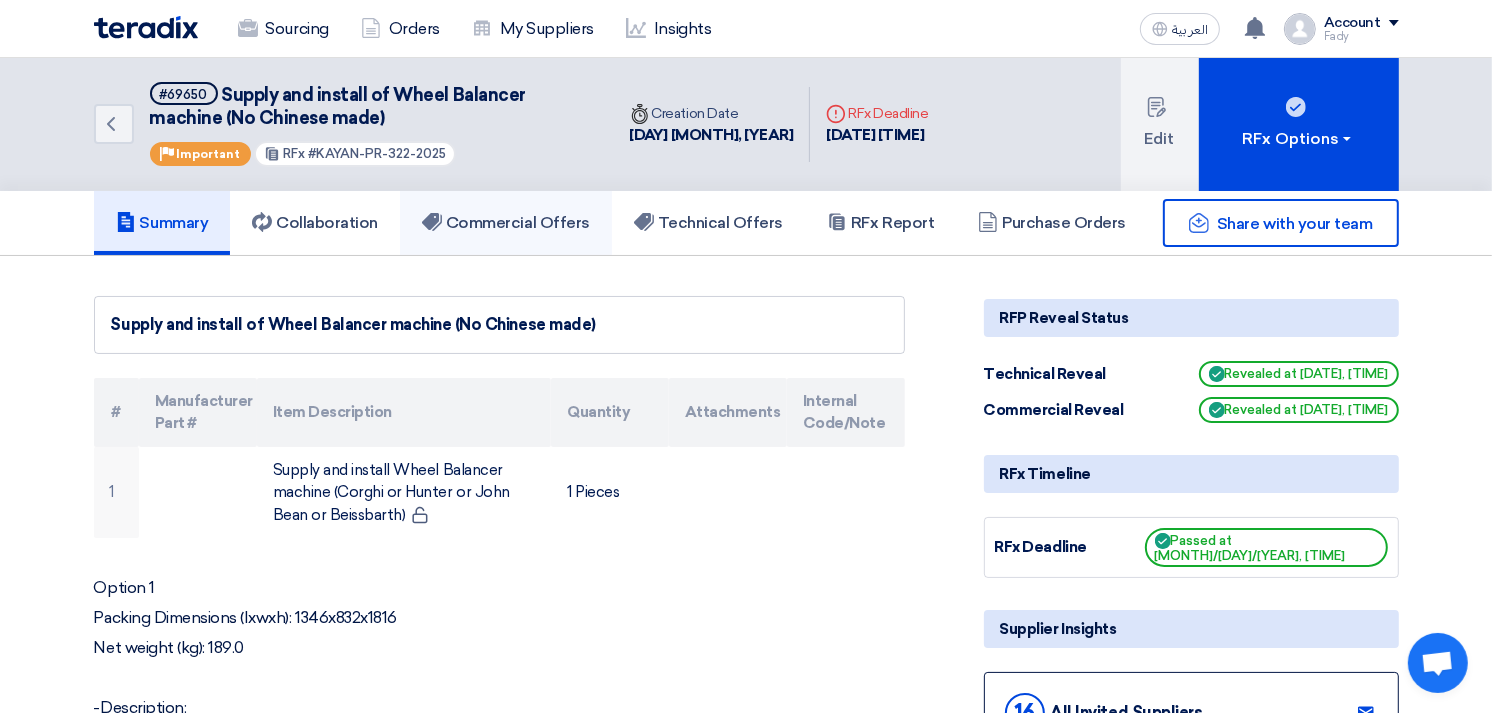 click on "Commercial Offers" 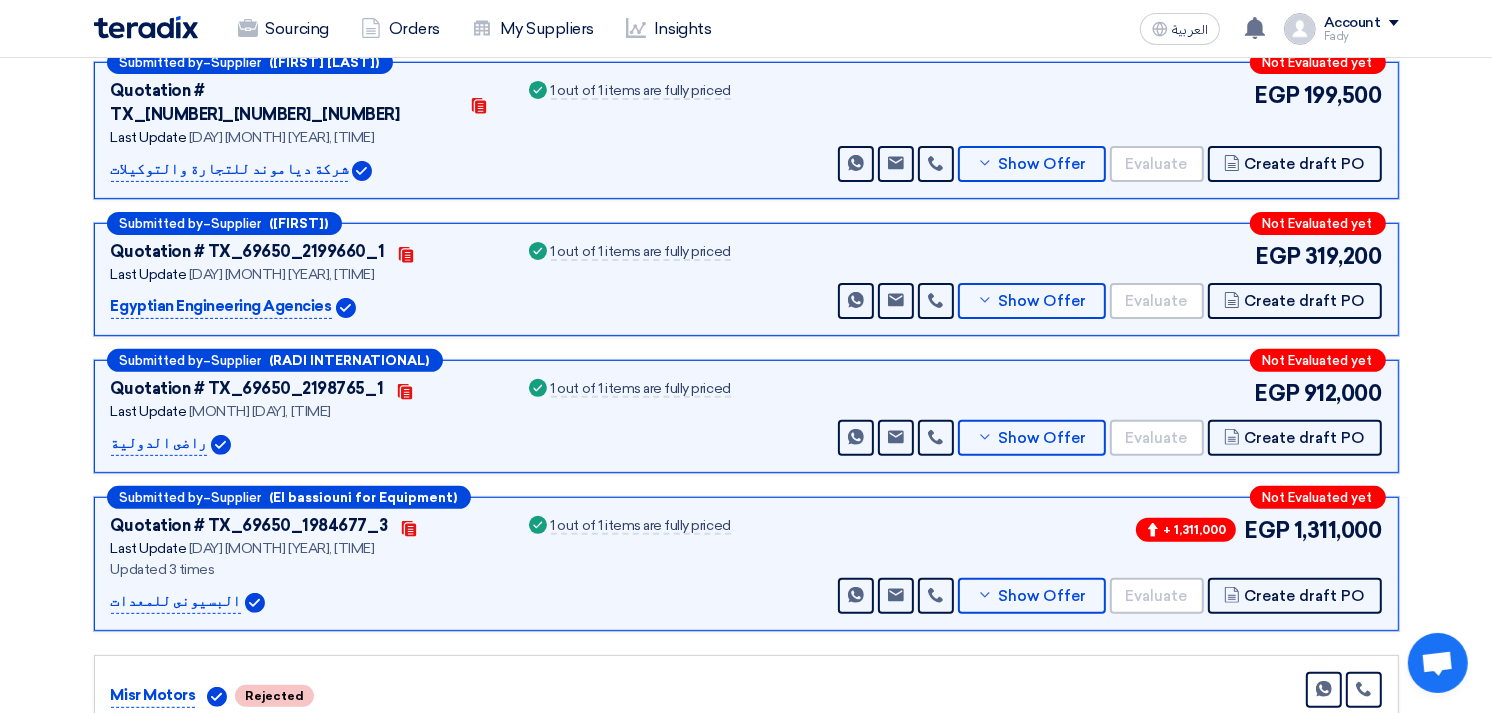 scroll, scrollTop: 555, scrollLeft: 0, axis: vertical 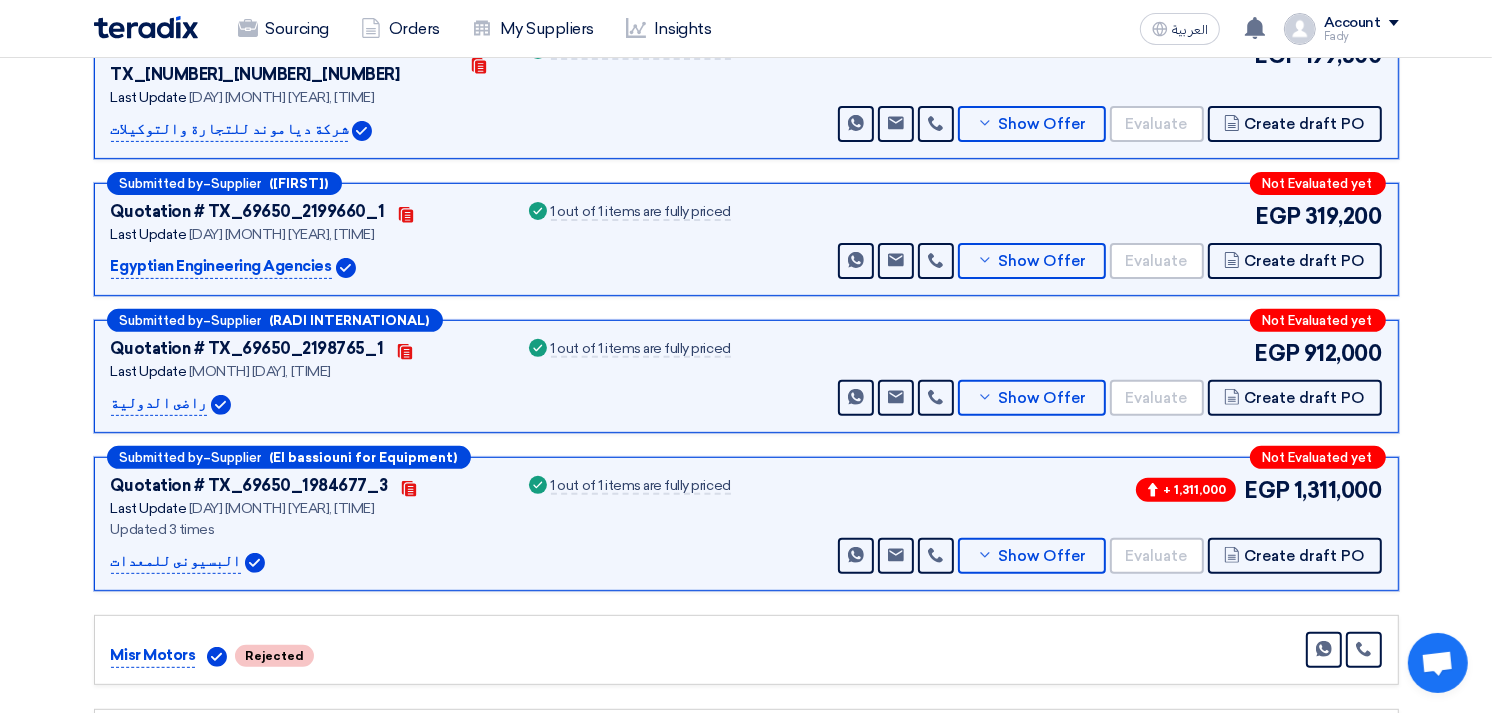 click on "Success
1 out of 1 items are fully priced" at bounding box center [628, 524] 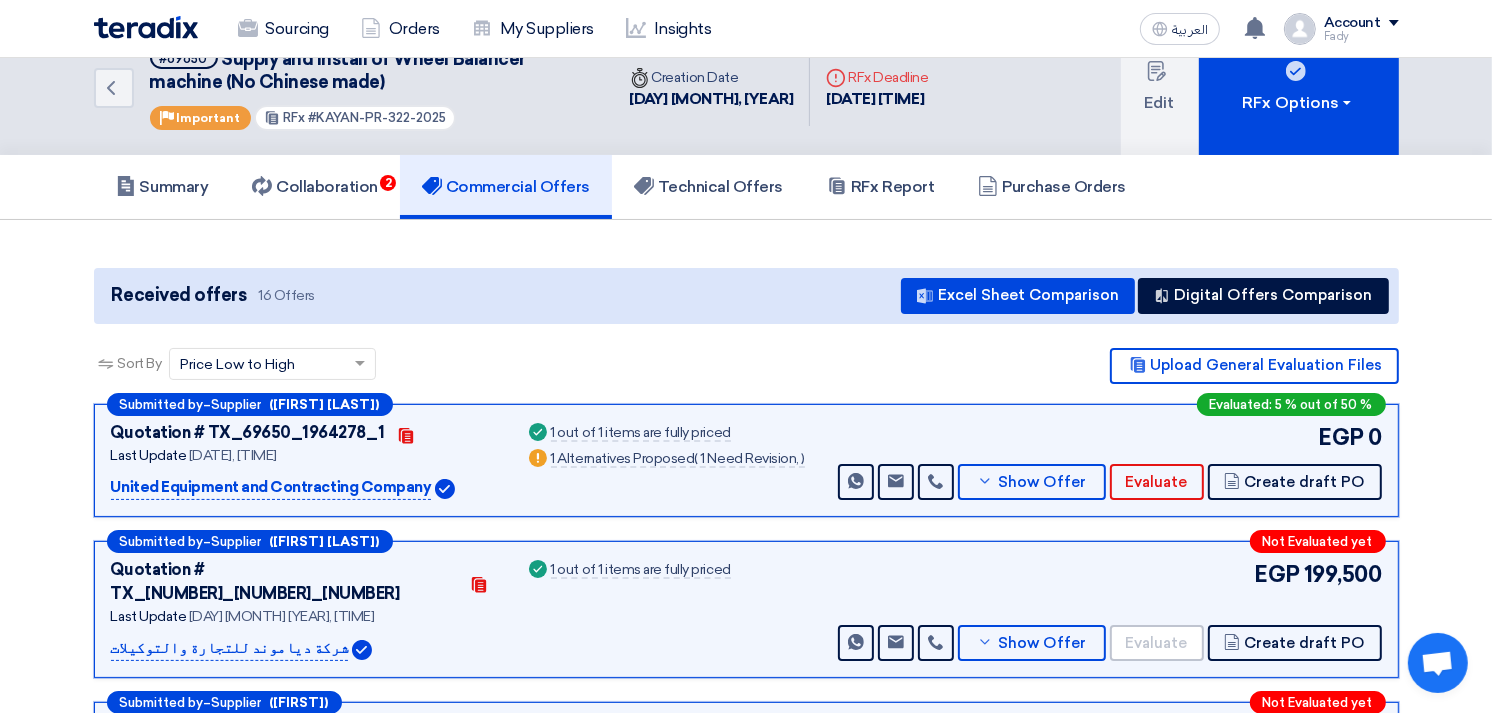 scroll, scrollTop: 0, scrollLeft: 0, axis: both 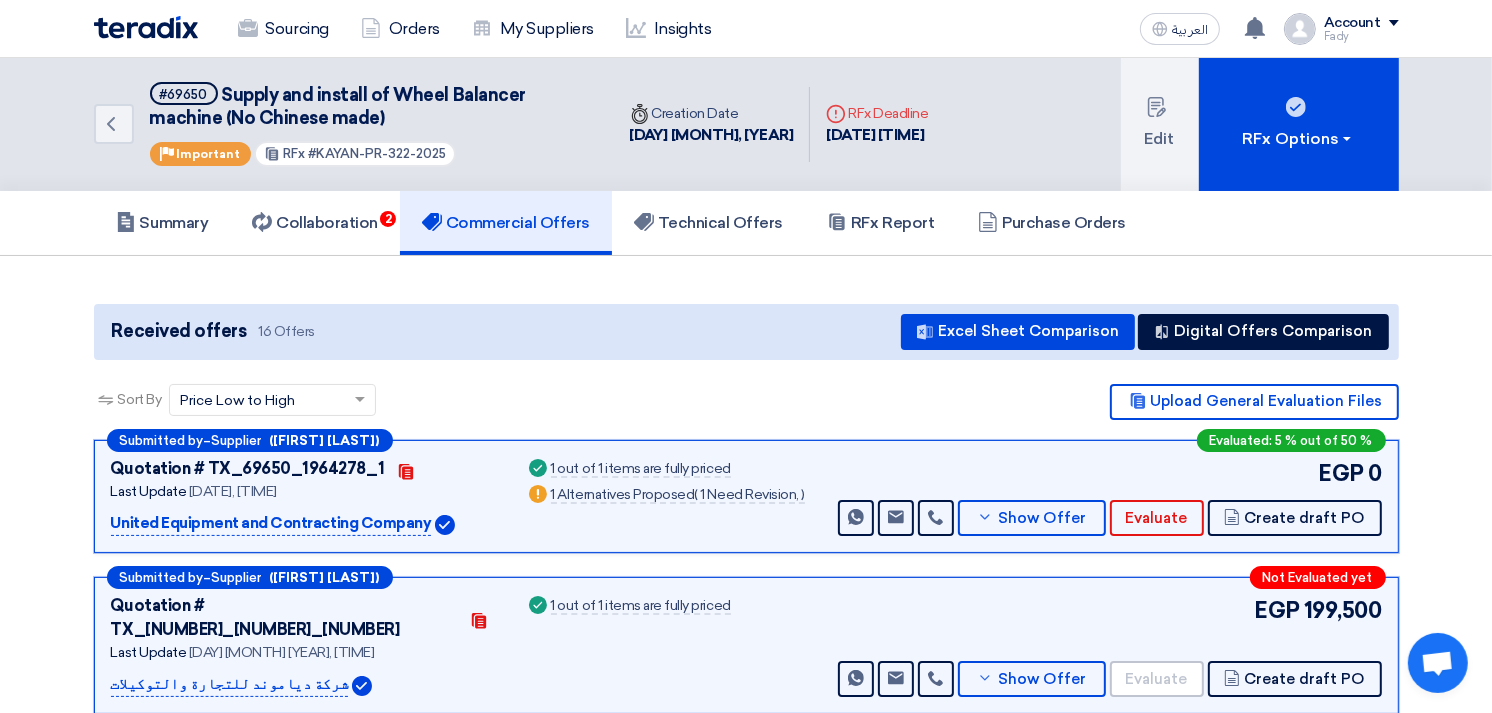 drag, startPoint x: 312, startPoint y: 147, endPoint x: 460, endPoint y: 144, distance: 148.0304 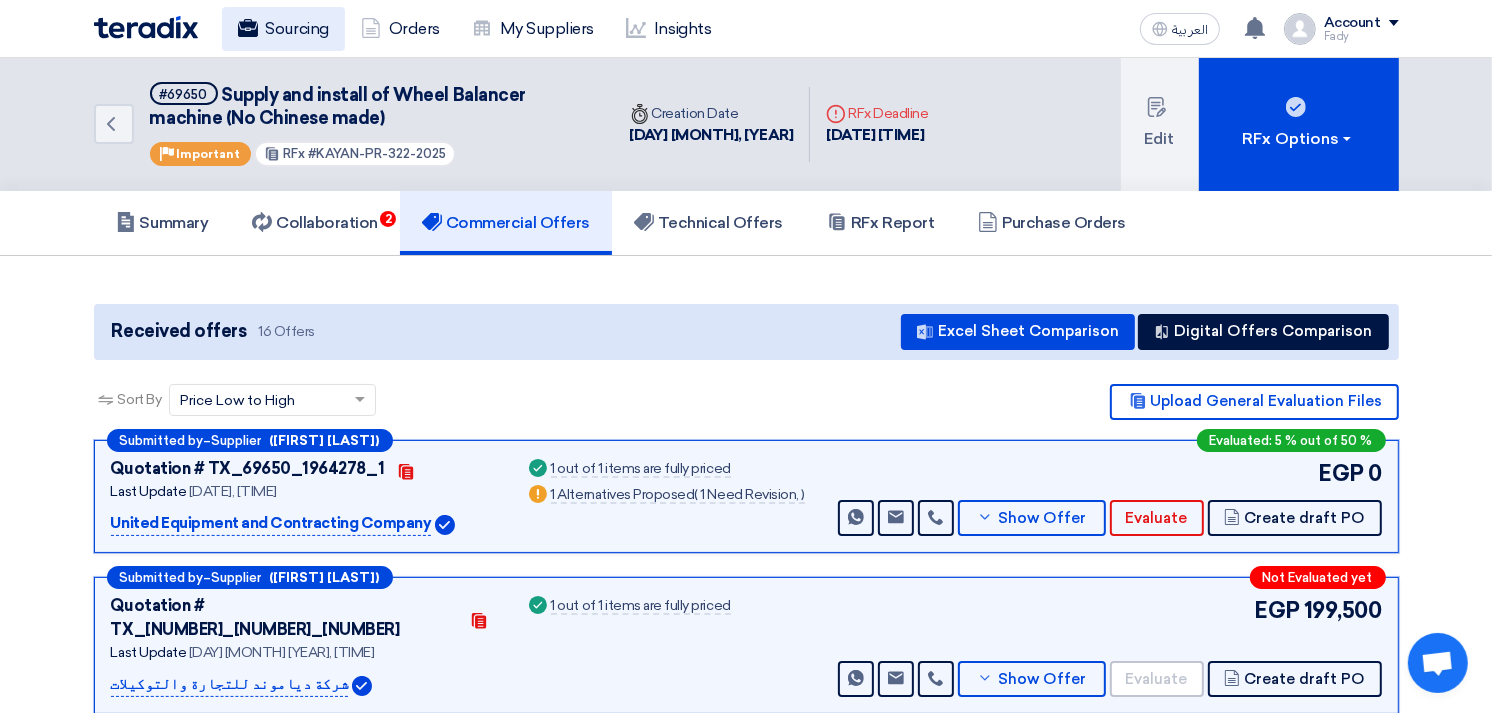 click on "Sourcing" 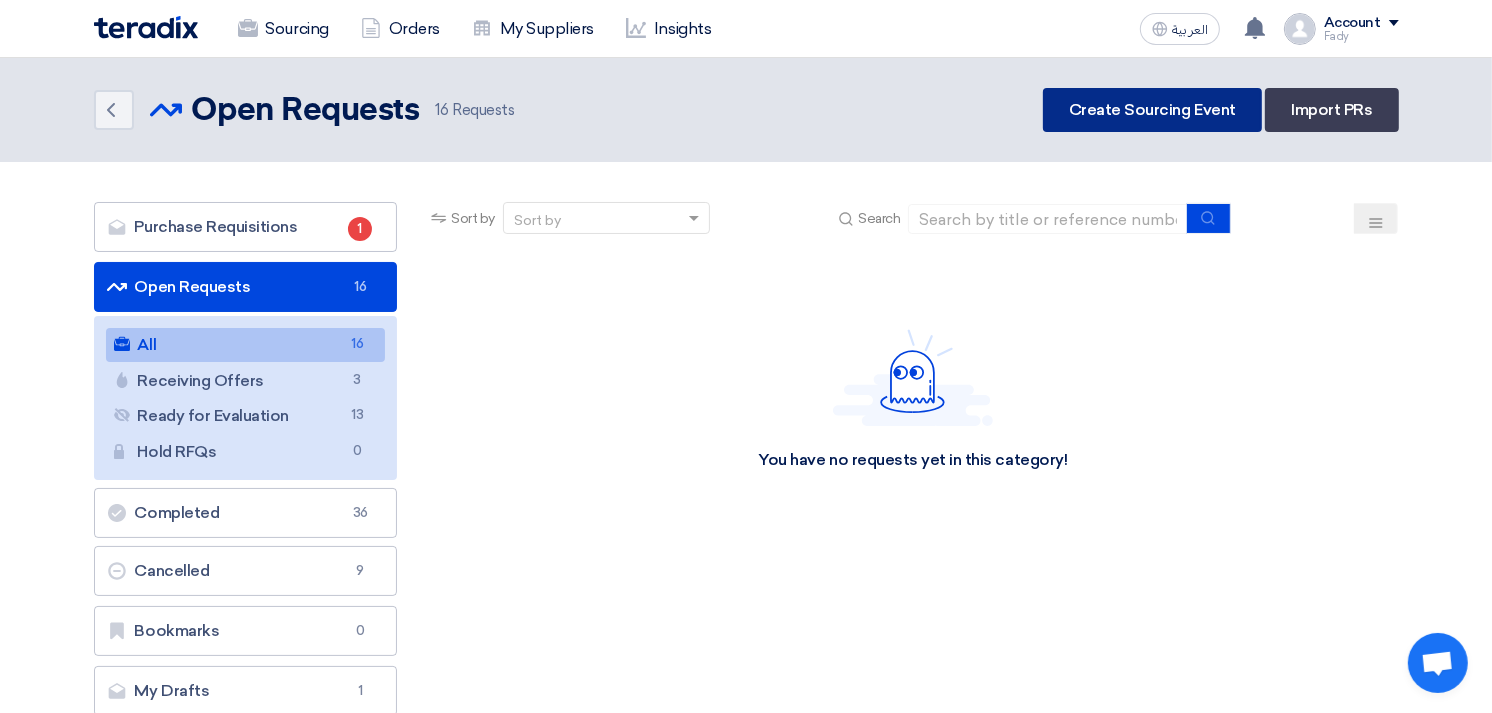 click on "Create Sourcing Event" 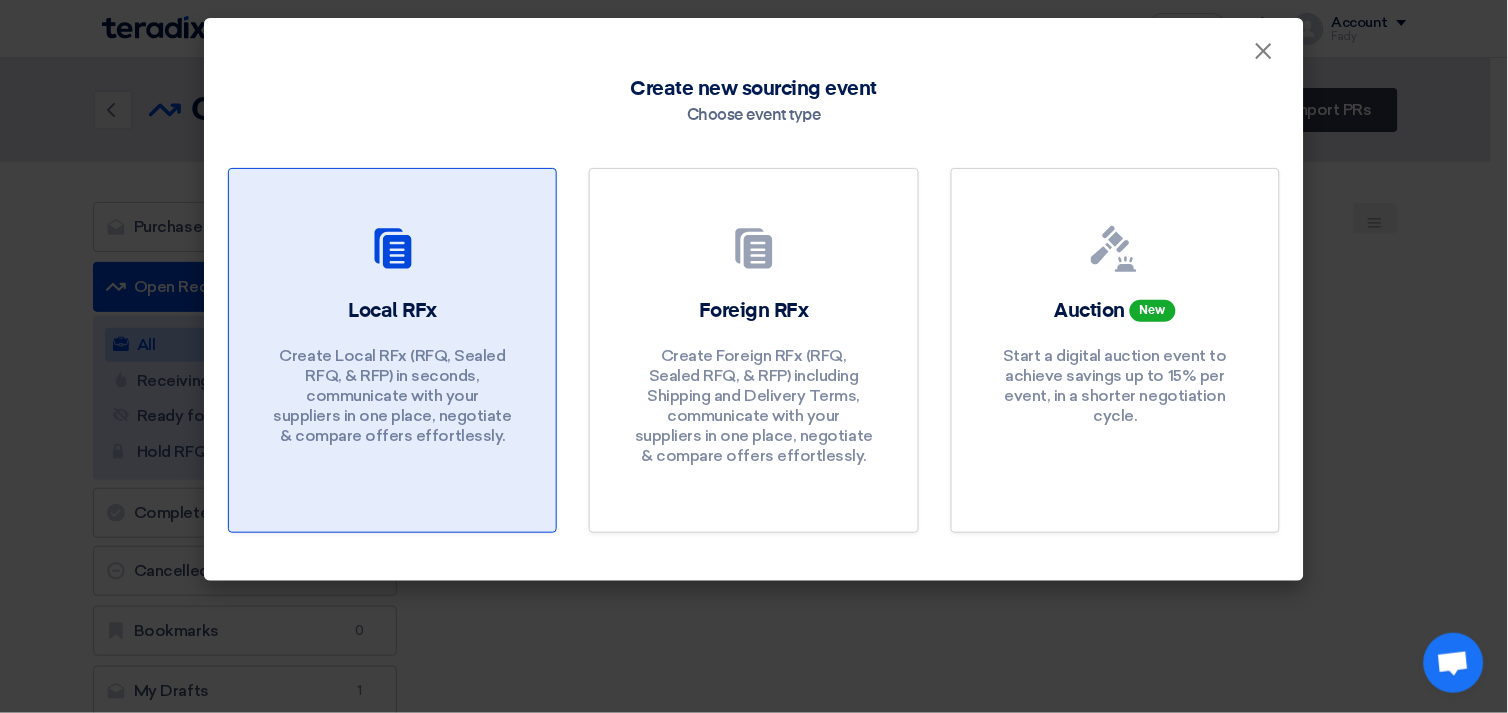 click on "Local RFx" 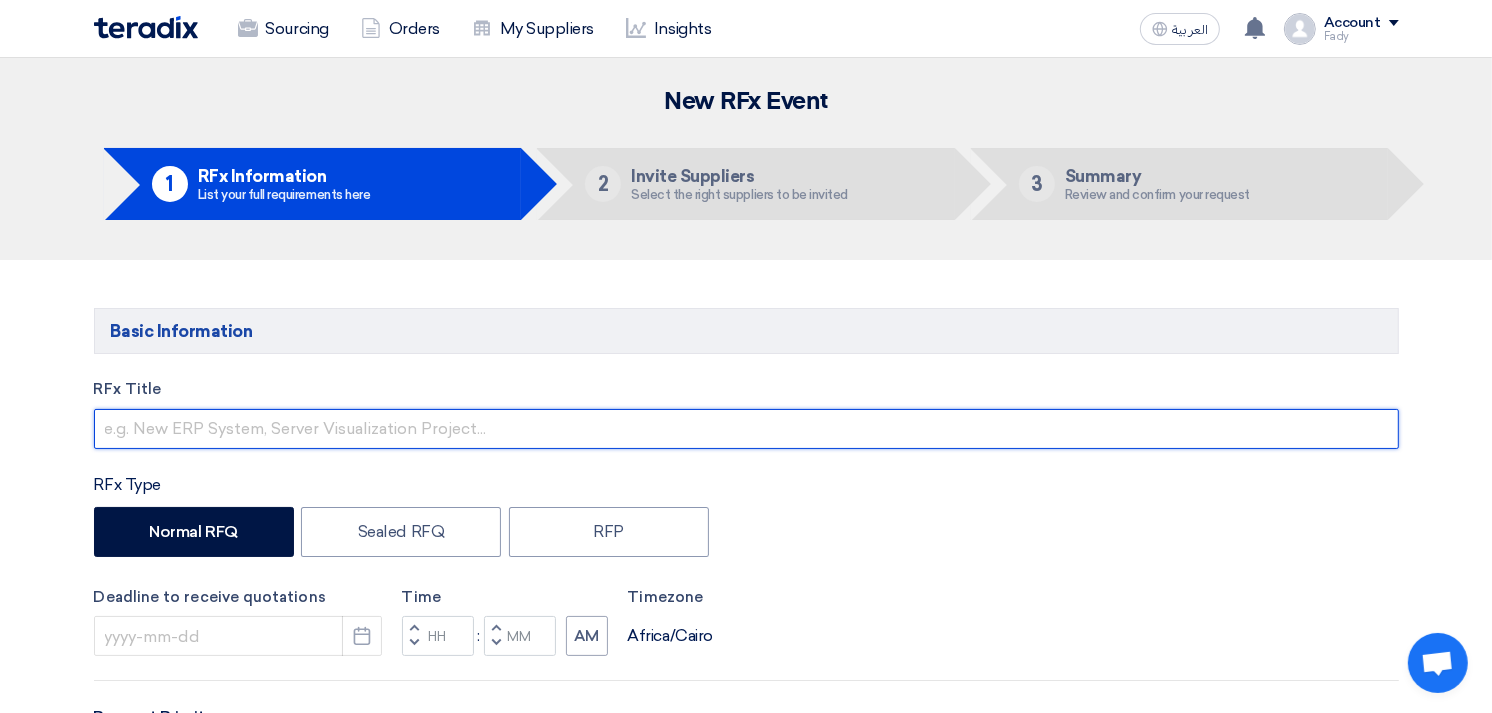 click at bounding box center [746, 429] 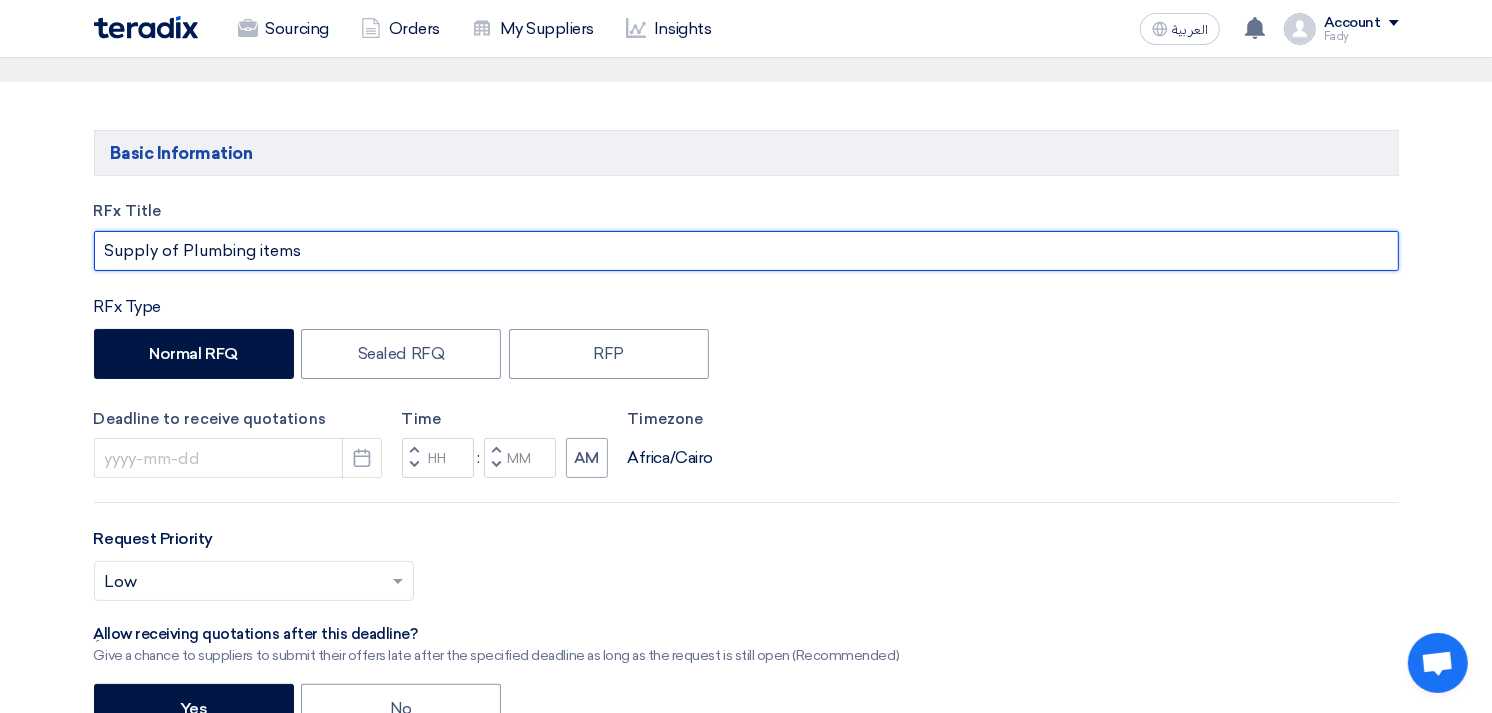 scroll, scrollTop: 333, scrollLeft: 0, axis: vertical 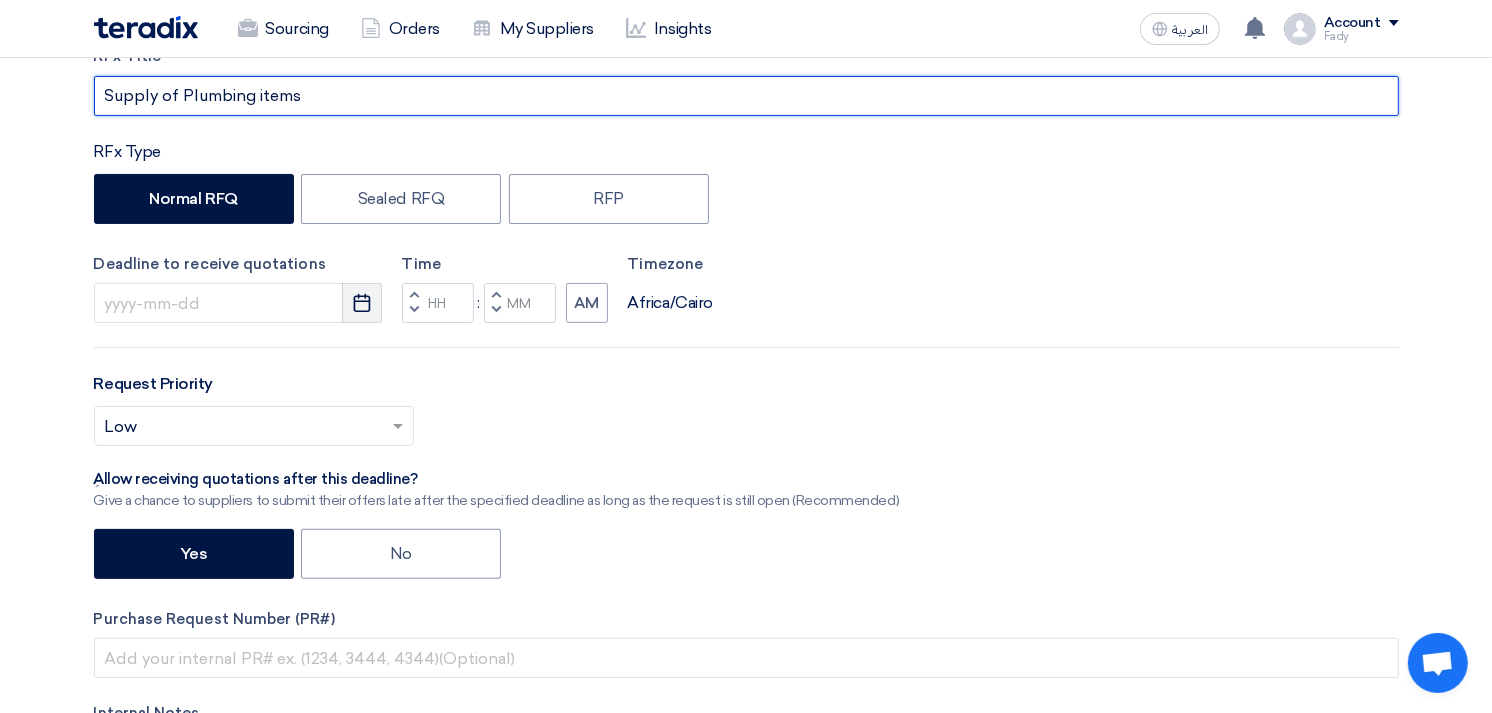 type on "Supply of Plumbing items" 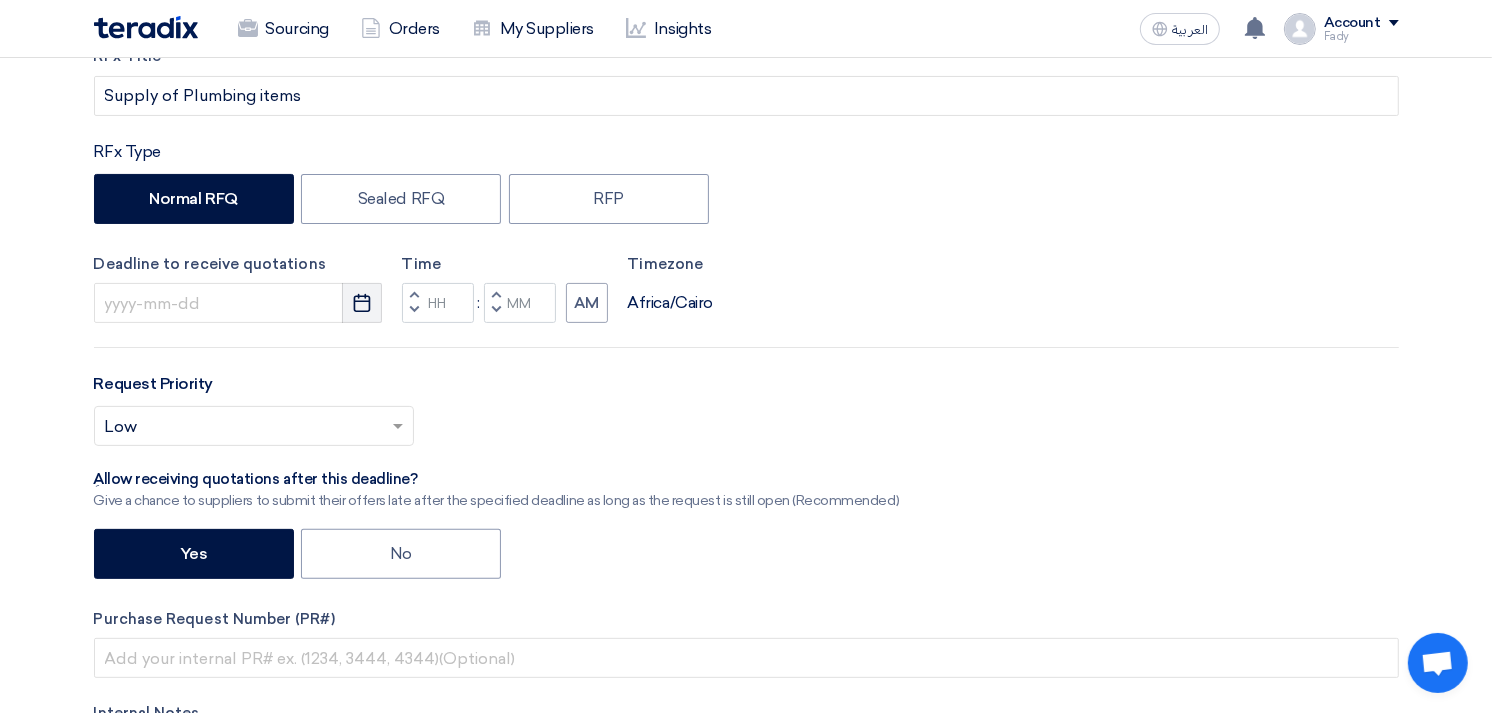 click on "Pick a date" 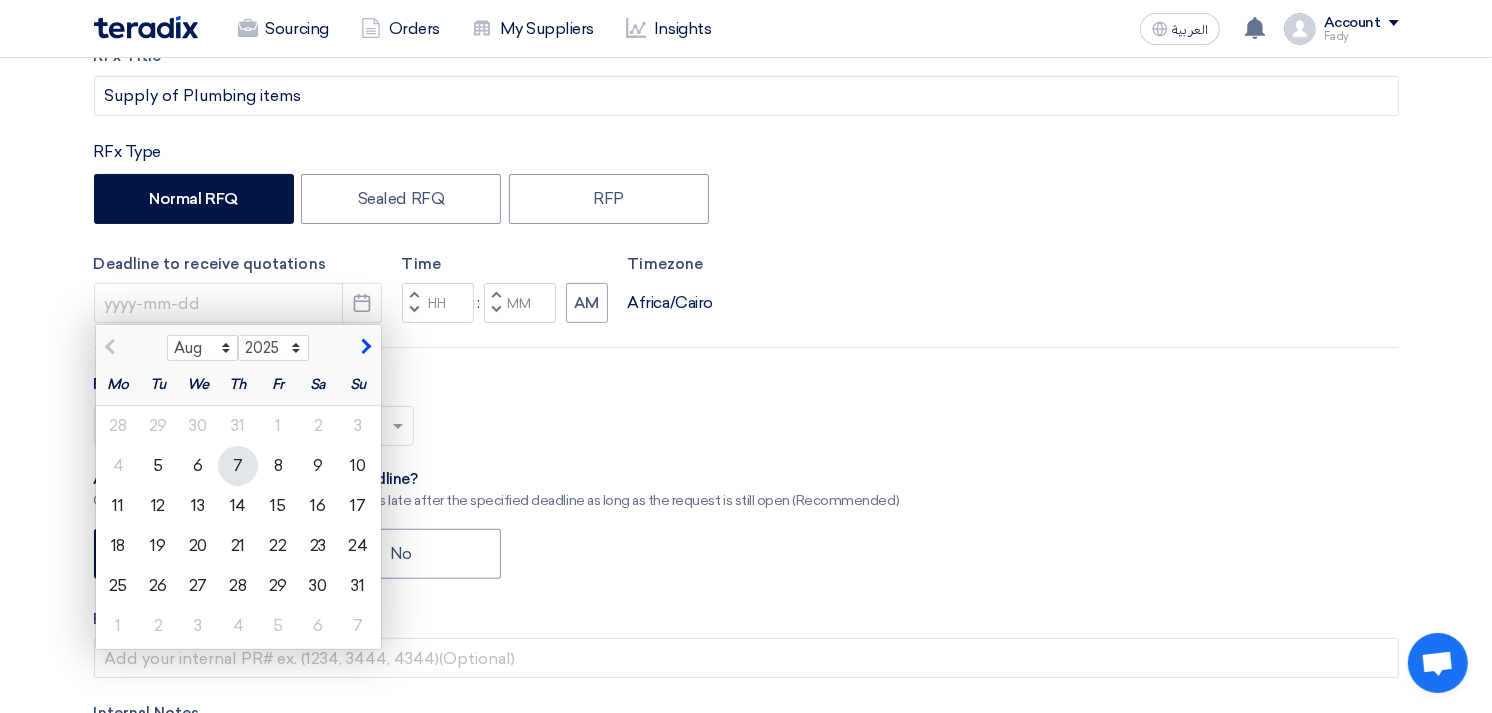 click on "7" 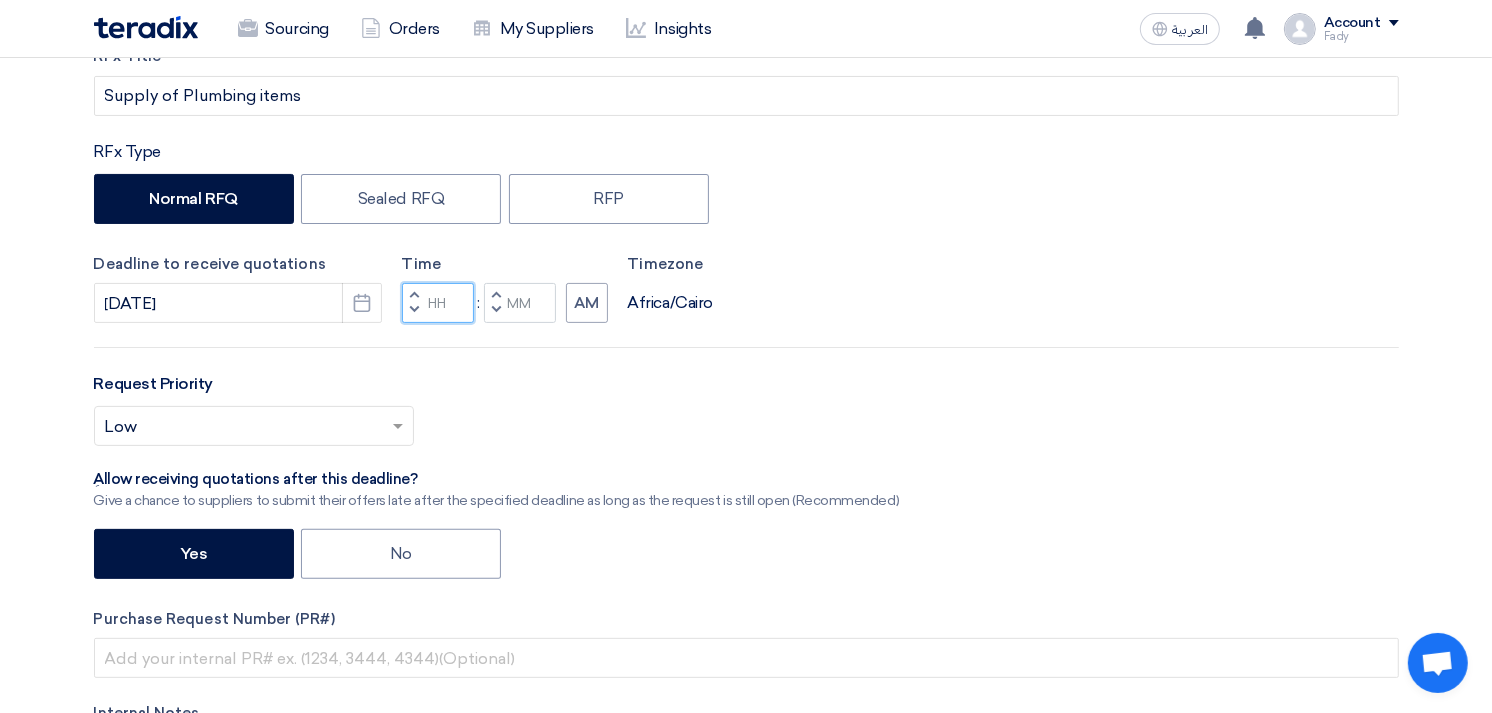click 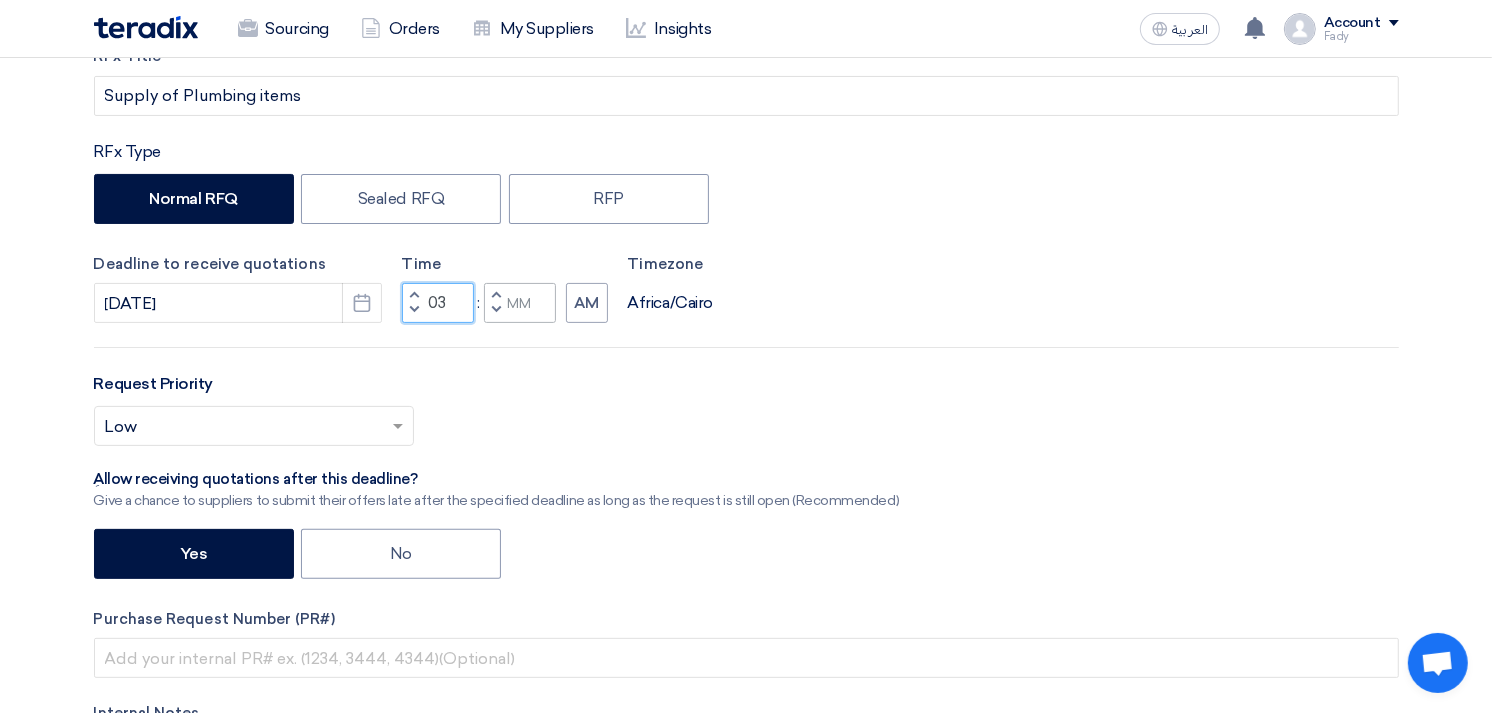 type on "03" 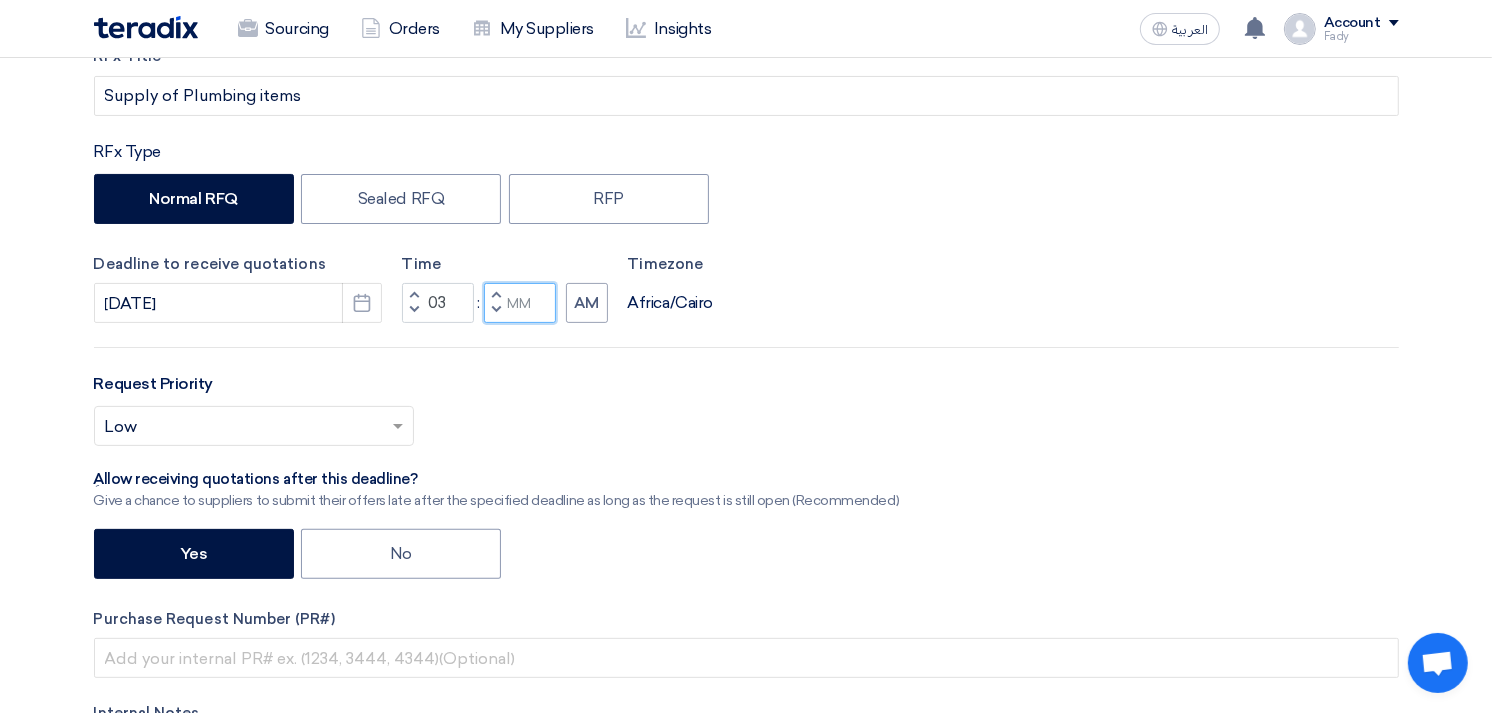 click 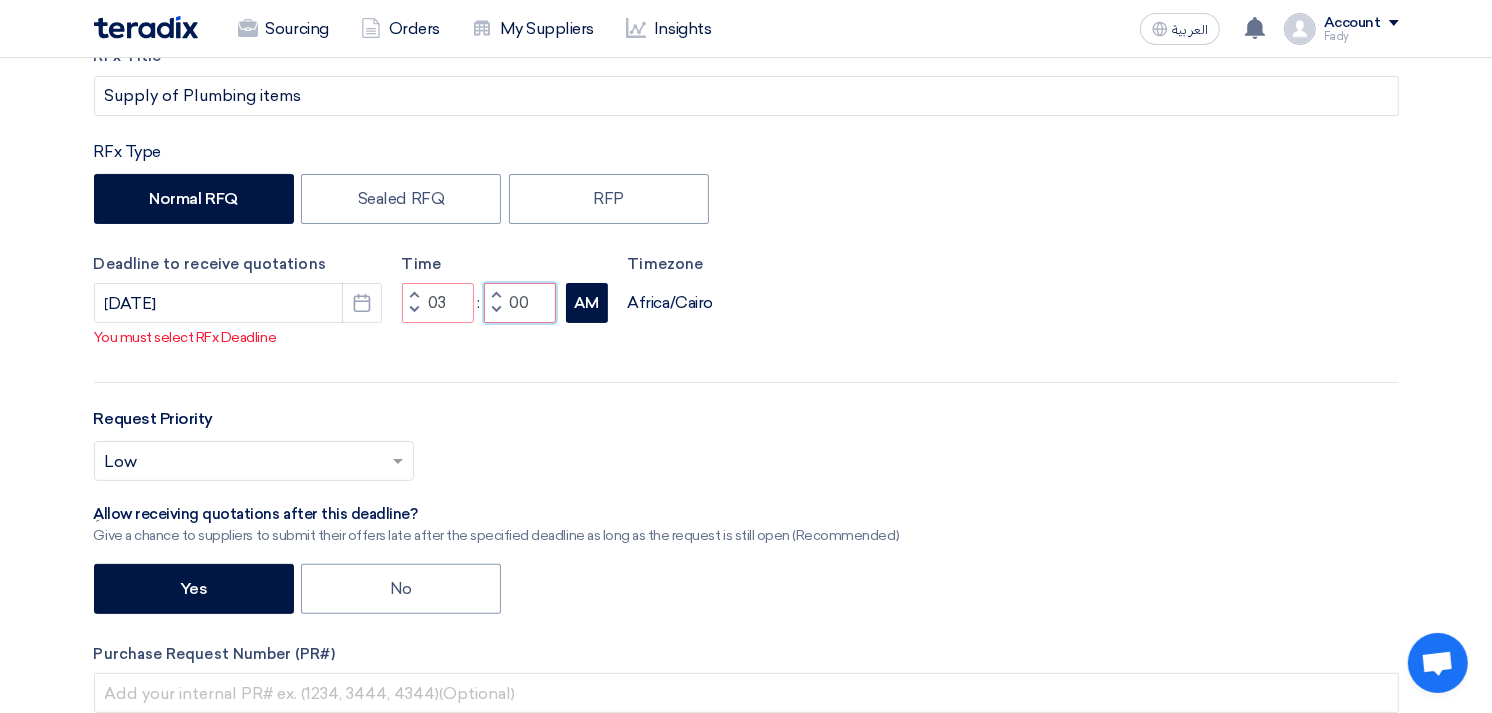 type on "00" 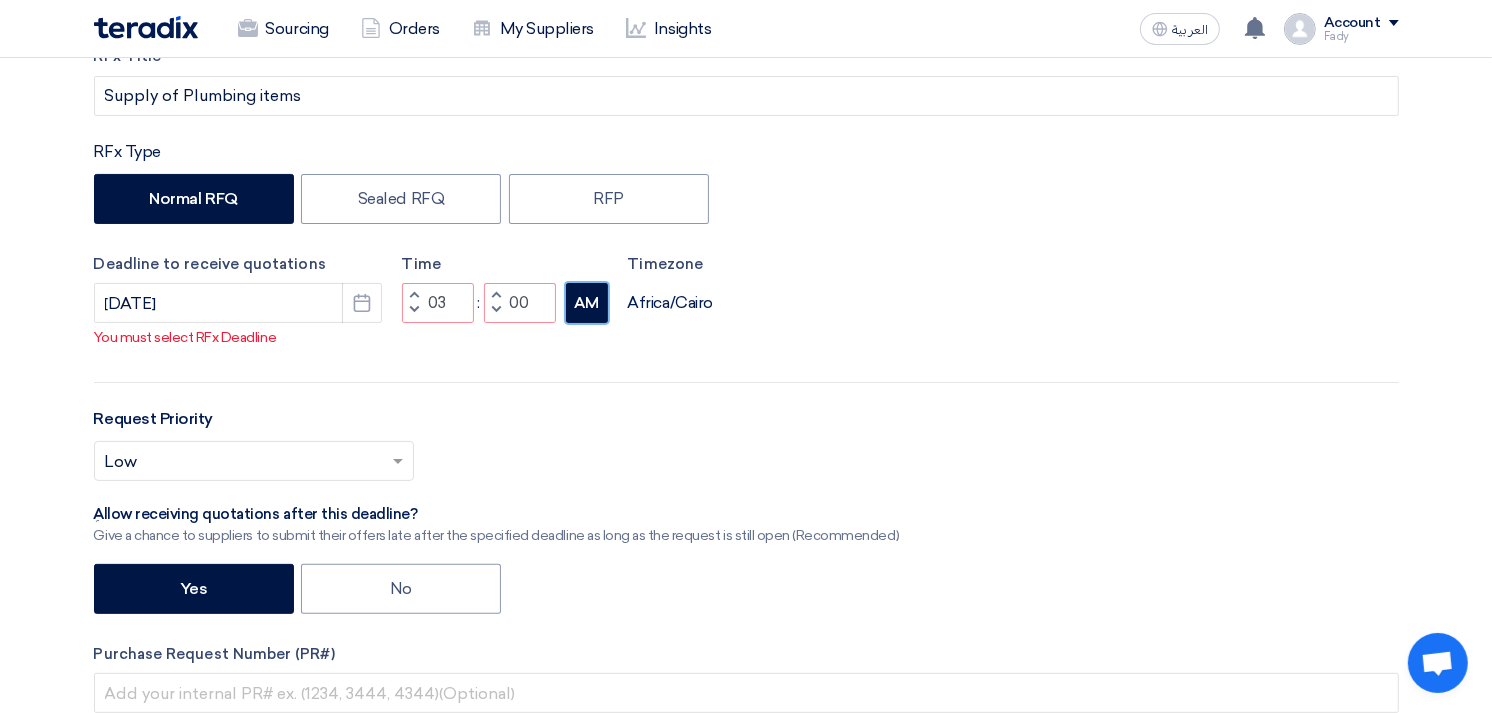 click on "AM" 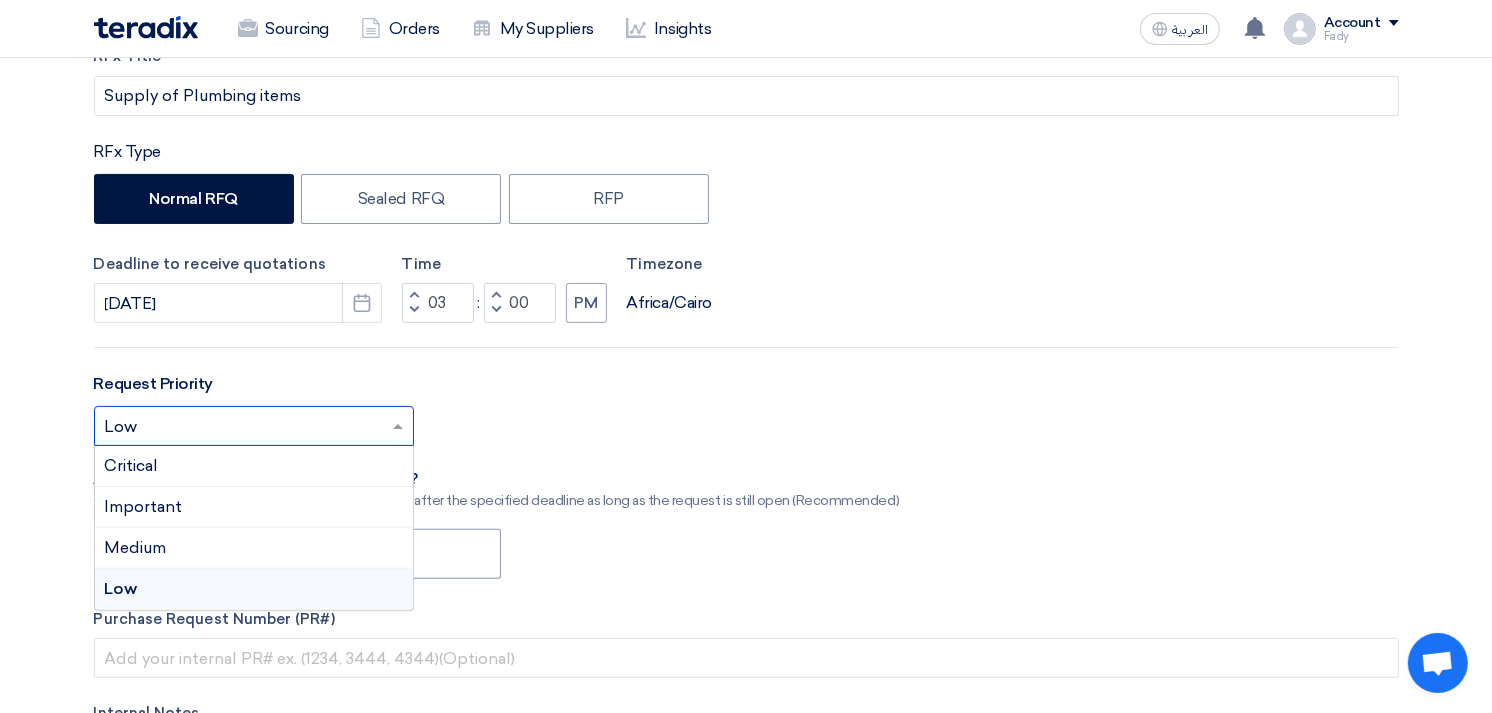 click 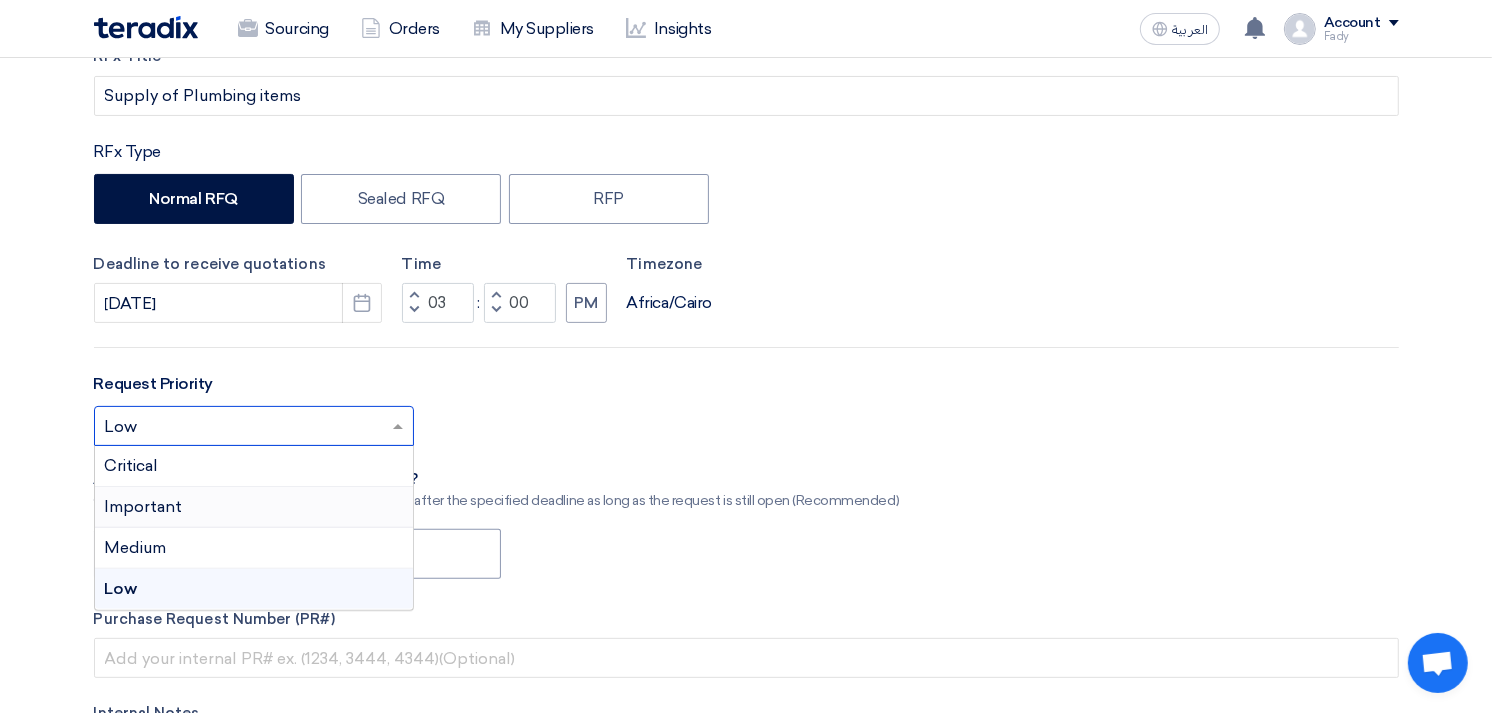 click on "Important" at bounding box center (254, 507) 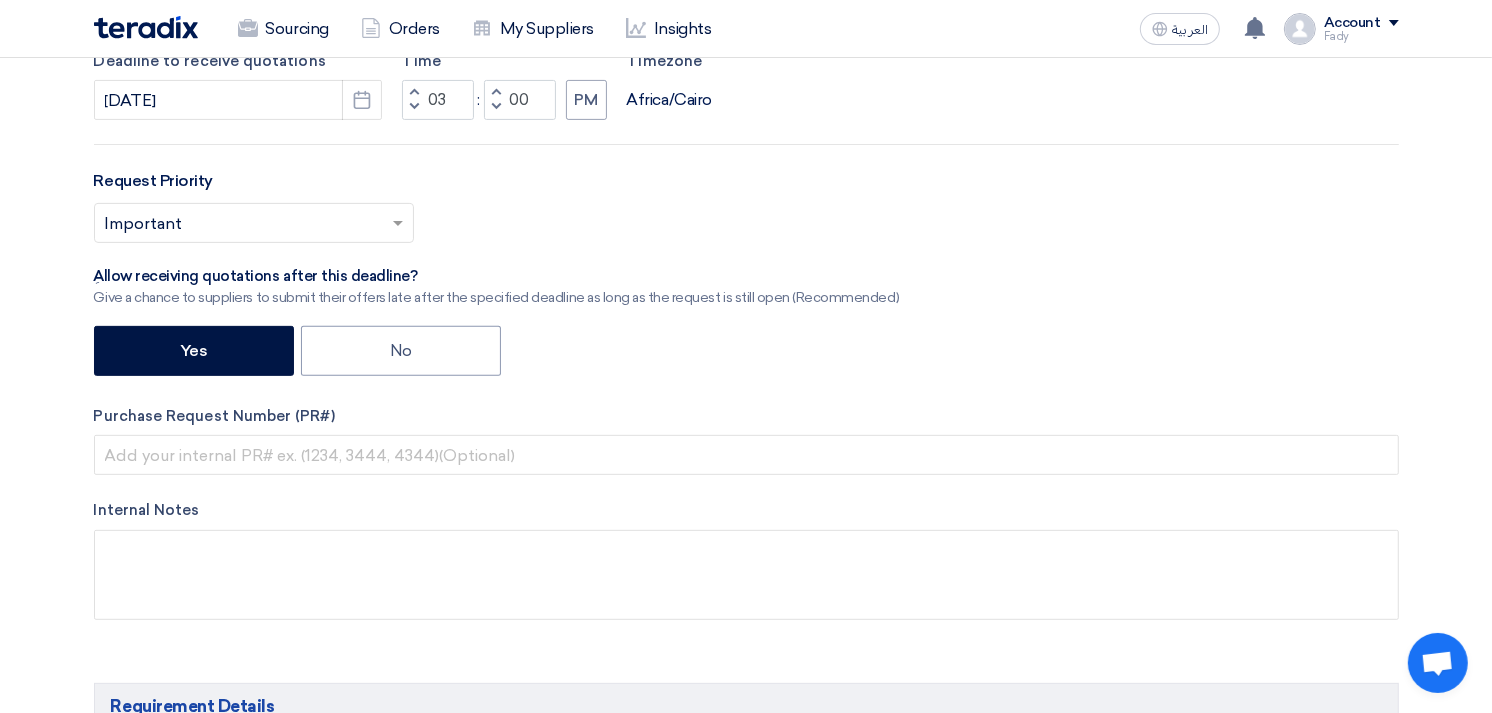 scroll, scrollTop: 555, scrollLeft: 0, axis: vertical 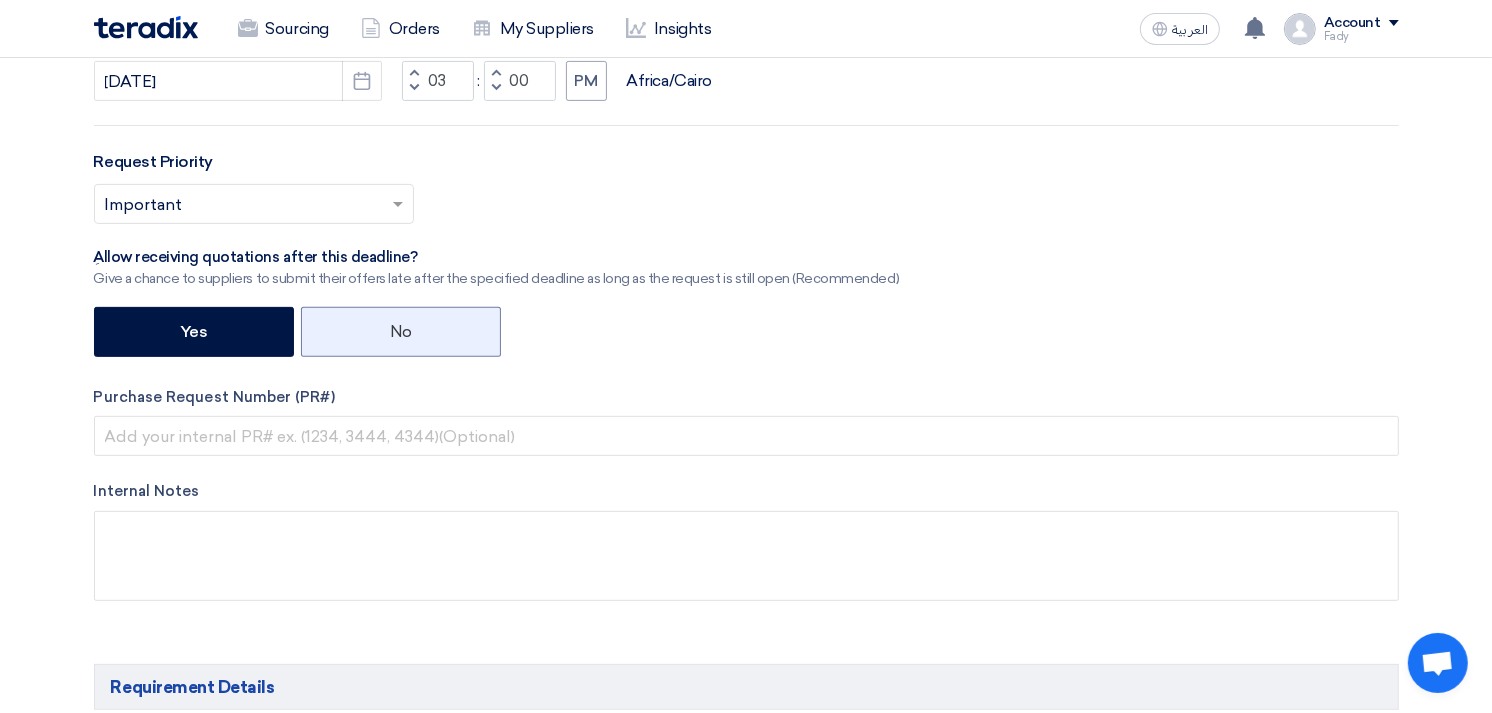 click on "No" 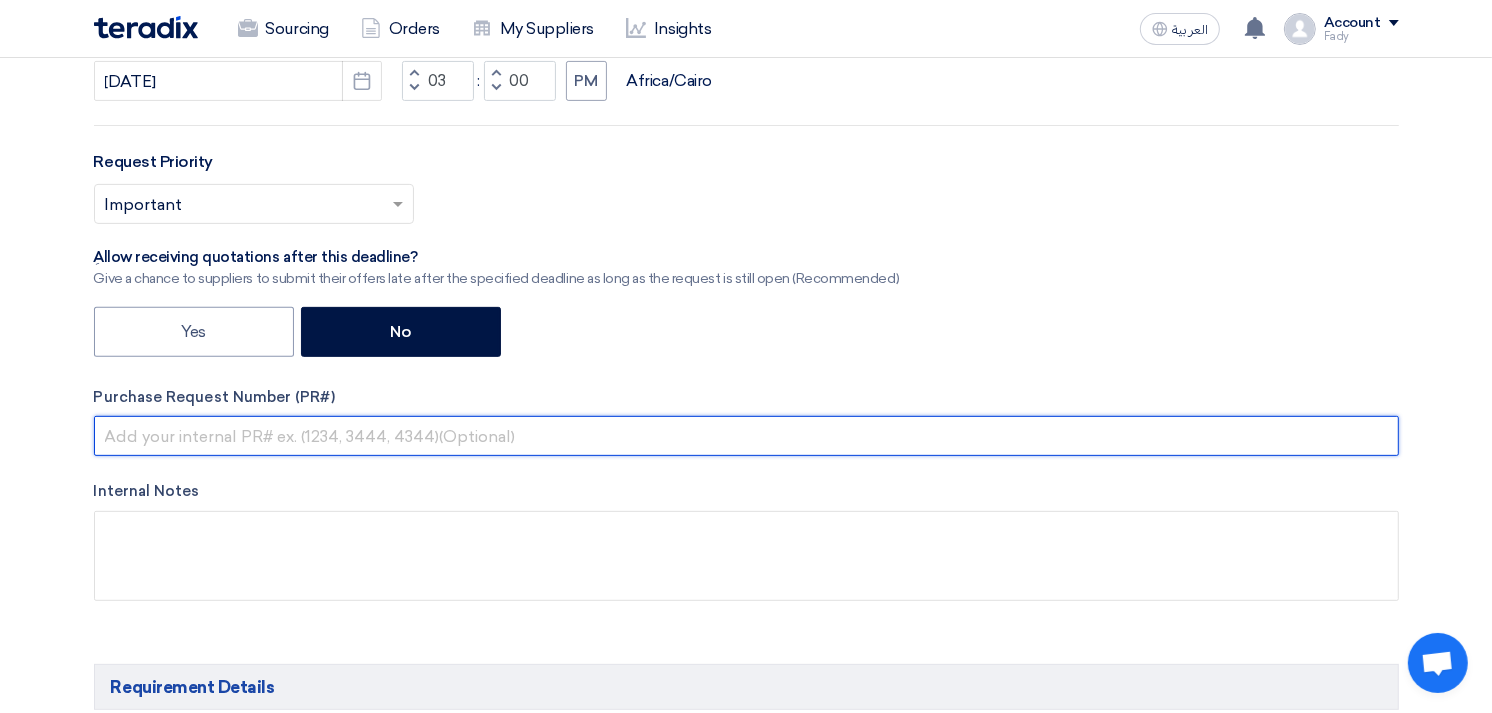 click at bounding box center [746, 436] 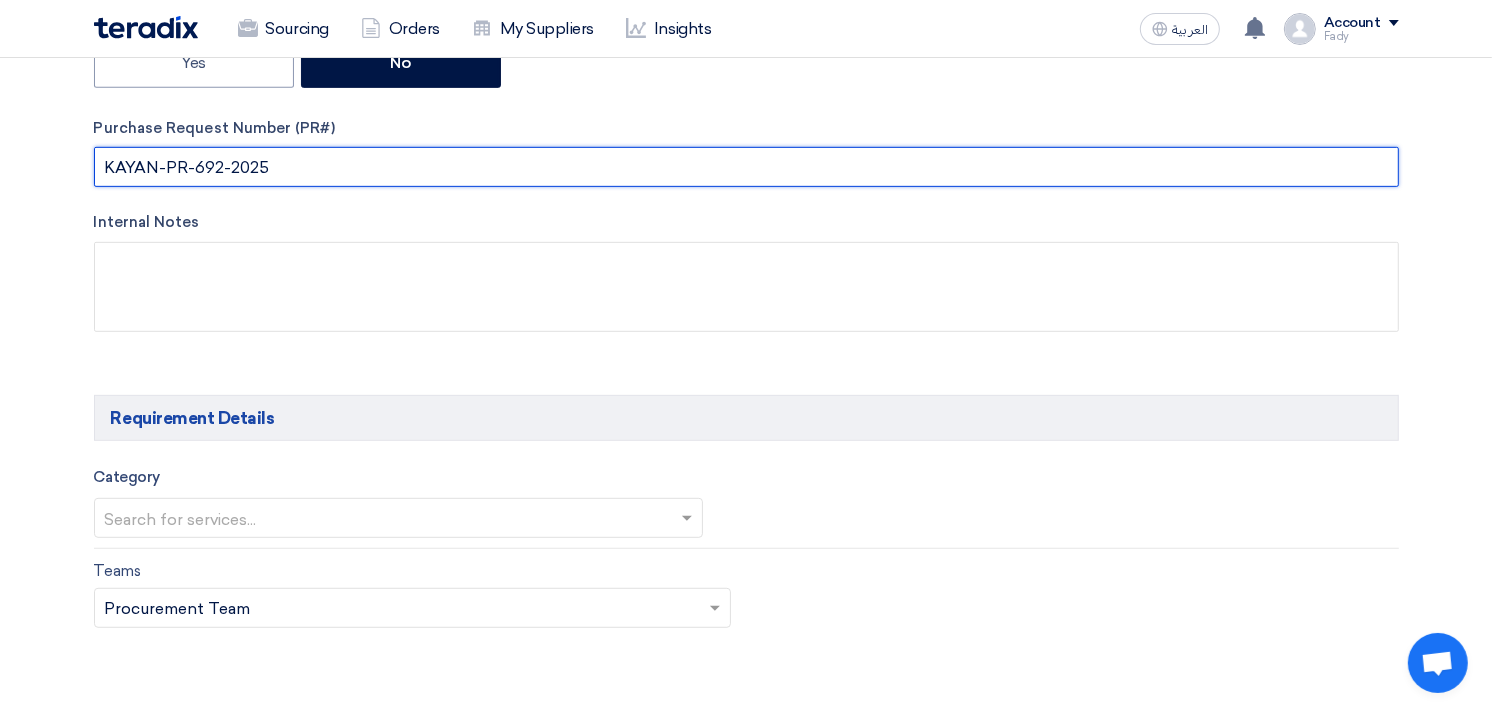 scroll, scrollTop: 888, scrollLeft: 0, axis: vertical 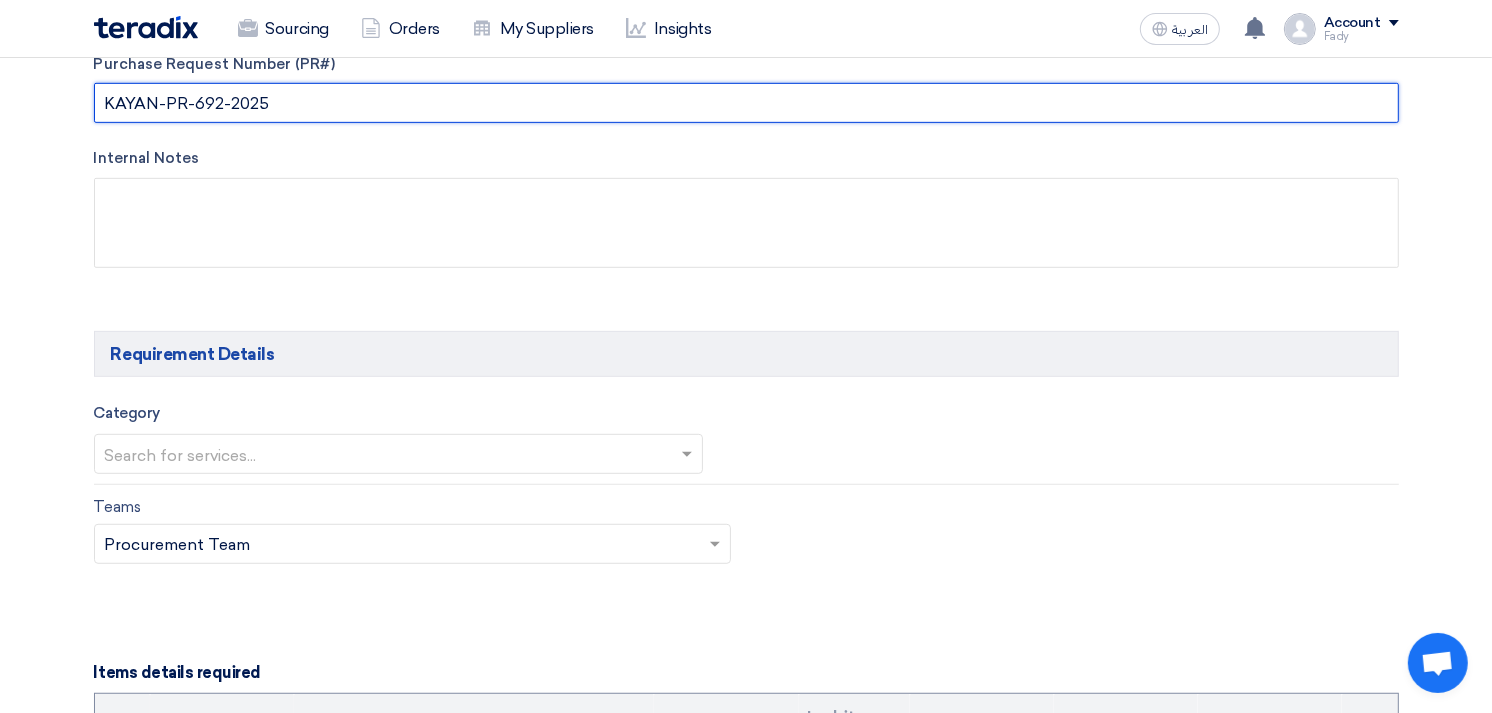 type on "KAYAN-PR-692-2025" 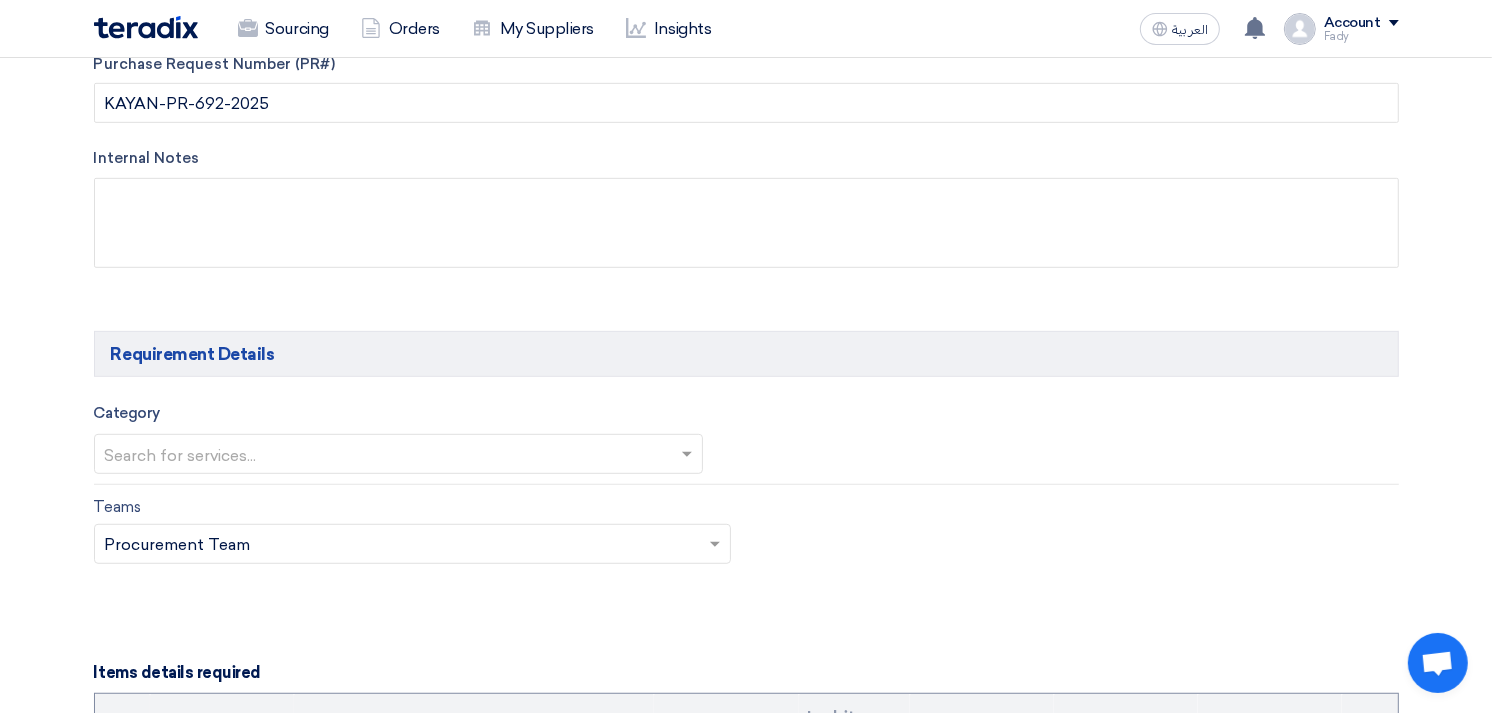 click at bounding box center [389, 456] 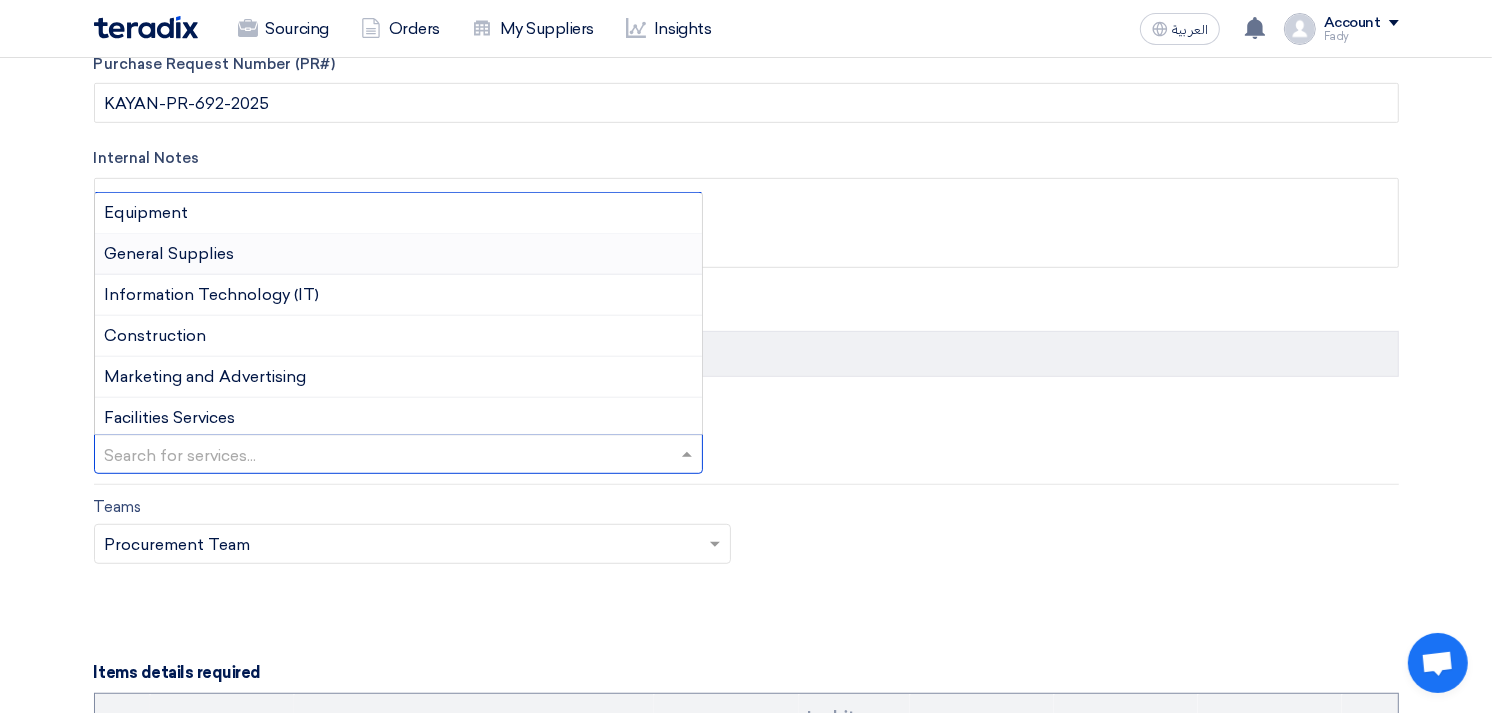 click on "General Supplies" at bounding box center [399, 254] 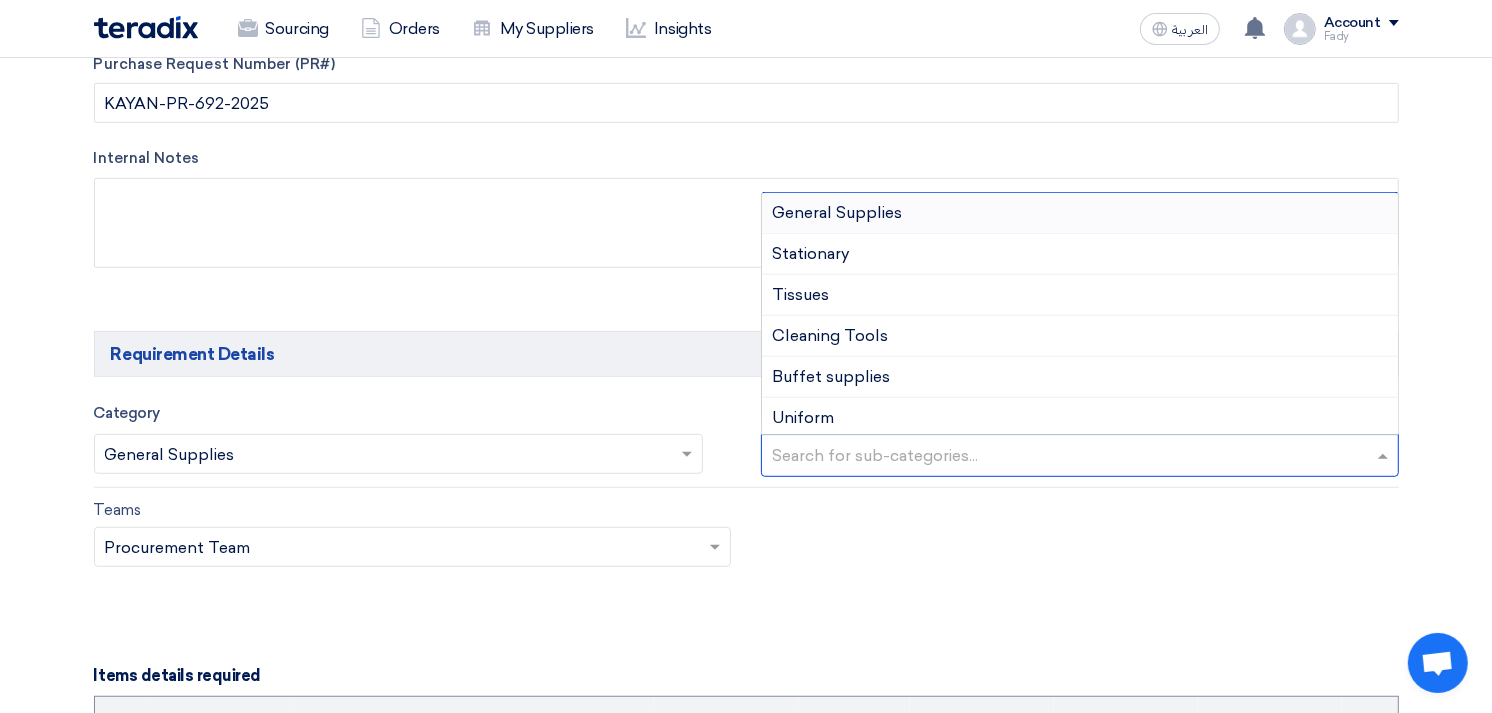 click at bounding box center (1082, 457) 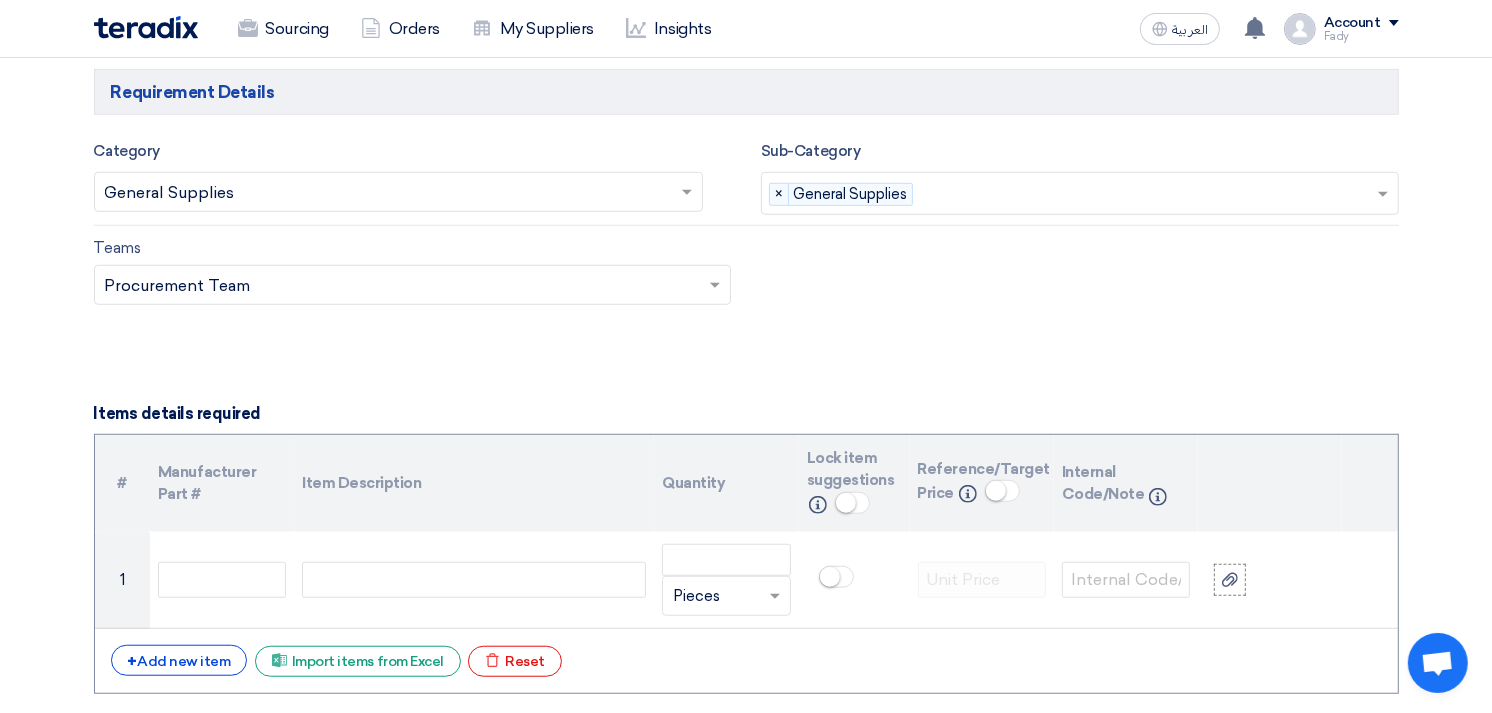 scroll, scrollTop: 1222, scrollLeft: 0, axis: vertical 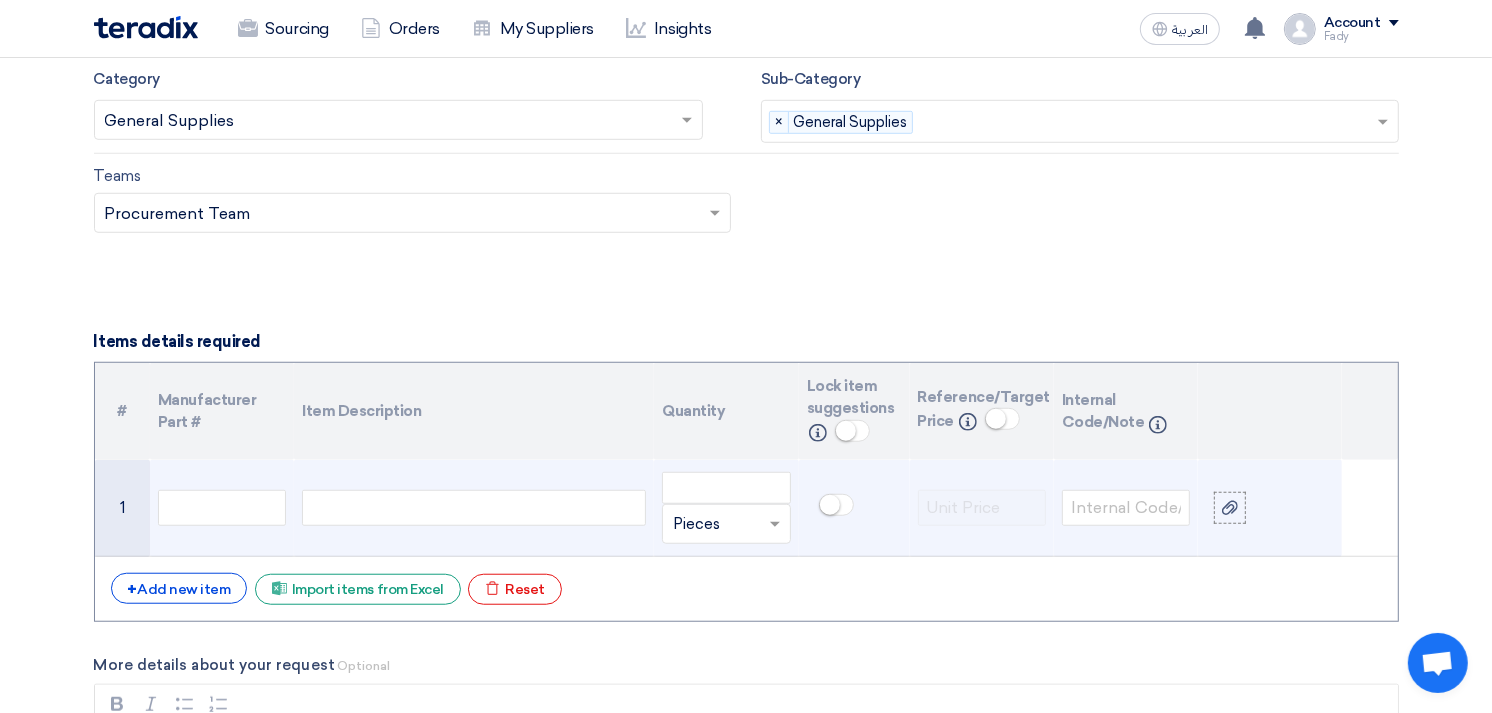 click 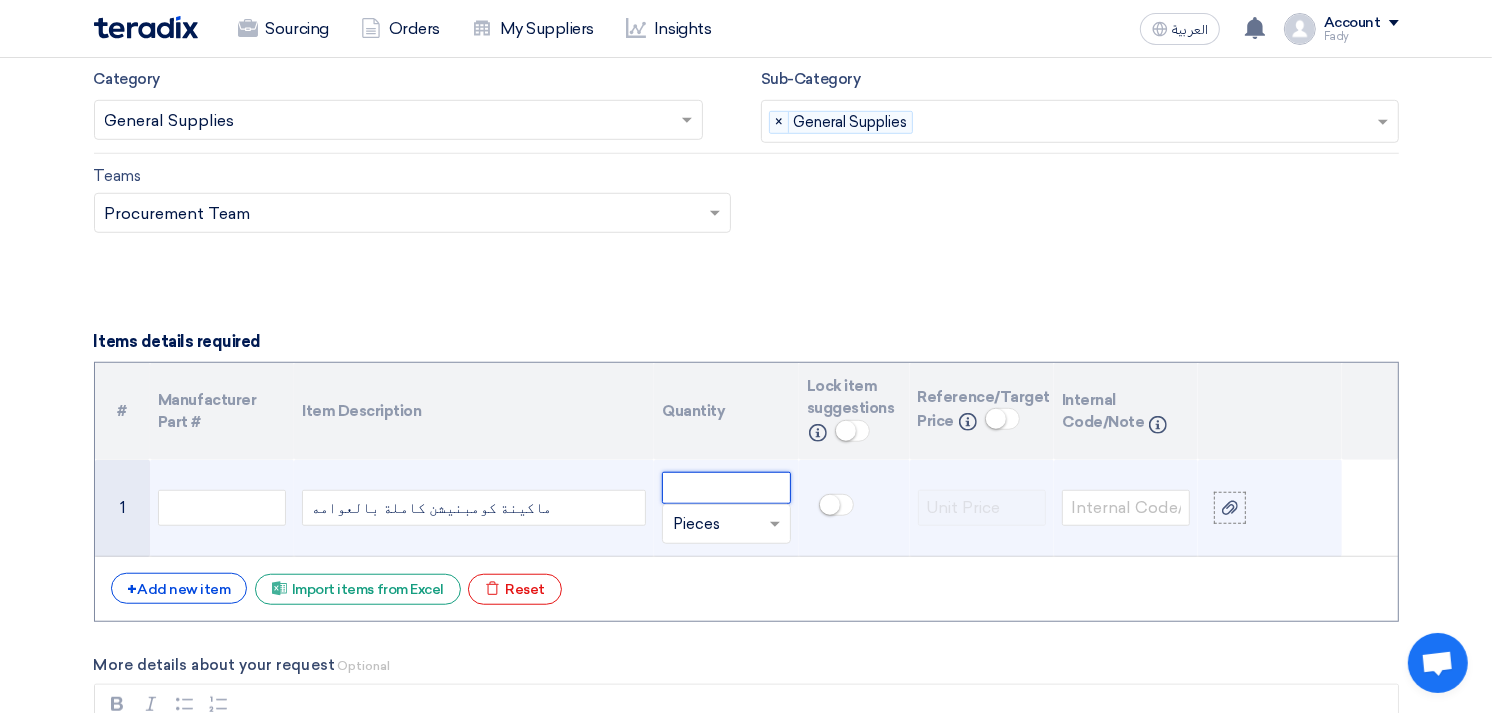 click 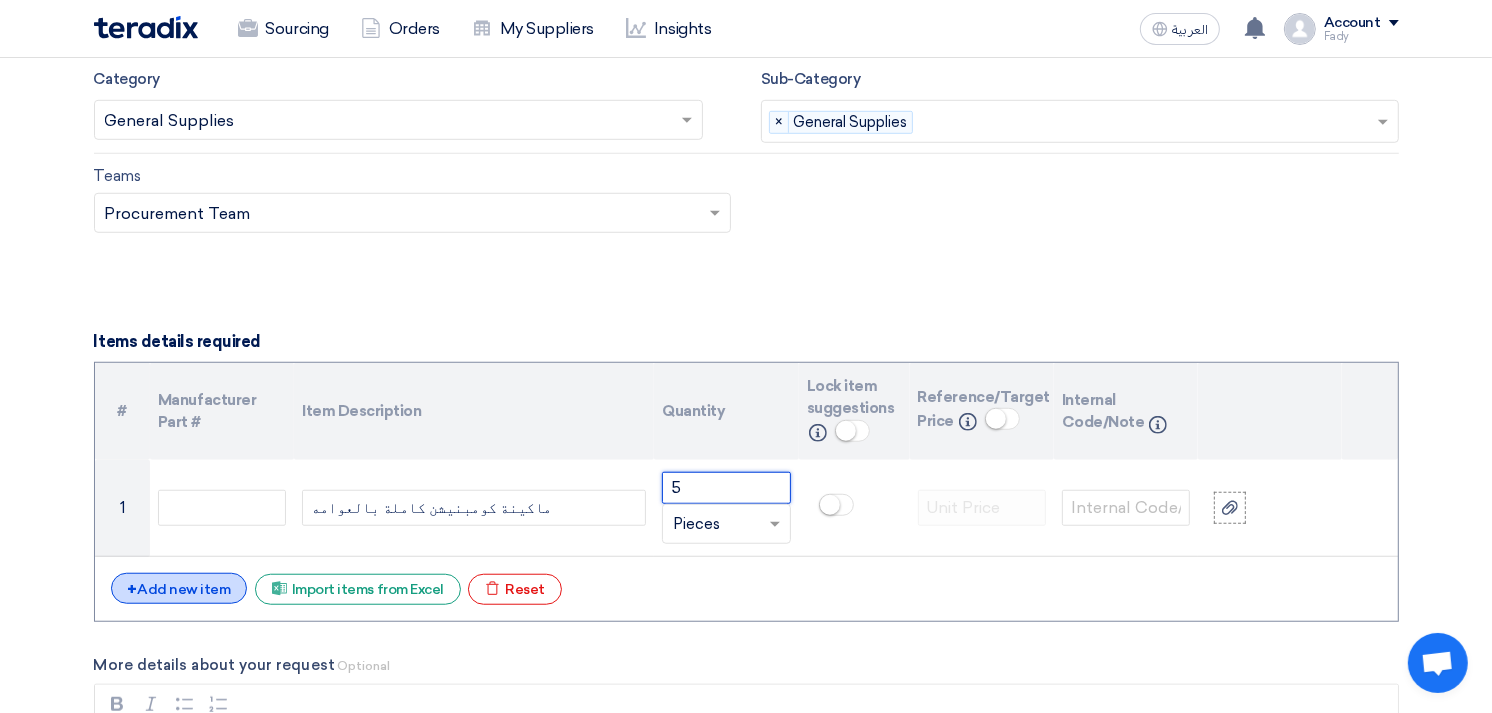 type on "5" 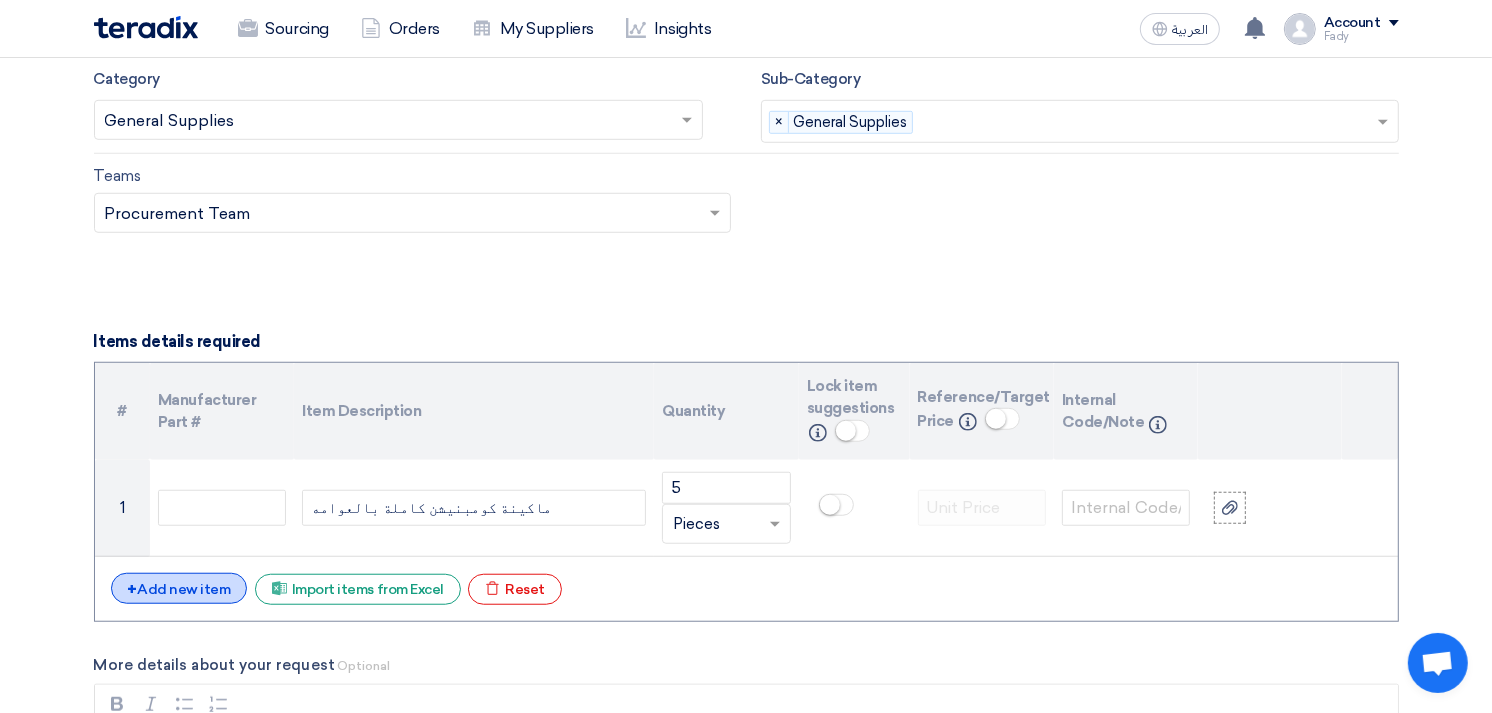 click on "+
Add new item" 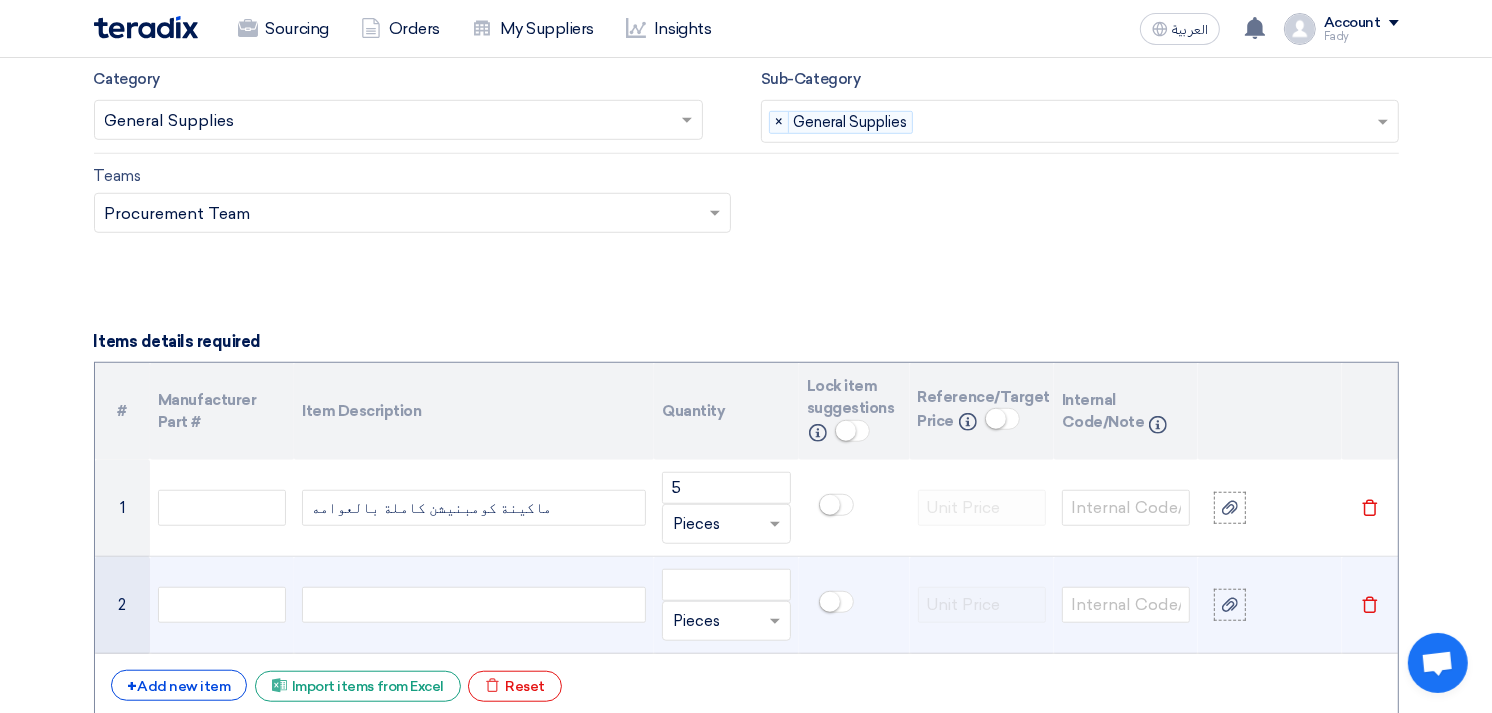 click 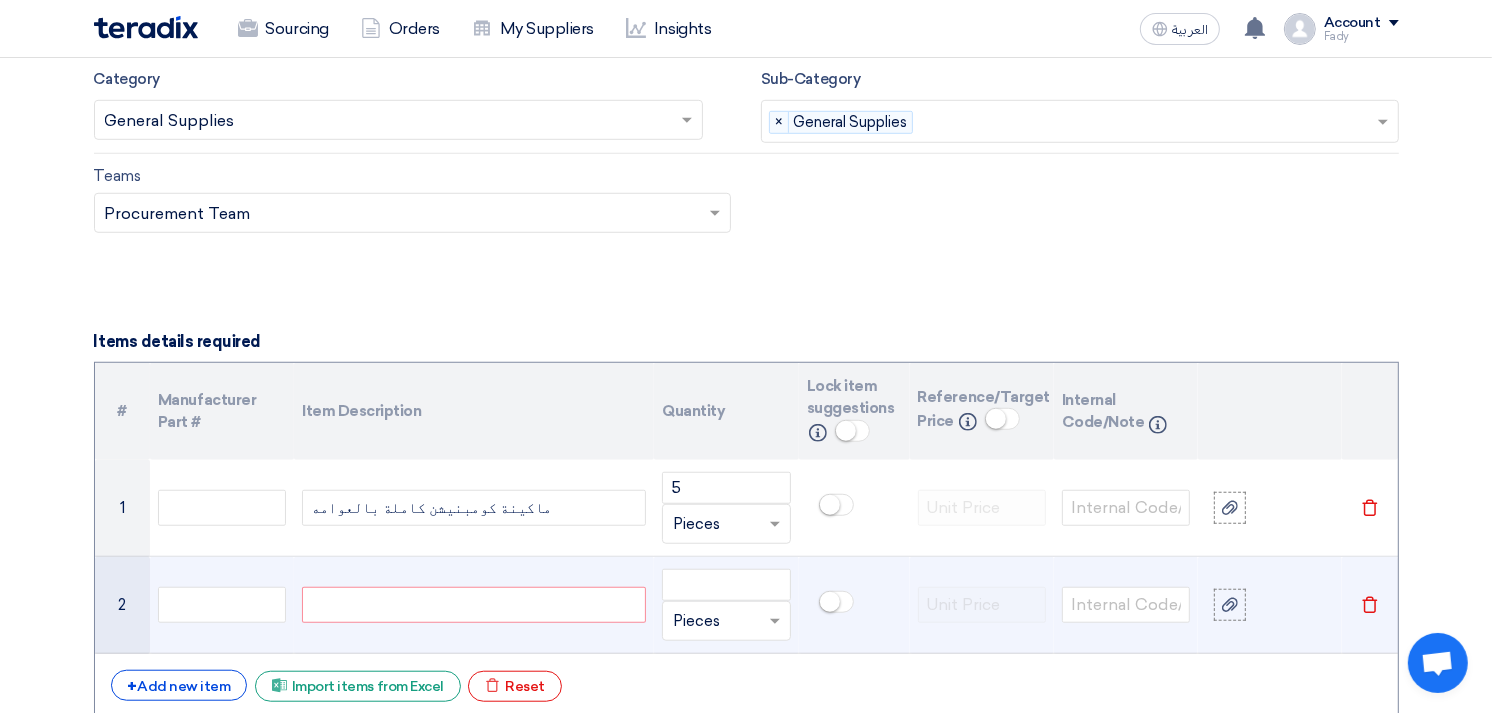 paste 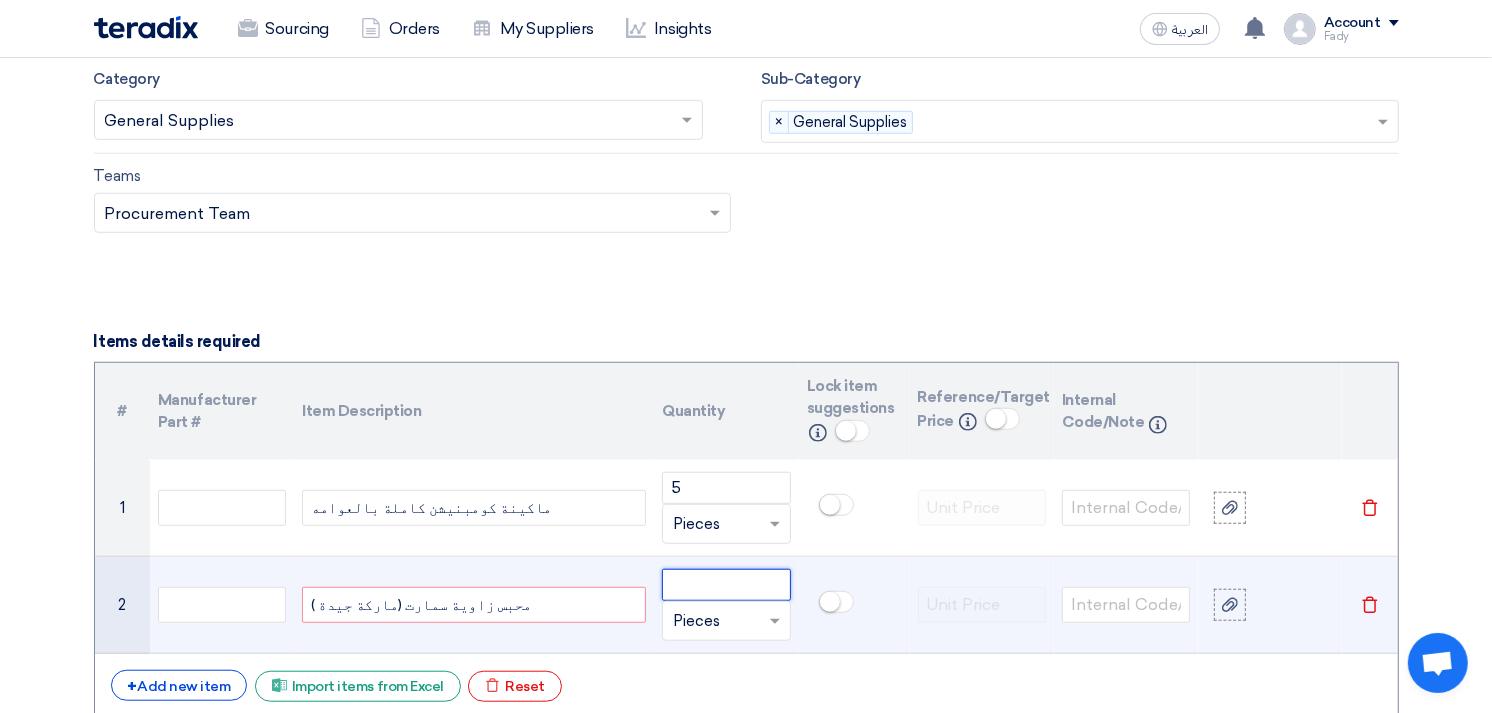 click 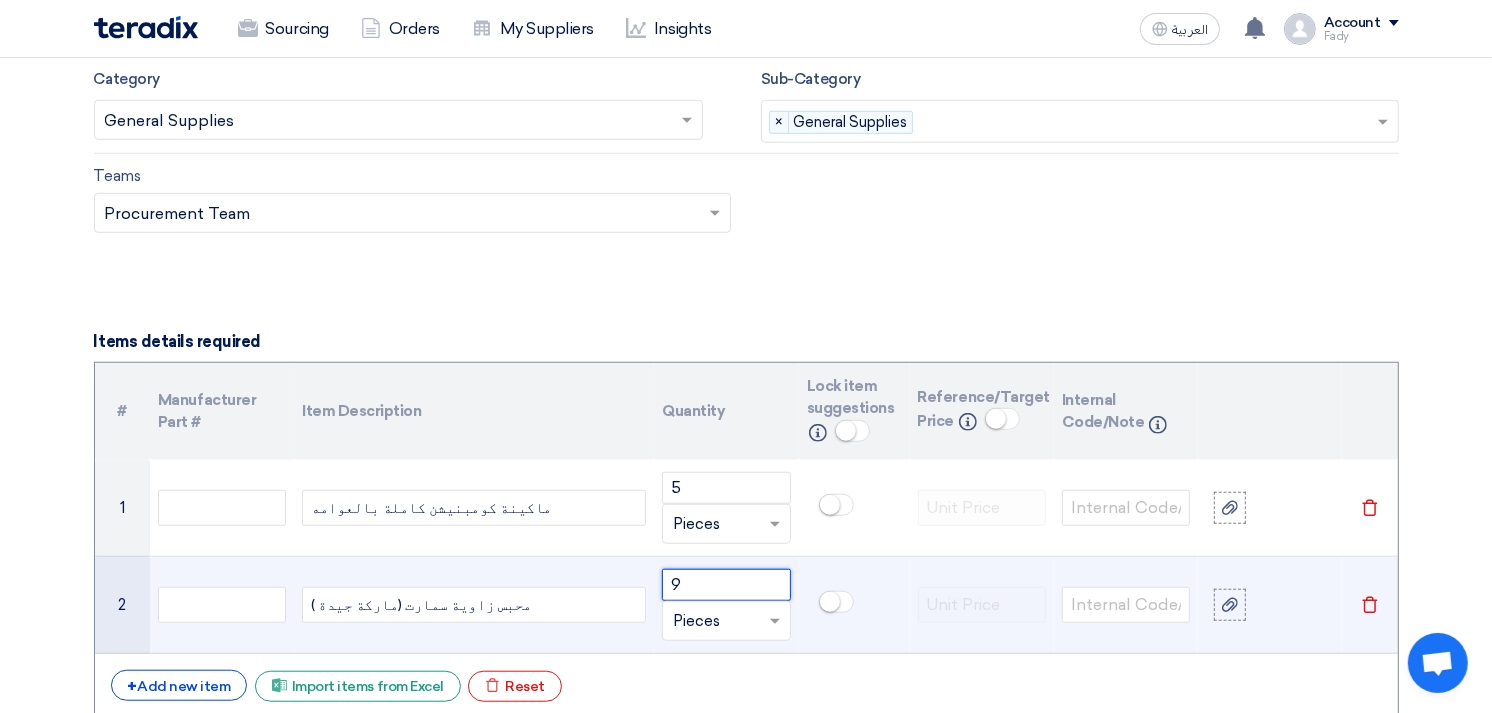 type on "9" 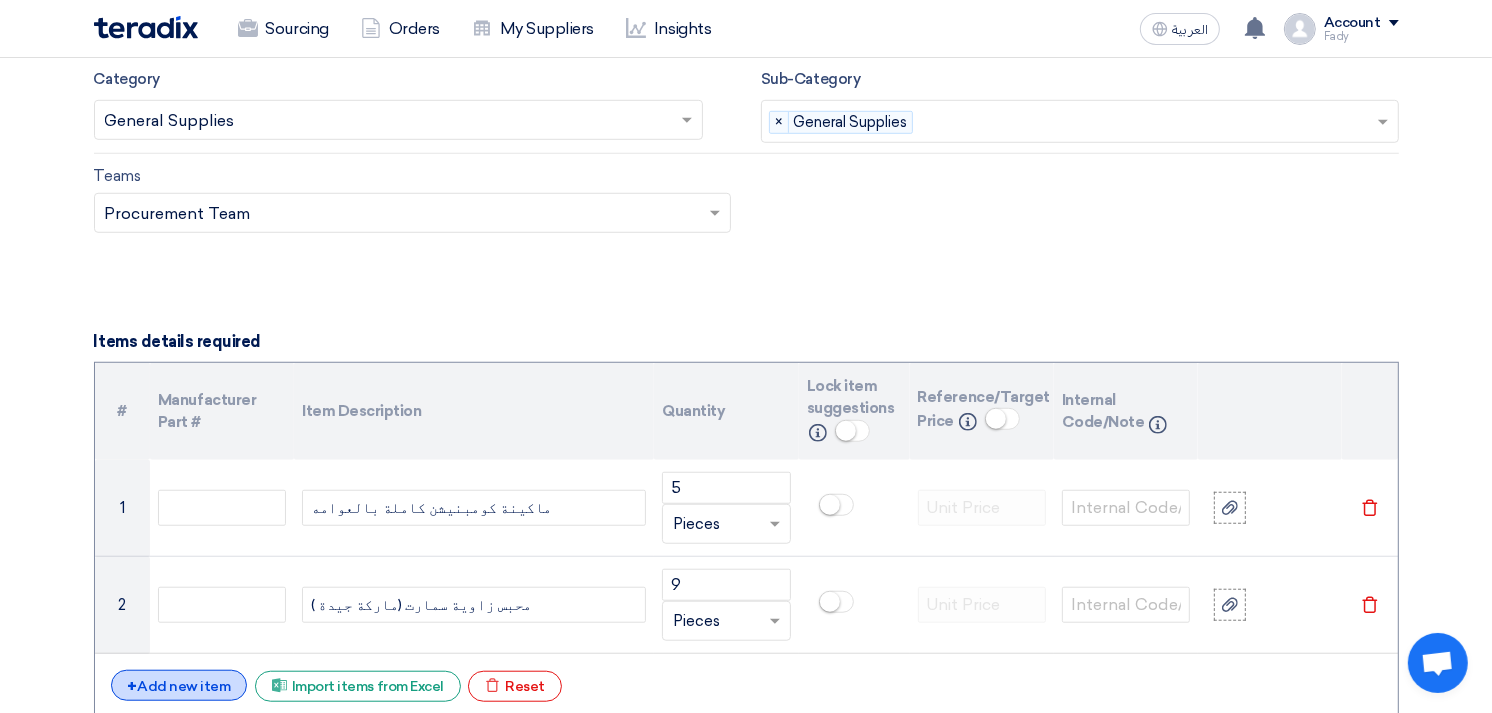 click on "+
Add new item" 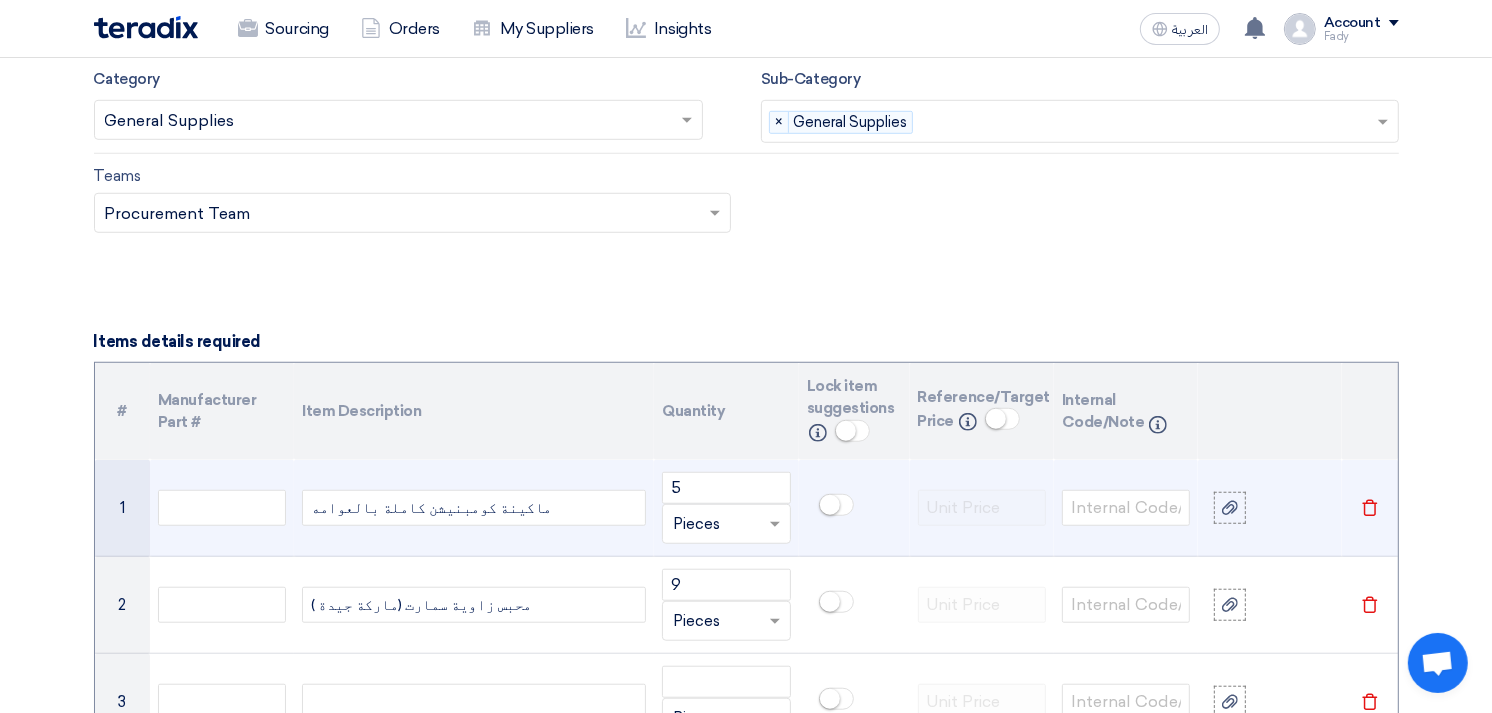 scroll, scrollTop: 1444, scrollLeft: 0, axis: vertical 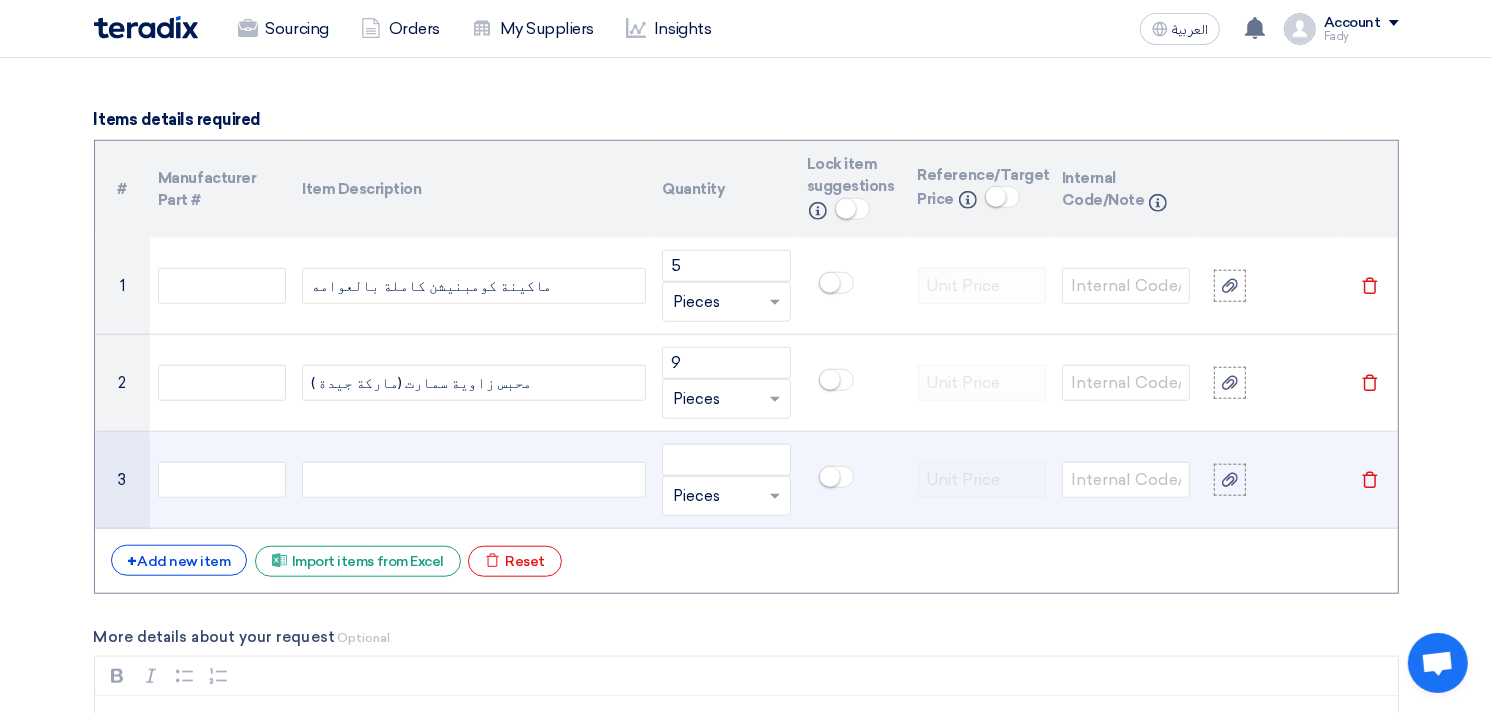 click 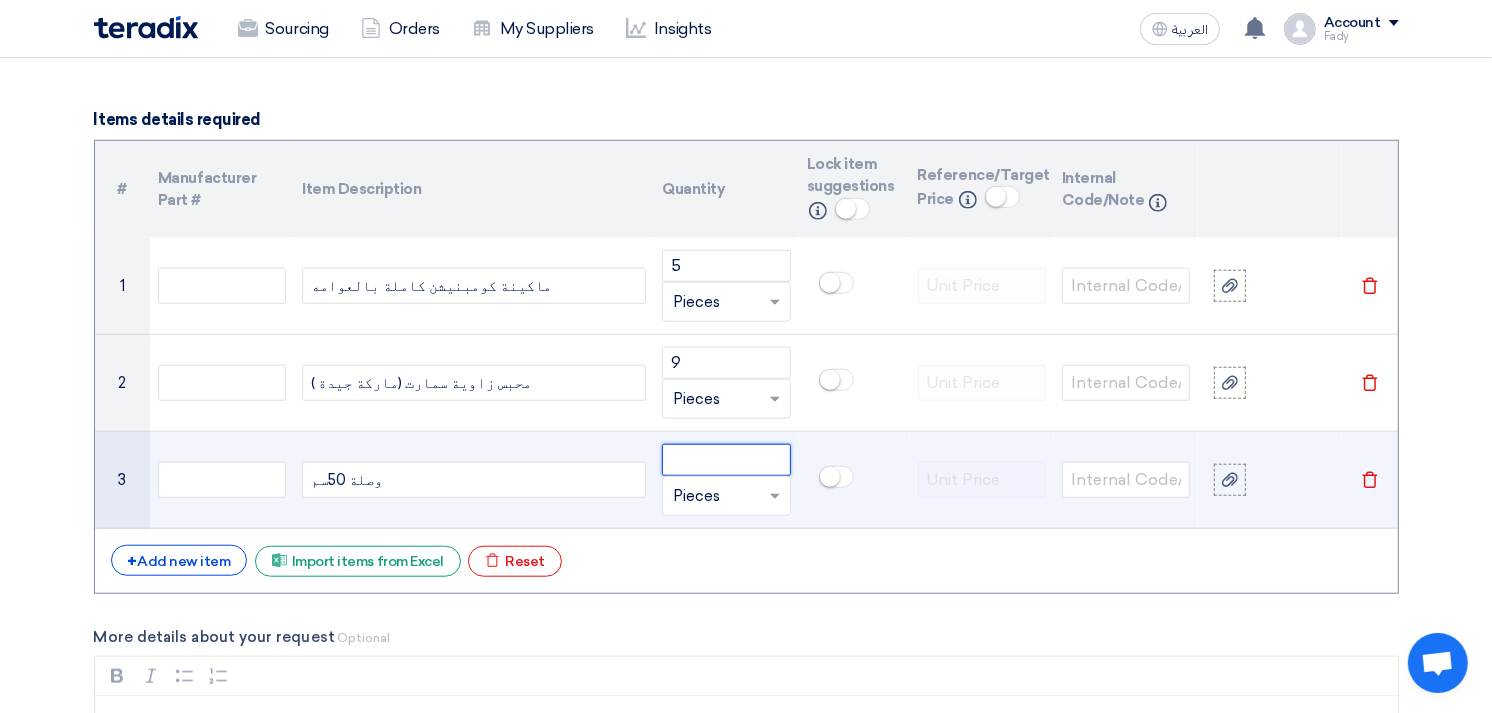 click 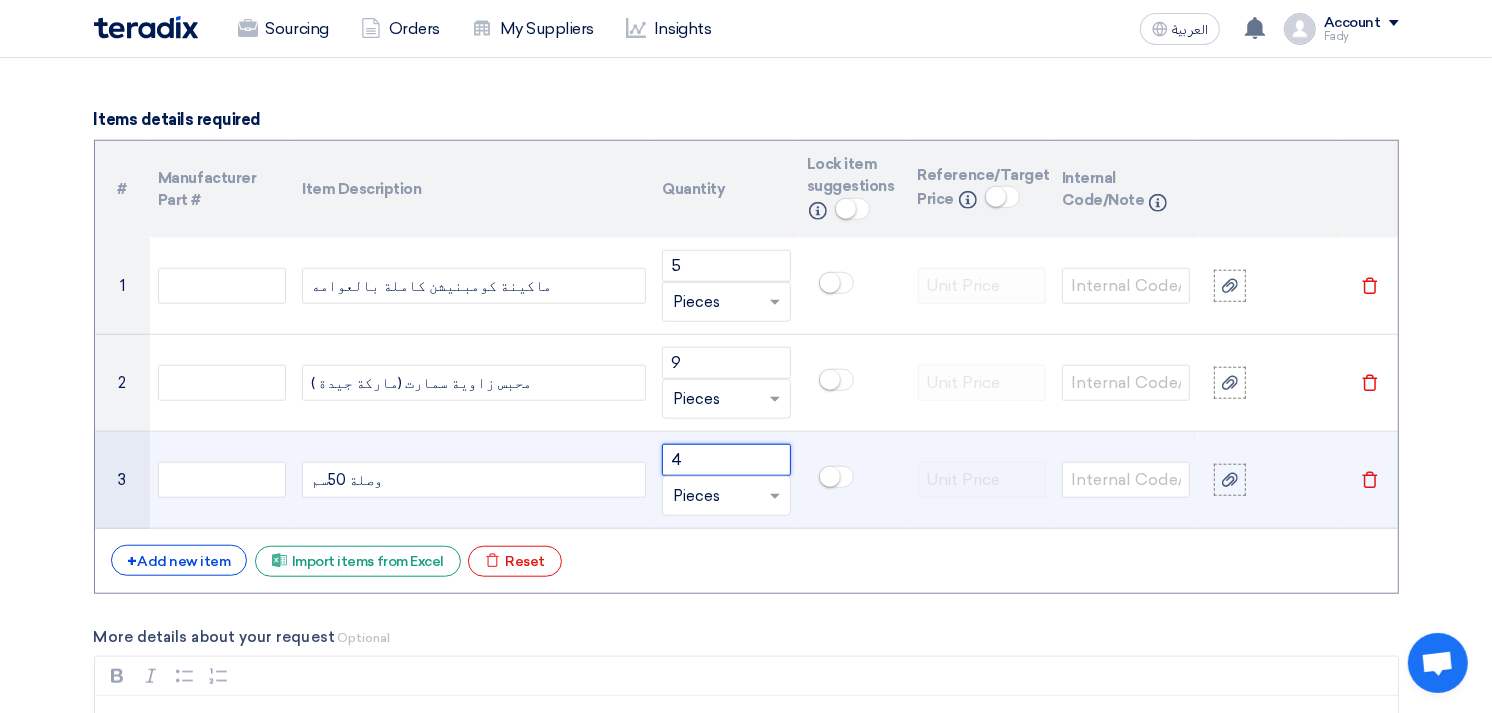 type on "4" 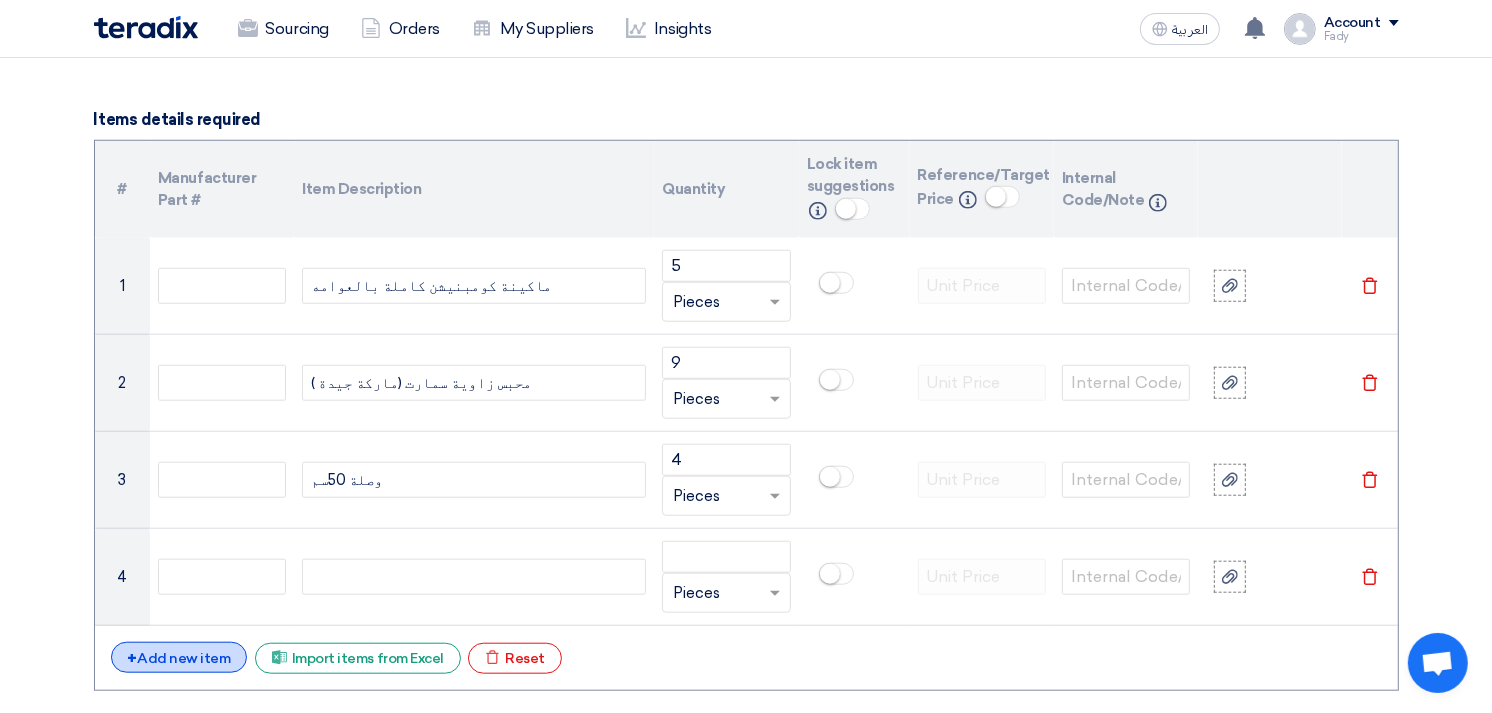click on "+
Add new item" 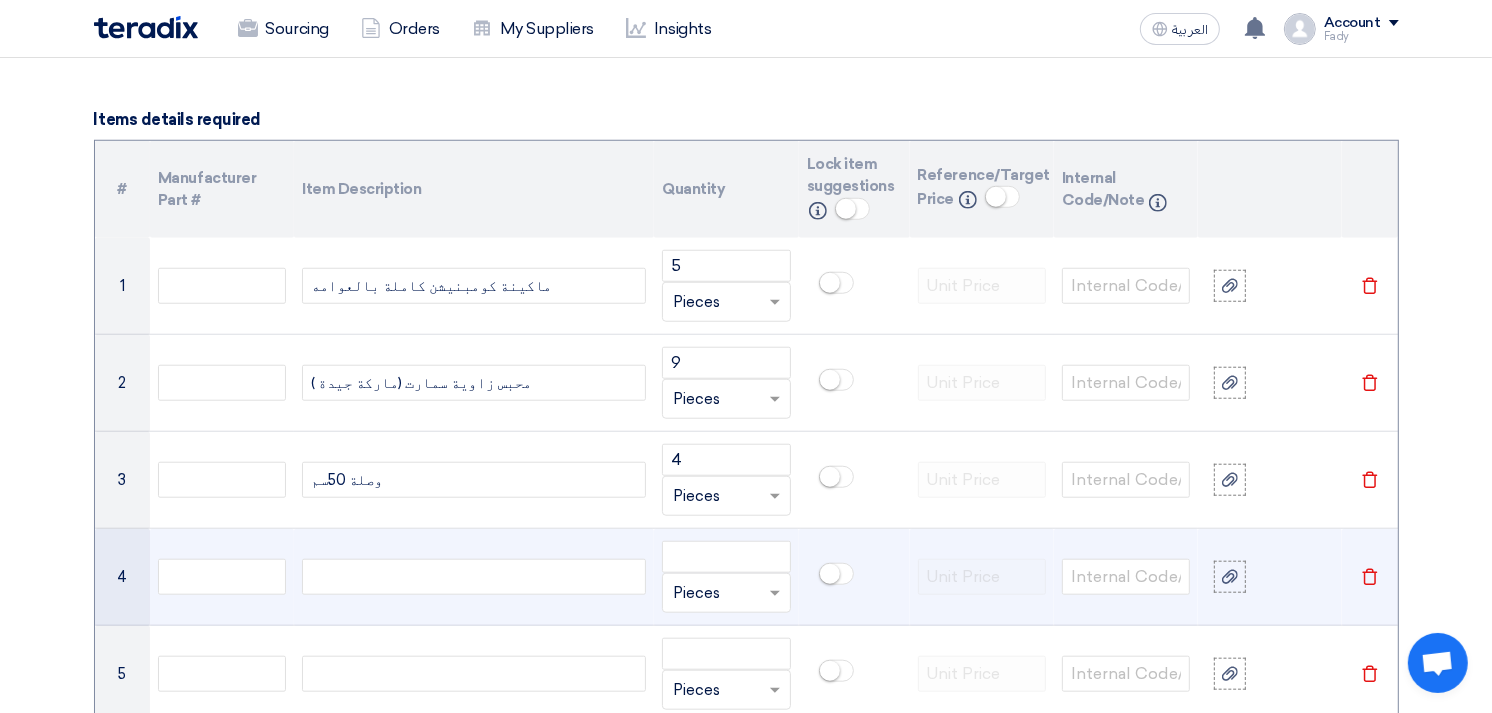click 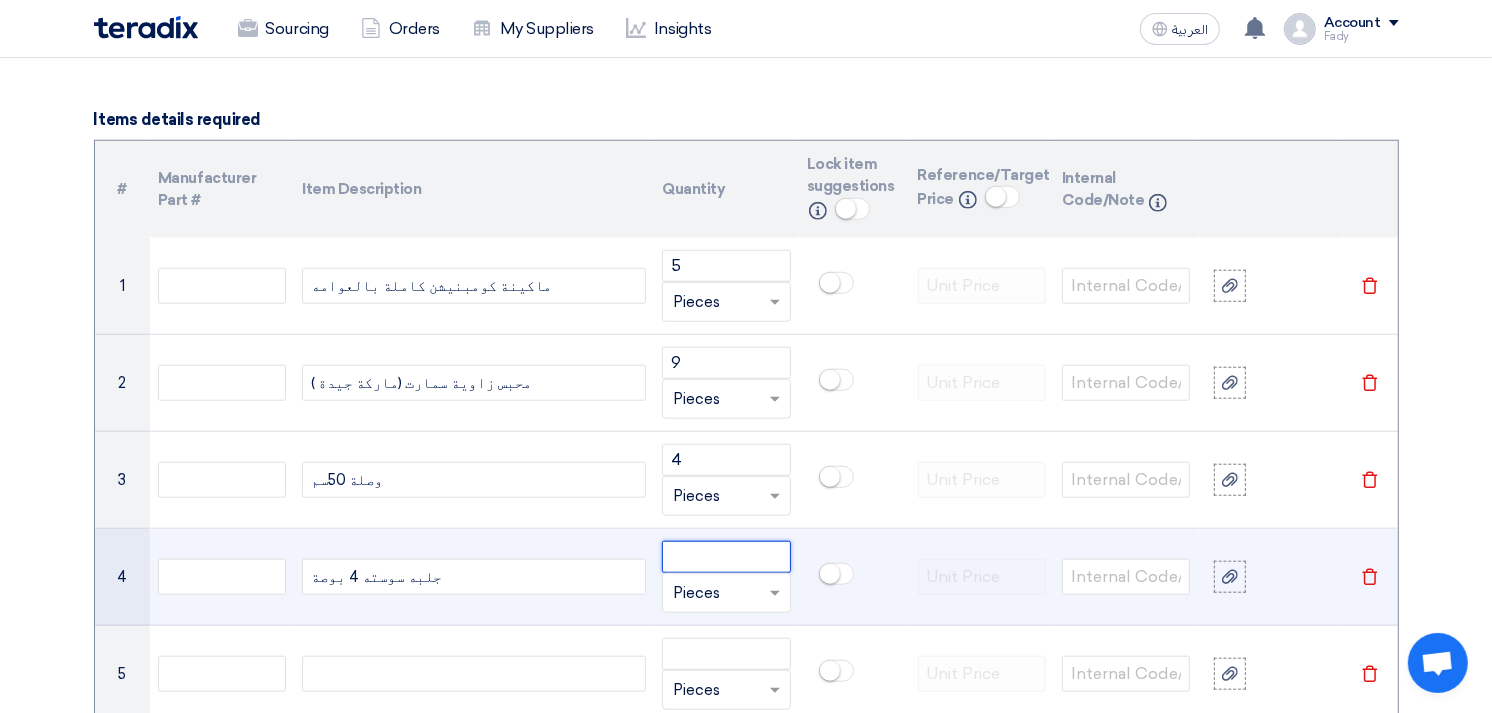 click 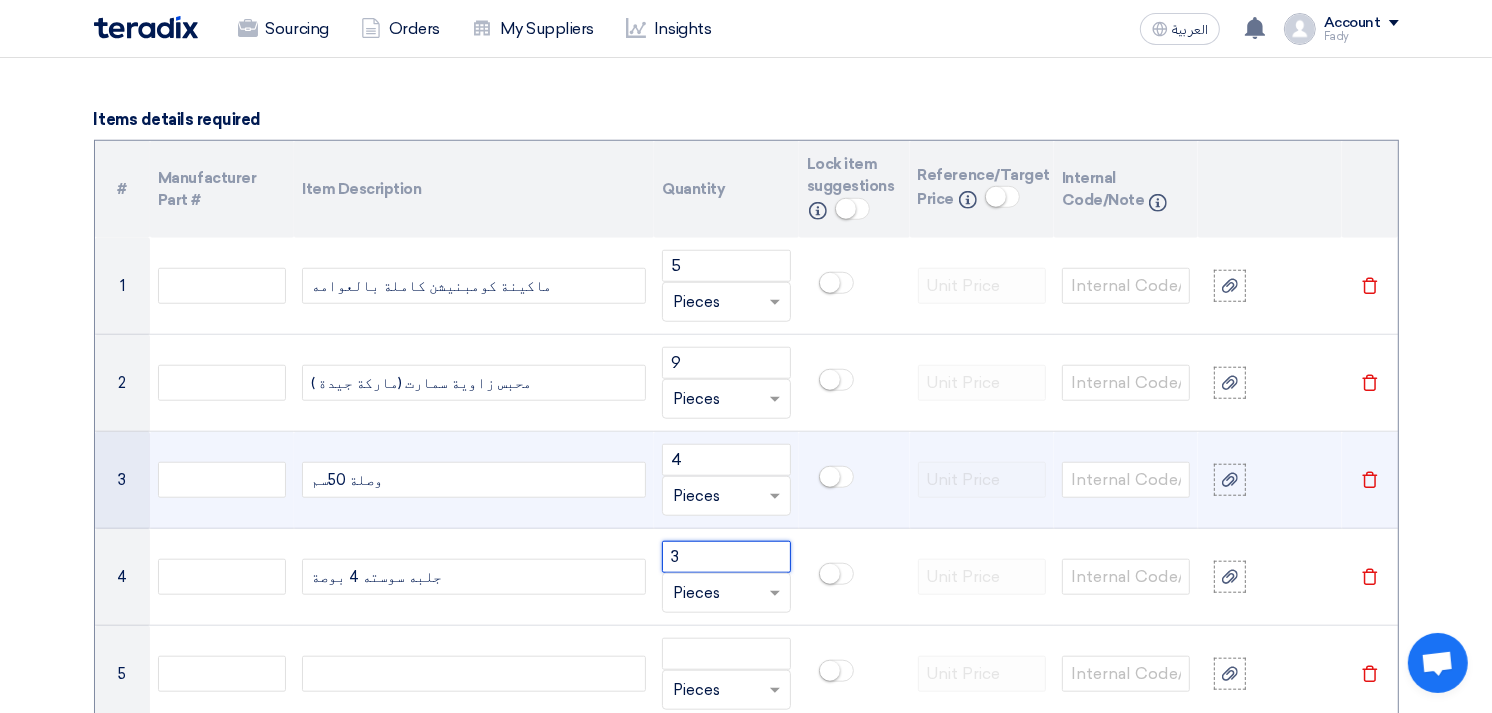 type on "3" 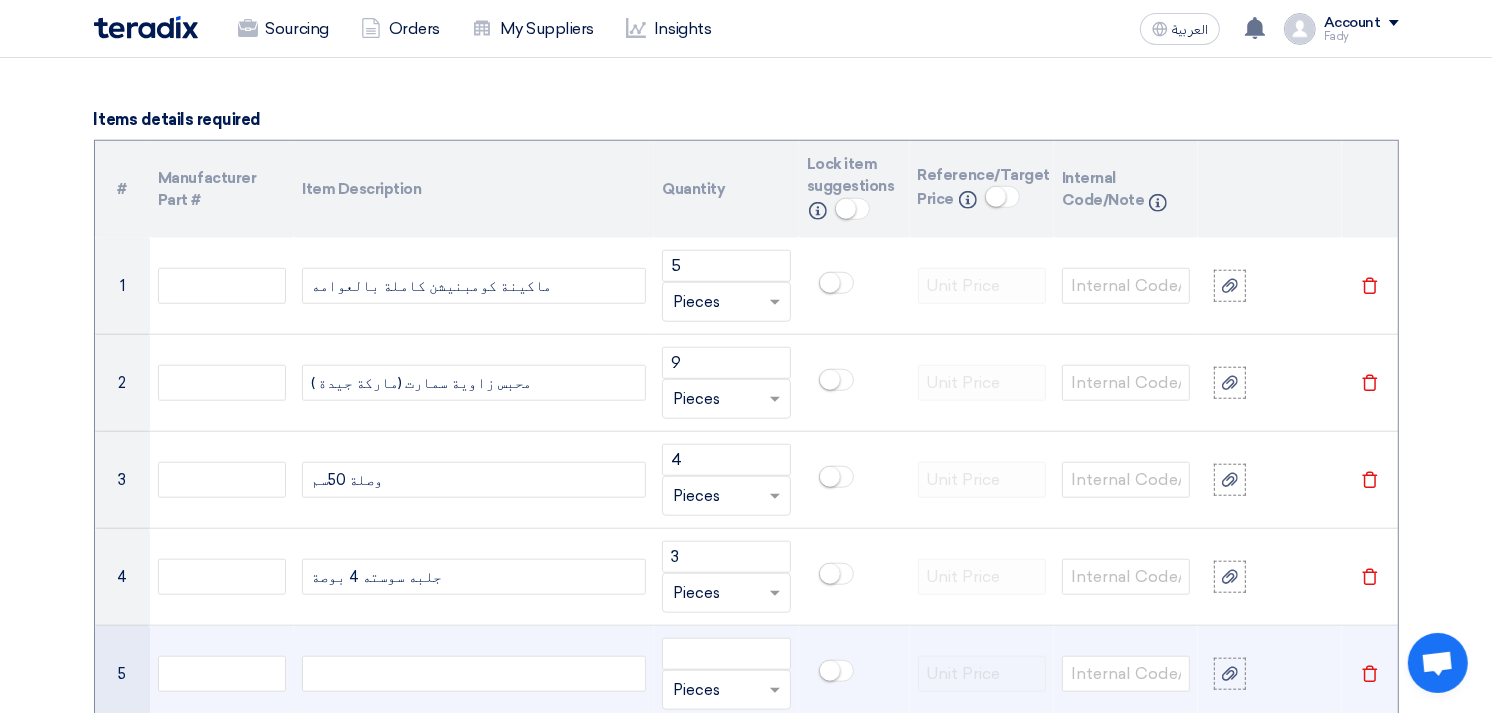 click 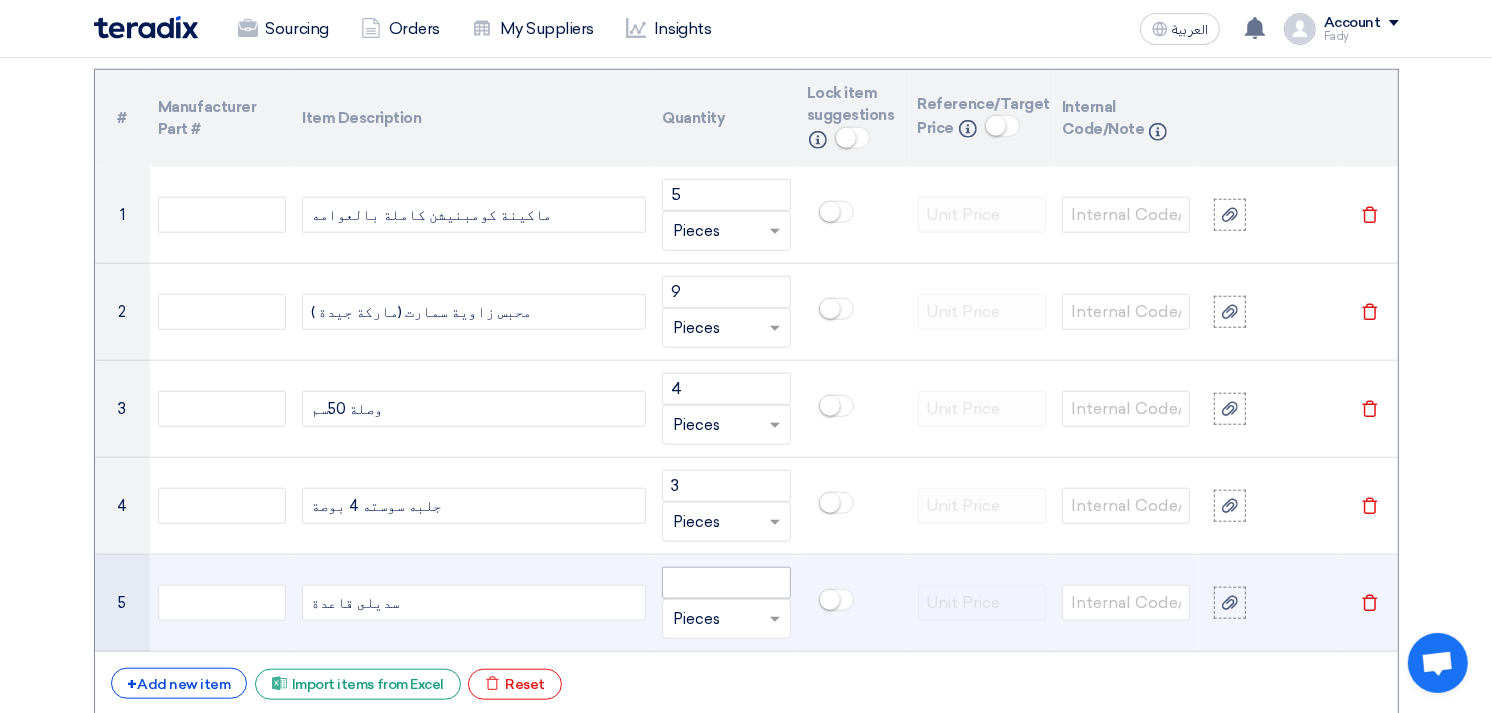scroll, scrollTop: 1555, scrollLeft: 0, axis: vertical 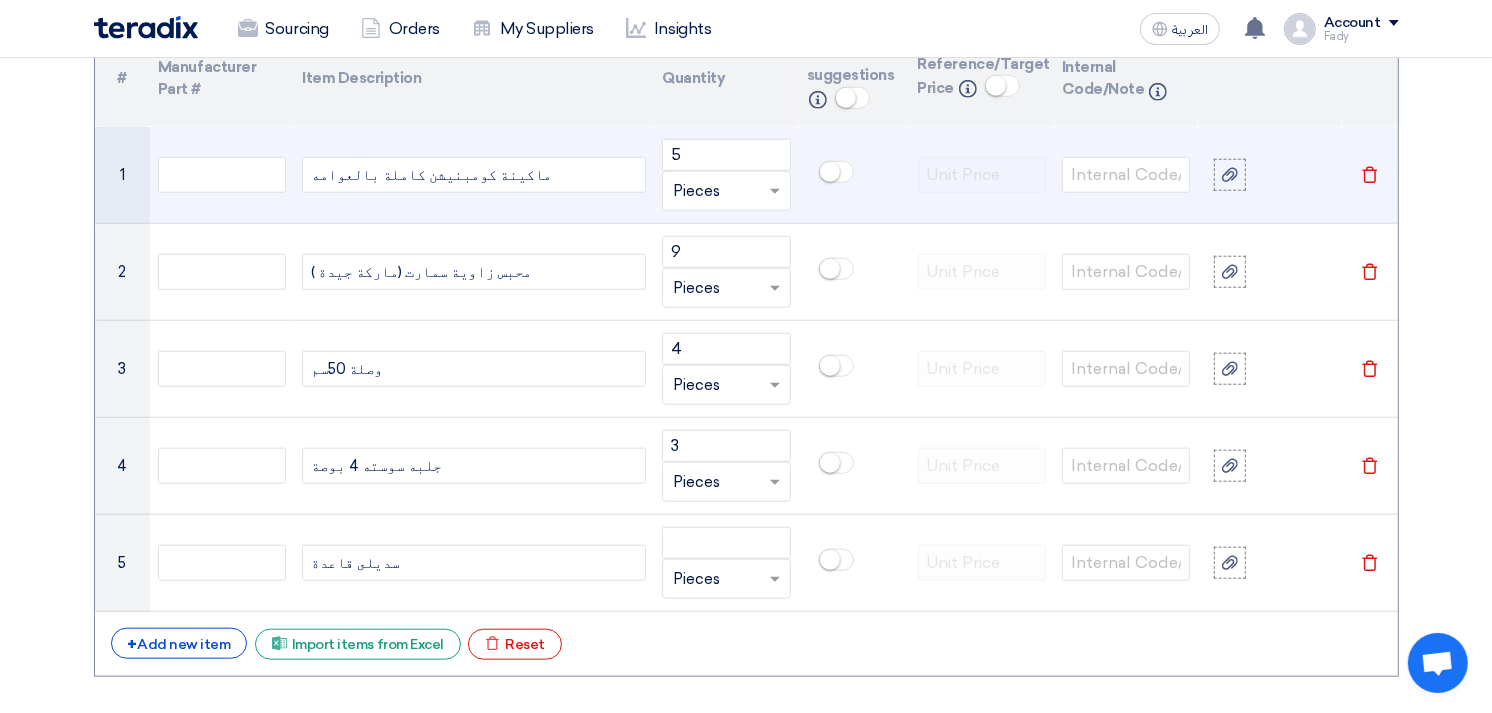 click on "ماكينة كومبنيشن كاملة بالعوامه" 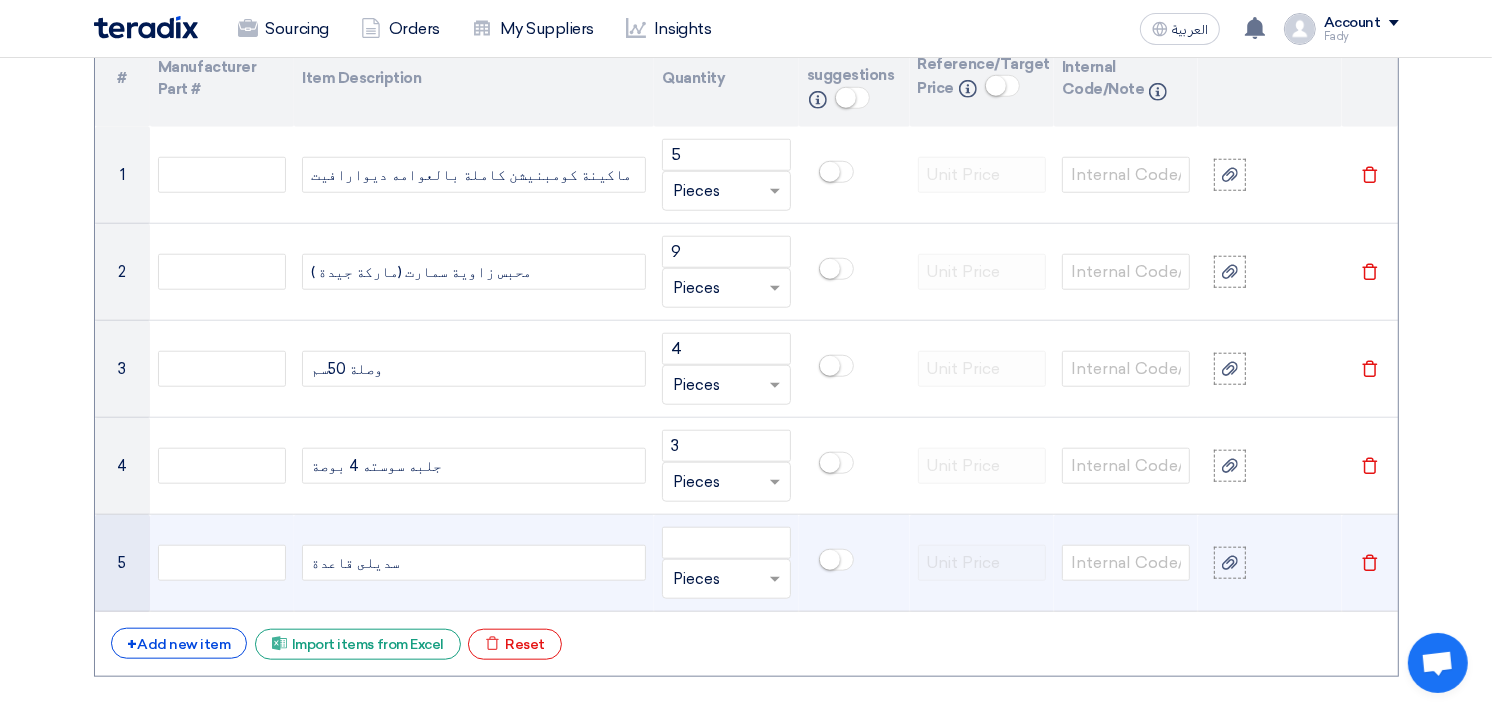 click on "سديلى قاعدة" 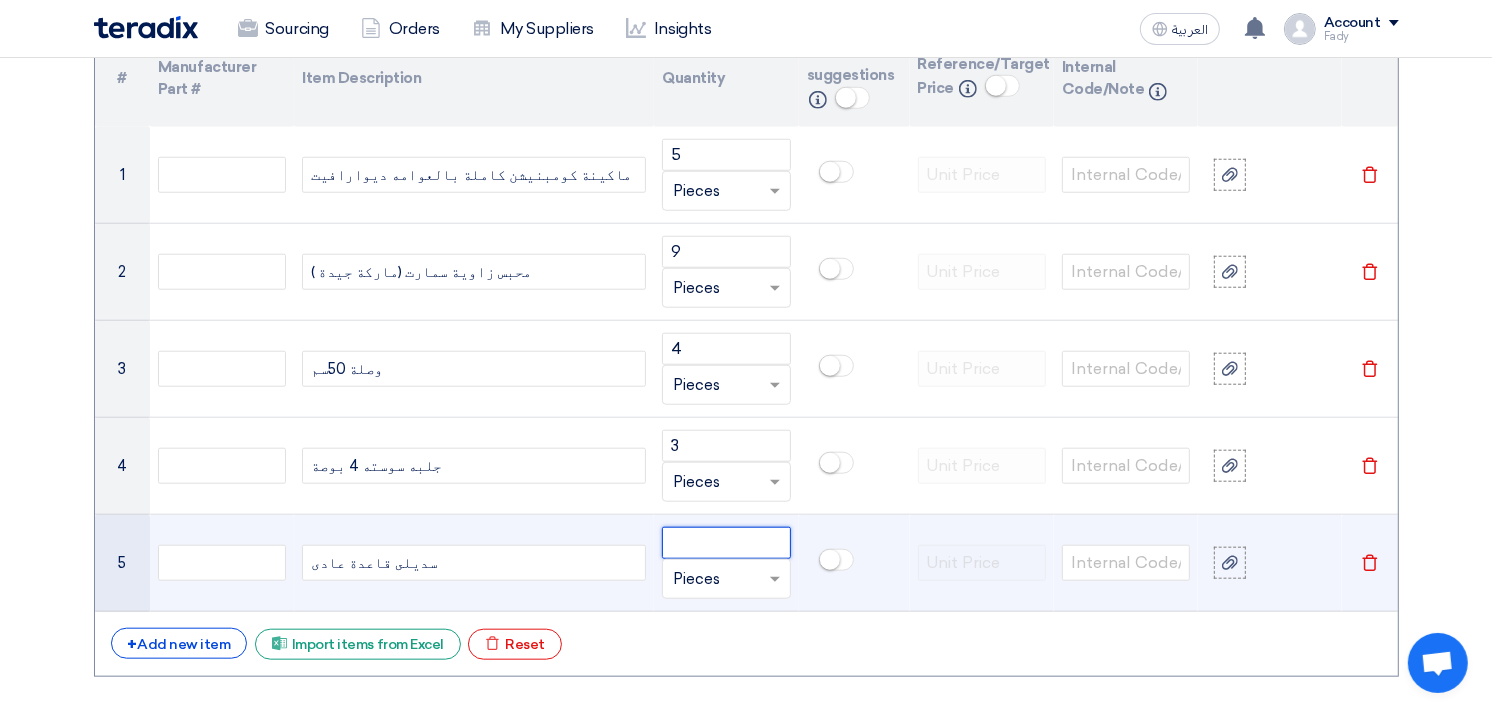 click 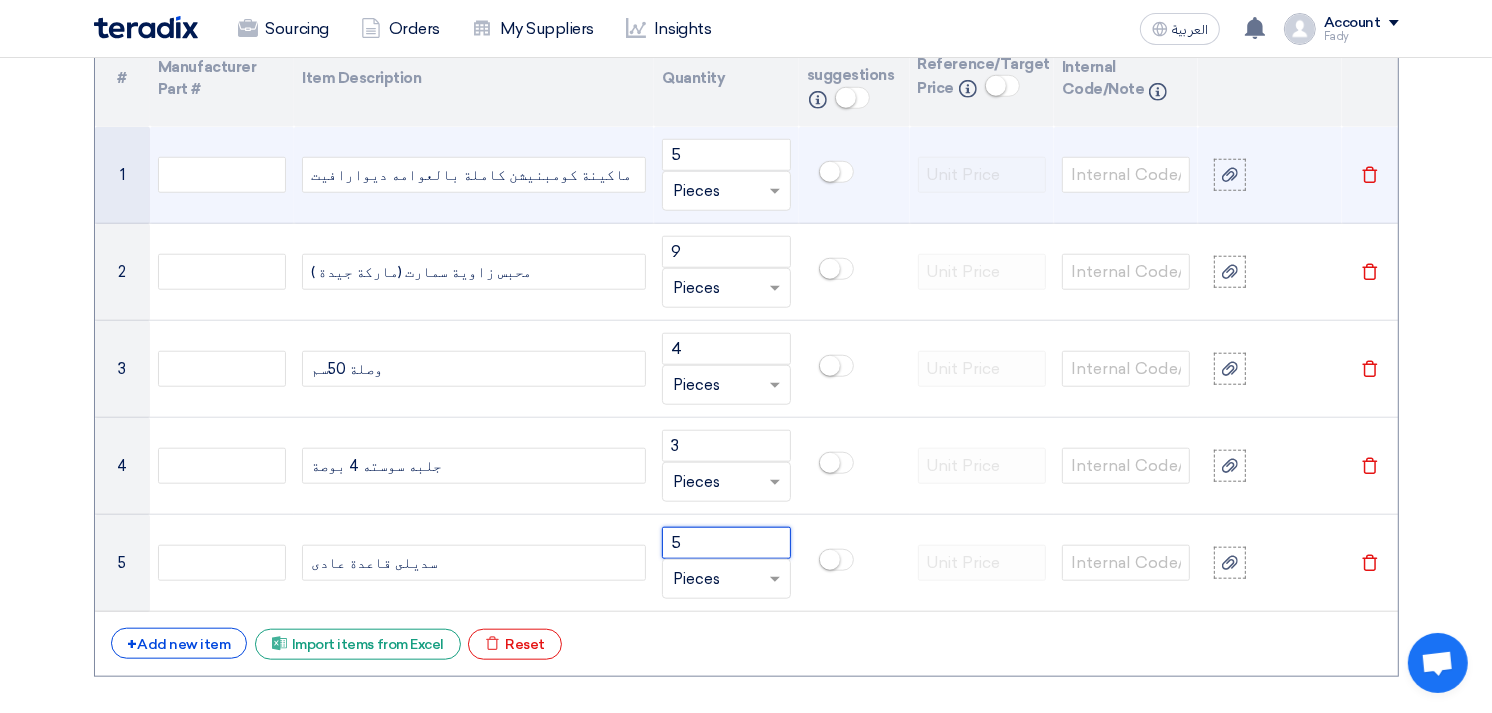 type on "5" 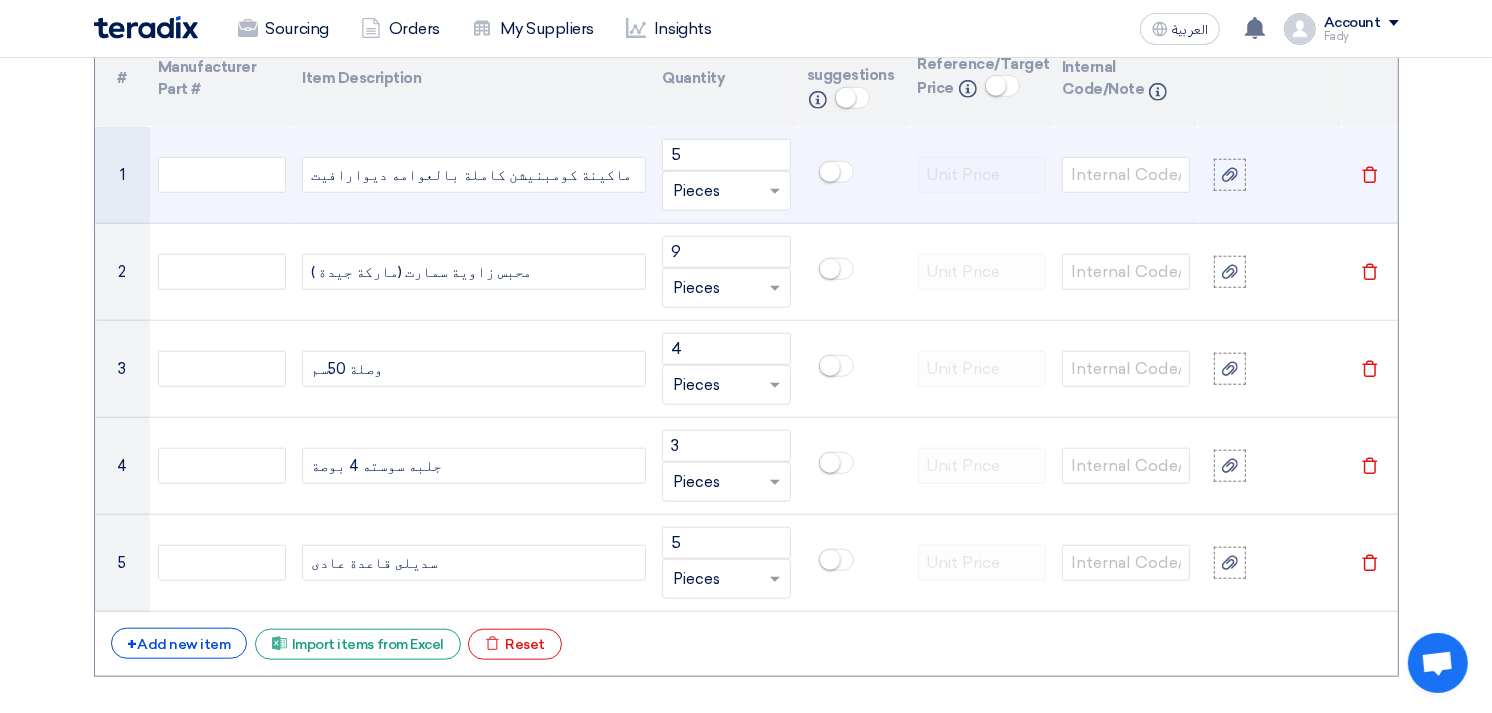 click on "ماكينة كومبنيشن كاملة بالعوامه ديوارافيت" 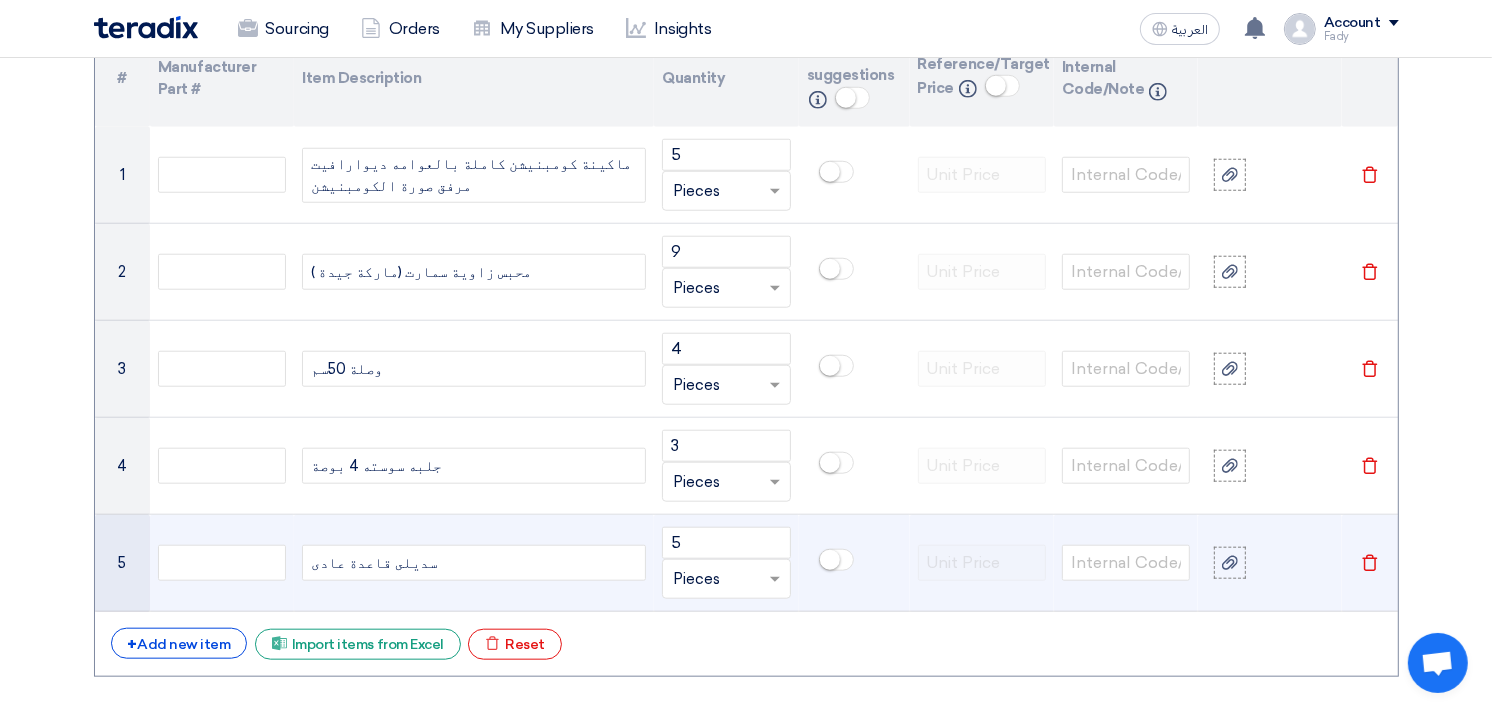click on "سديلى قاعدة عادى" 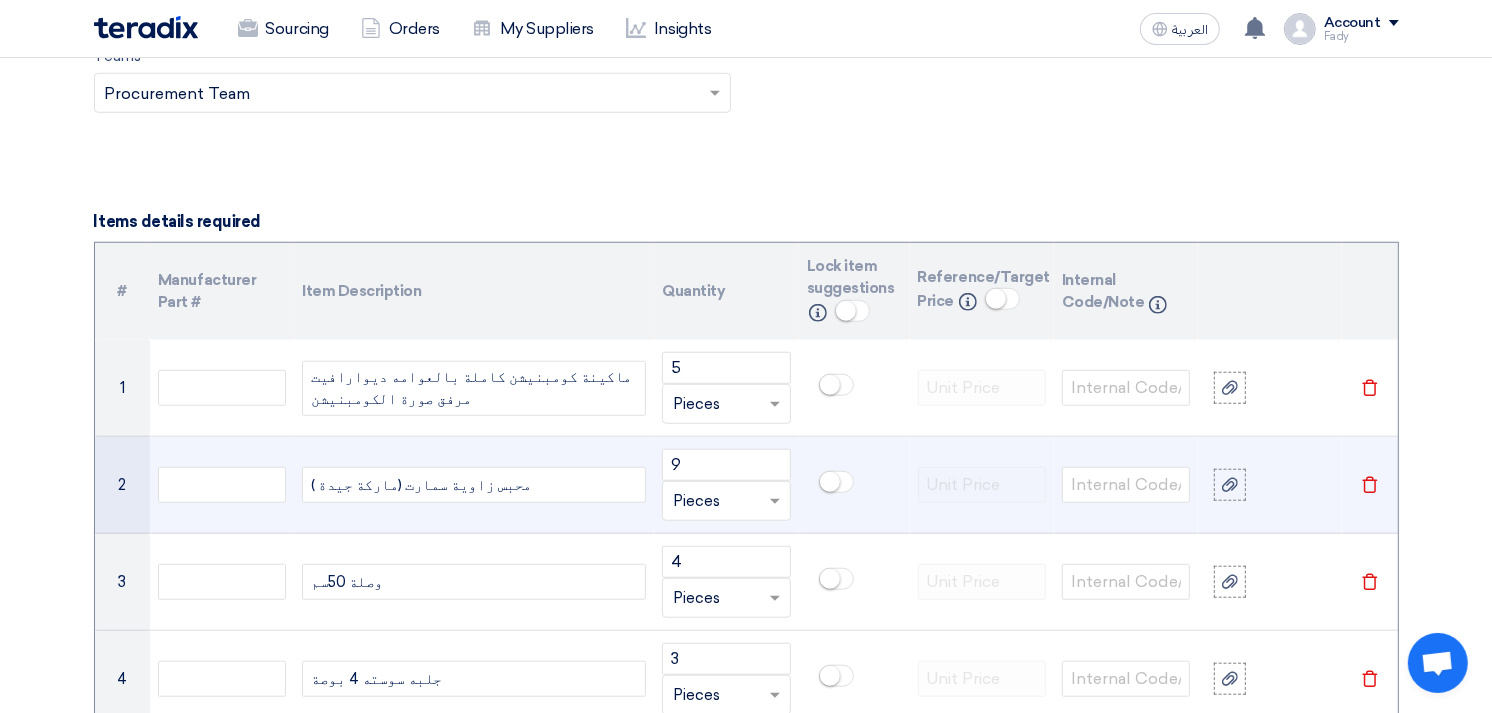 scroll, scrollTop: 1333, scrollLeft: 0, axis: vertical 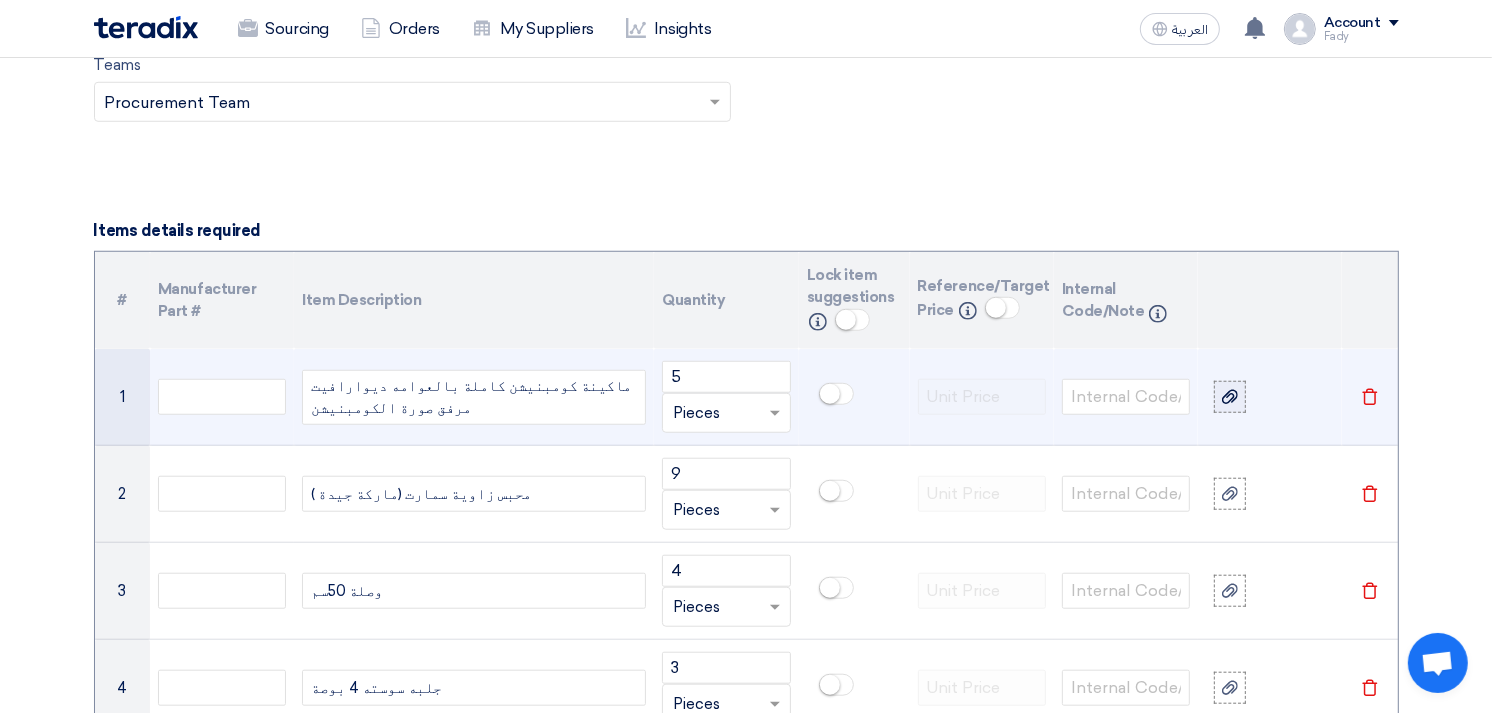 click 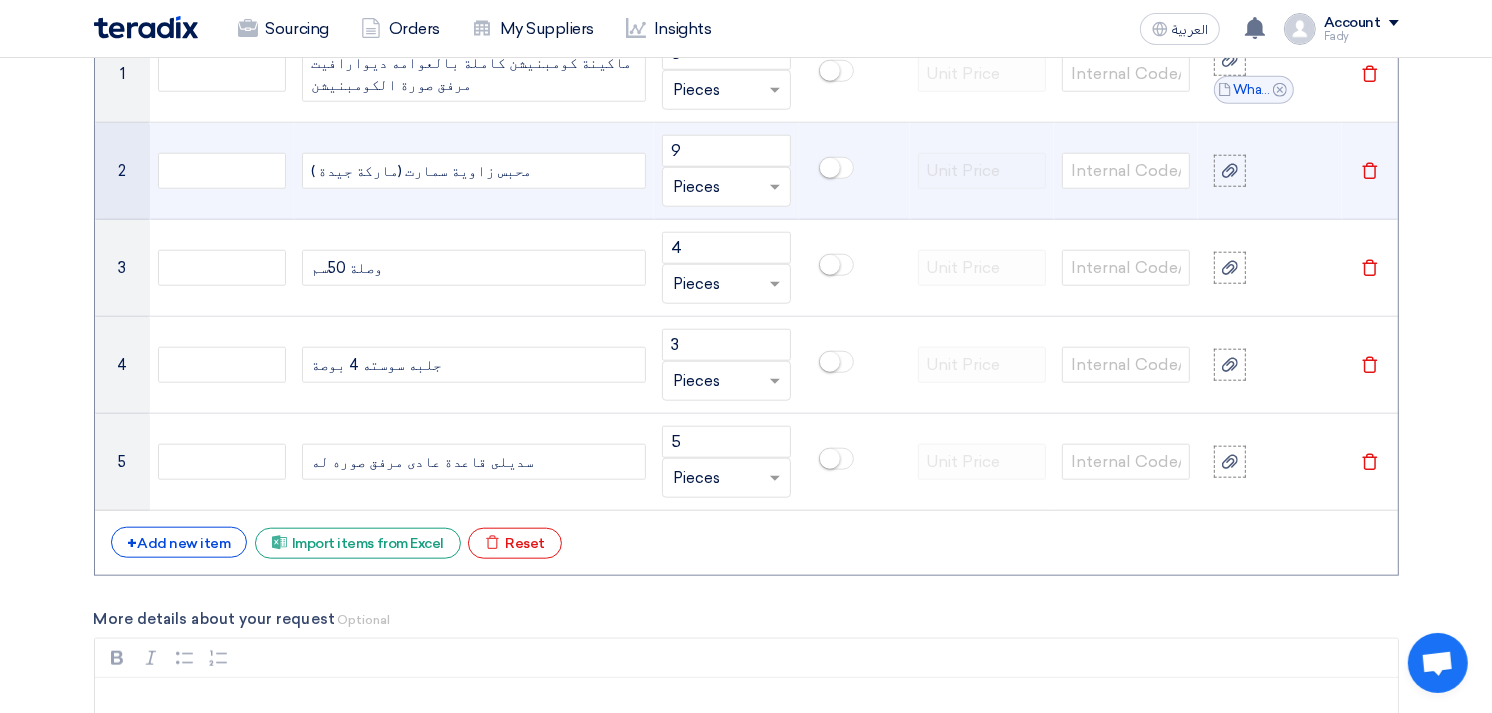 scroll, scrollTop: 1666, scrollLeft: 0, axis: vertical 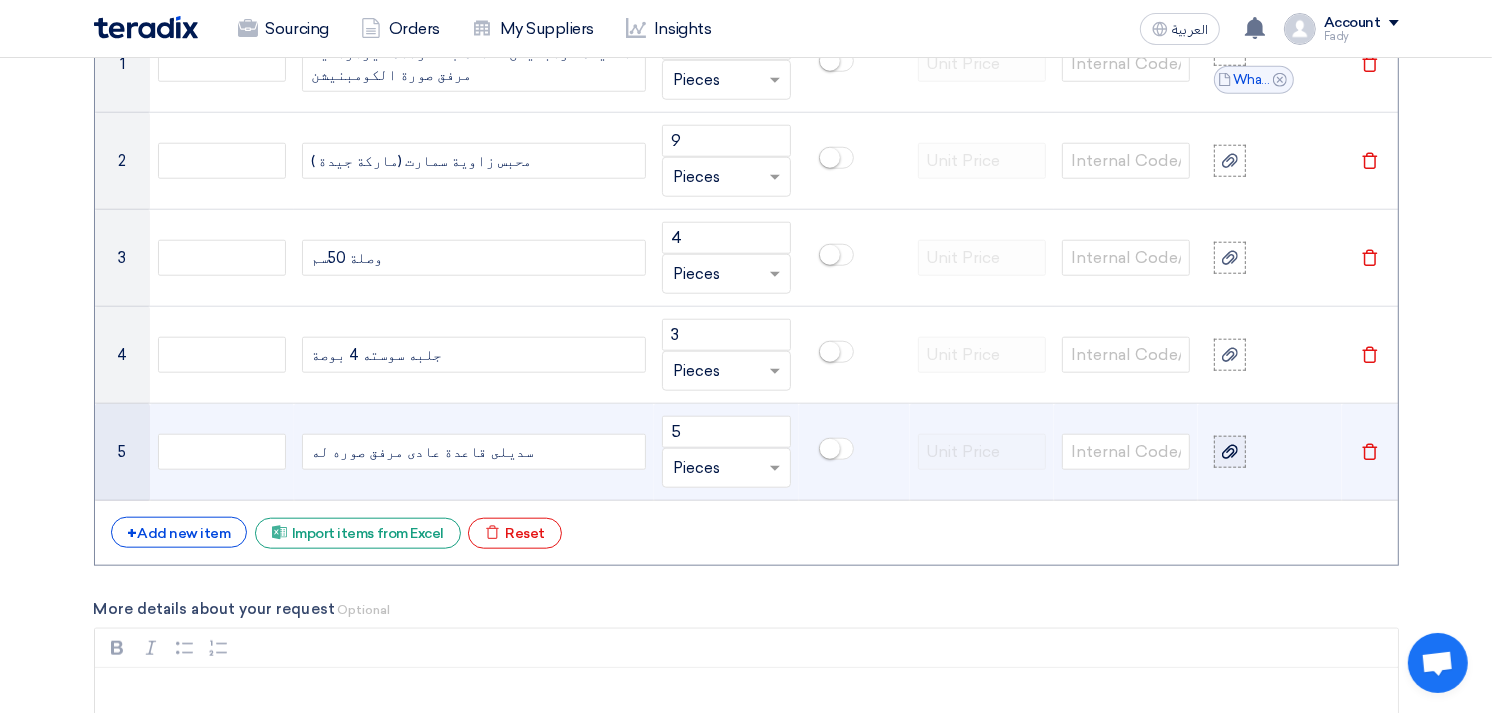 click 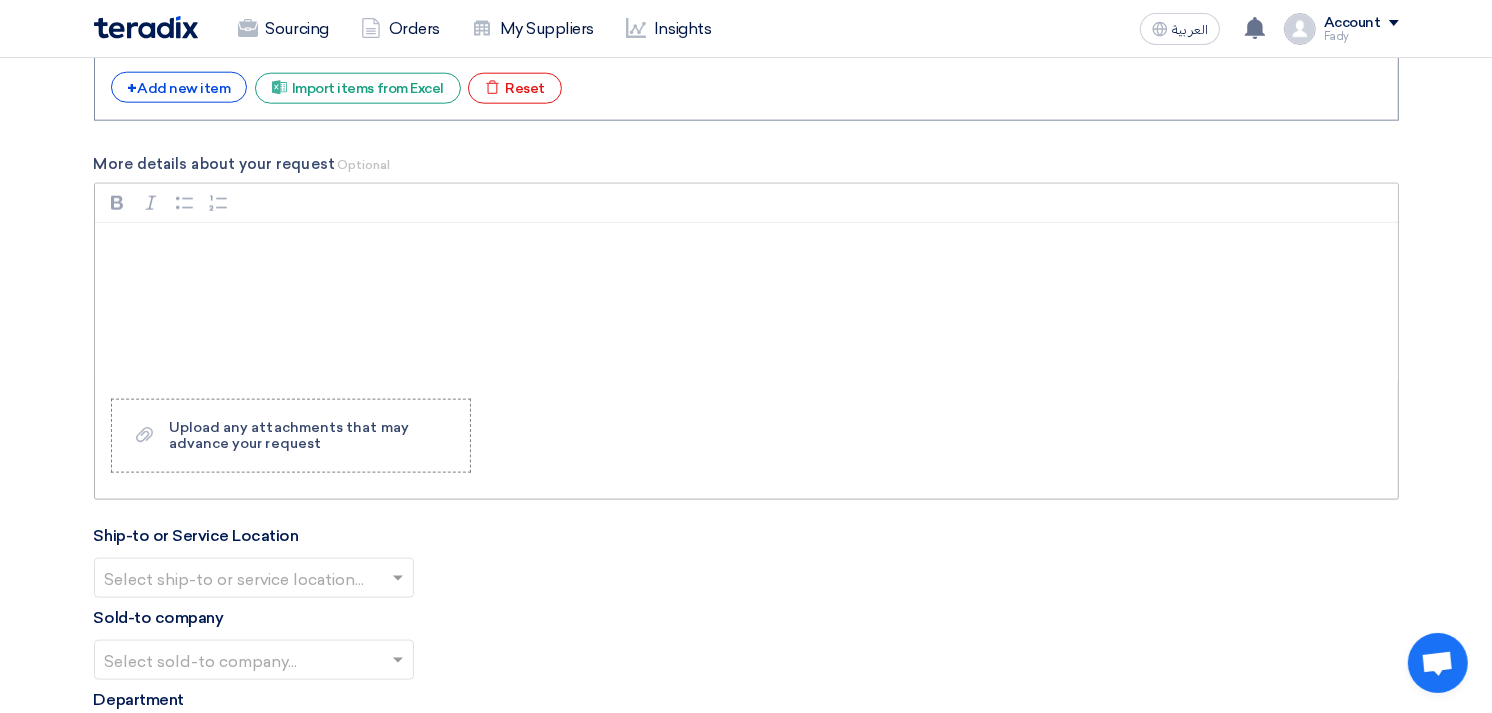 scroll, scrollTop: 2444, scrollLeft: 0, axis: vertical 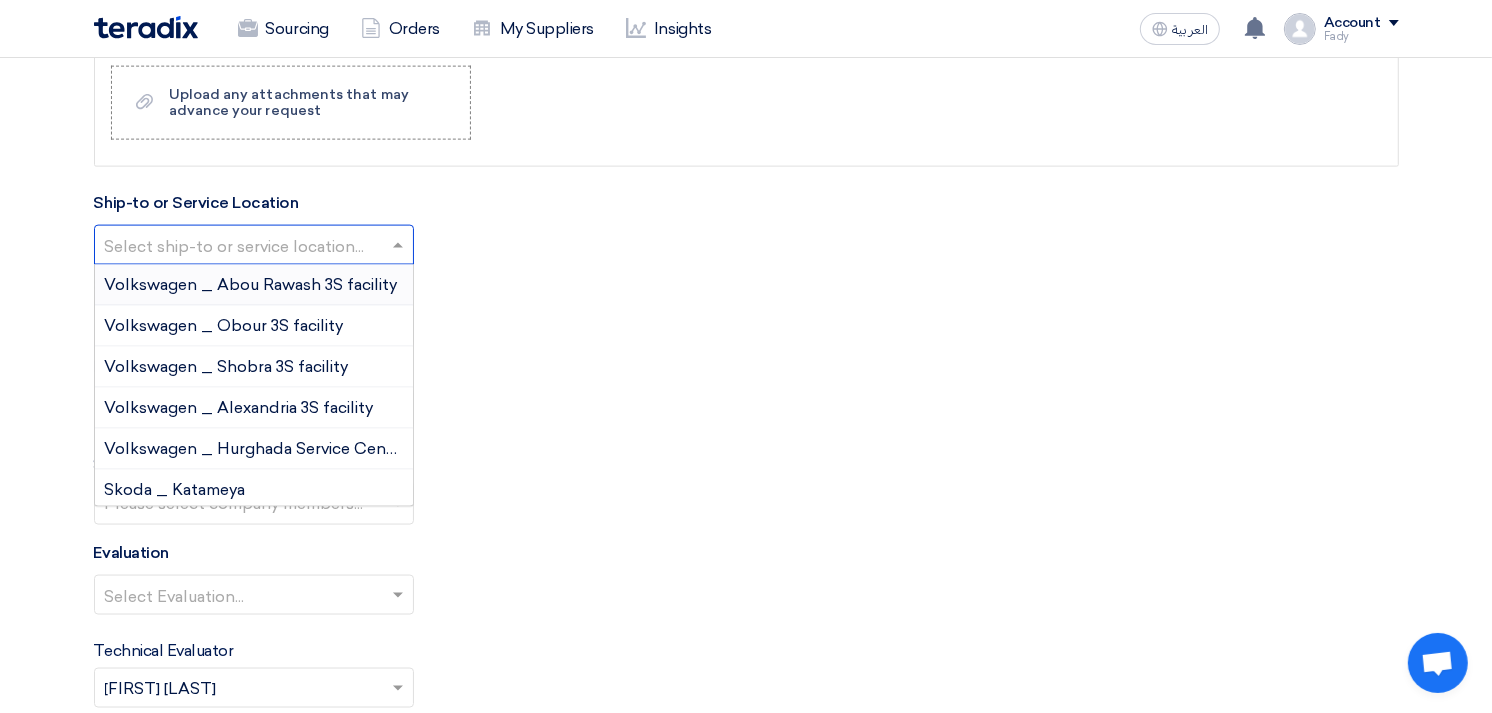 click 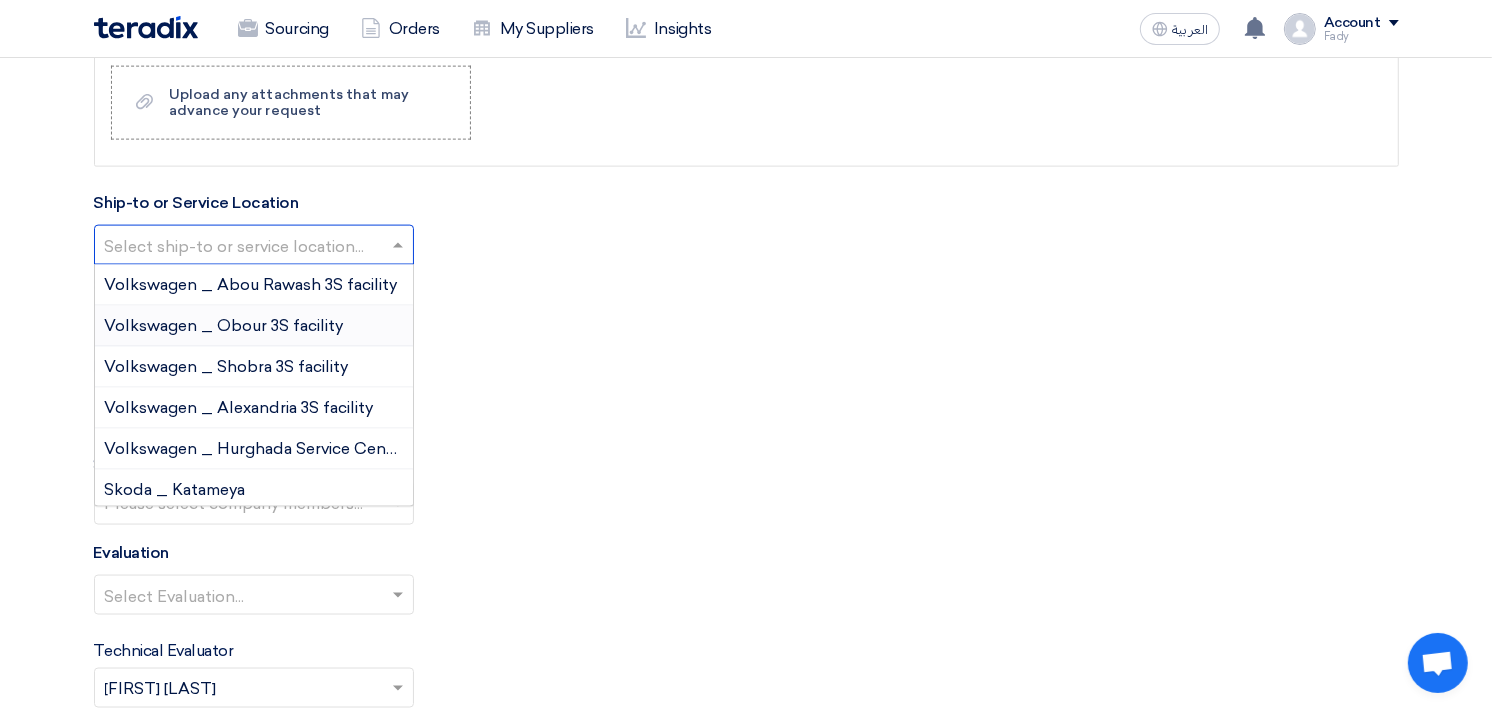 click on "Volkswagen _ Obour 3S facility" at bounding box center (224, 325) 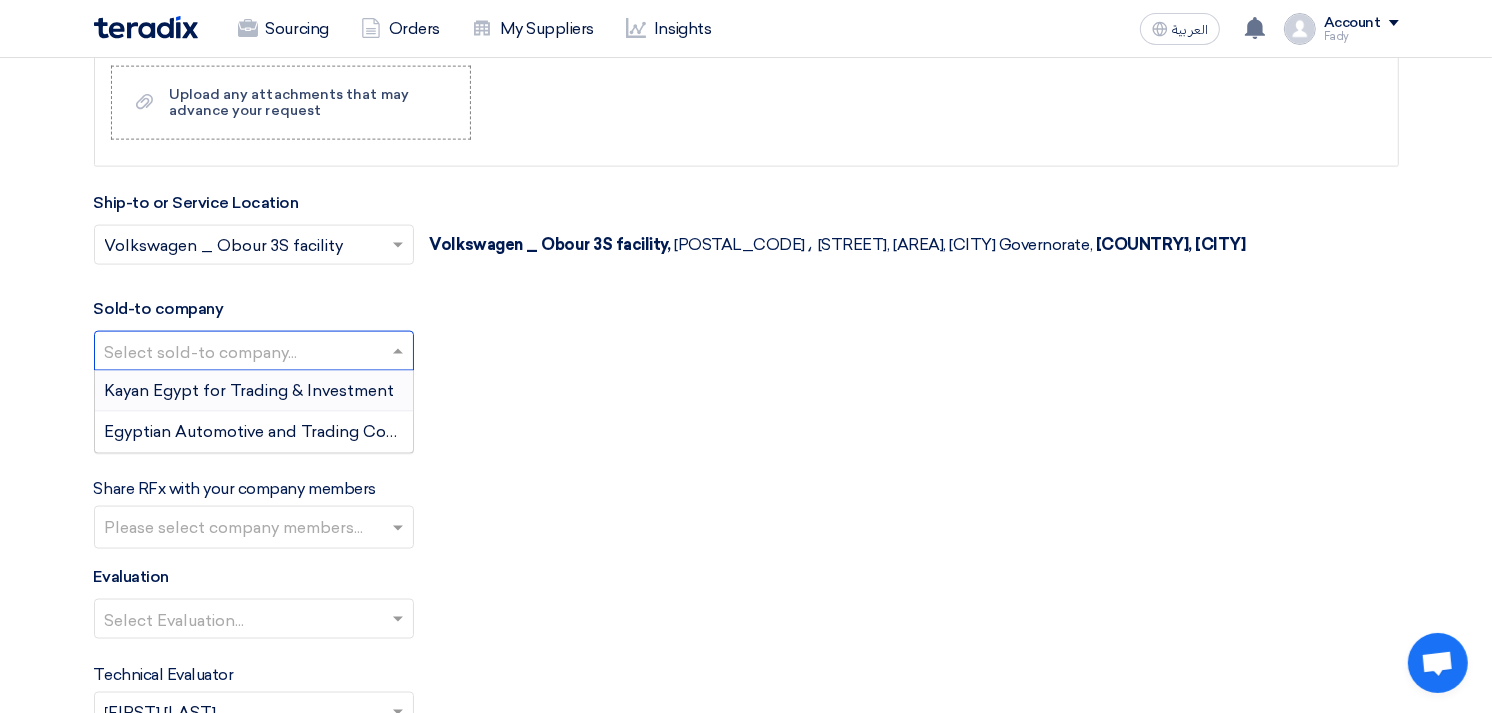 click 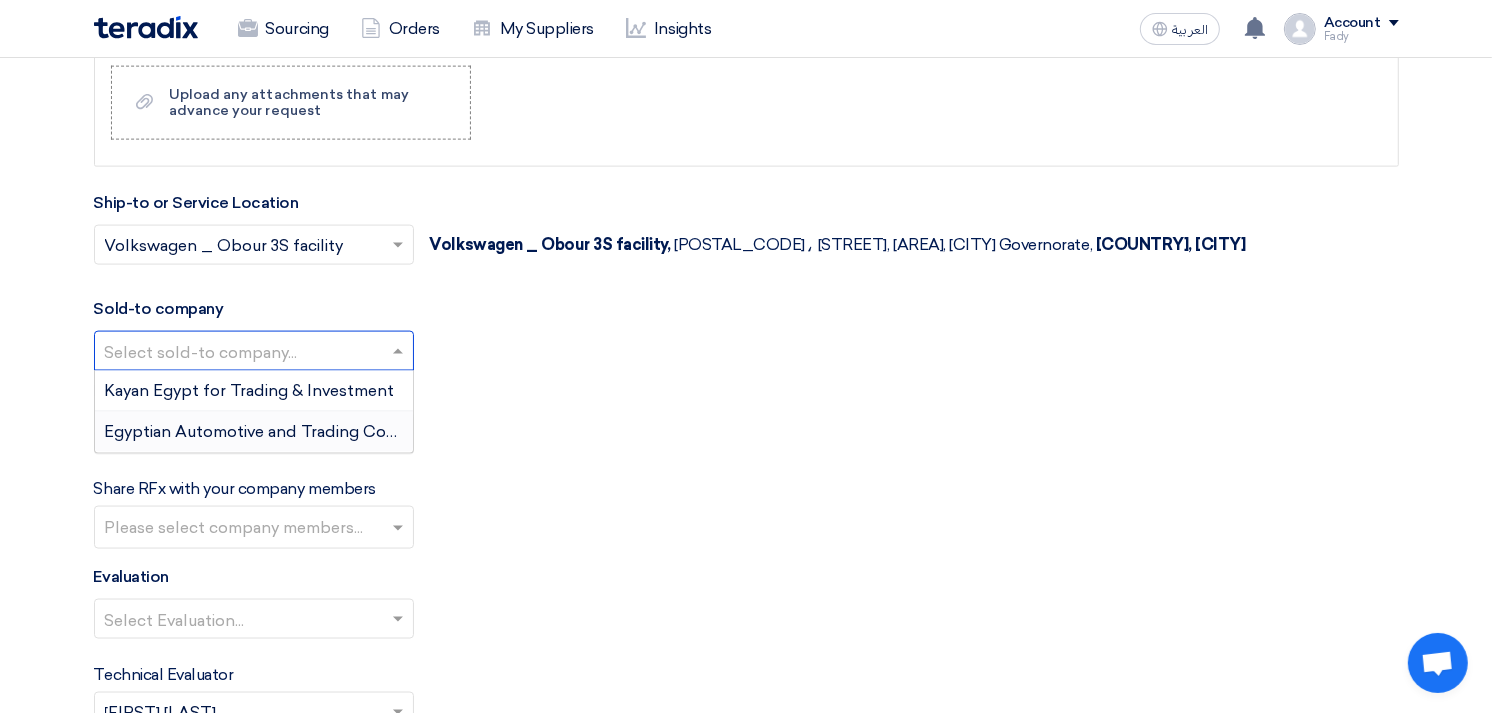 click on "Egyptian Automotive and Trading Company" at bounding box center [271, 431] 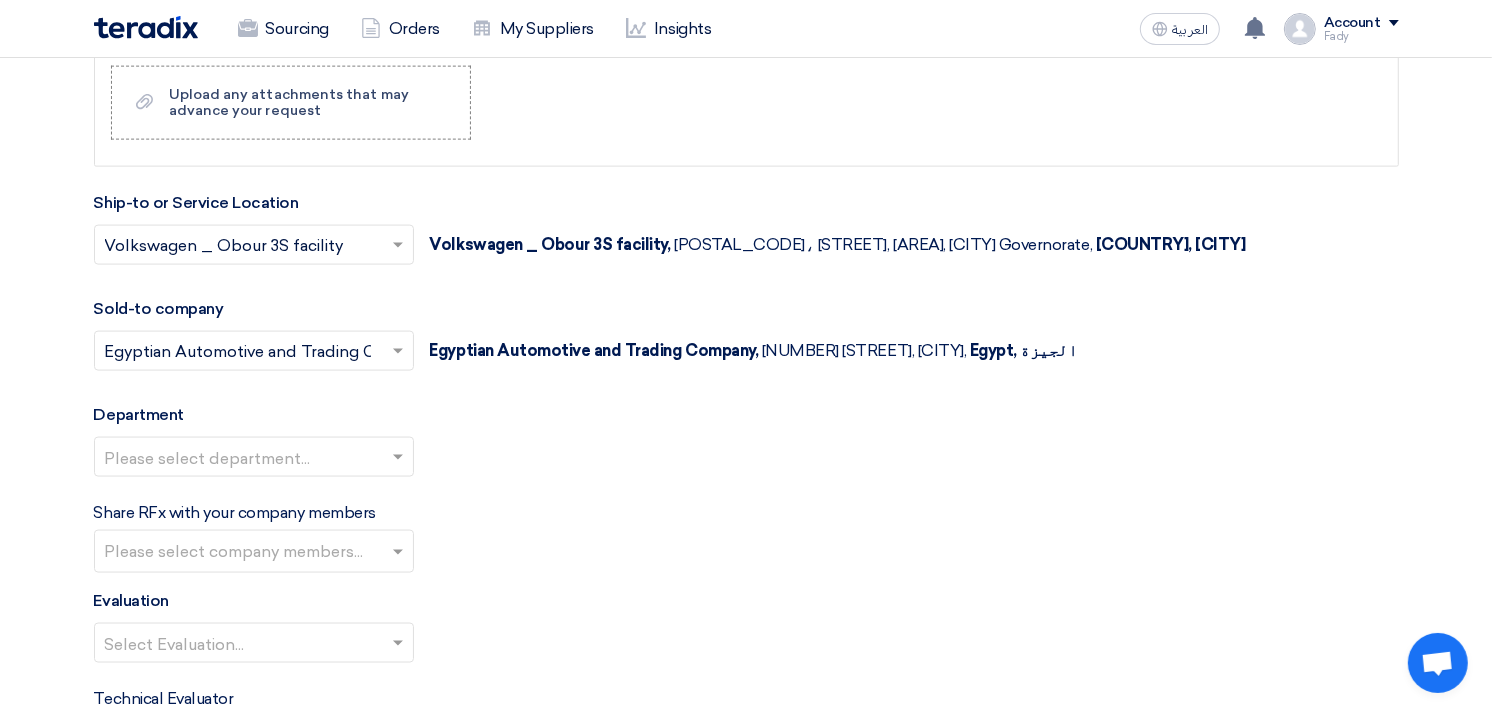 click 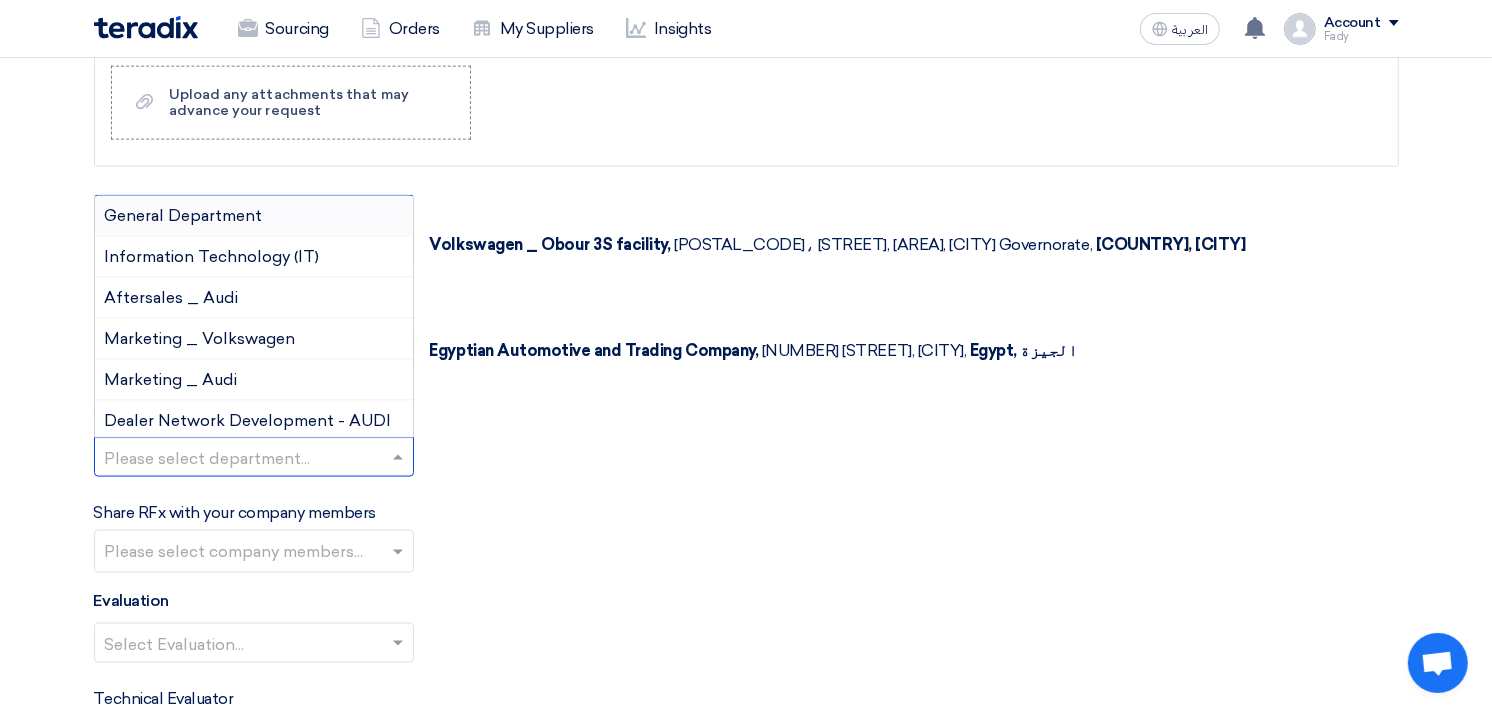 click on "General Department" at bounding box center (184, 215) 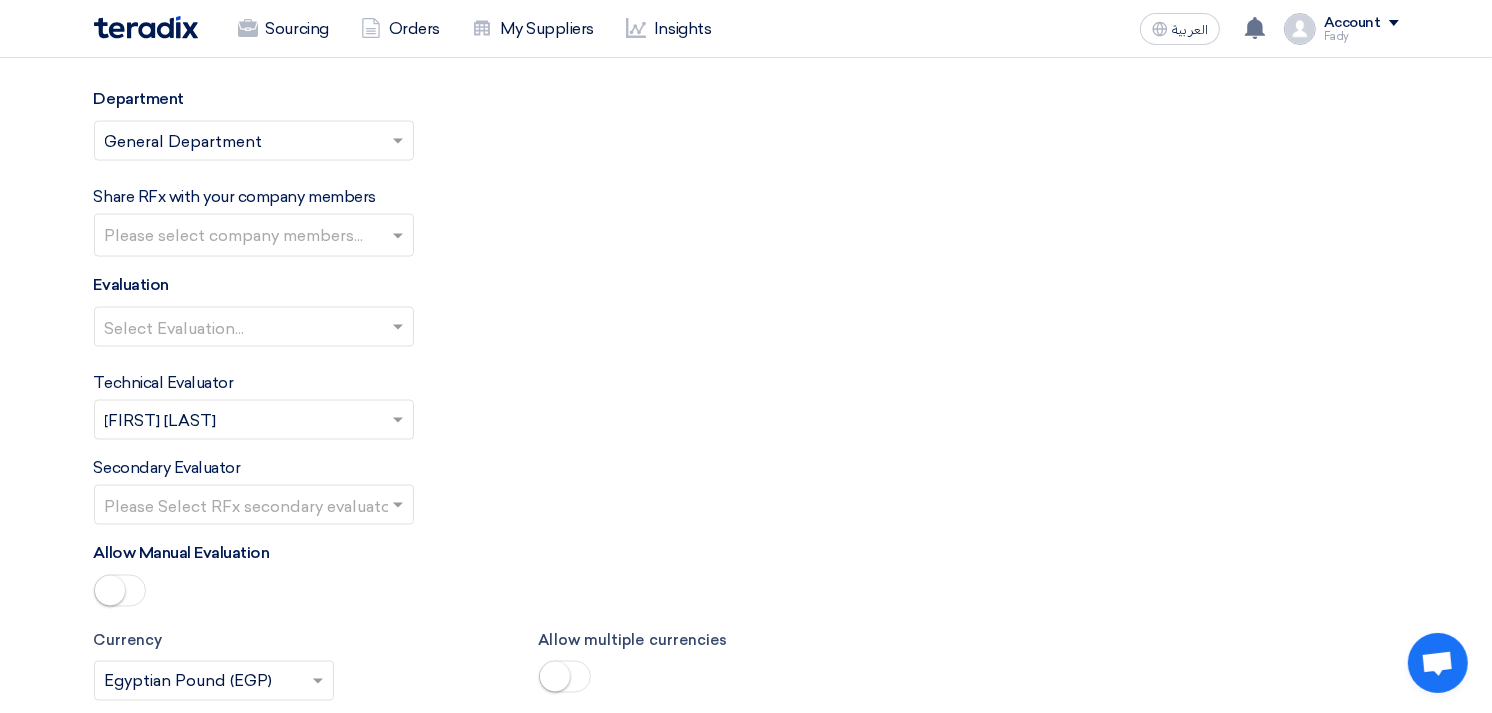 scroll, scrollTop: 2777, scrollLeft: 0, axis: vertical 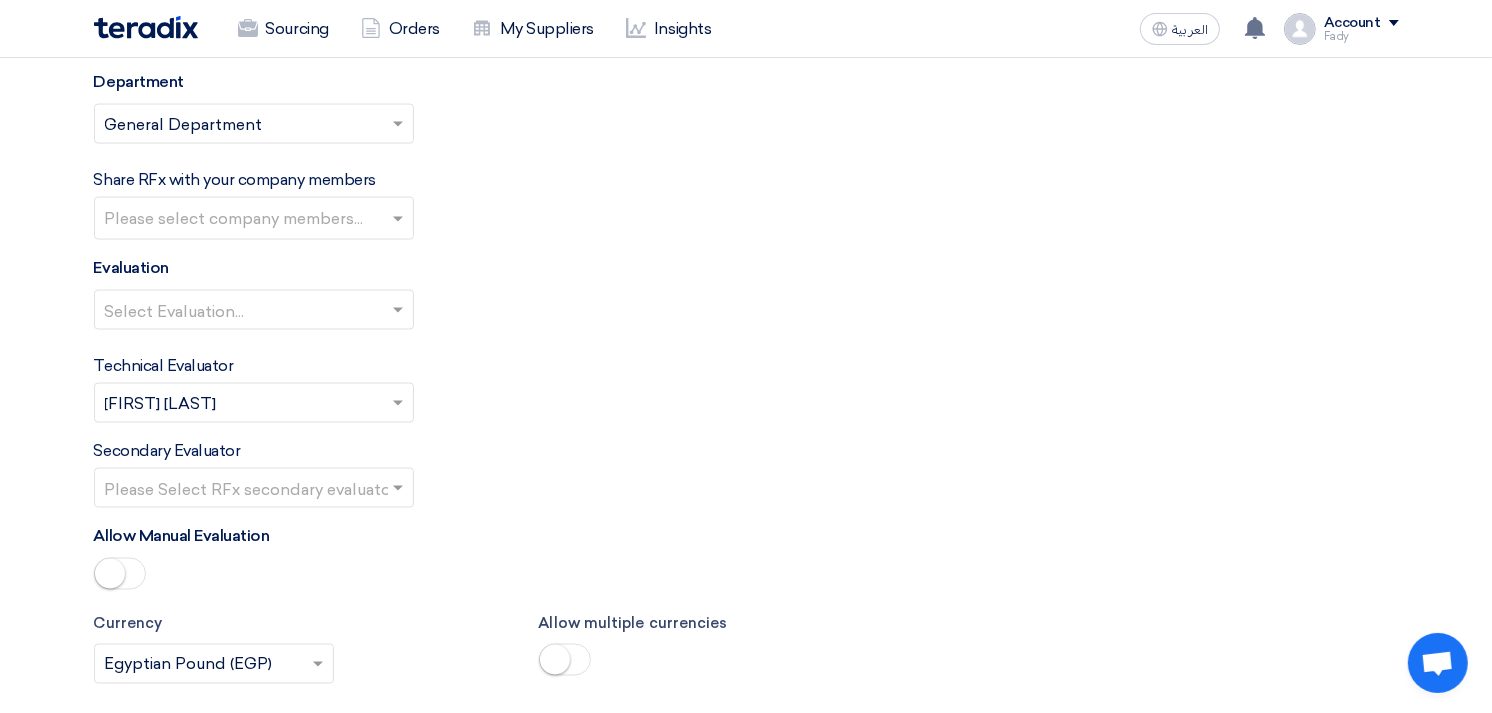 click at bounding box center [256, 220] 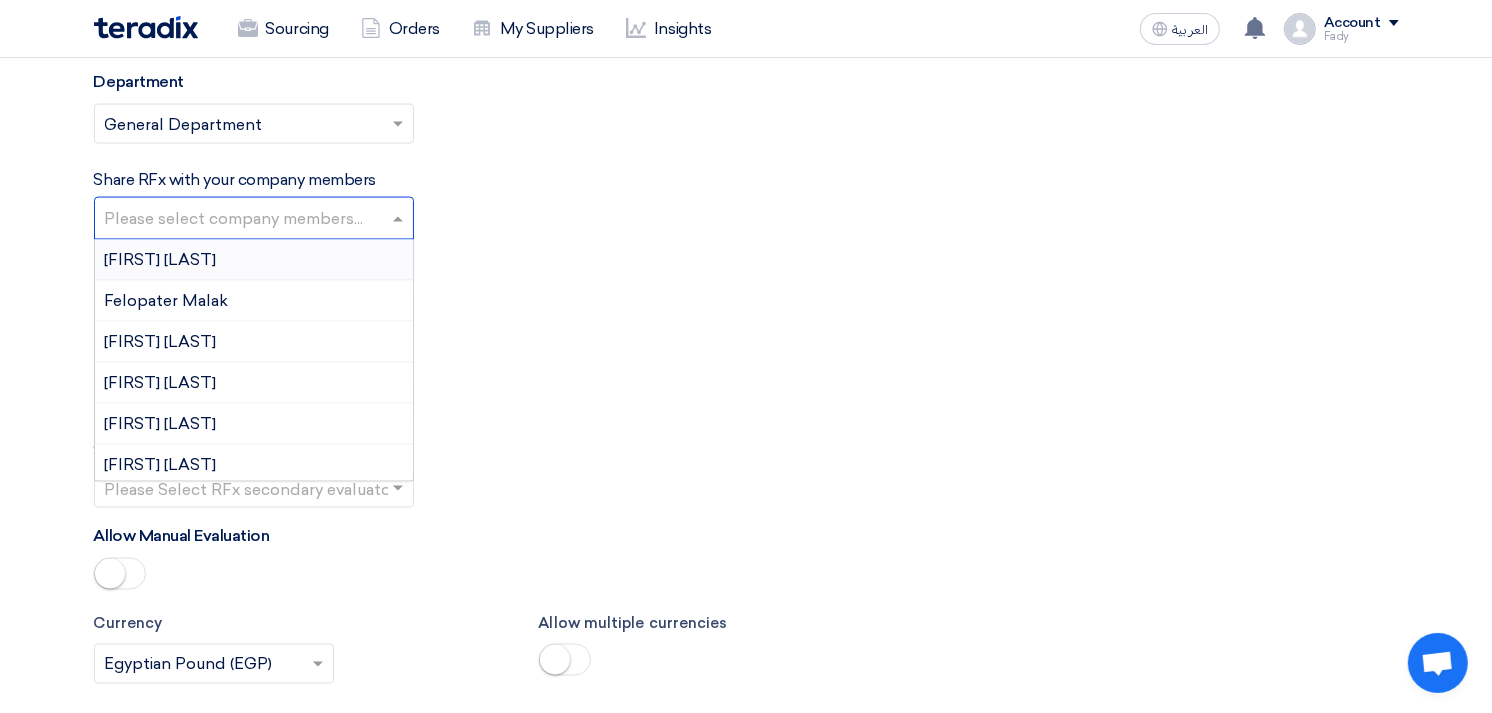 click on "Evaluation
Select Evaluation..." 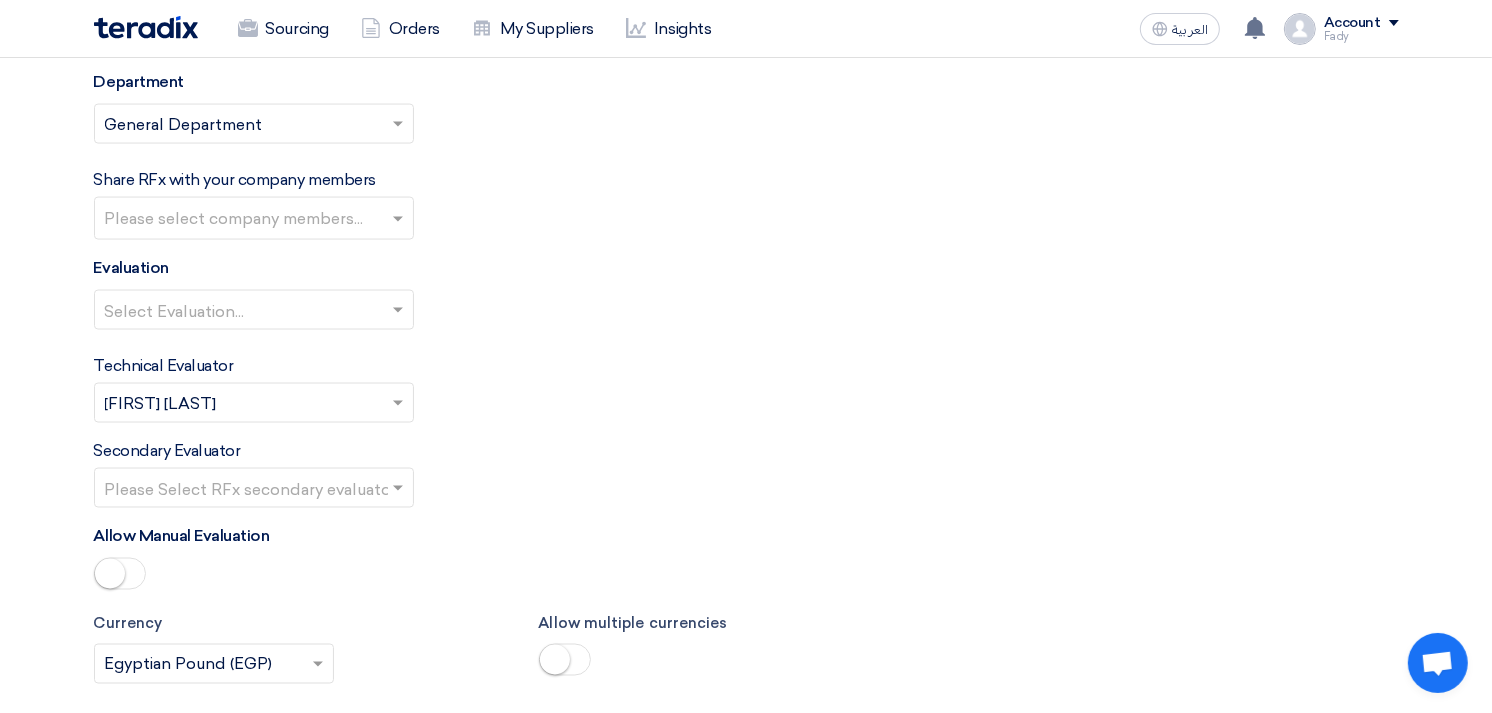 click 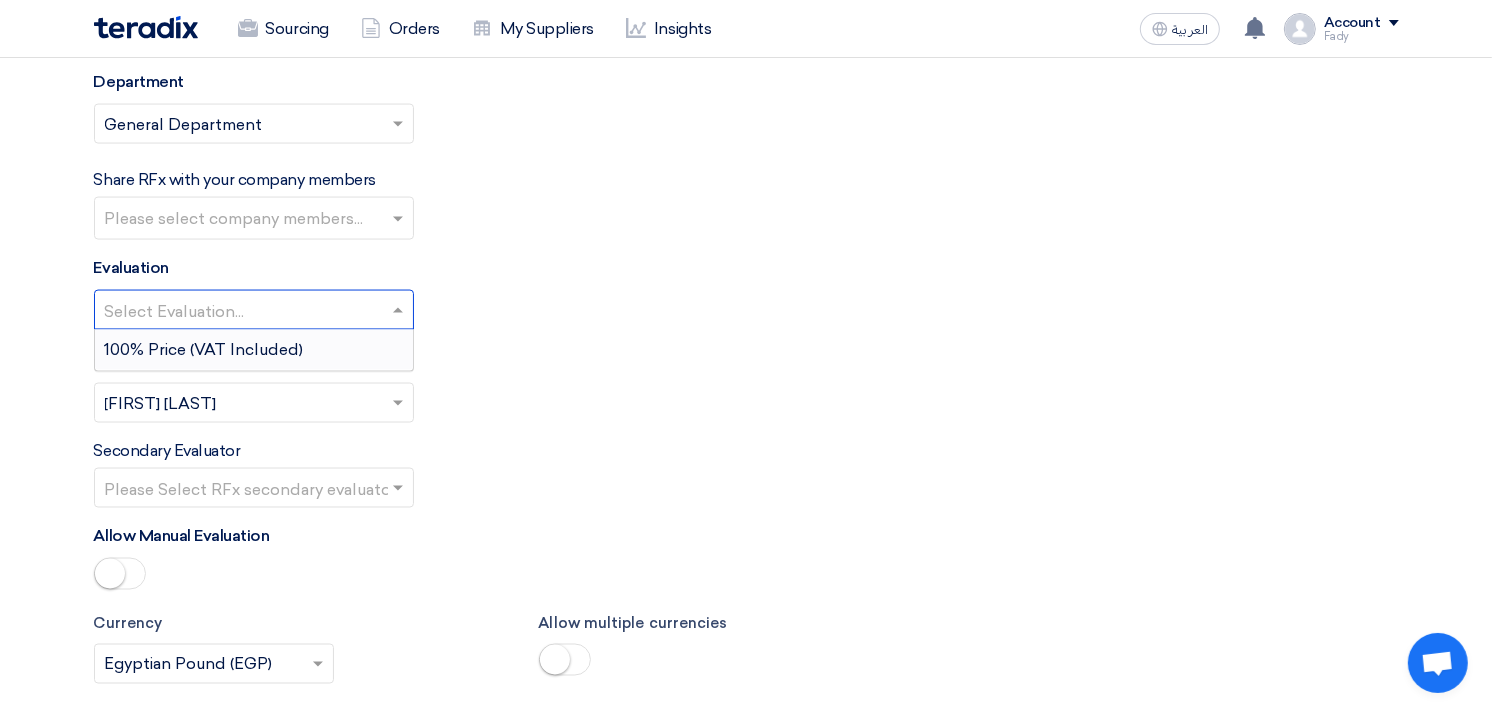 click on "100% Price (VAT Included)" at bounding box center [254, 350] 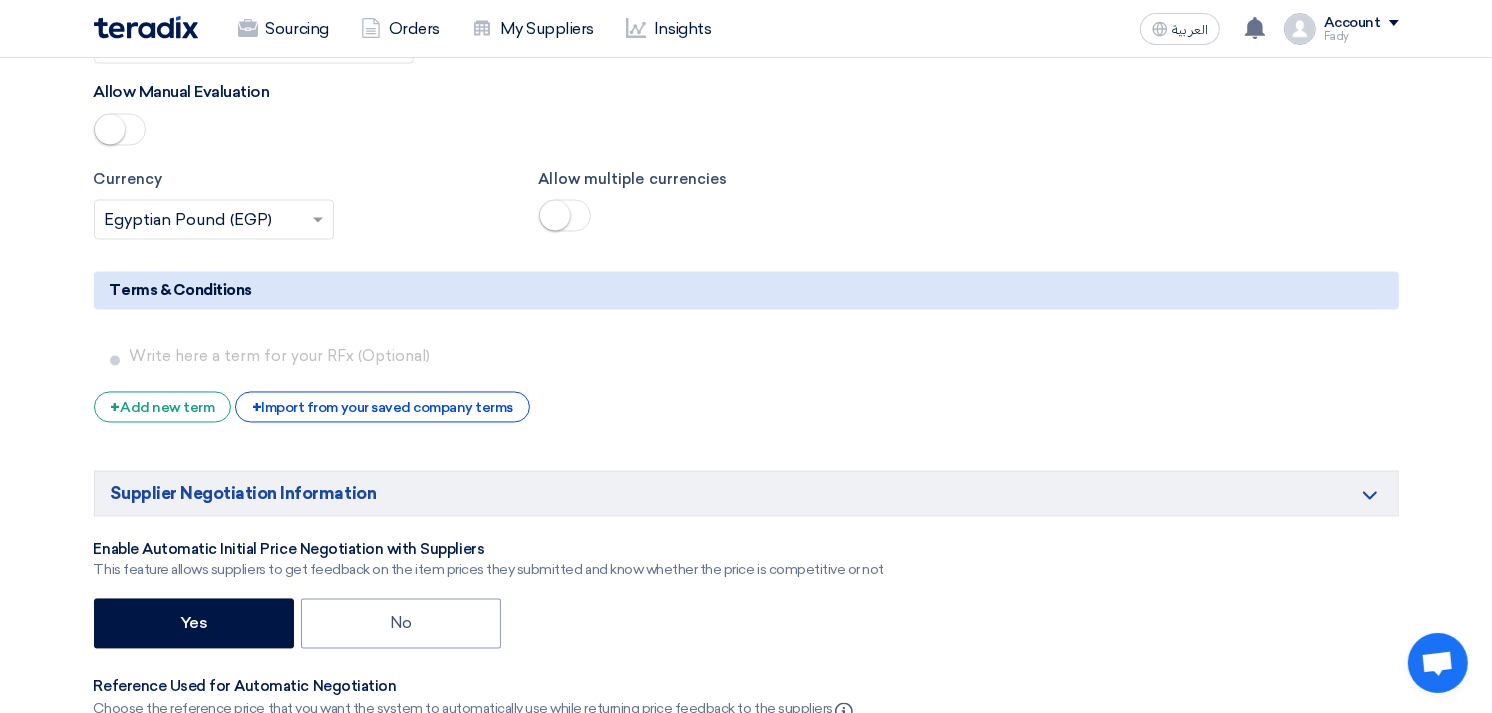 scroll, scrollTop: 3222, scrollLeft: 0, axis: vertical 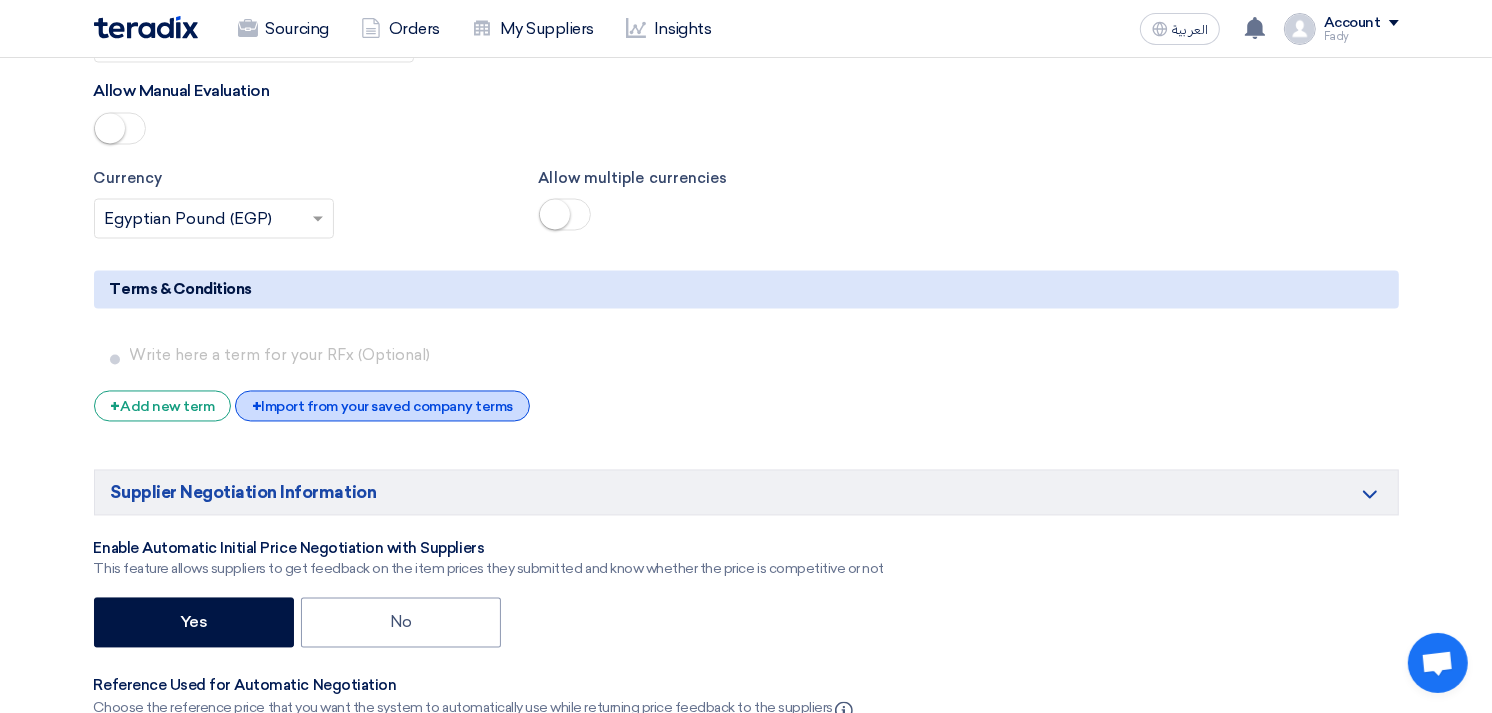 click on "+
Import from your saved company terms" 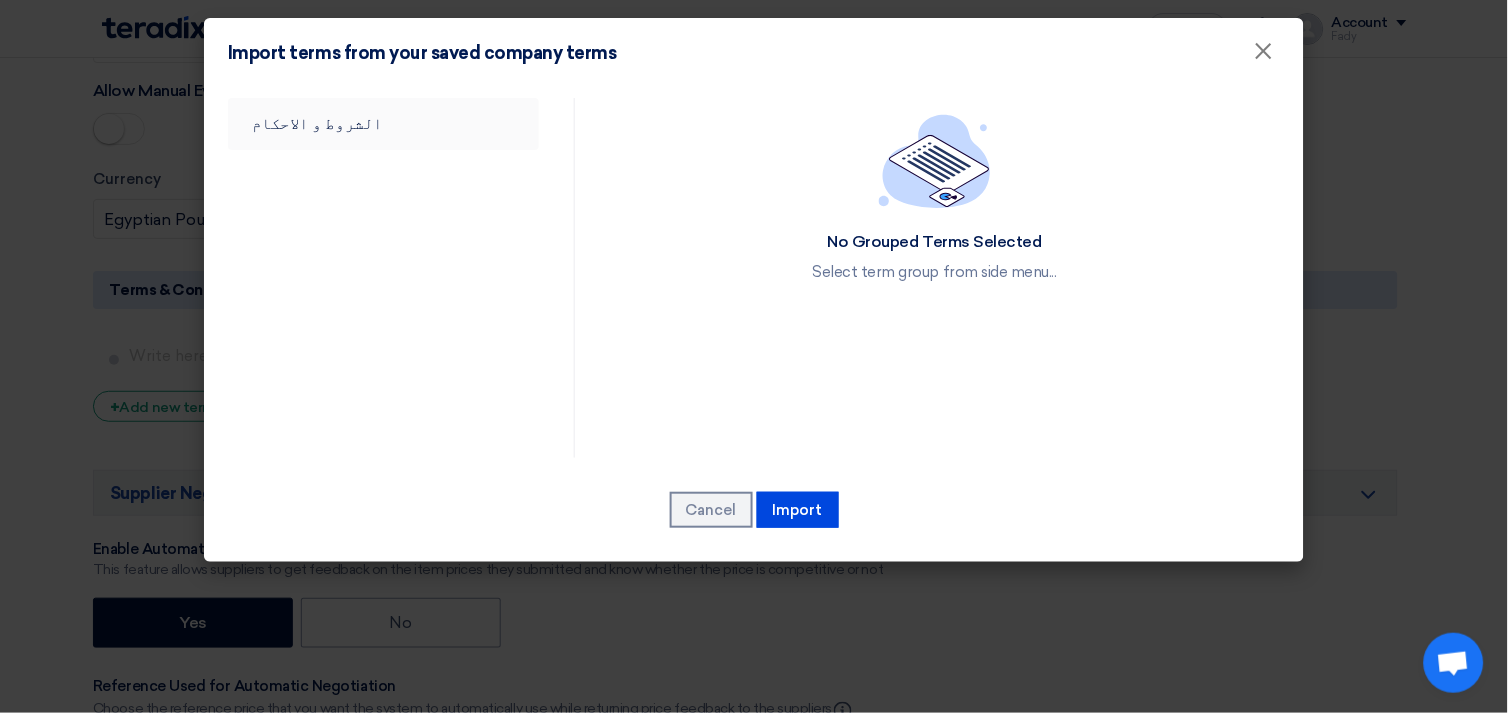 click on "الشروط و الاحكام" 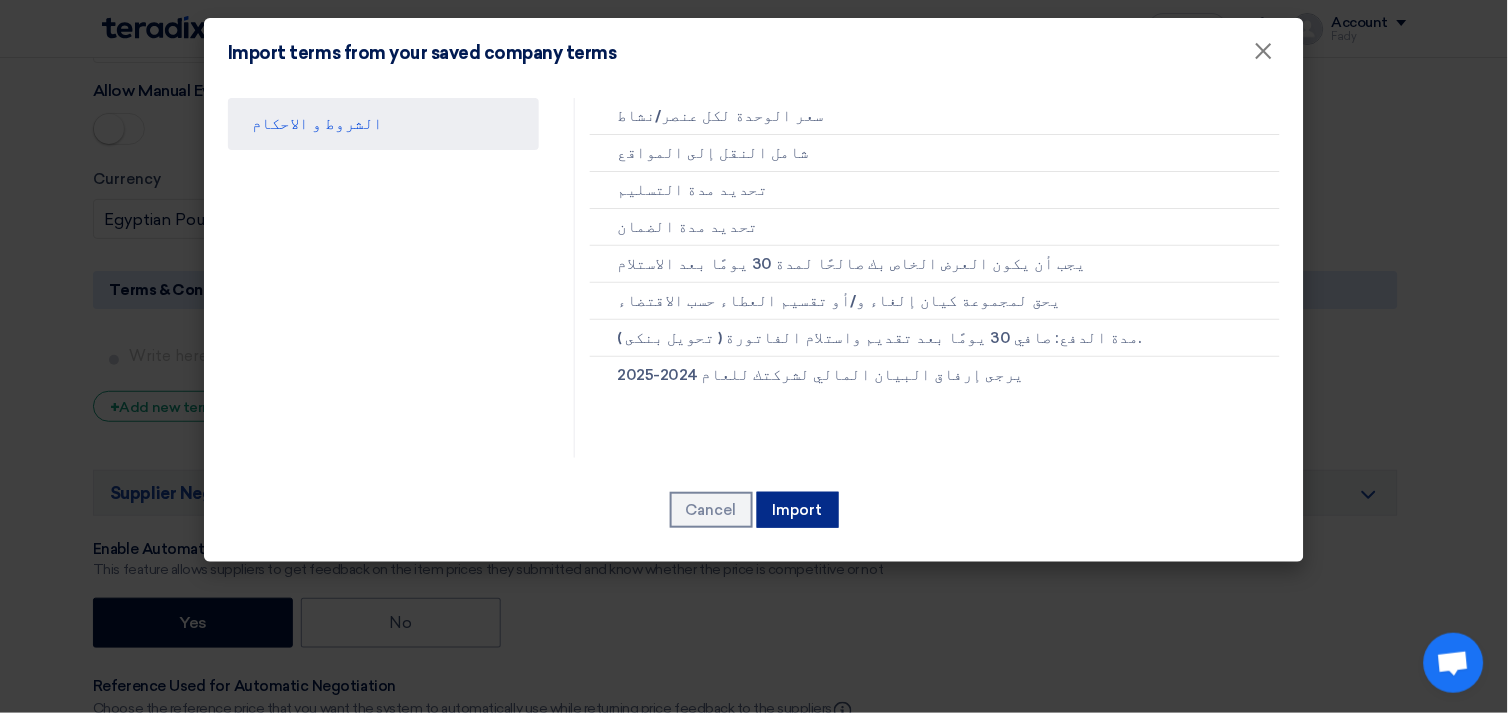 click on "Import" 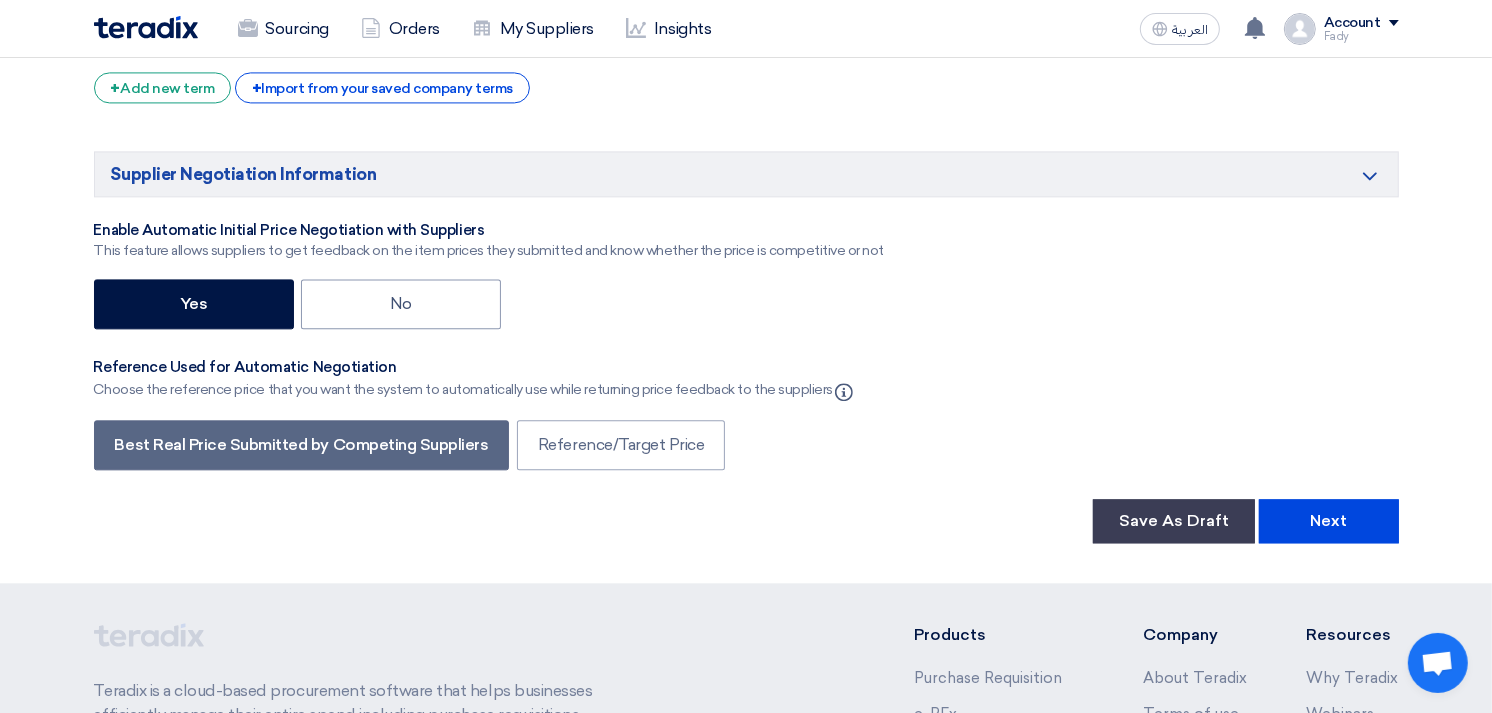 scroll, scrollTop: 3888, scrollLeft: 0, axis: vertical 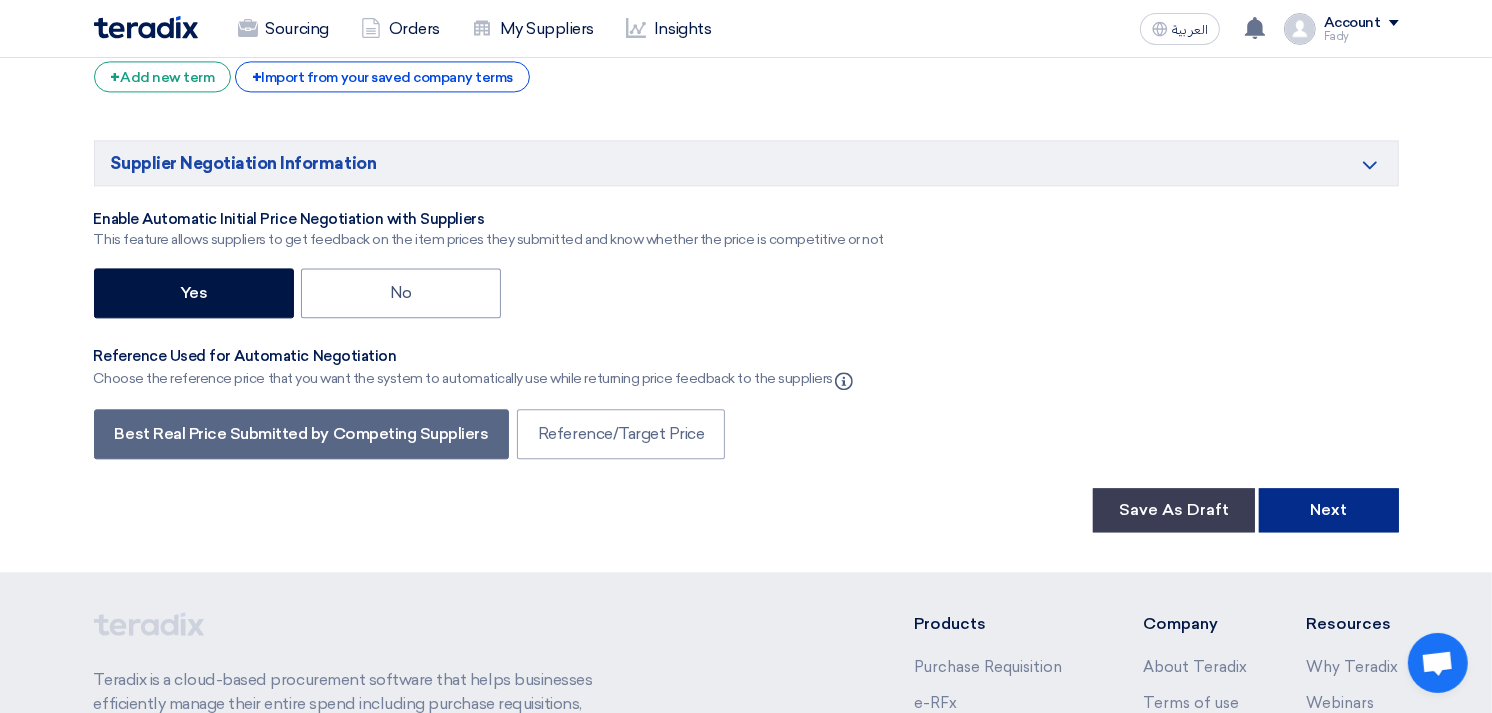 click on "Next" 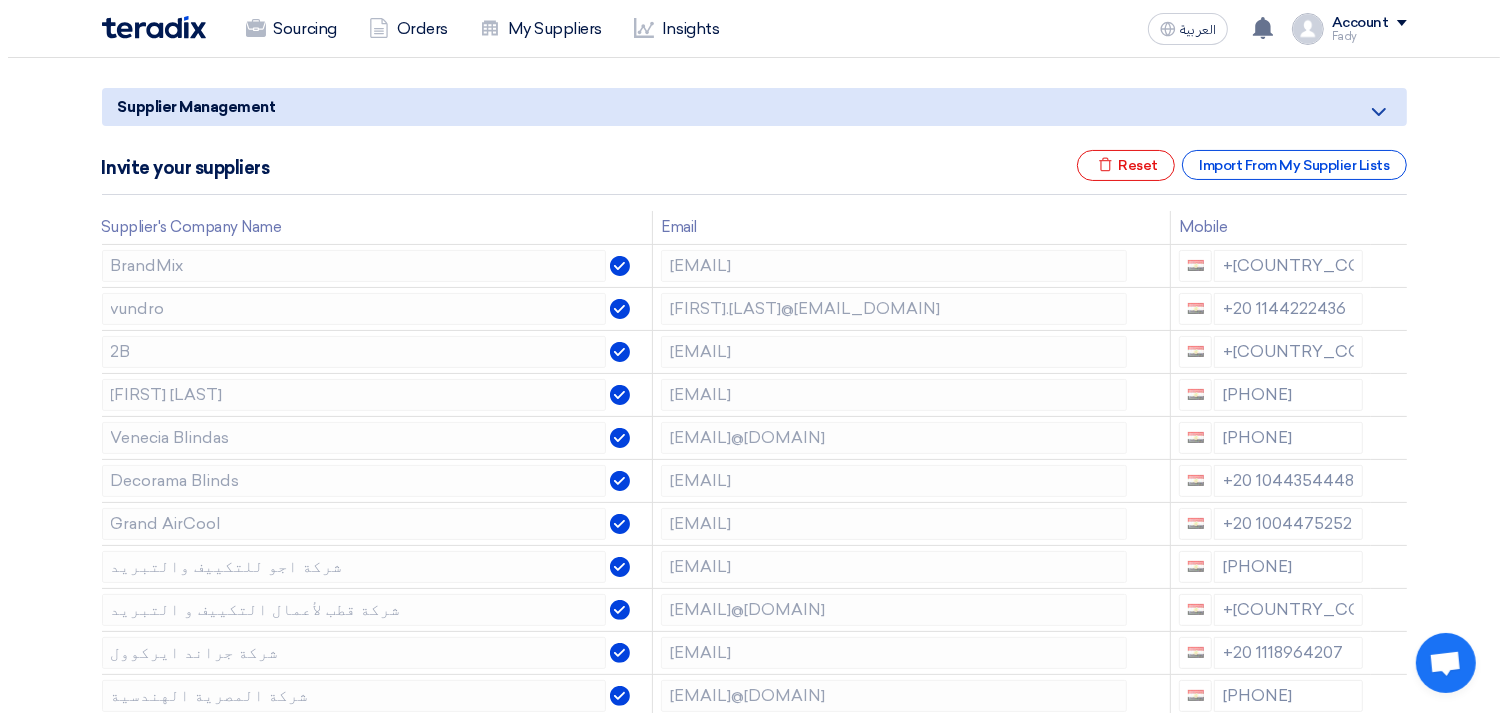scroll, scrollTop: 222, scrollLeft: 0, axis: vertical 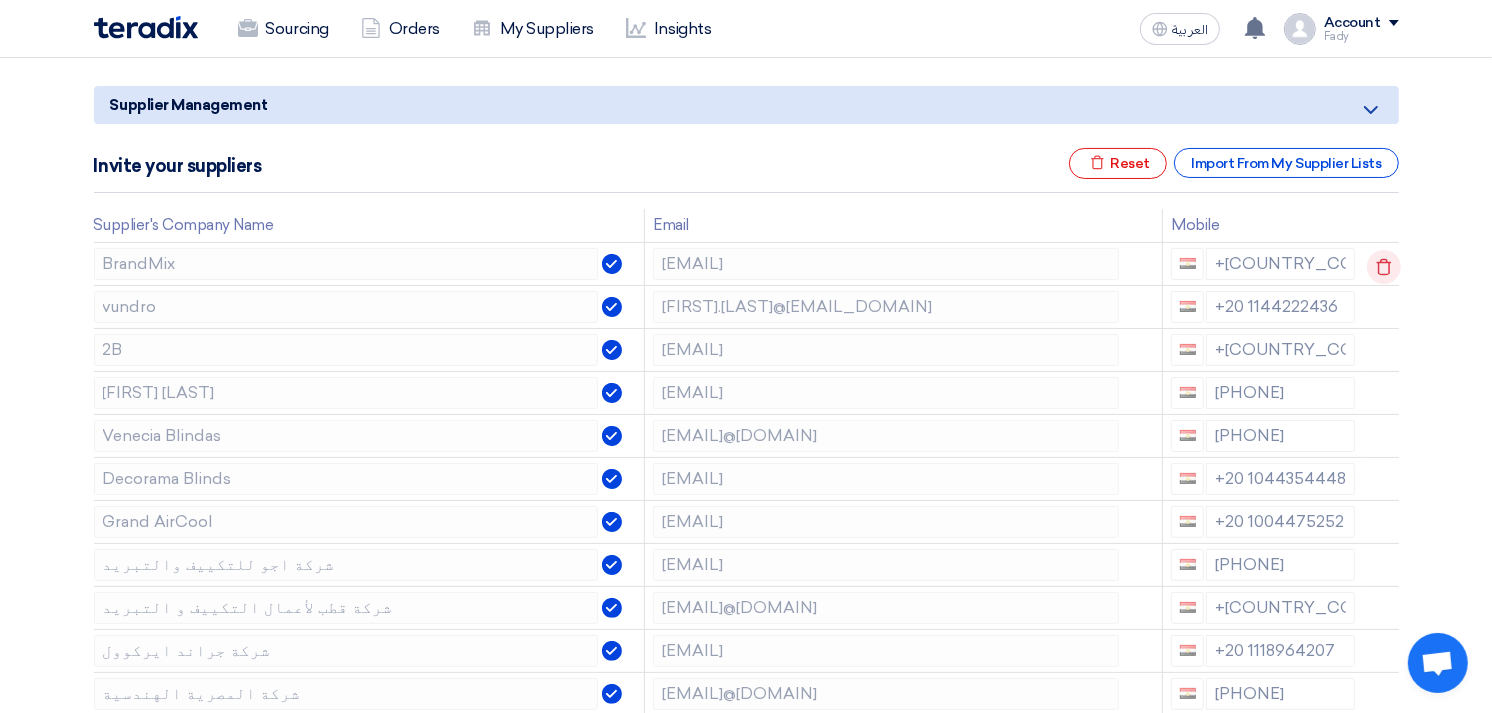 click 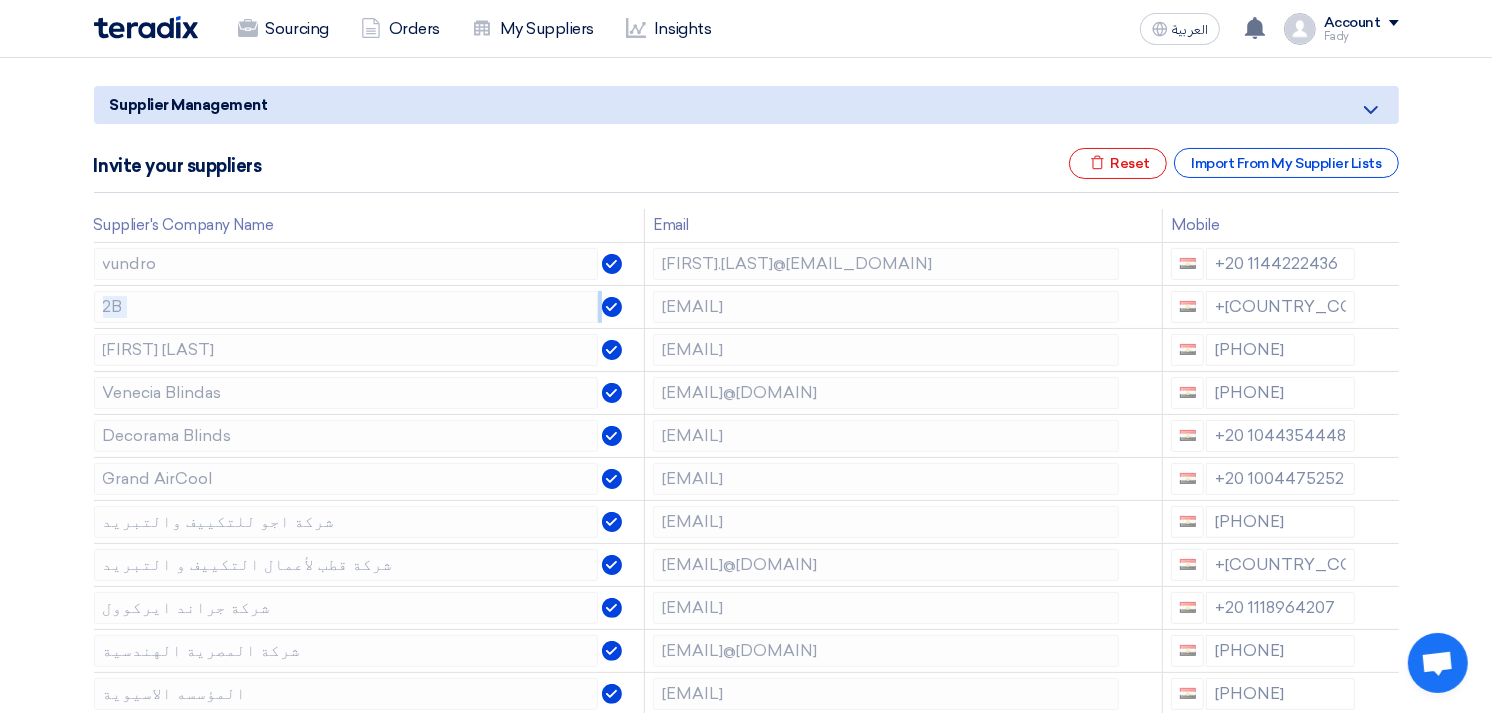 click 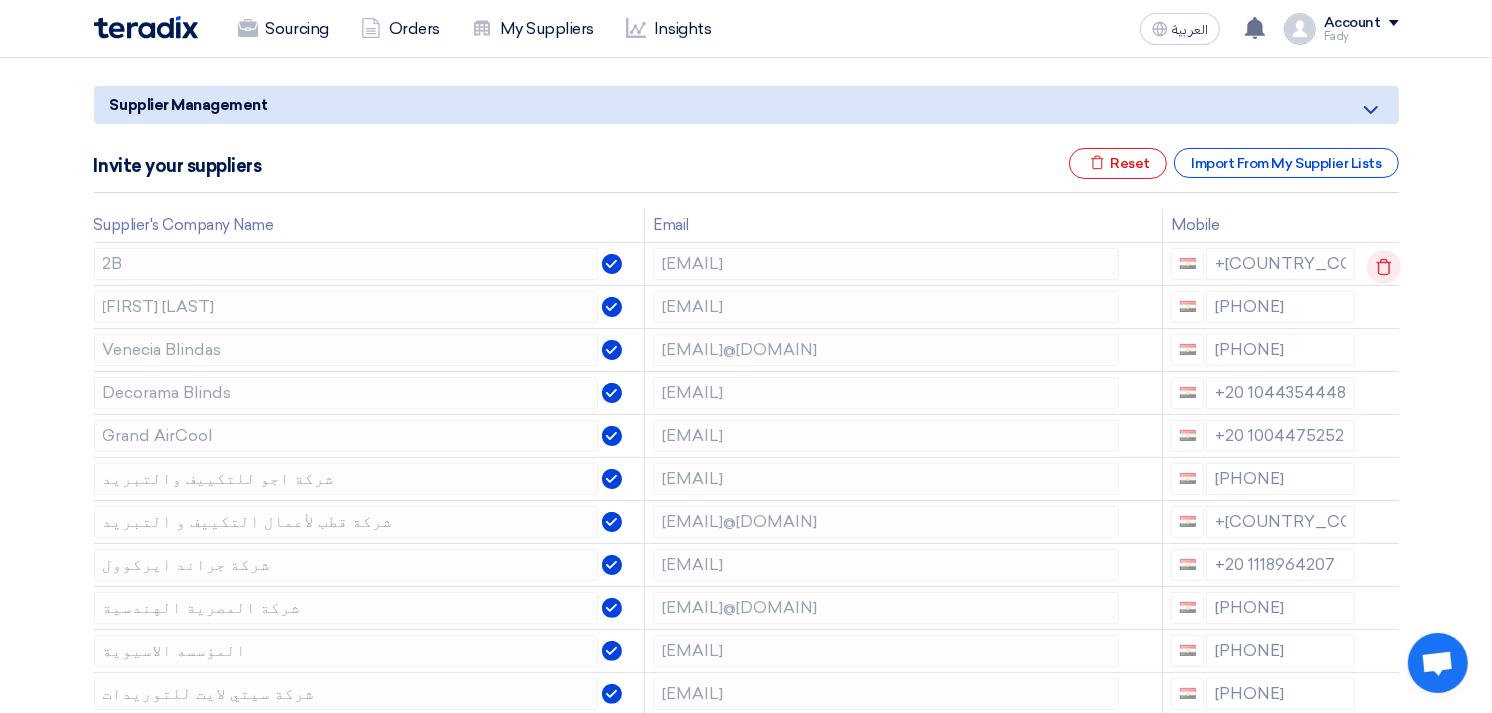 click 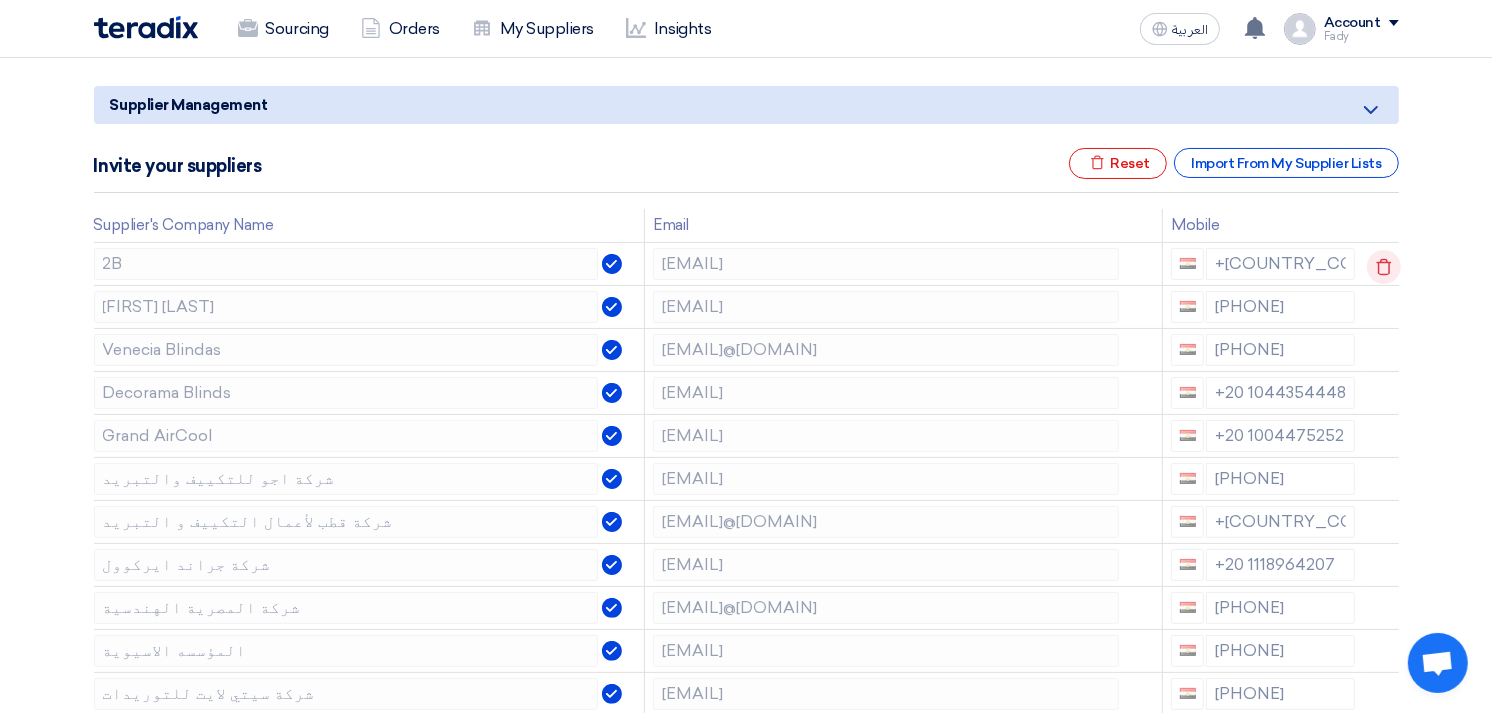 click 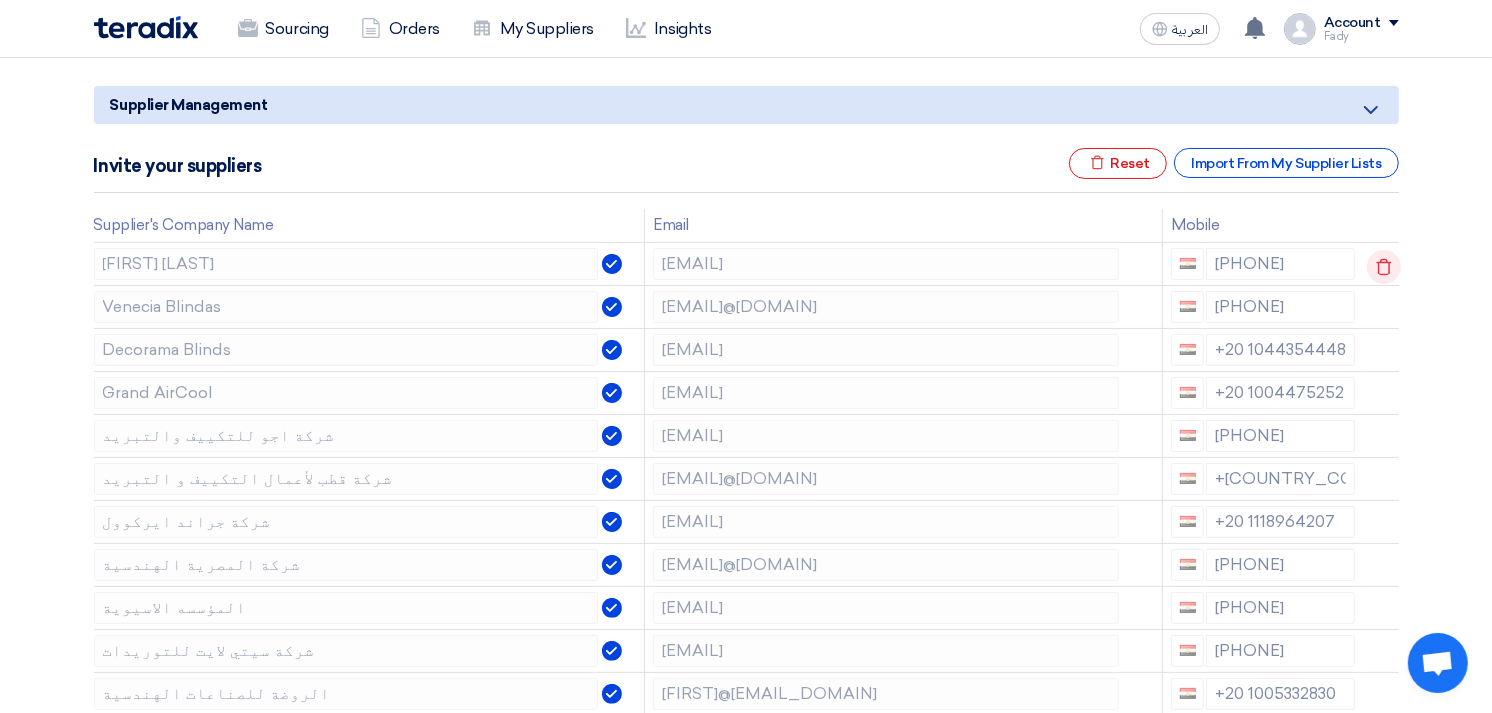 click 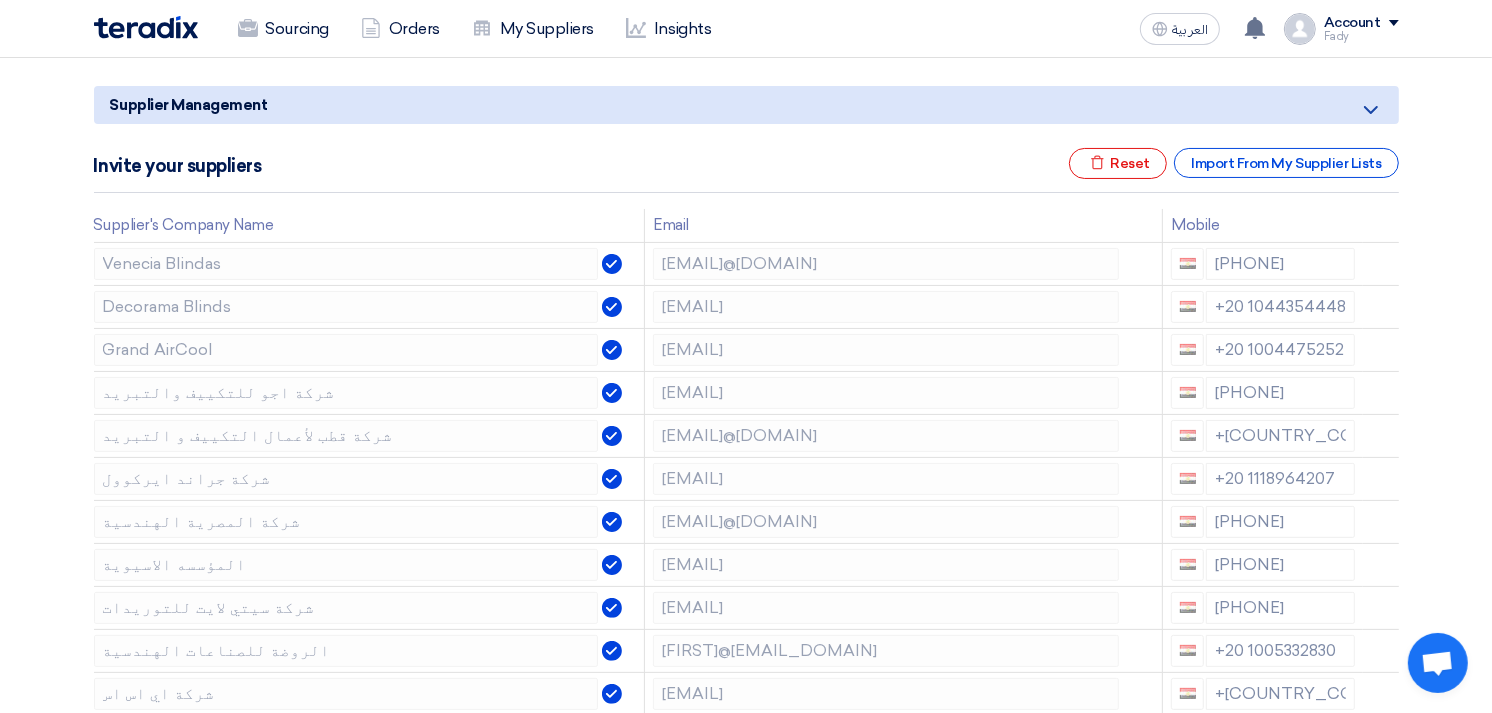 click 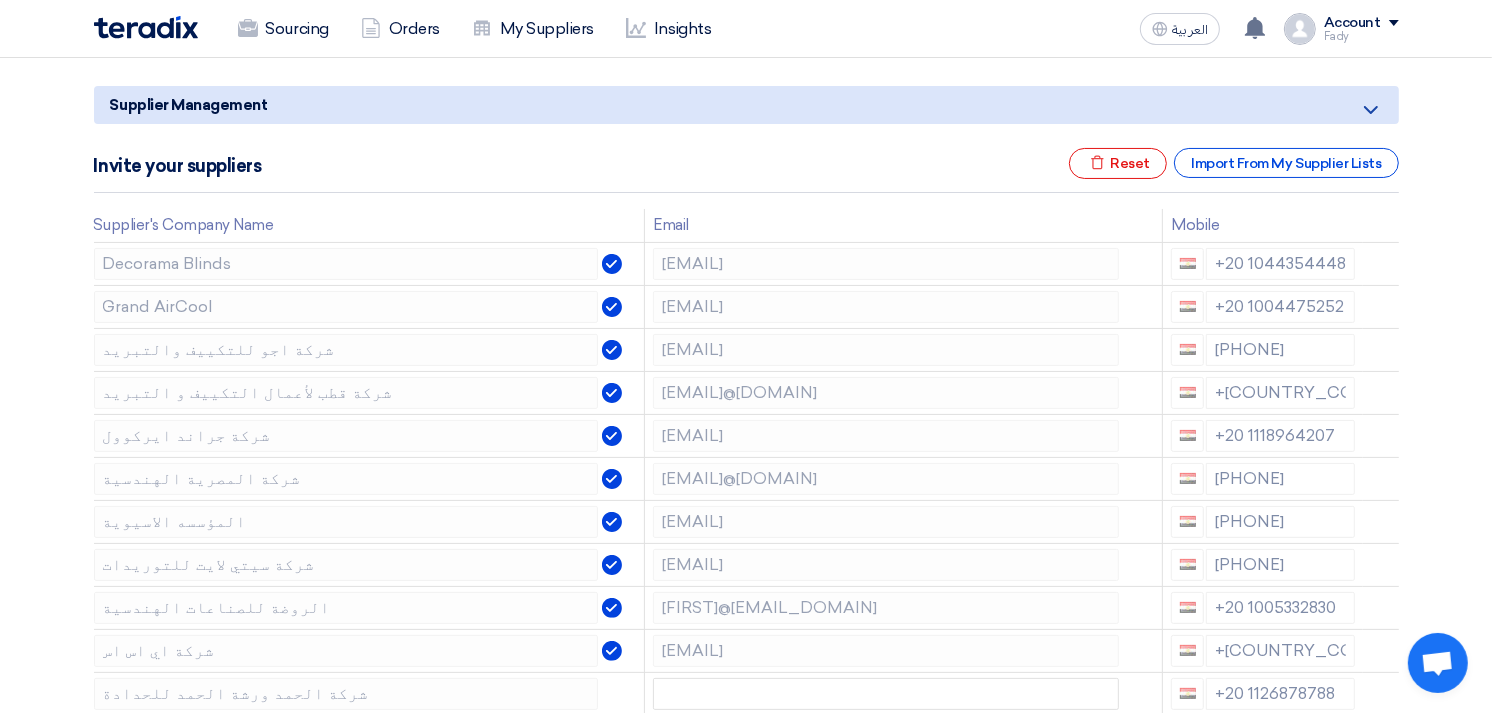 click 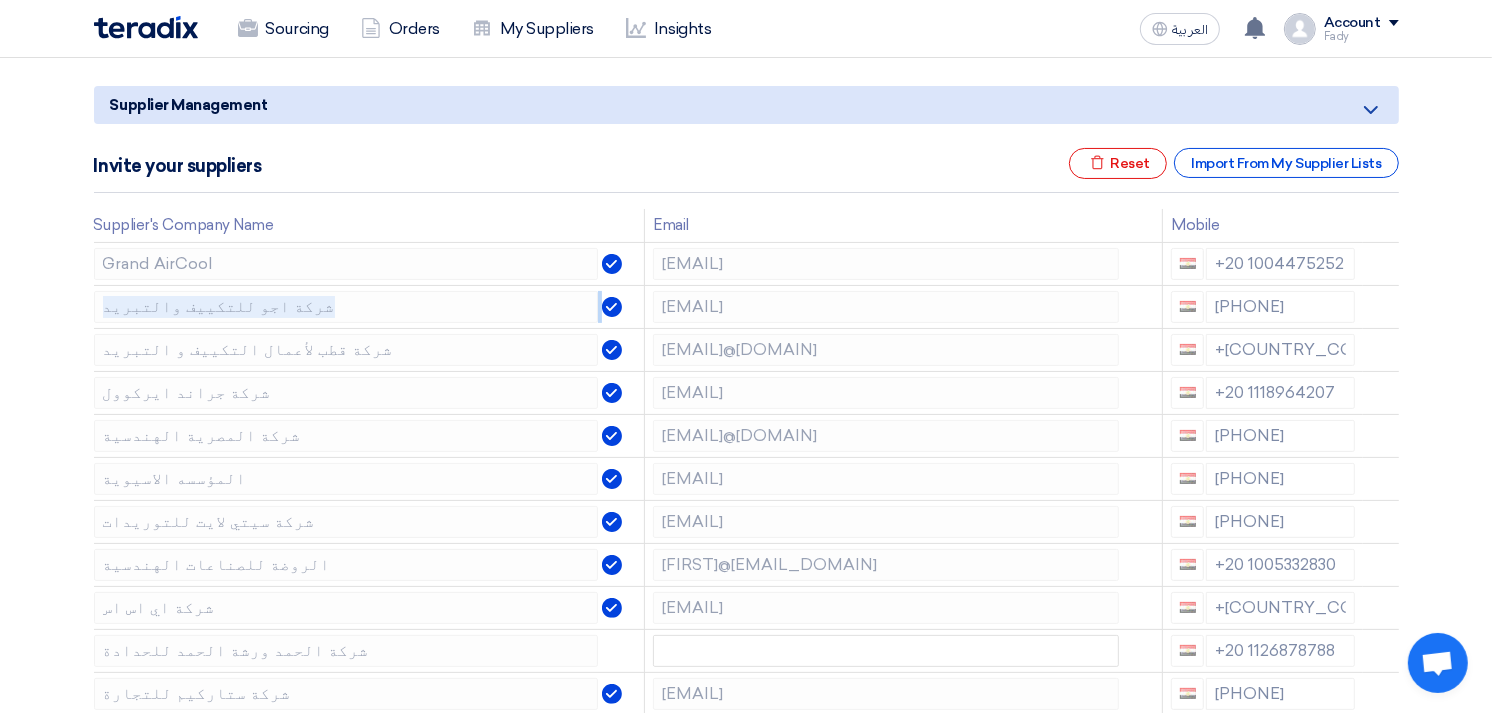 click 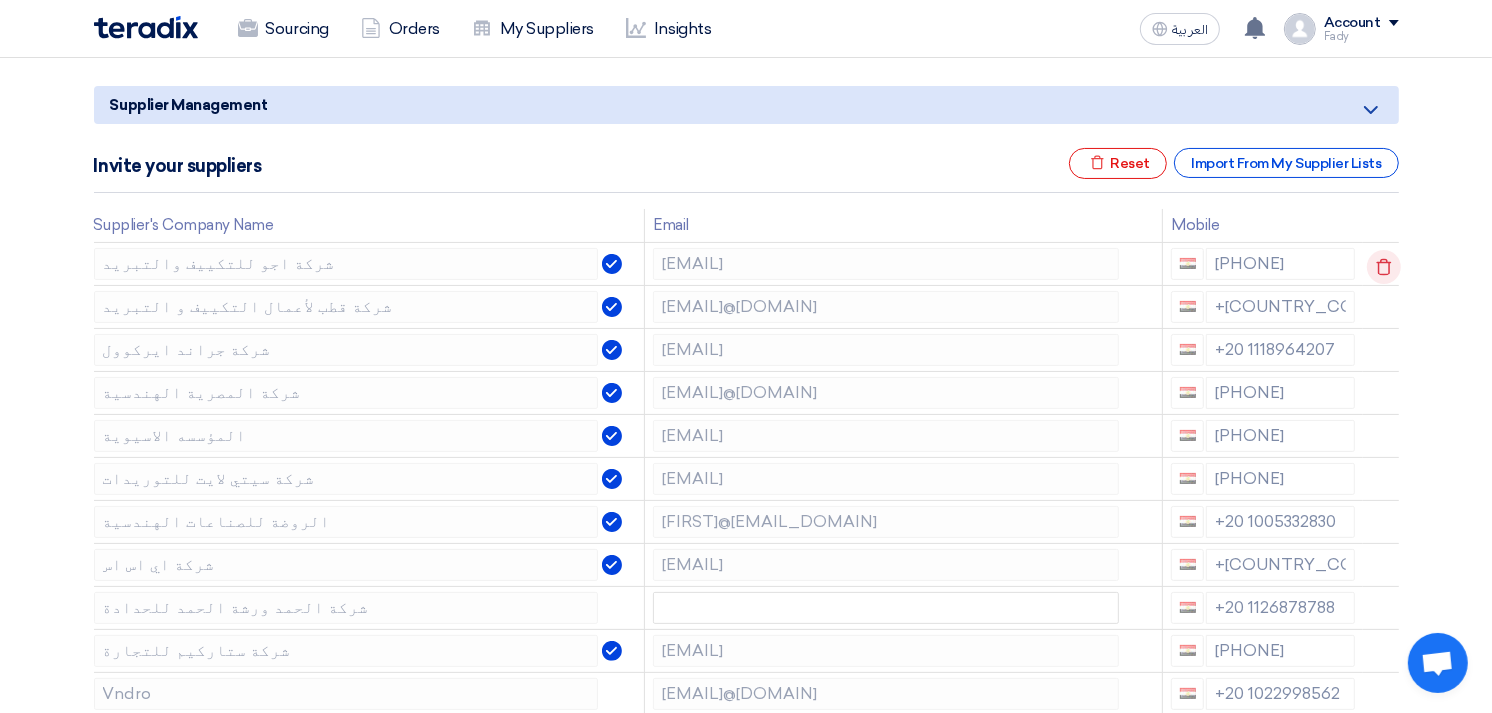click 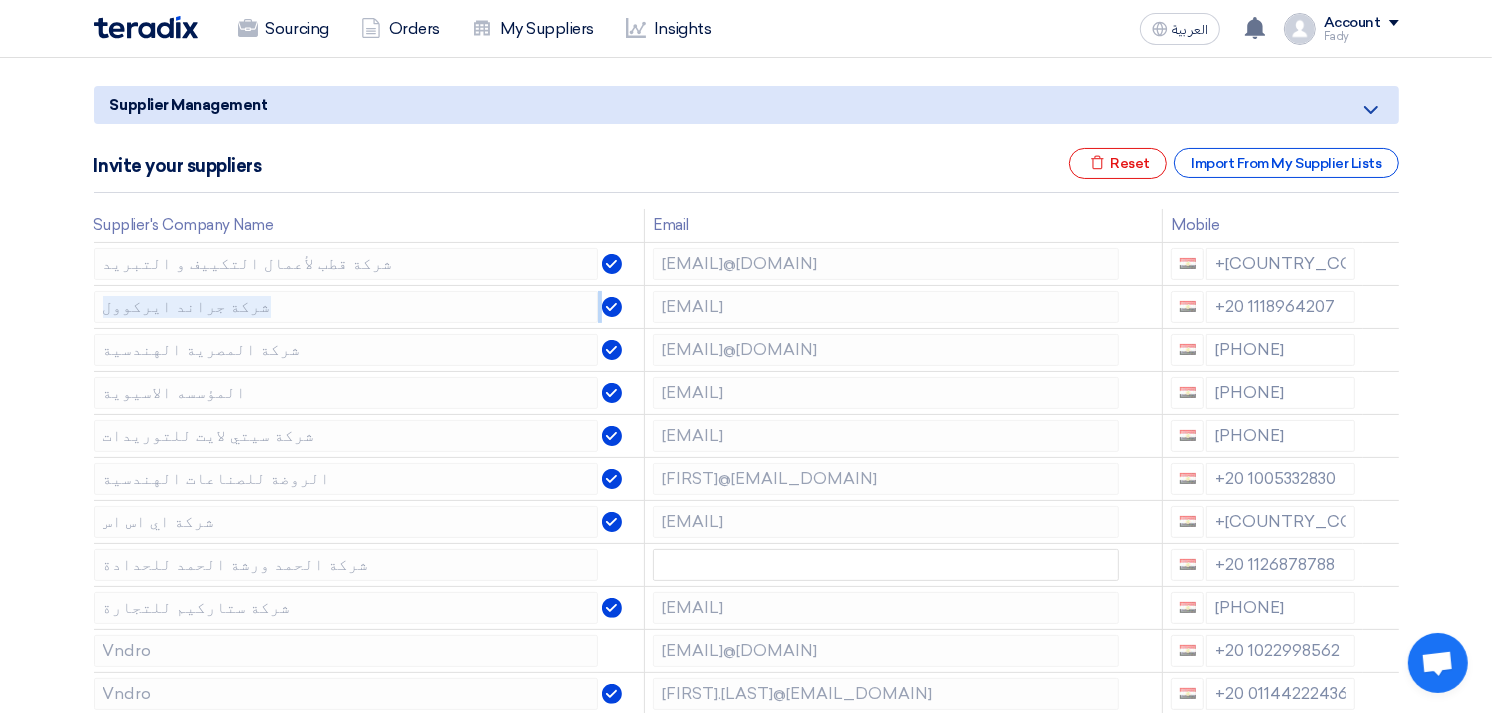 click 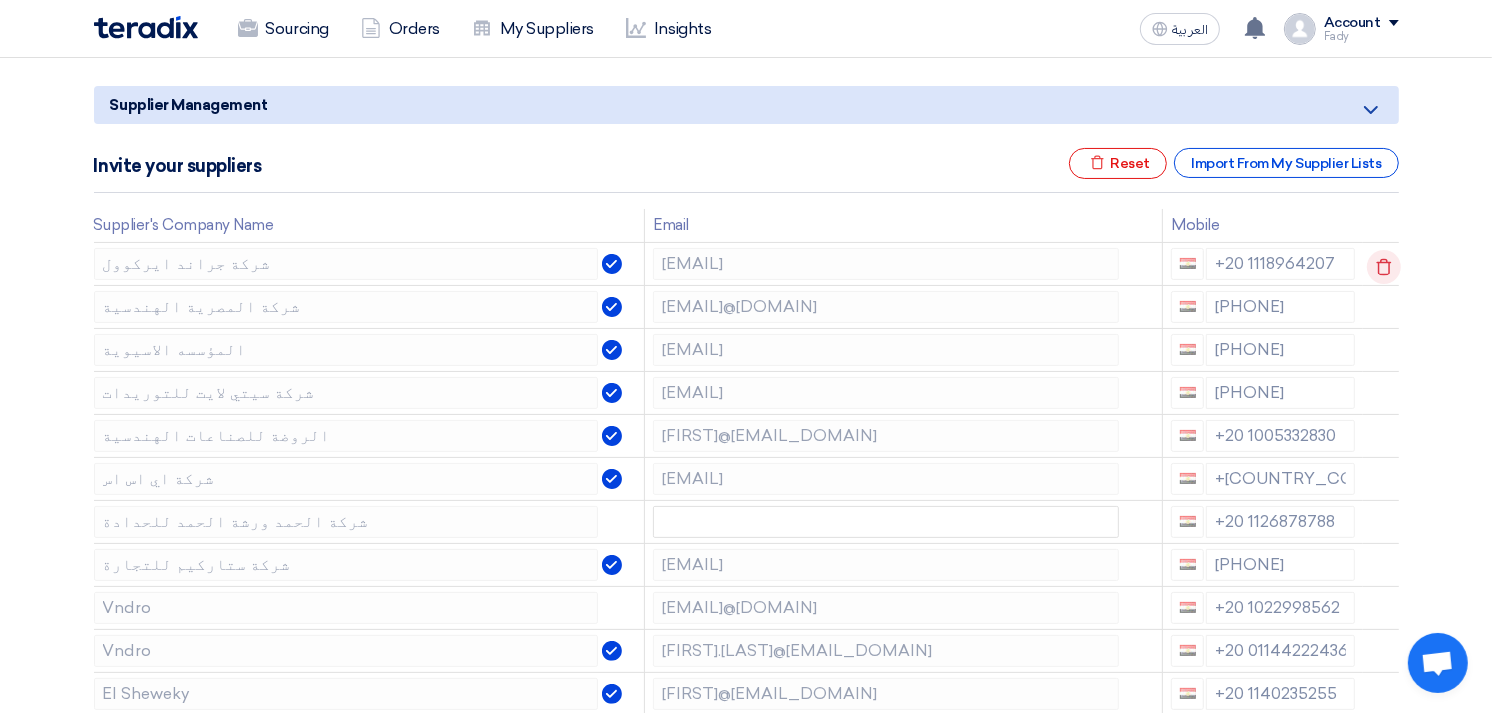 click 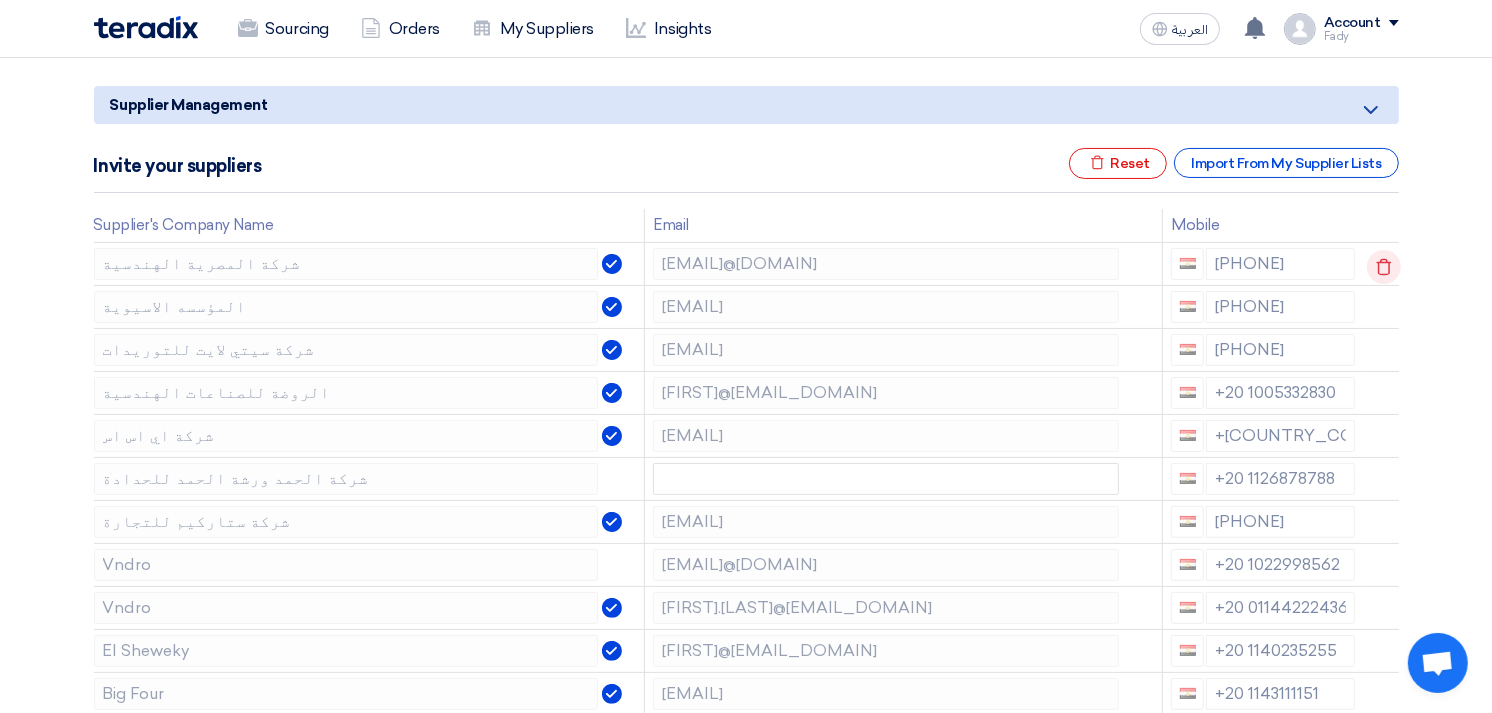 click 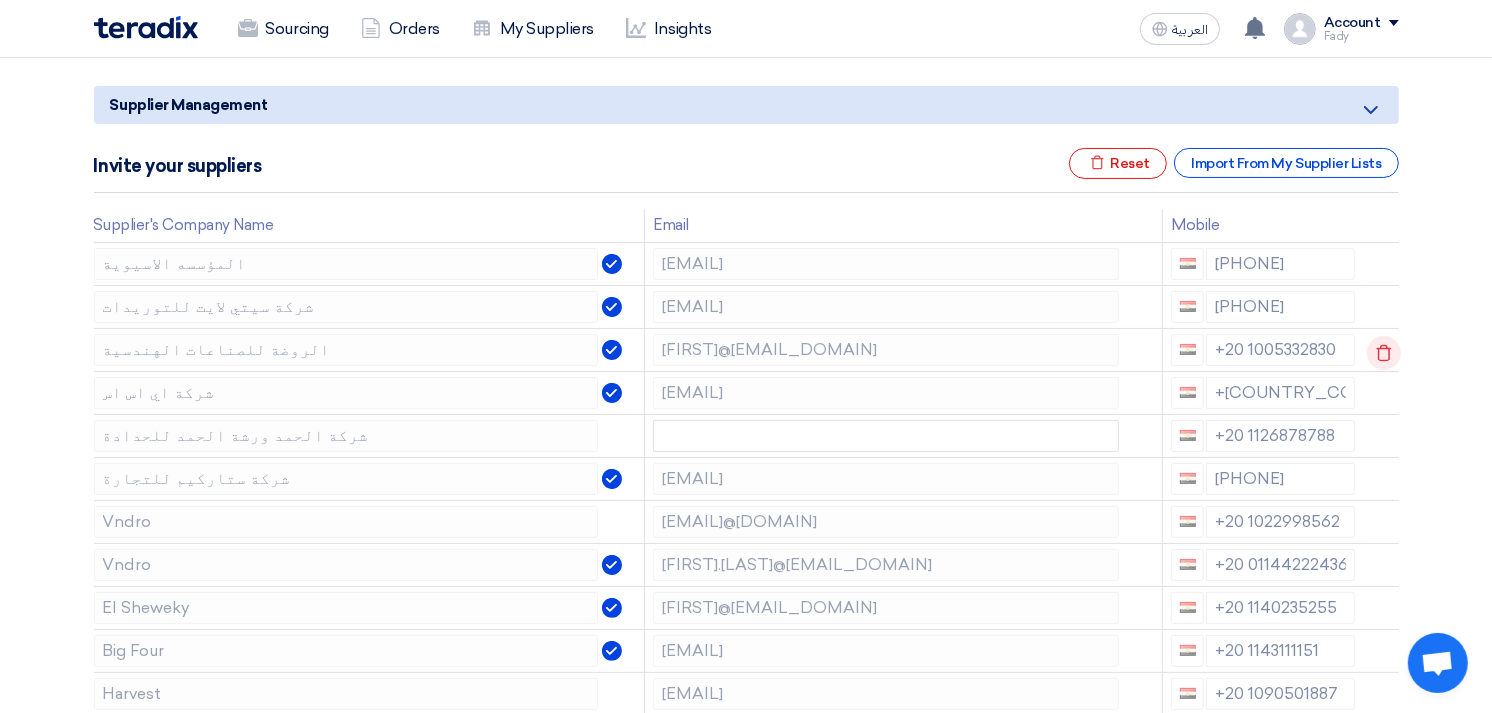 click 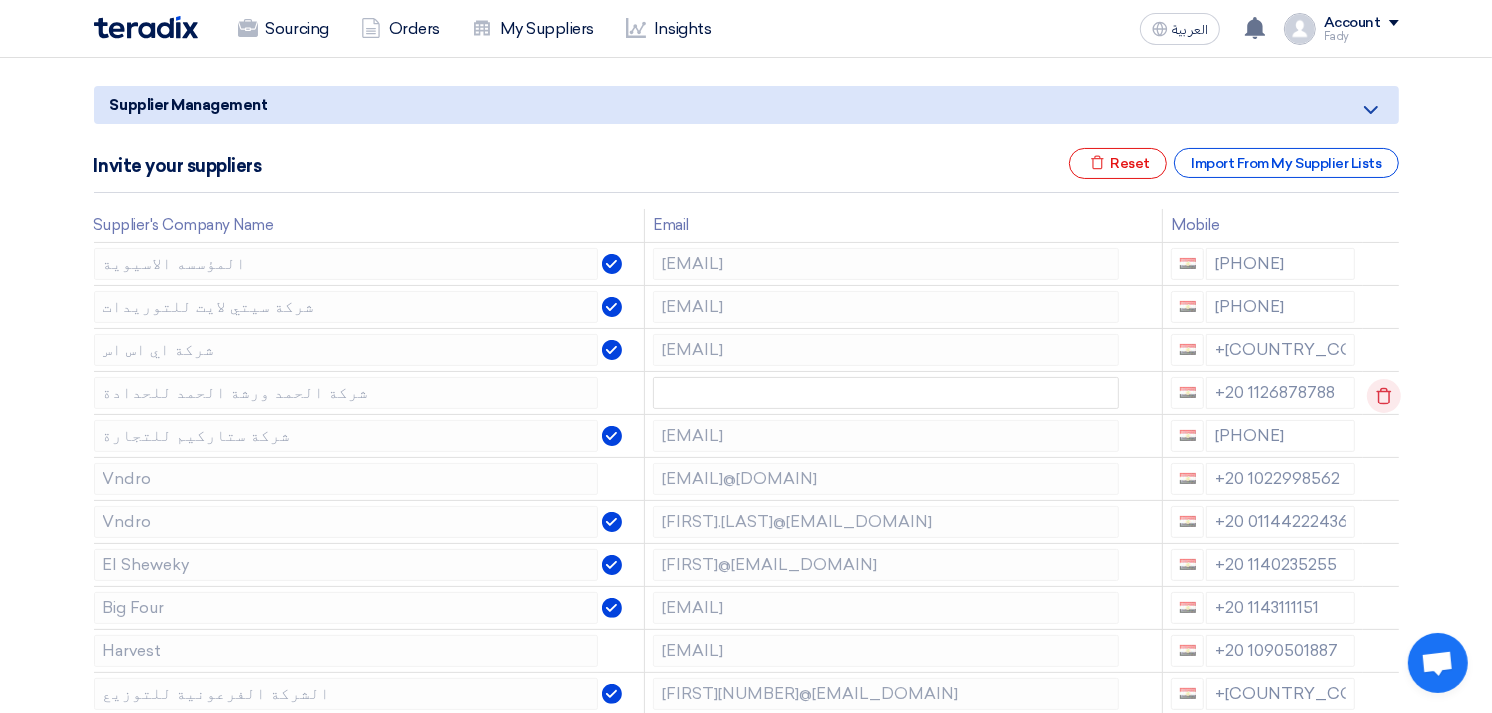 click 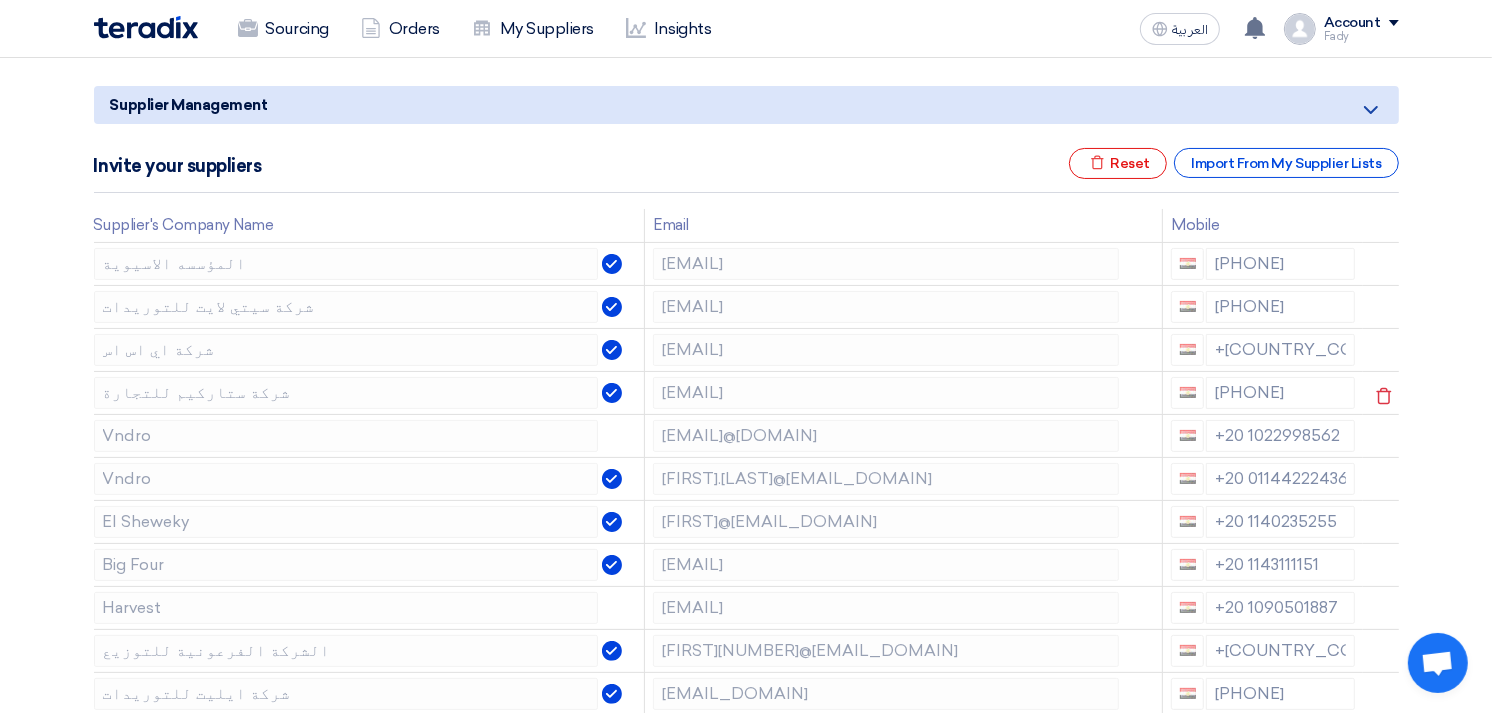click 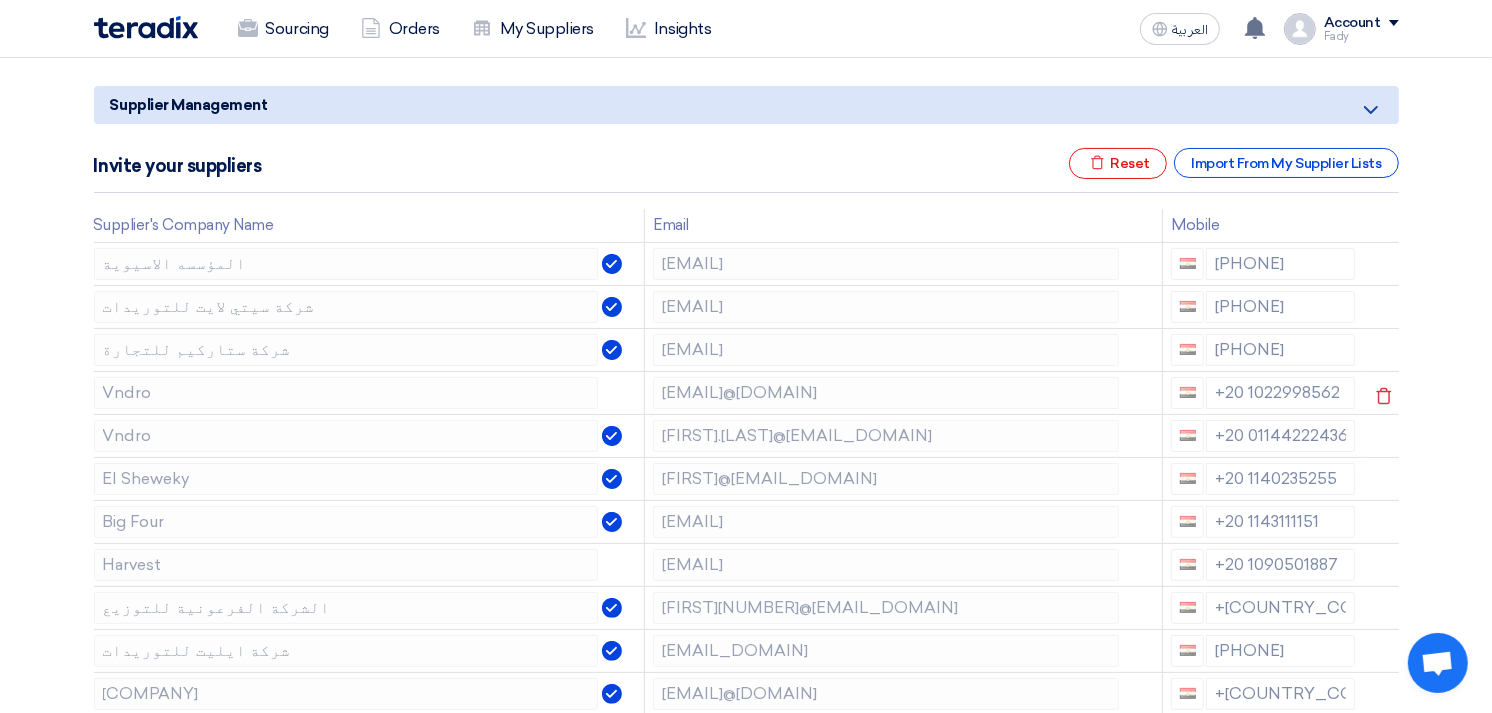 click 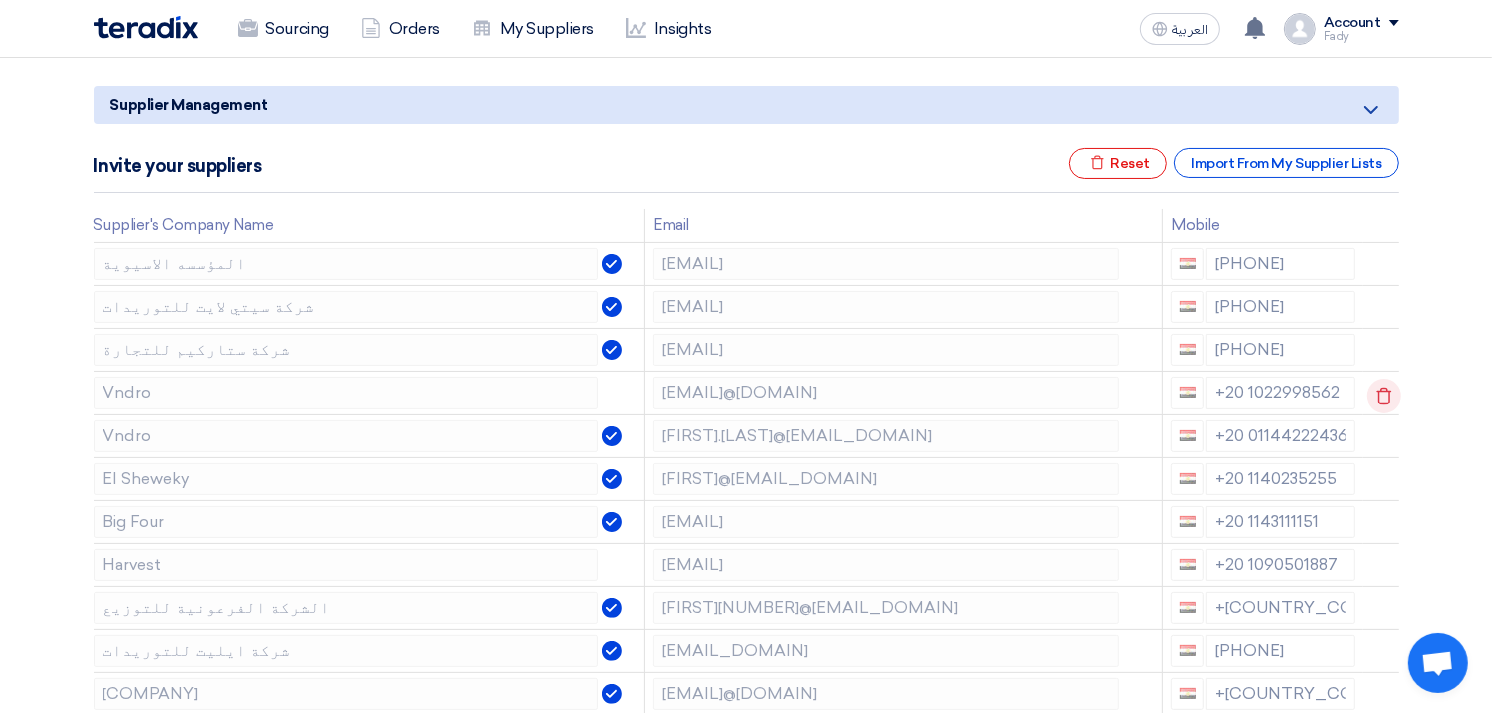 click 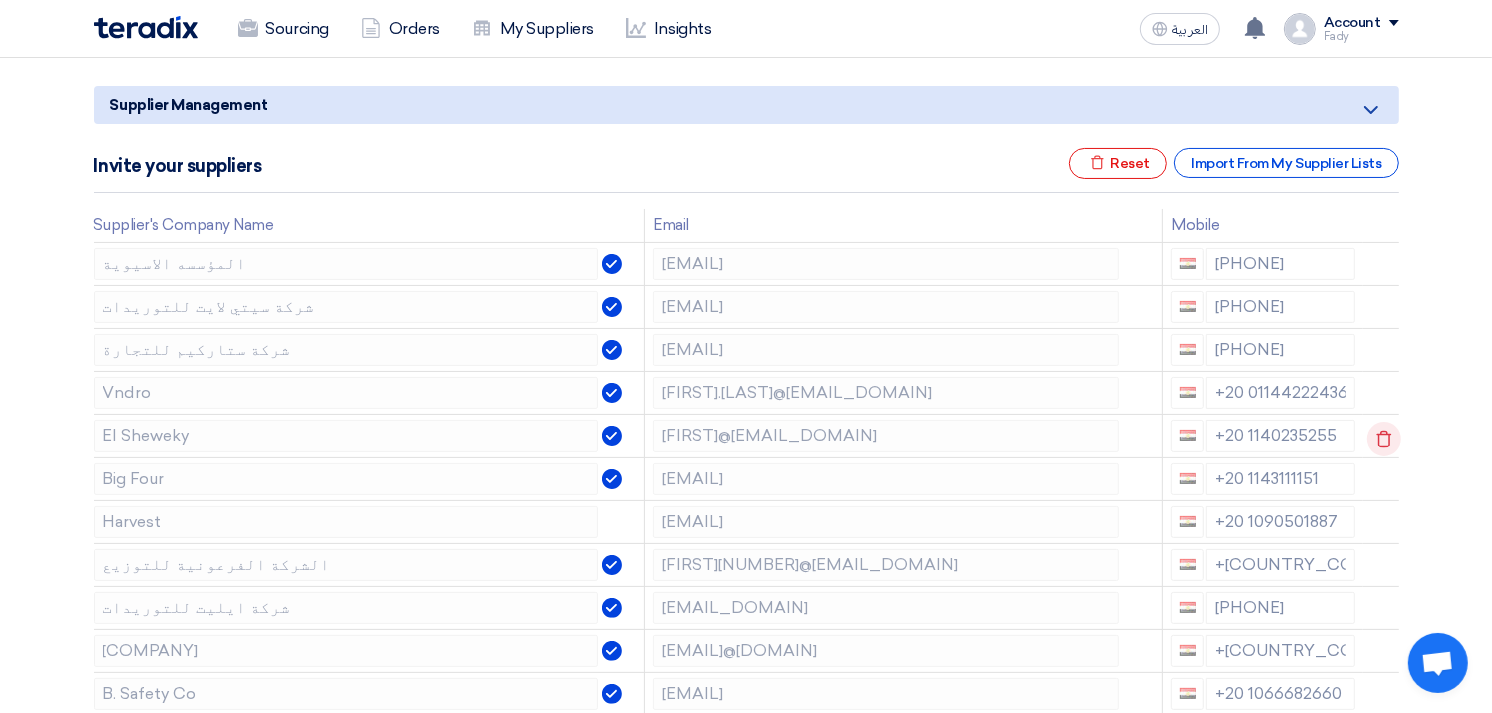 click 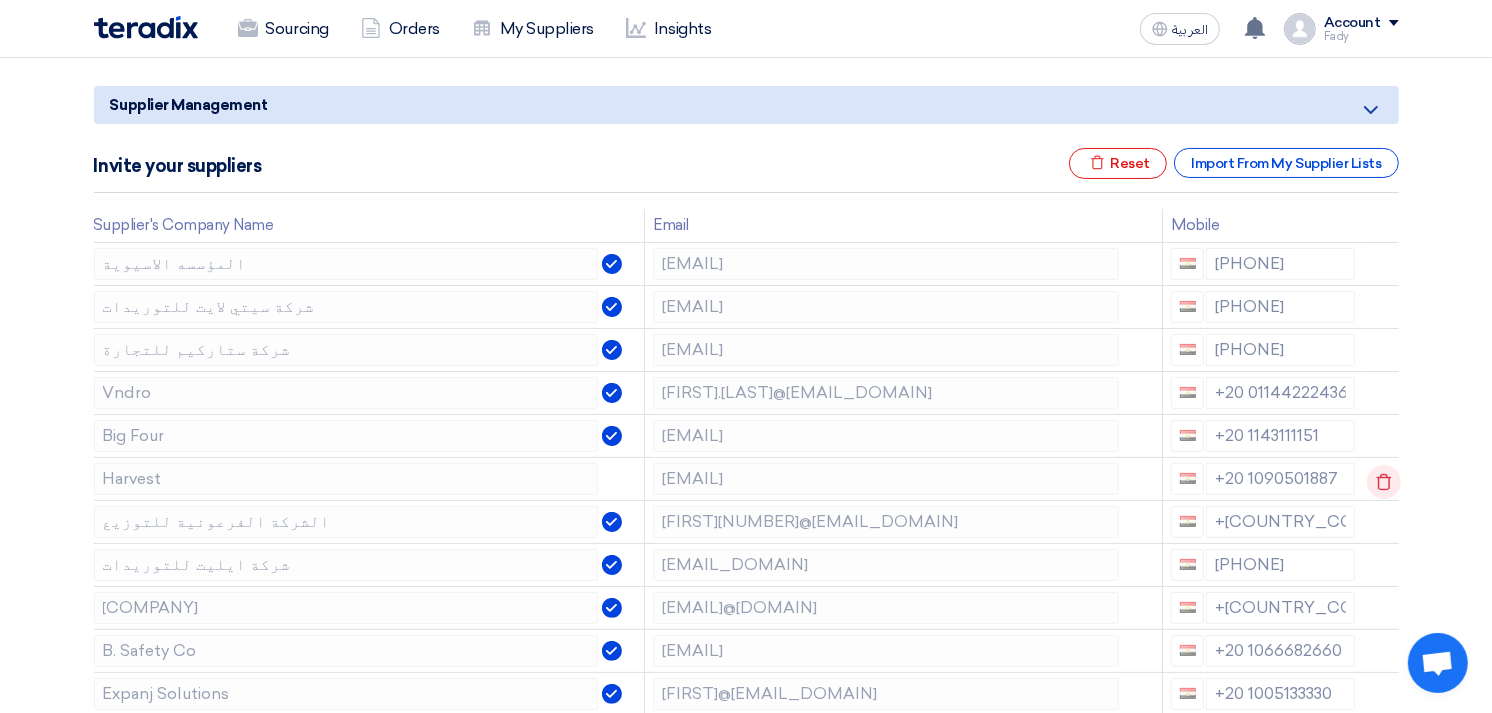 click 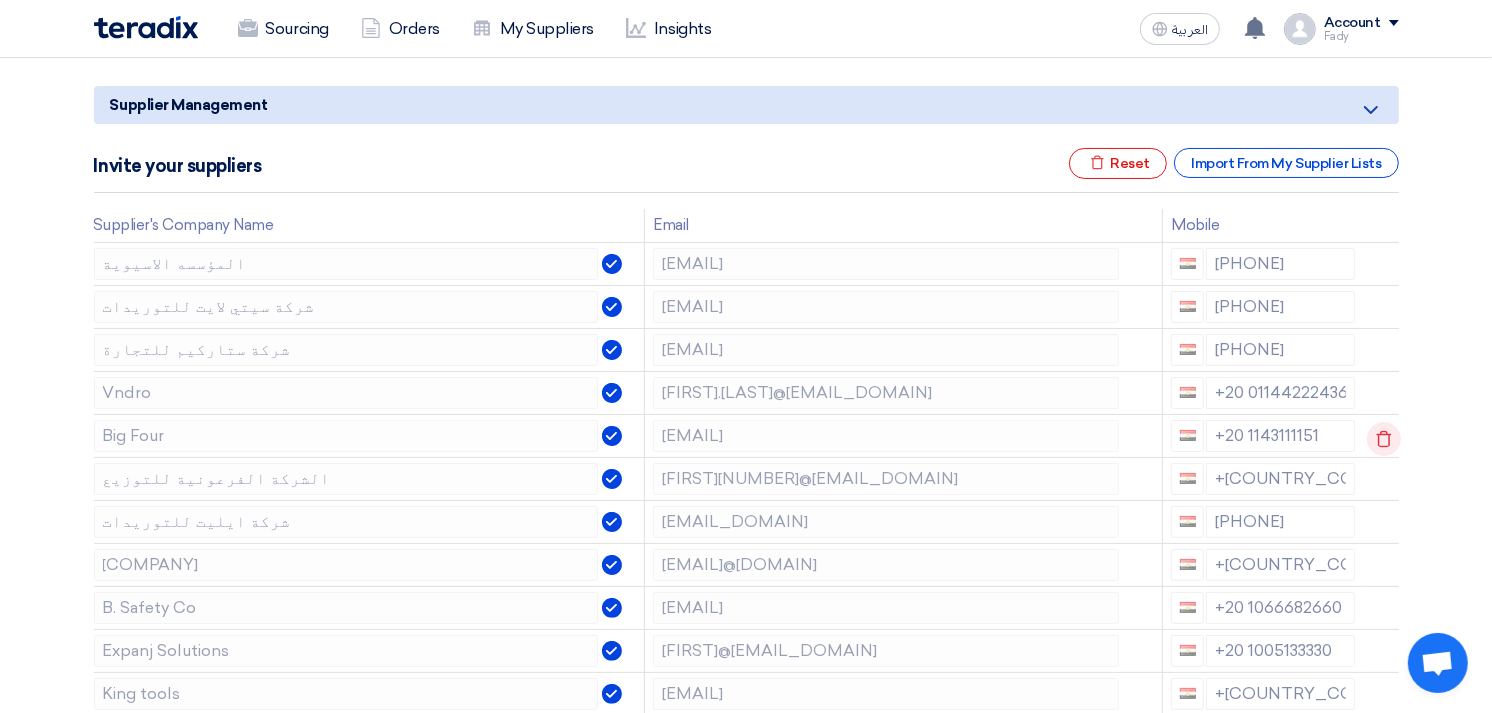 click 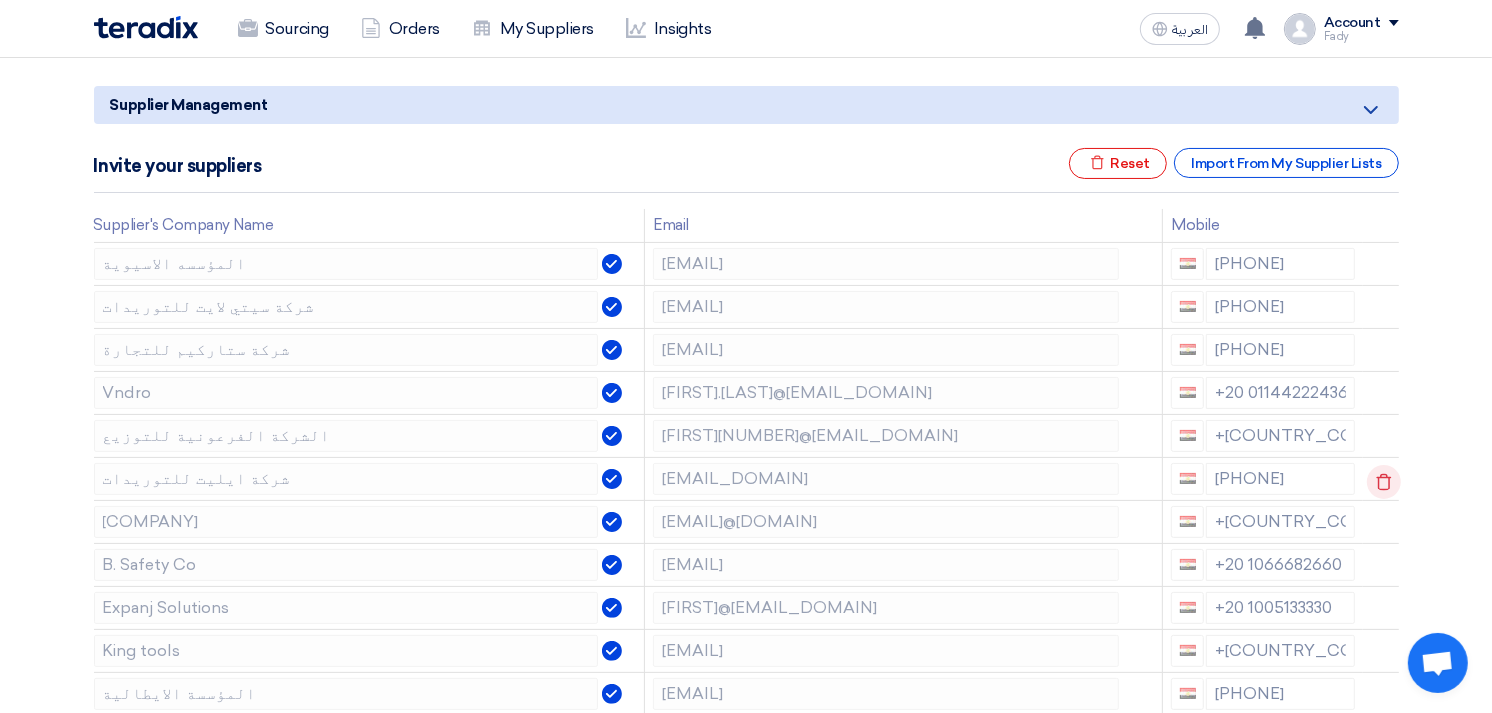 click 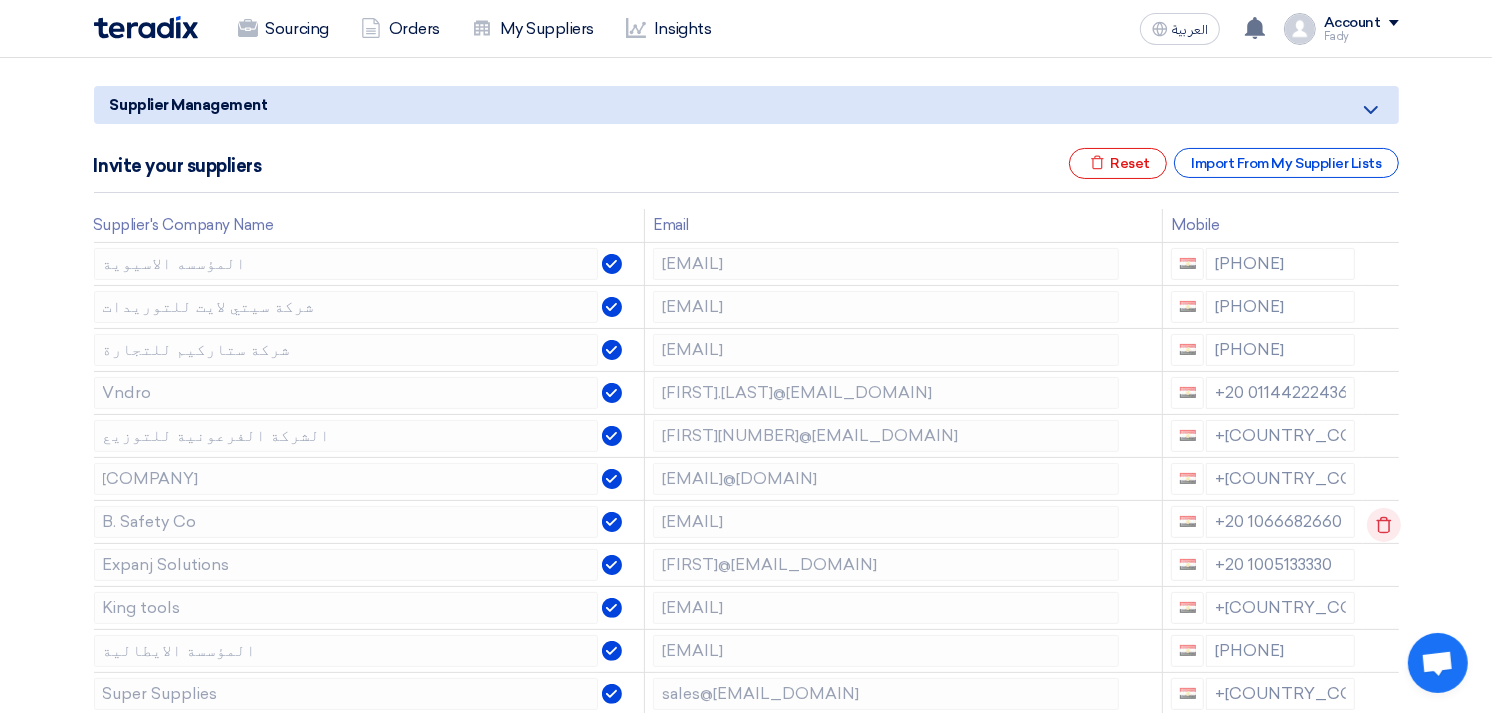 click 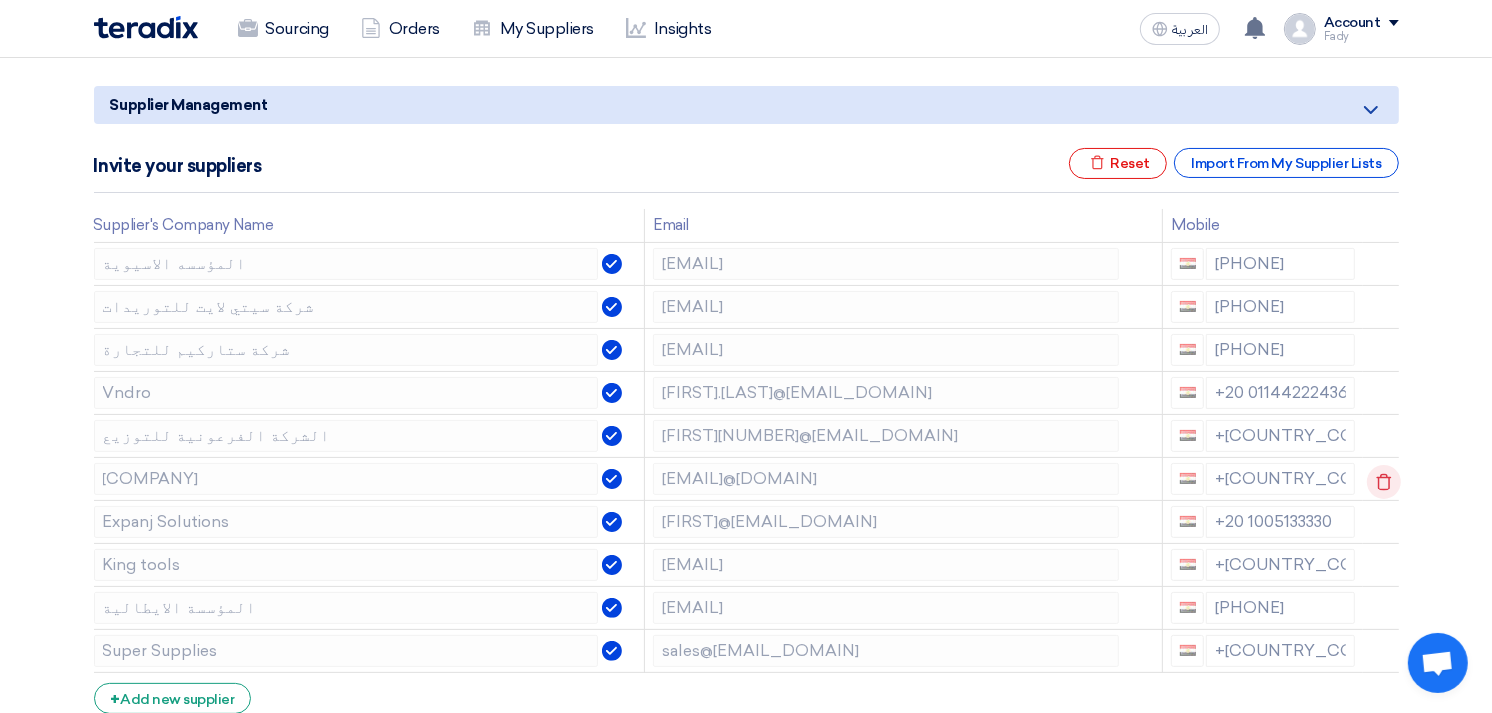 click 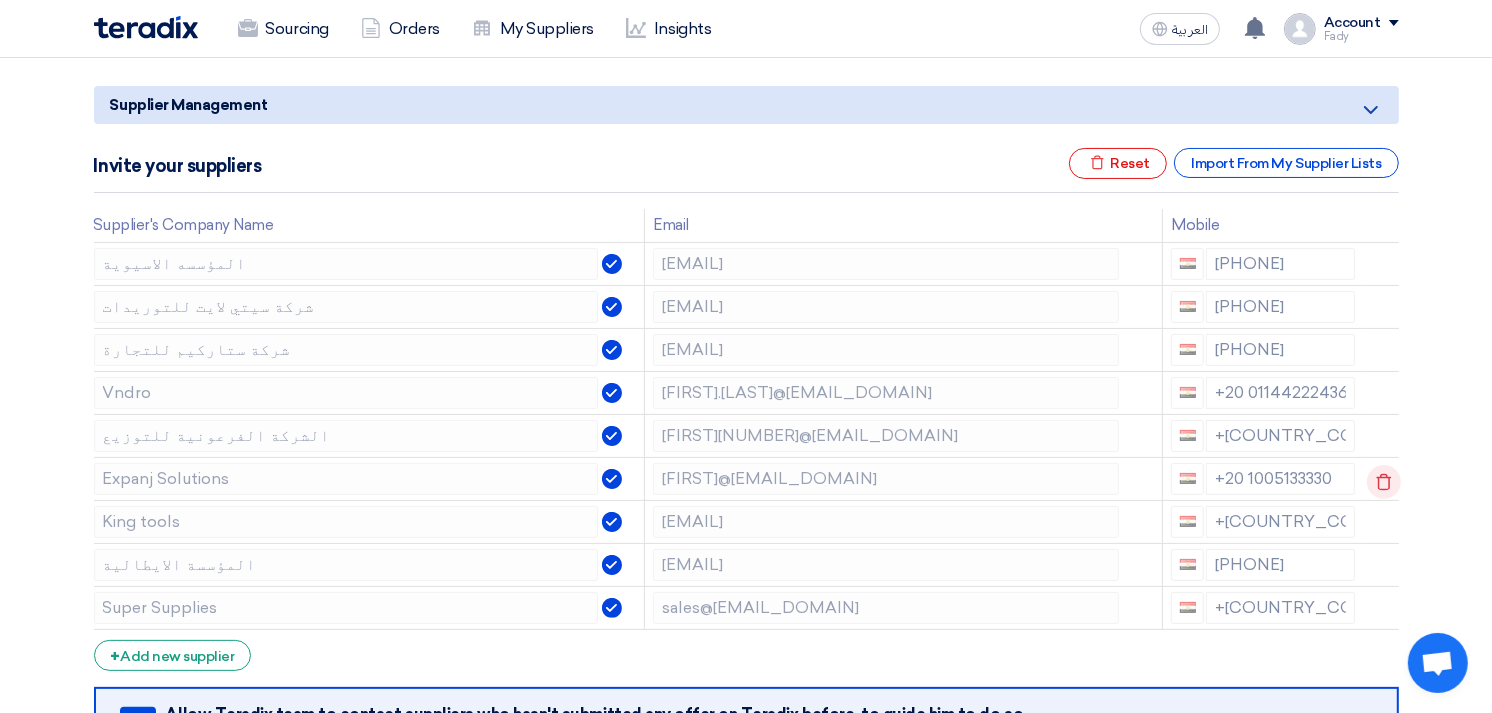 click 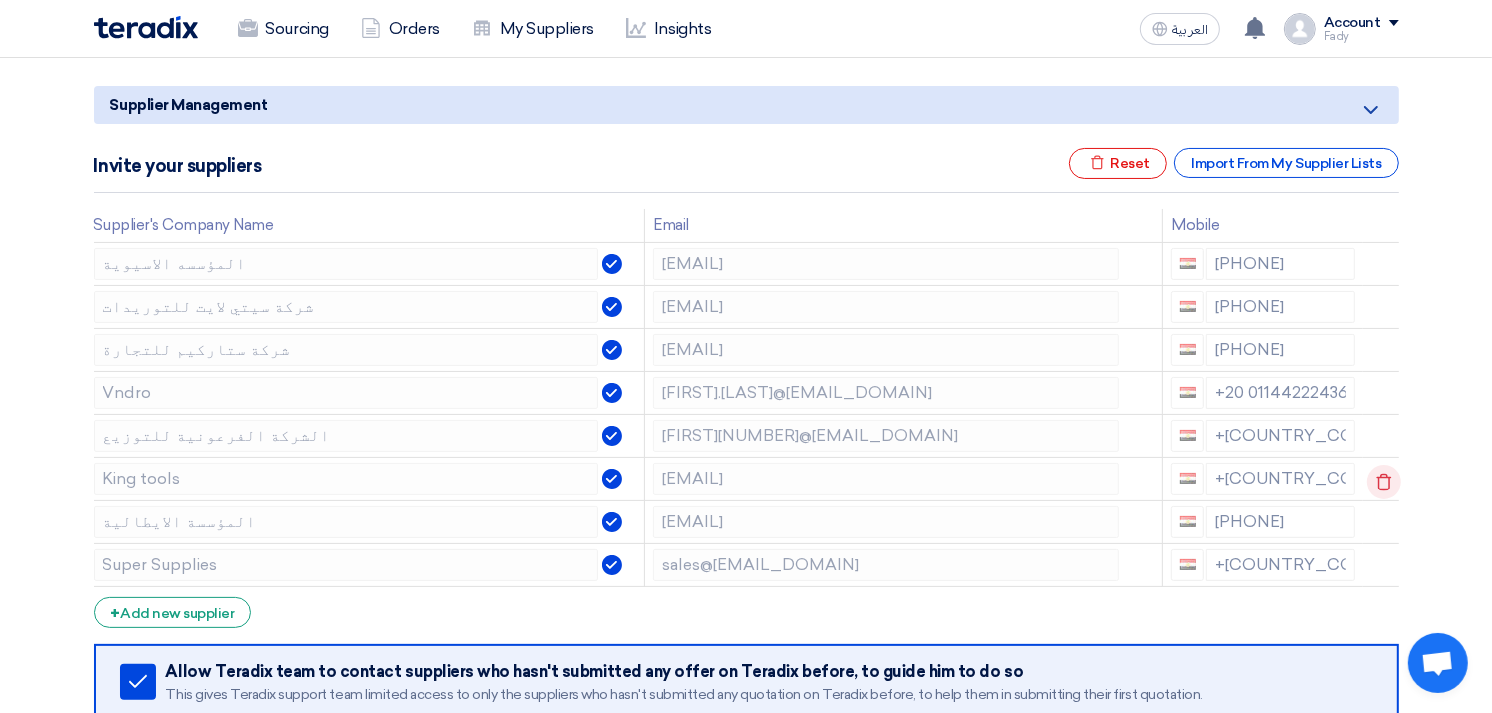 click 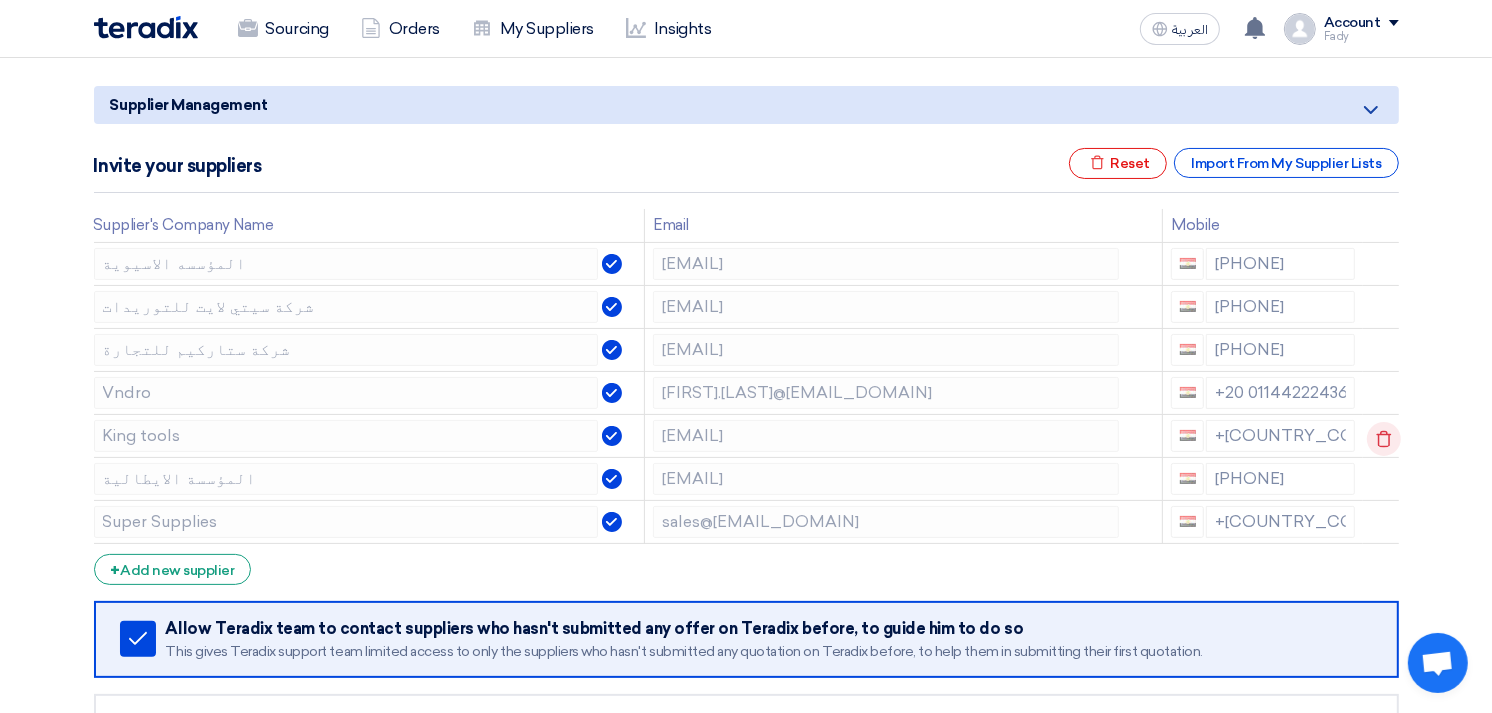 click 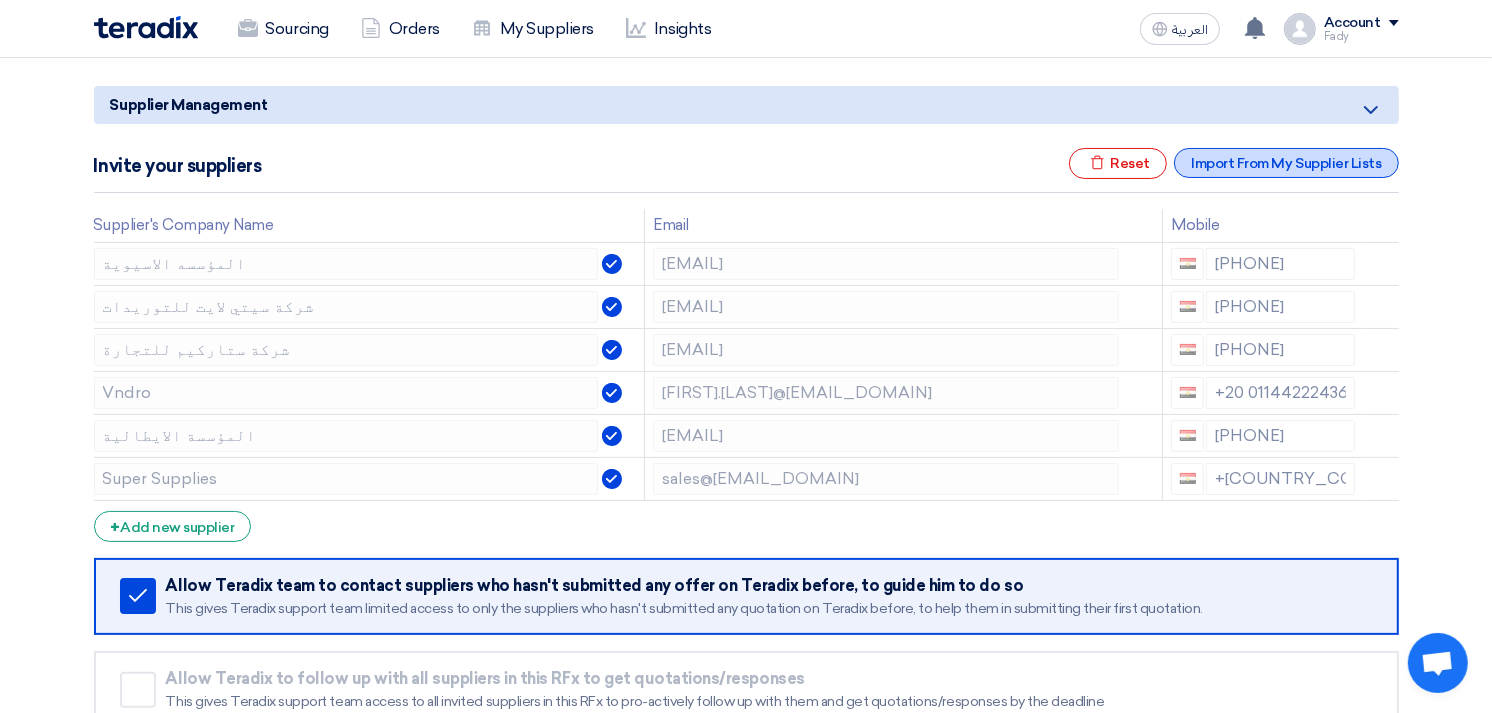click on "Import From My Supplier Lists" 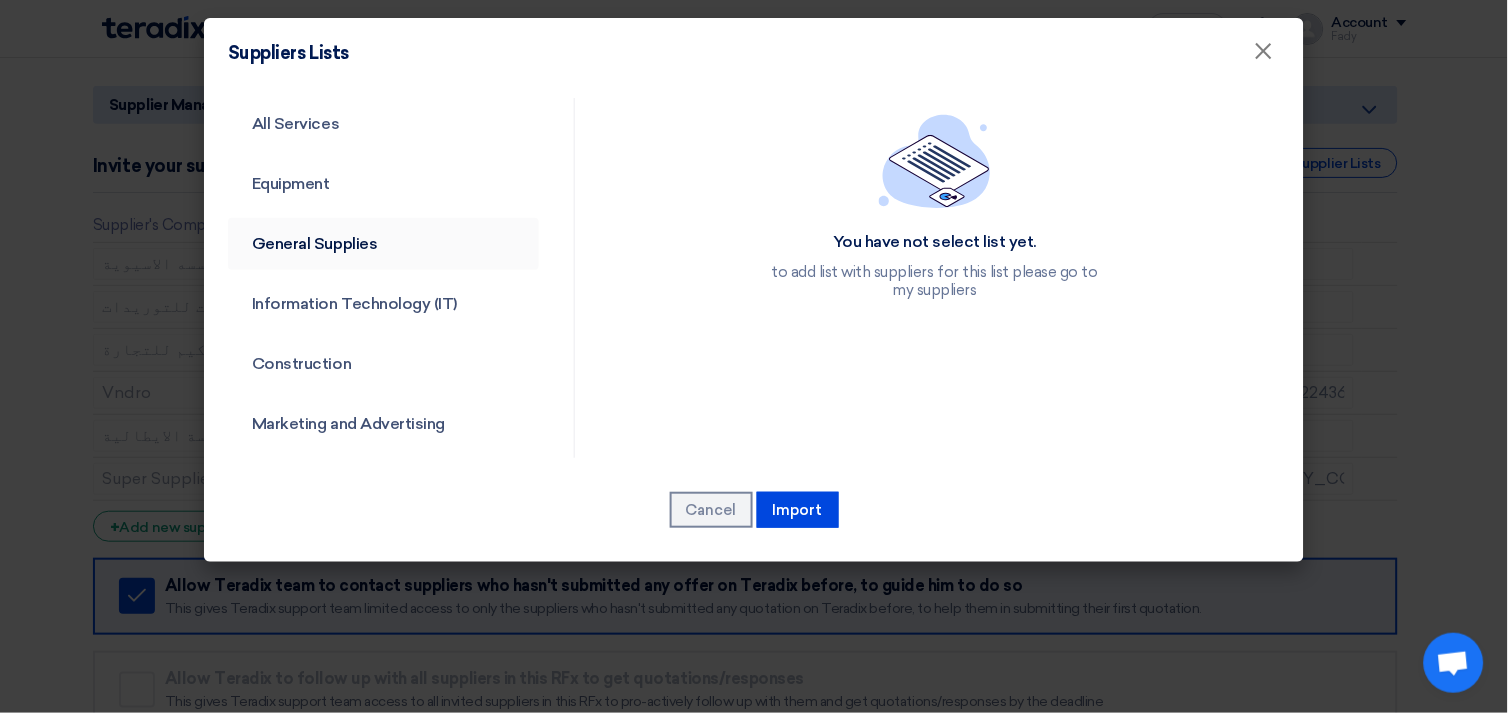 click on "General Supplies" 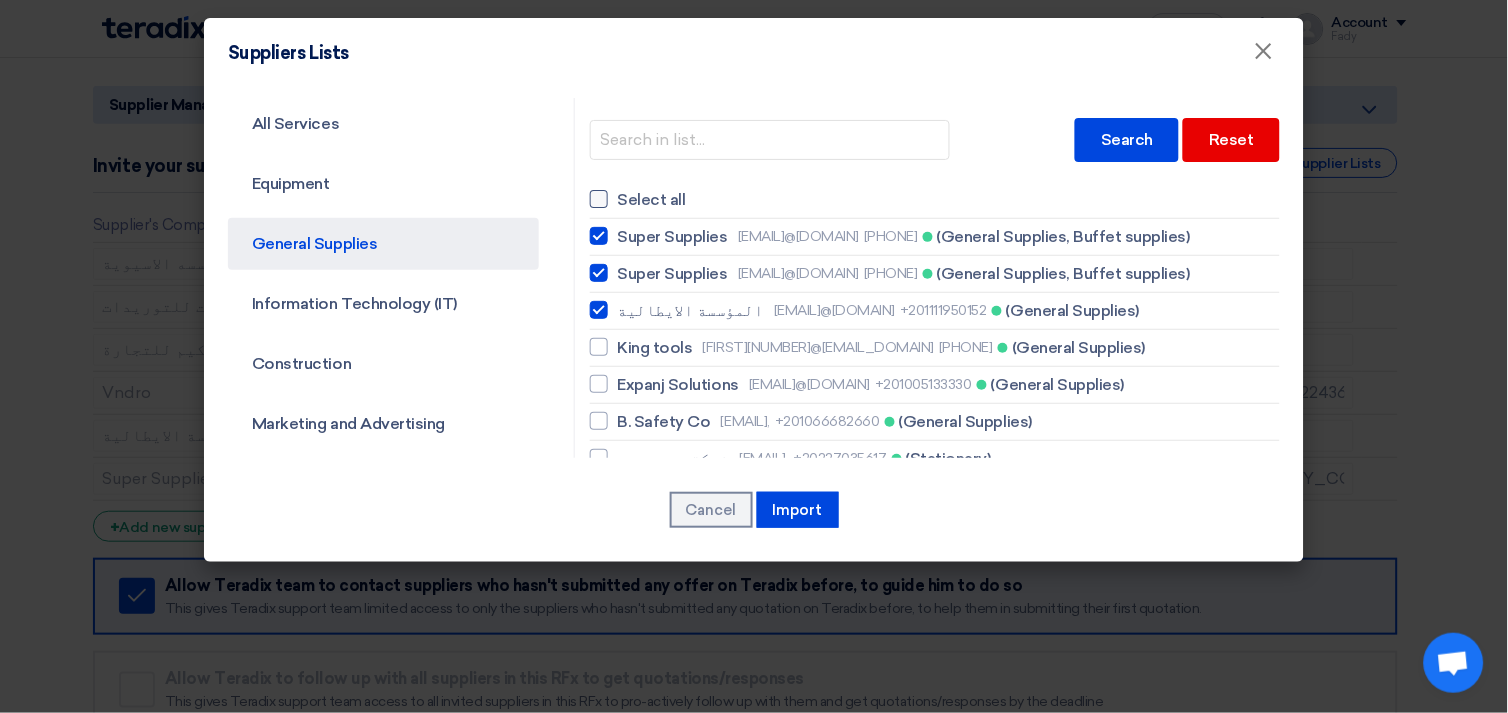 click 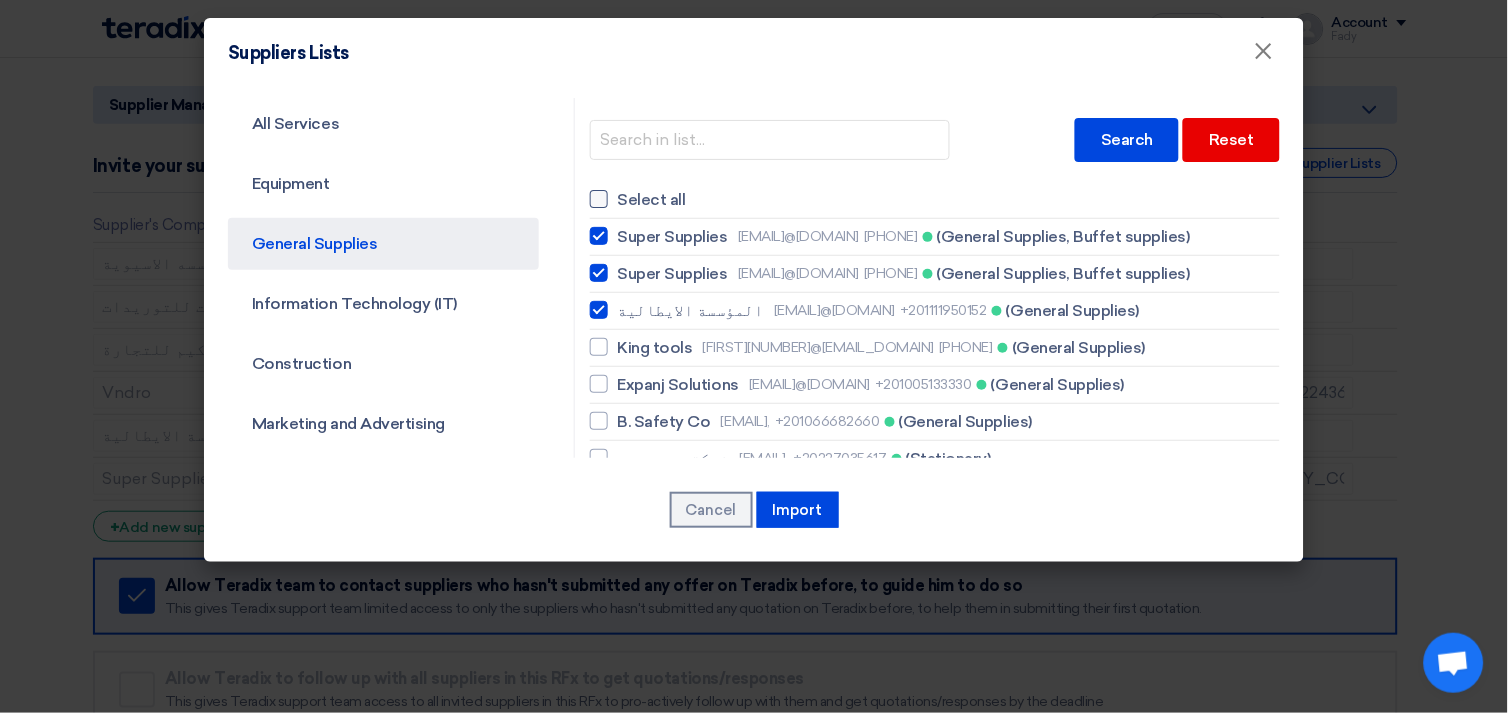click on "Select all" 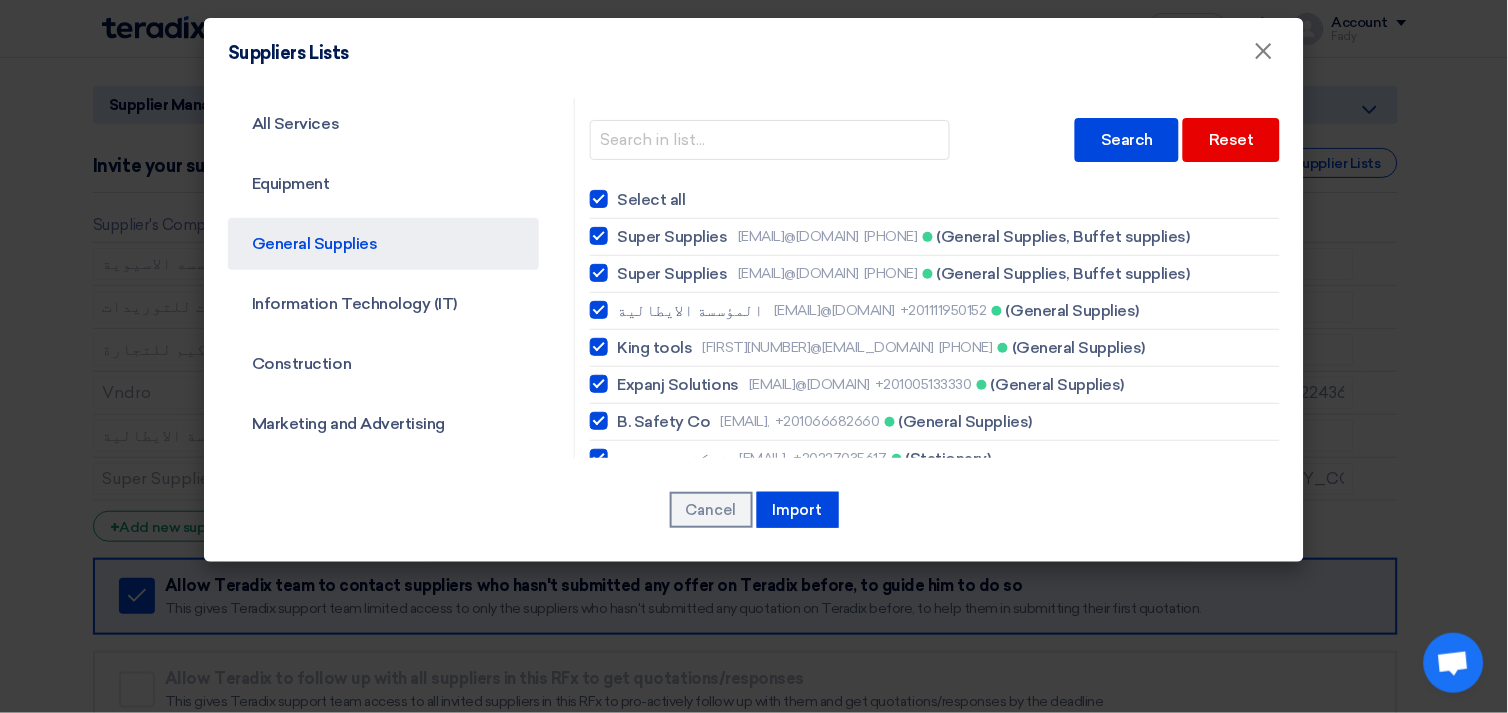checkbox on "true" 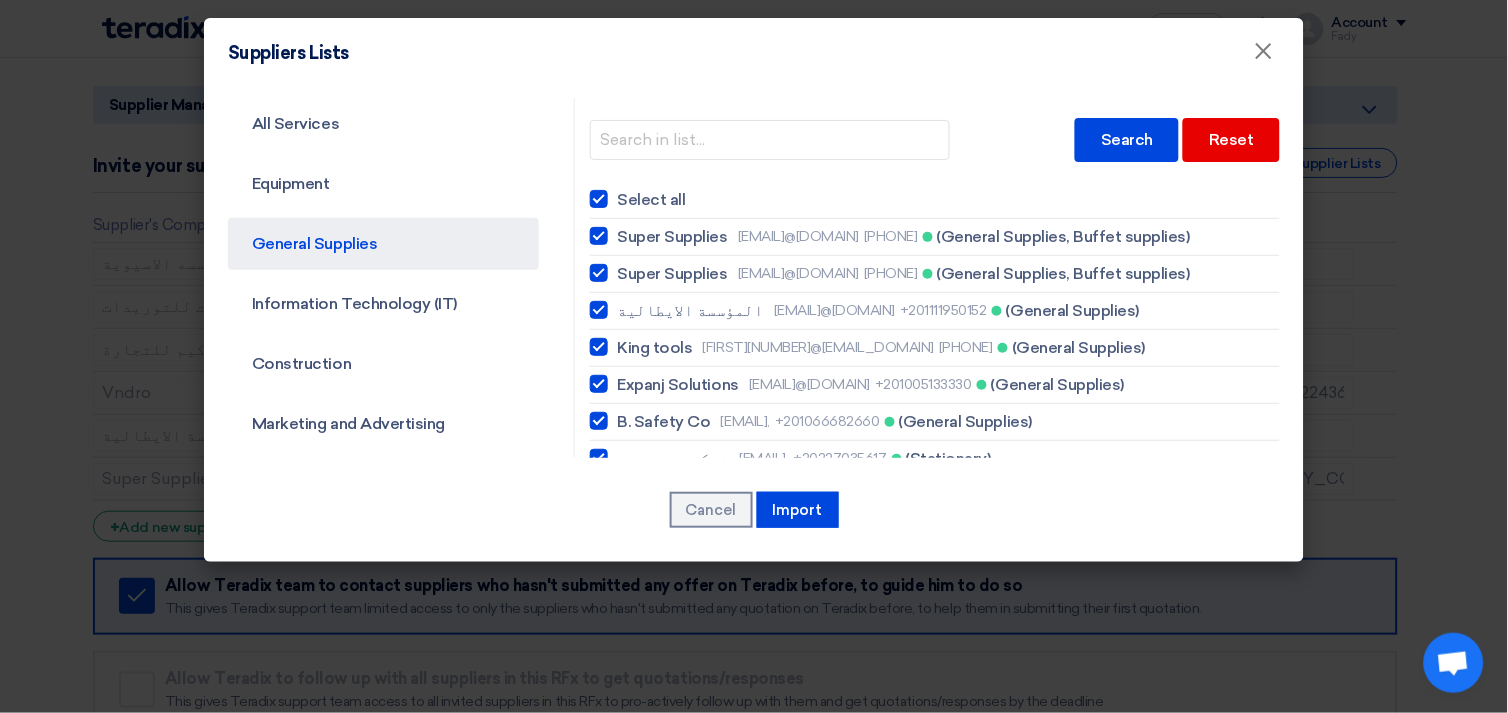 checkbox on "true" 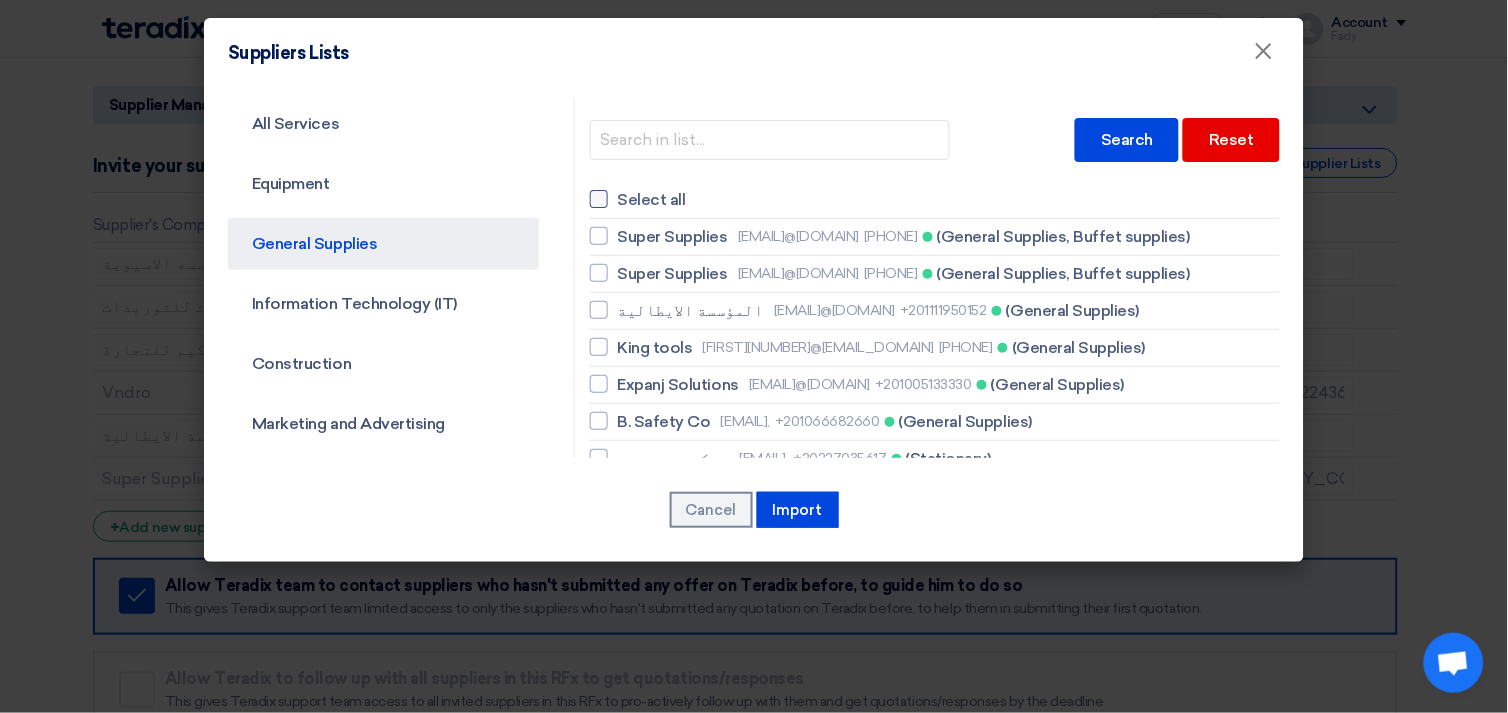 checkbox on "false" 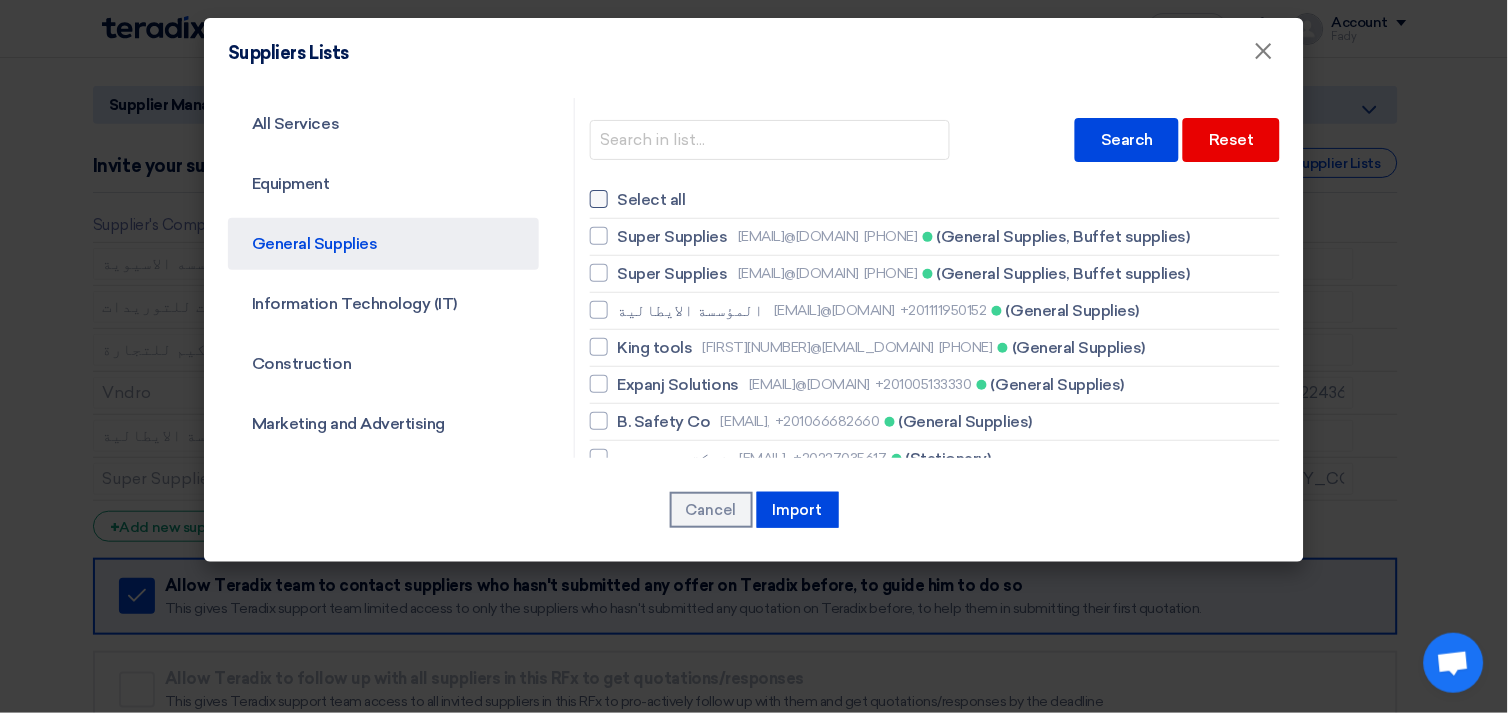 checkbox on "false" 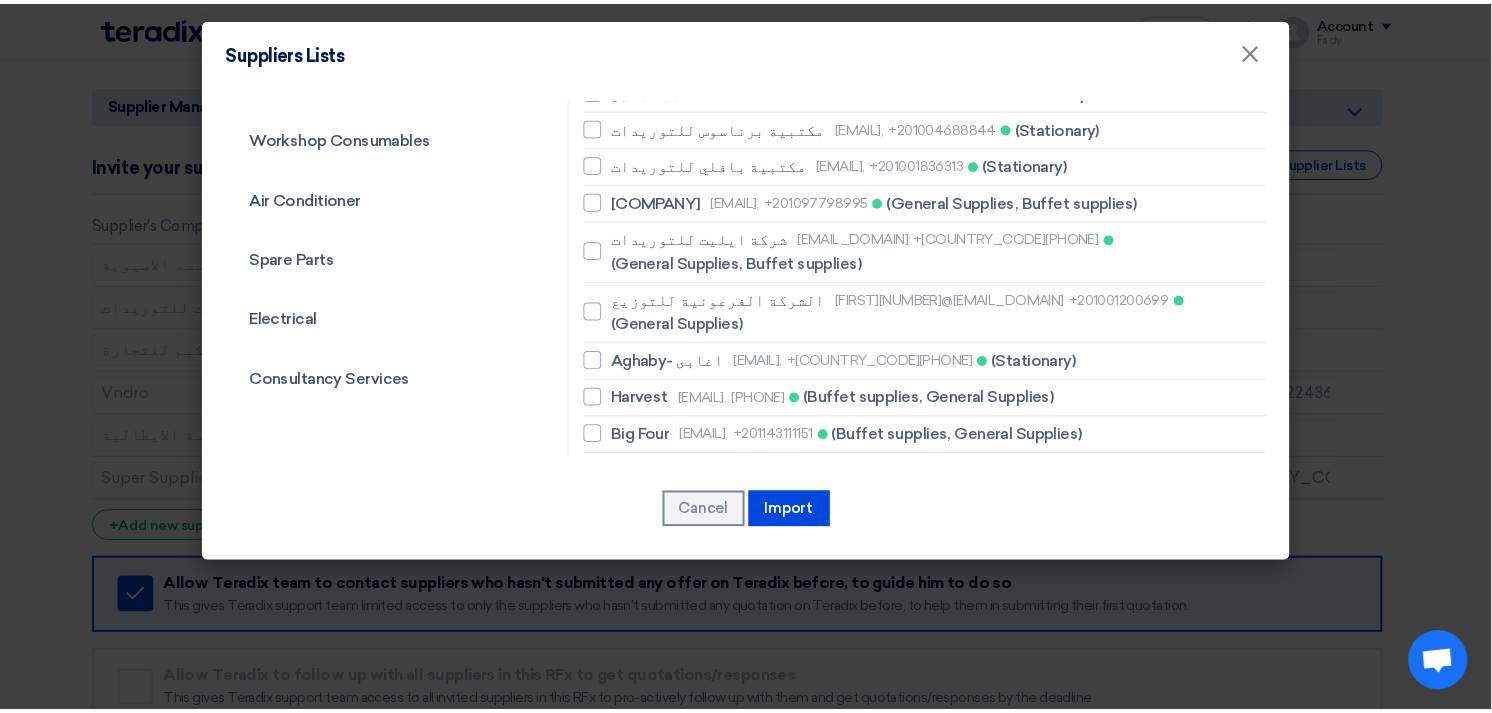 scroll, scrollTop: 444, scrollLeft: 0, axis: vertical 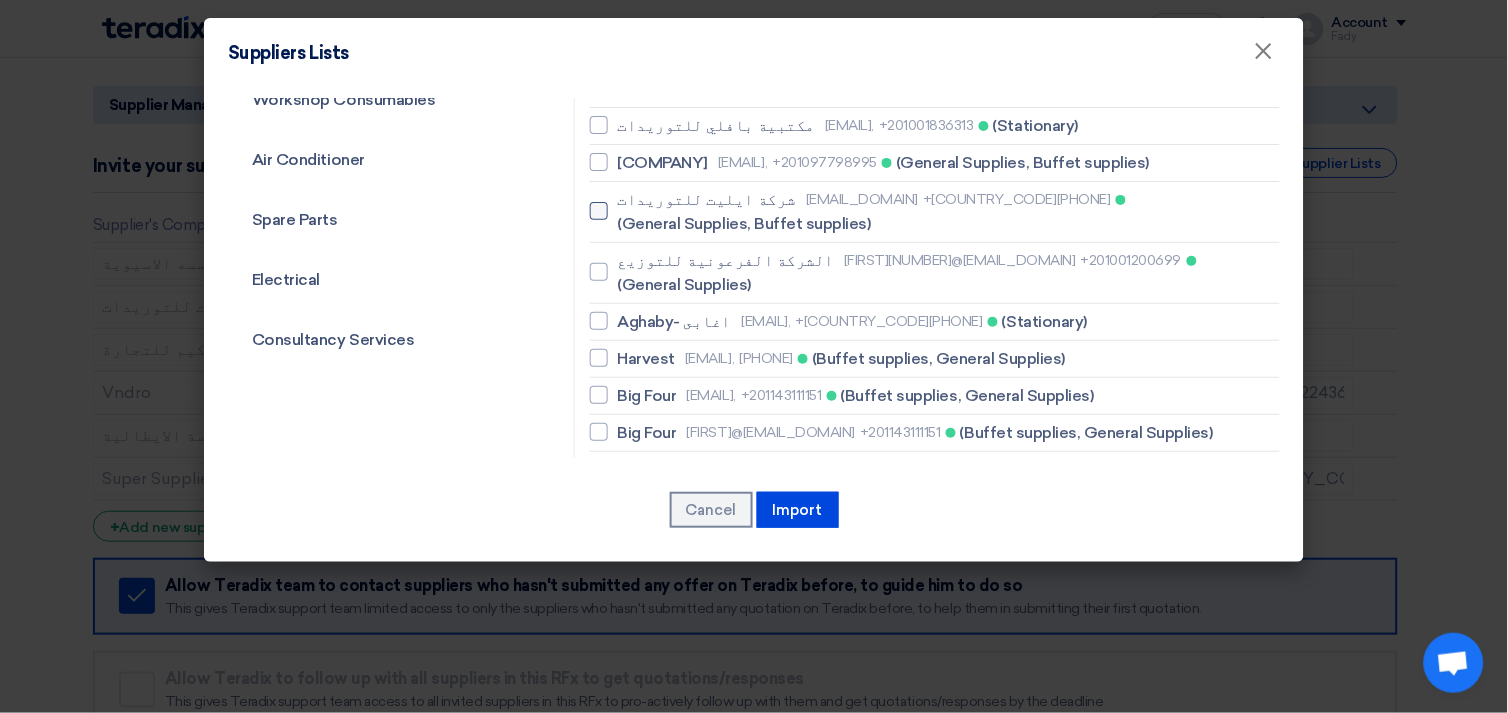 click 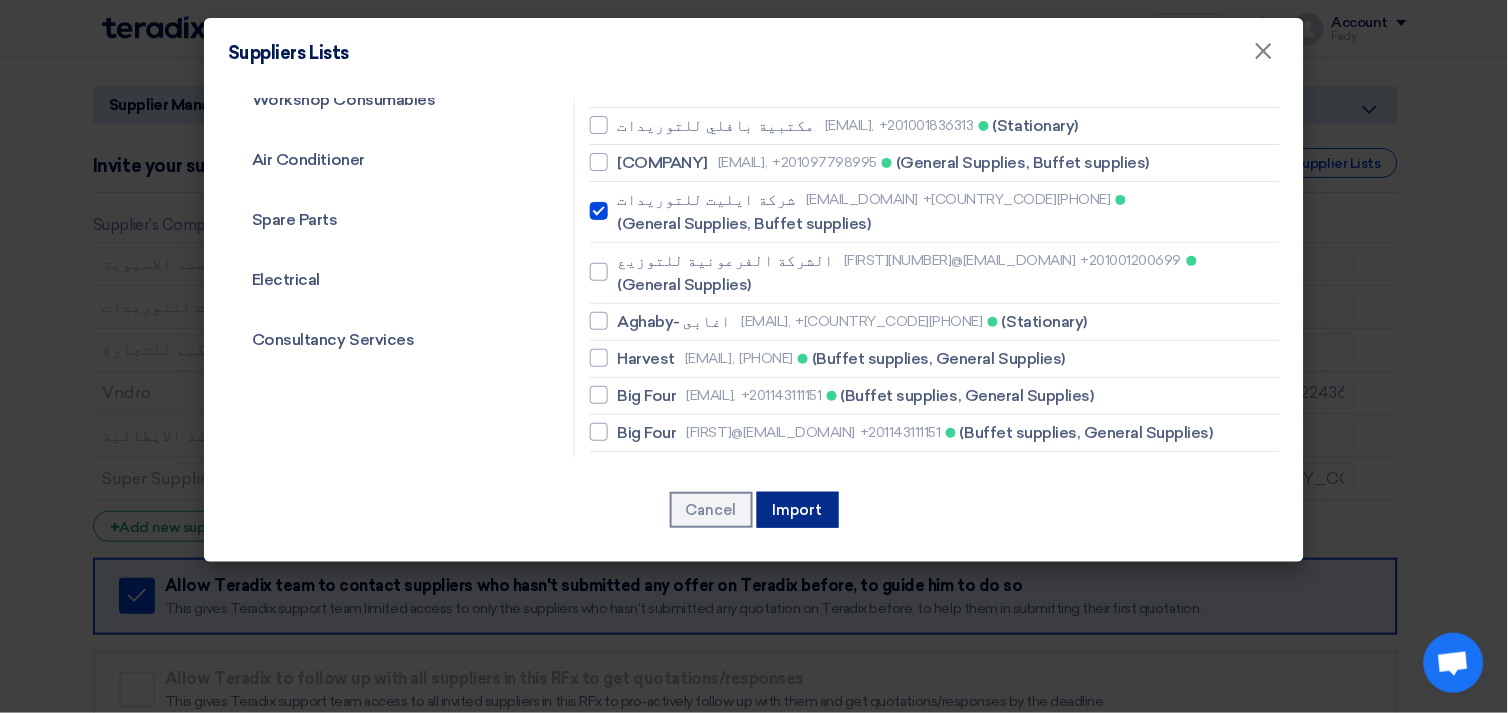 click on "Import" 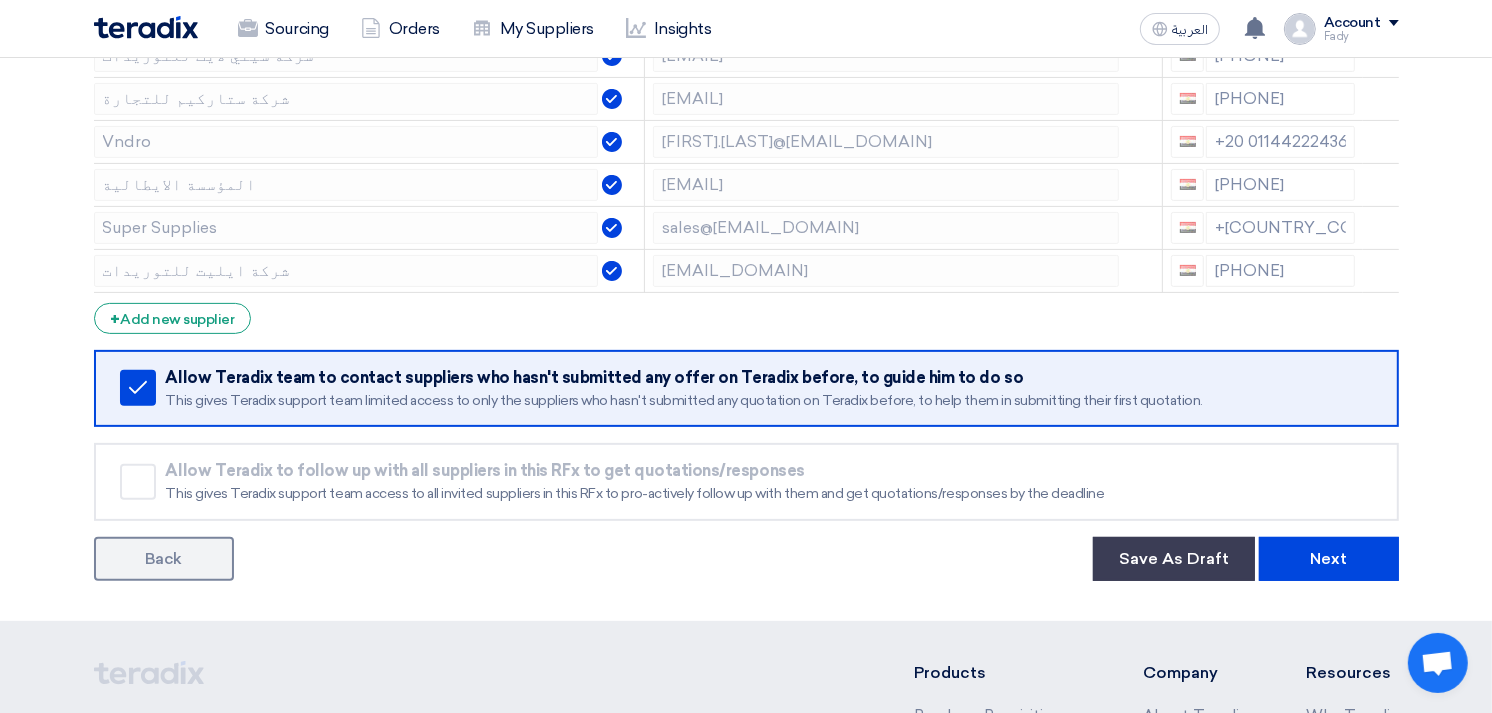 scroll, scrollTop: 666, scrollLeft: 0, axis: vertical 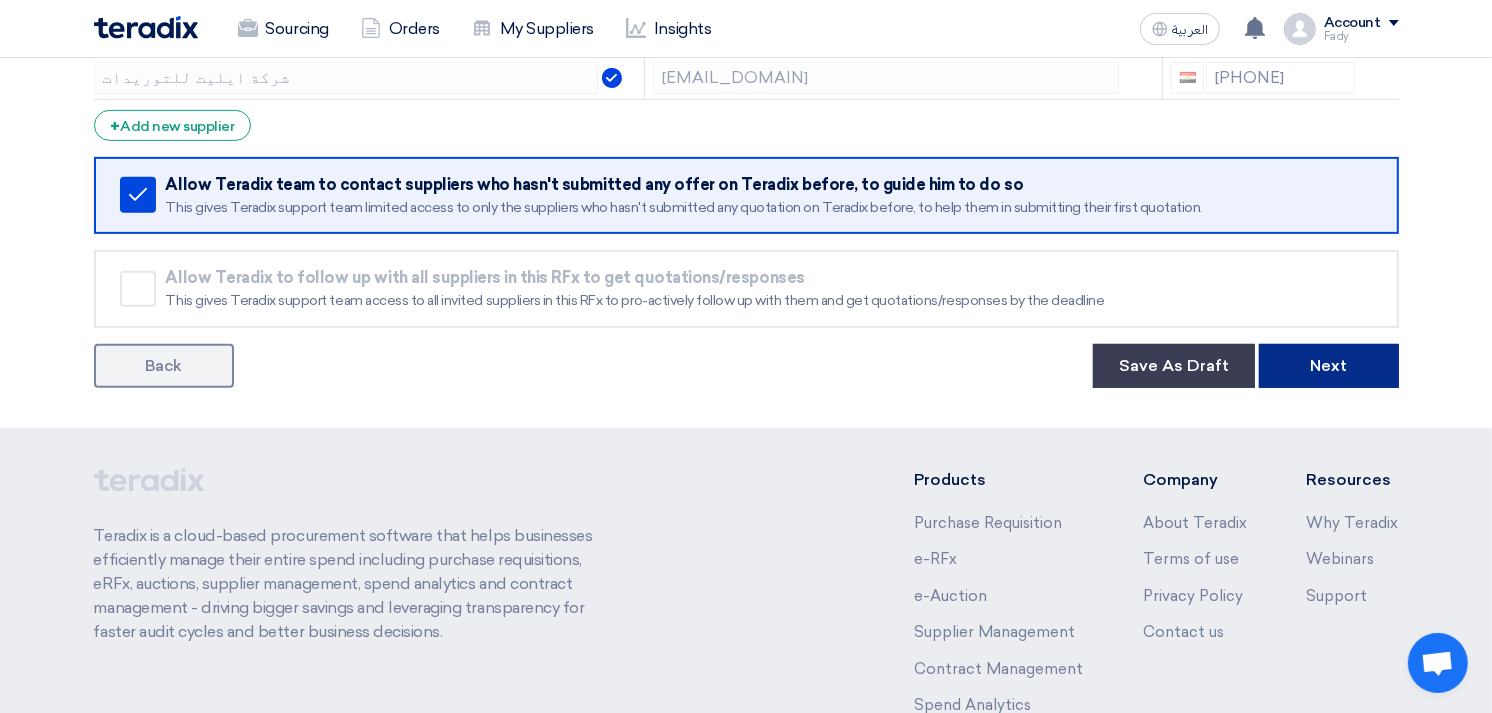 click on "Next" 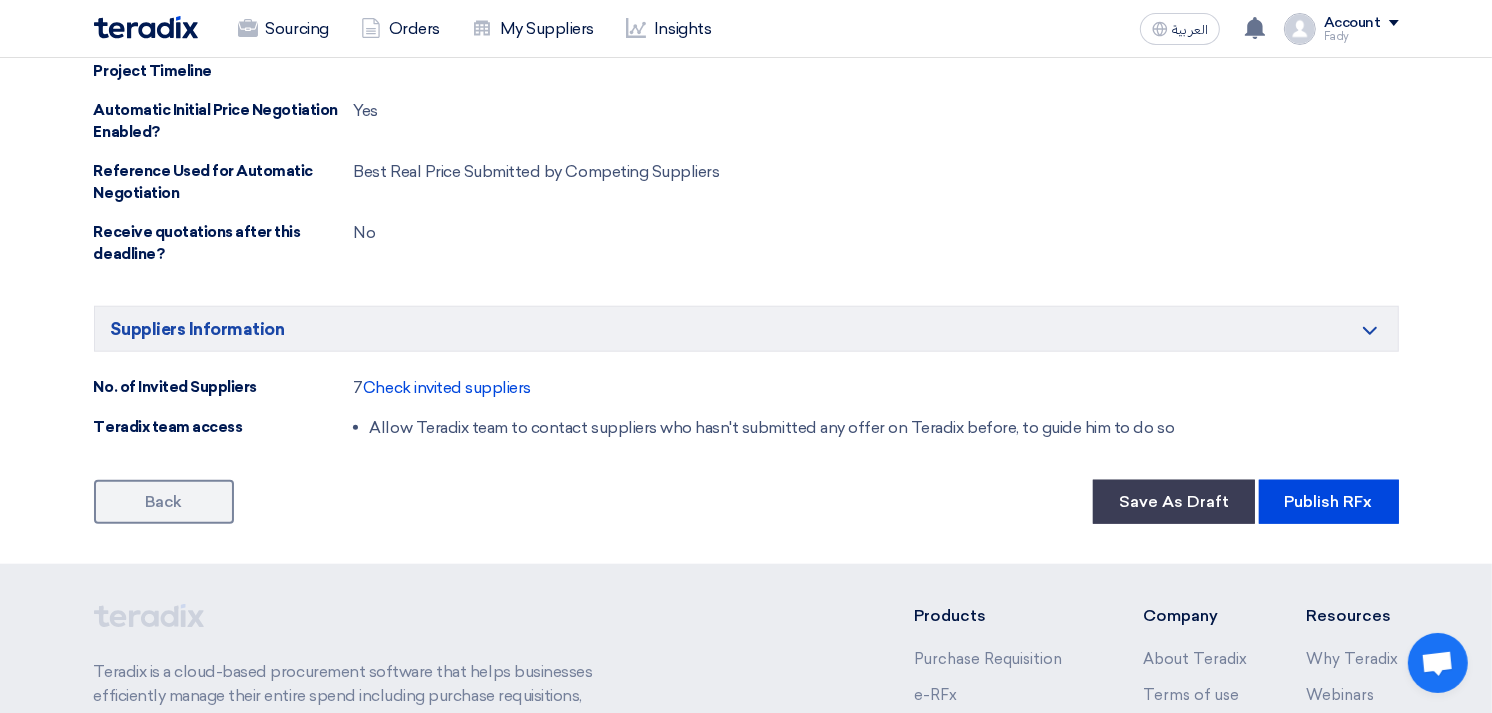 scroll, scrollTop: 1666, scrollLeft: 0, axis: vertical 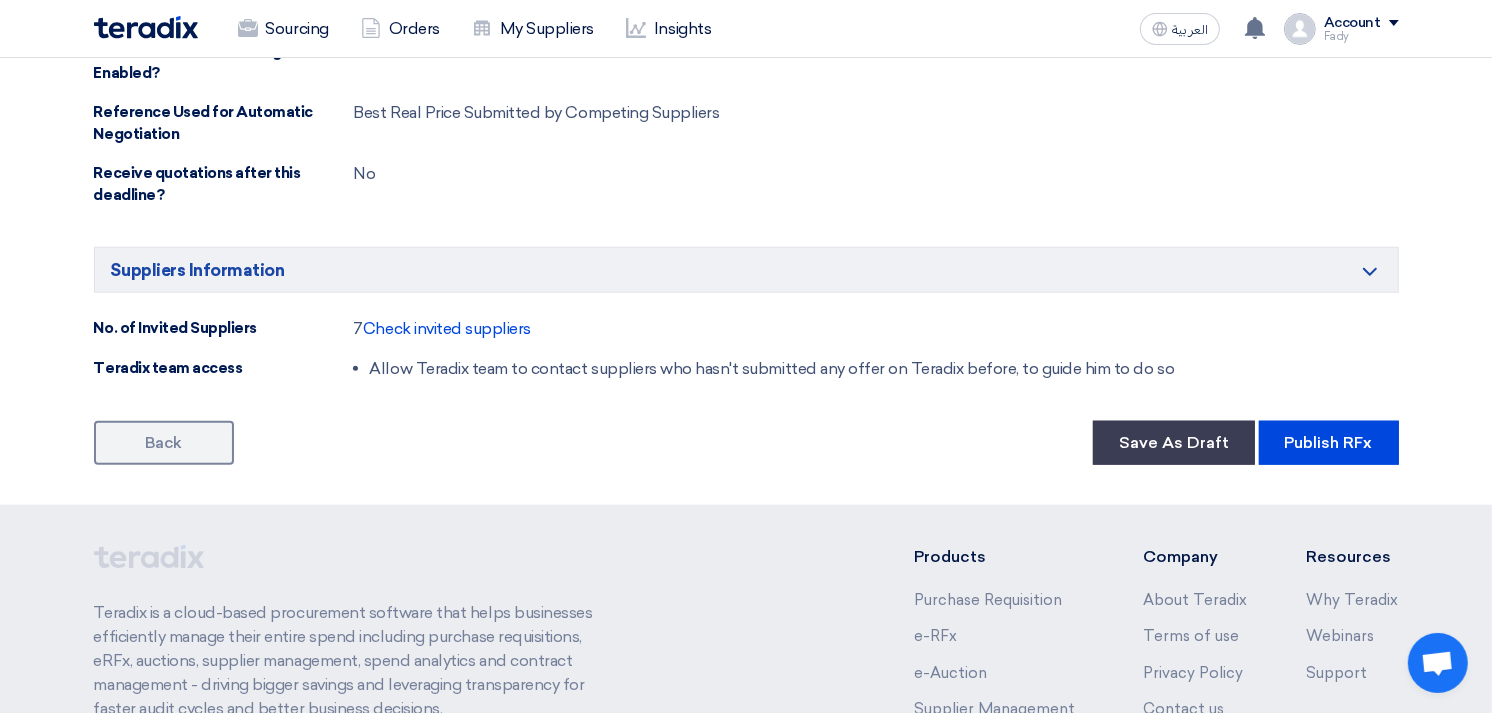 click on "[MONTH] [DAY], [TIME] [MERIDIEM]" 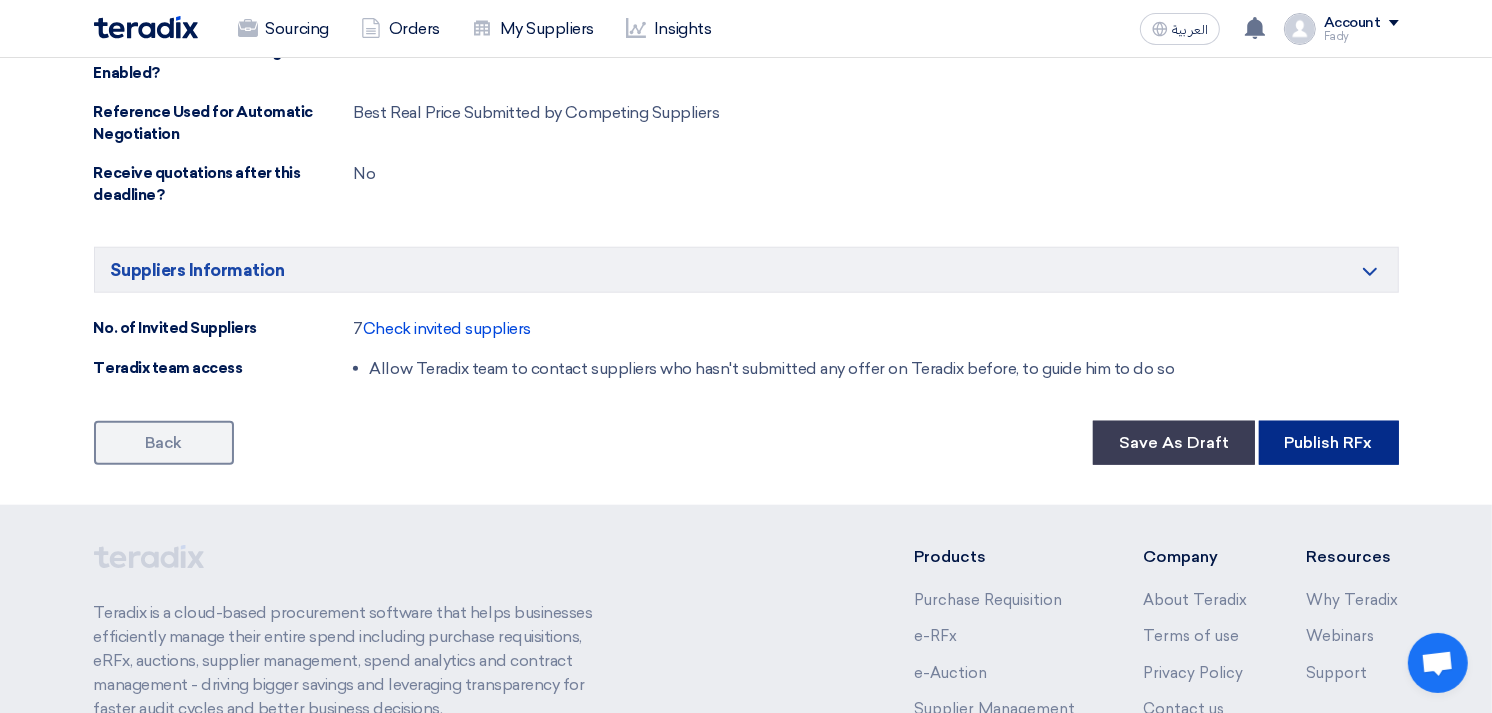 click on "Publish RFx" 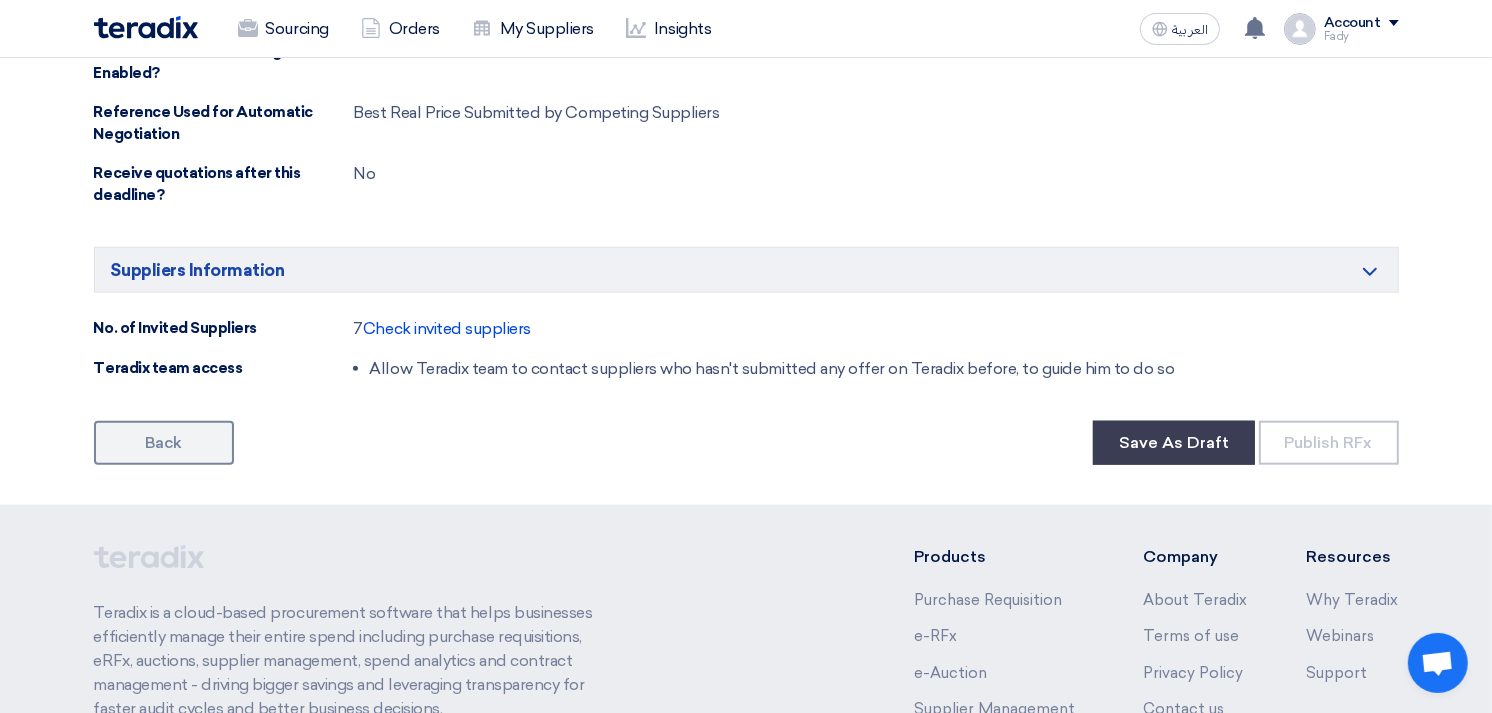scroll, scrollTop: 0, scrollLeft: 0, axis: both 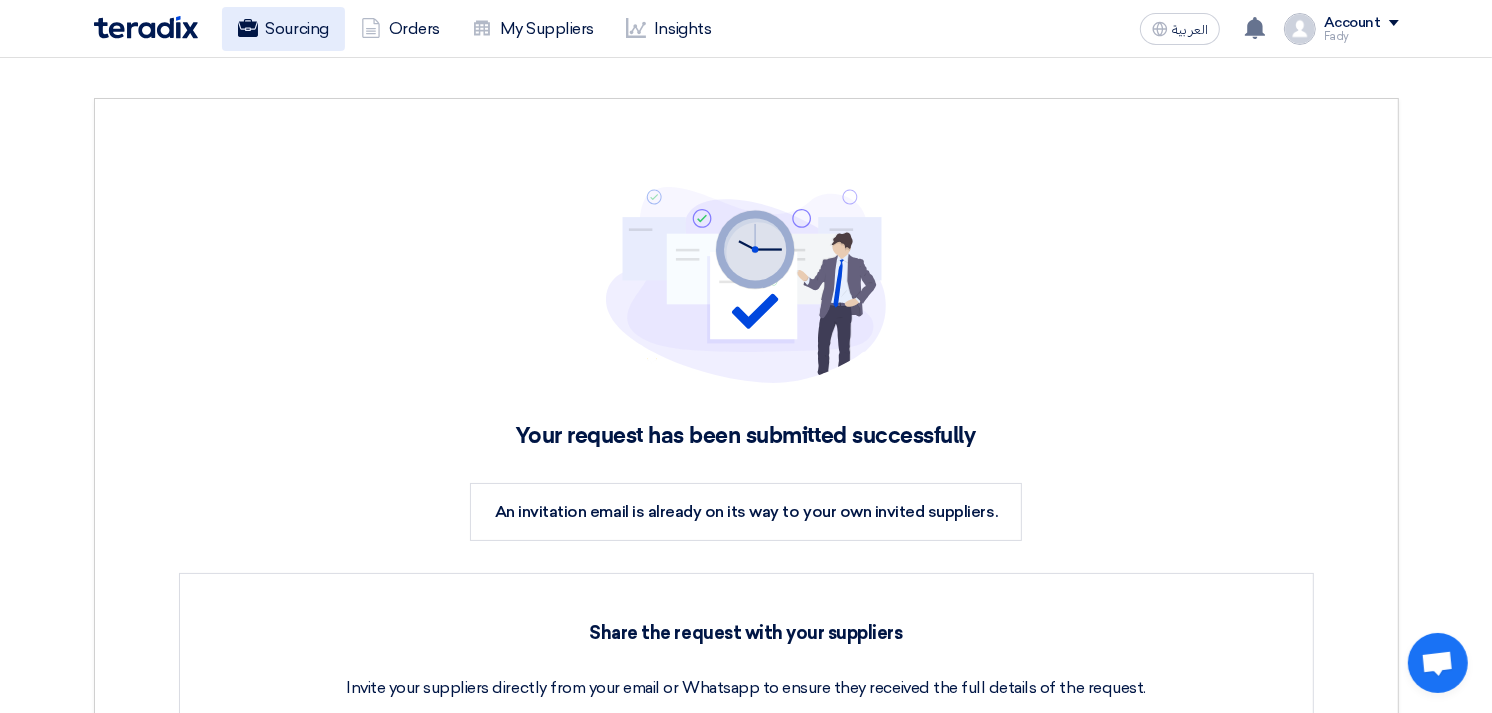 click 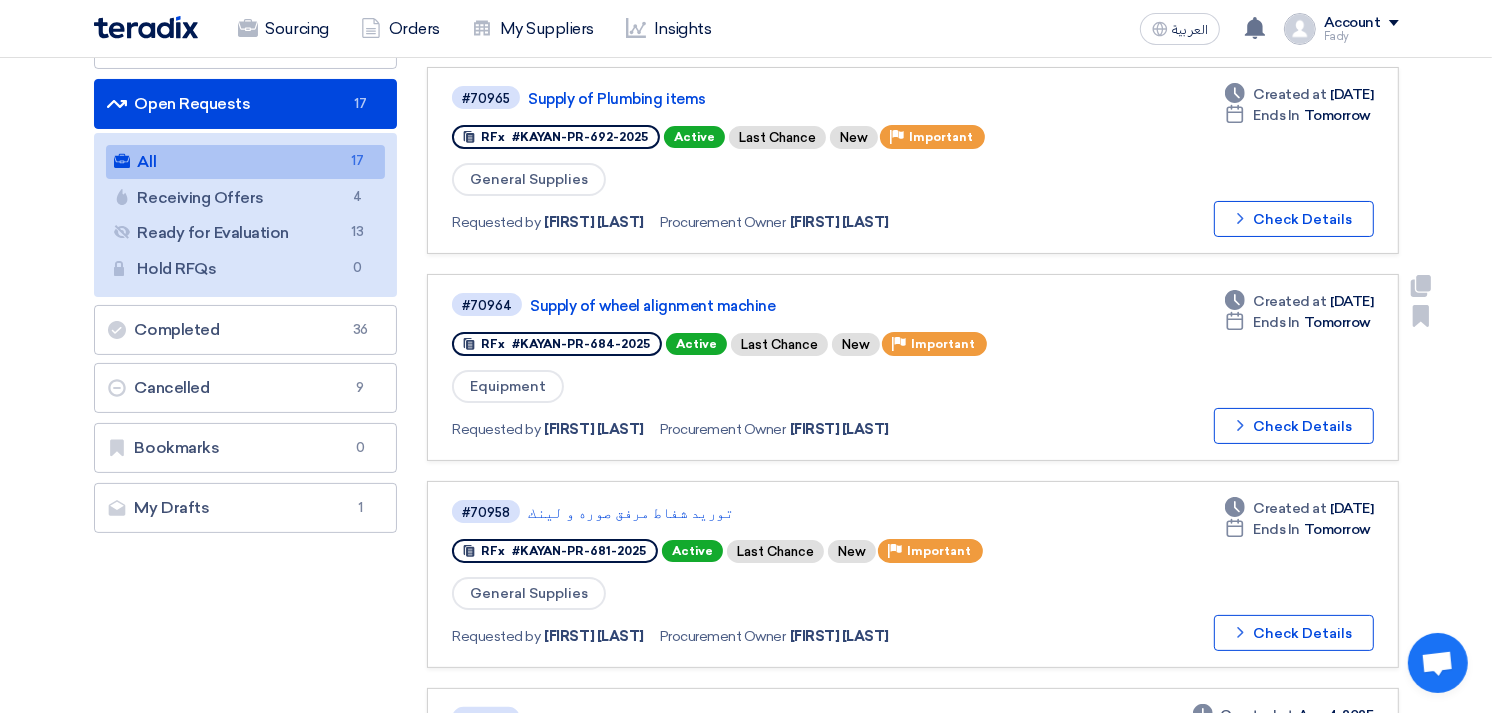 scroll, scrollTop: 222, scrollLeft: 0, axis: vertical 